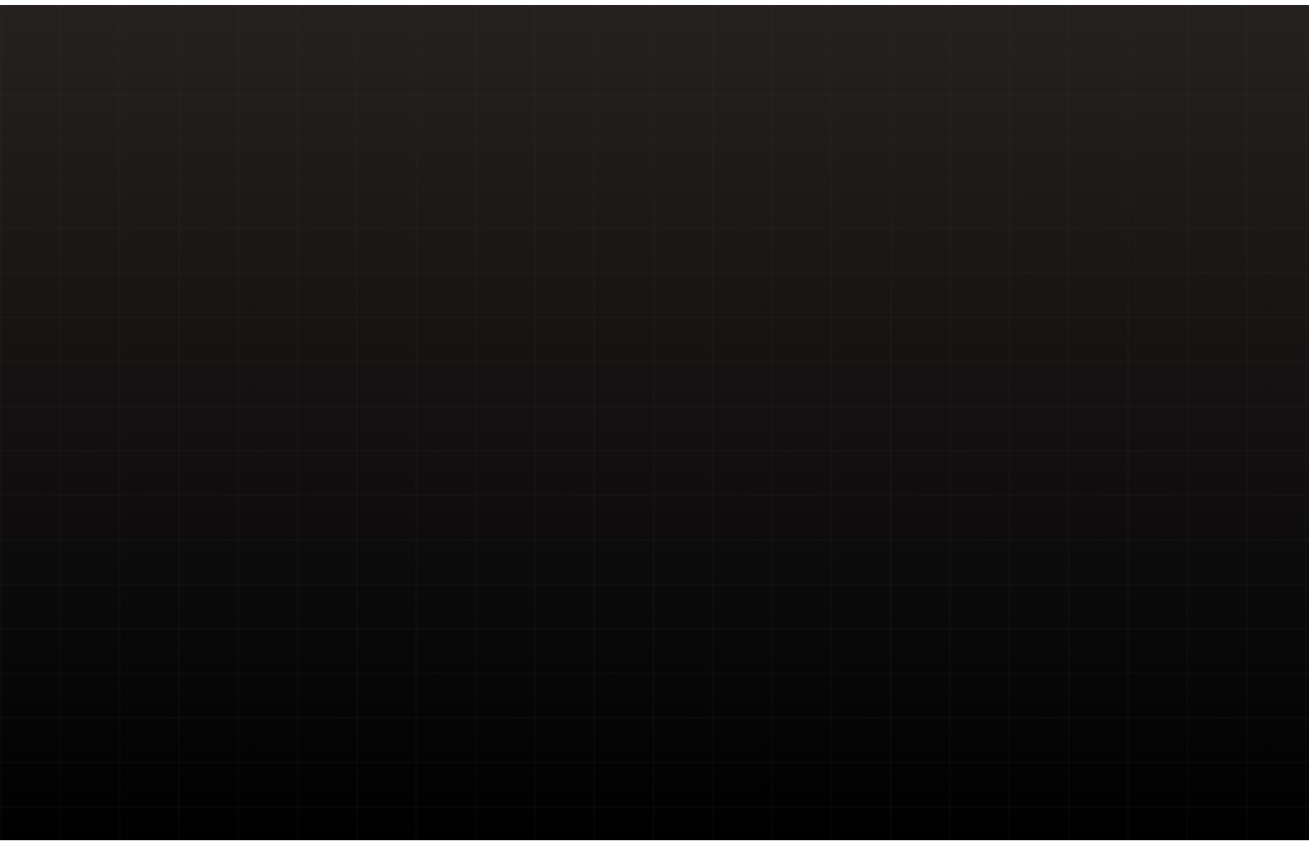 scroll, scrollTop: 0, scrollLeft: 0, axis: both 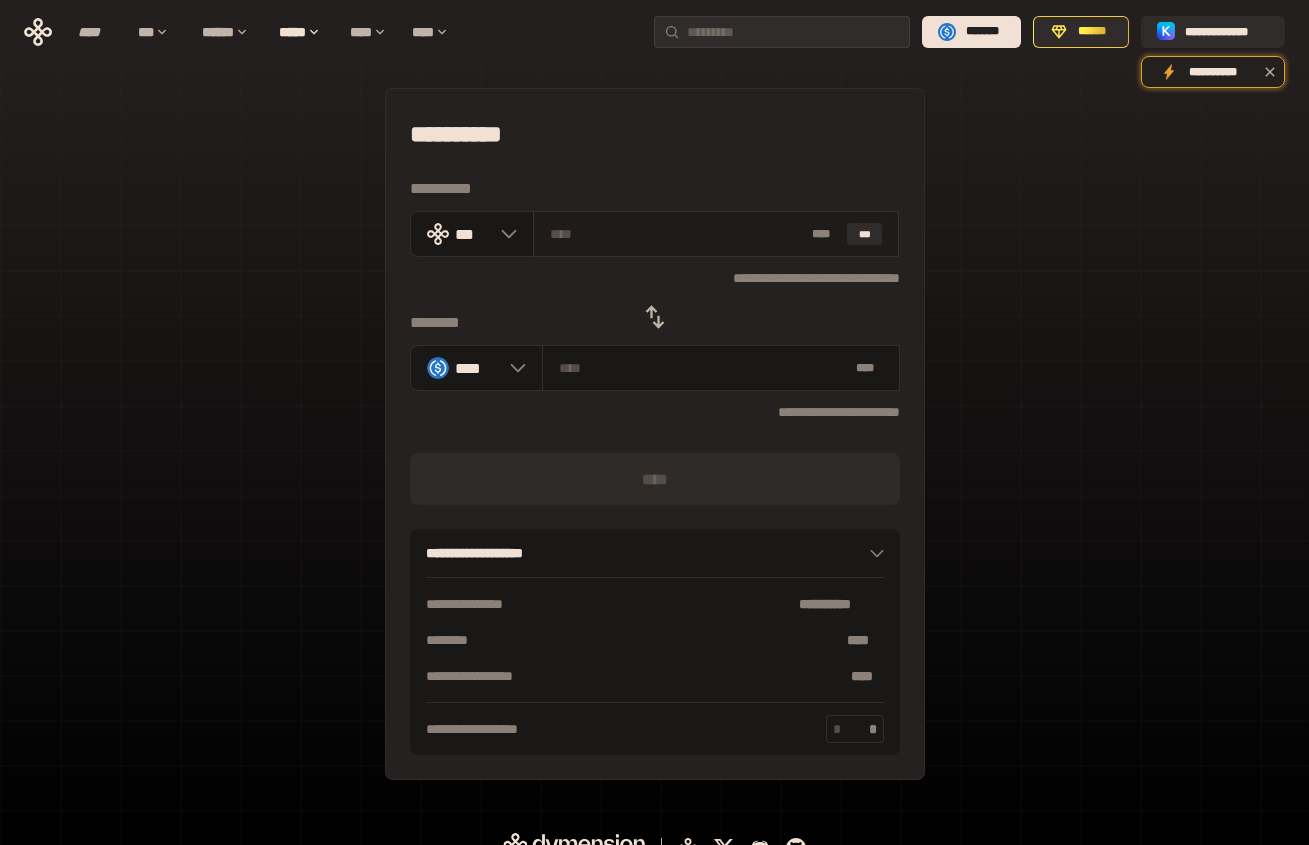 click at bounding box center (677, 234) 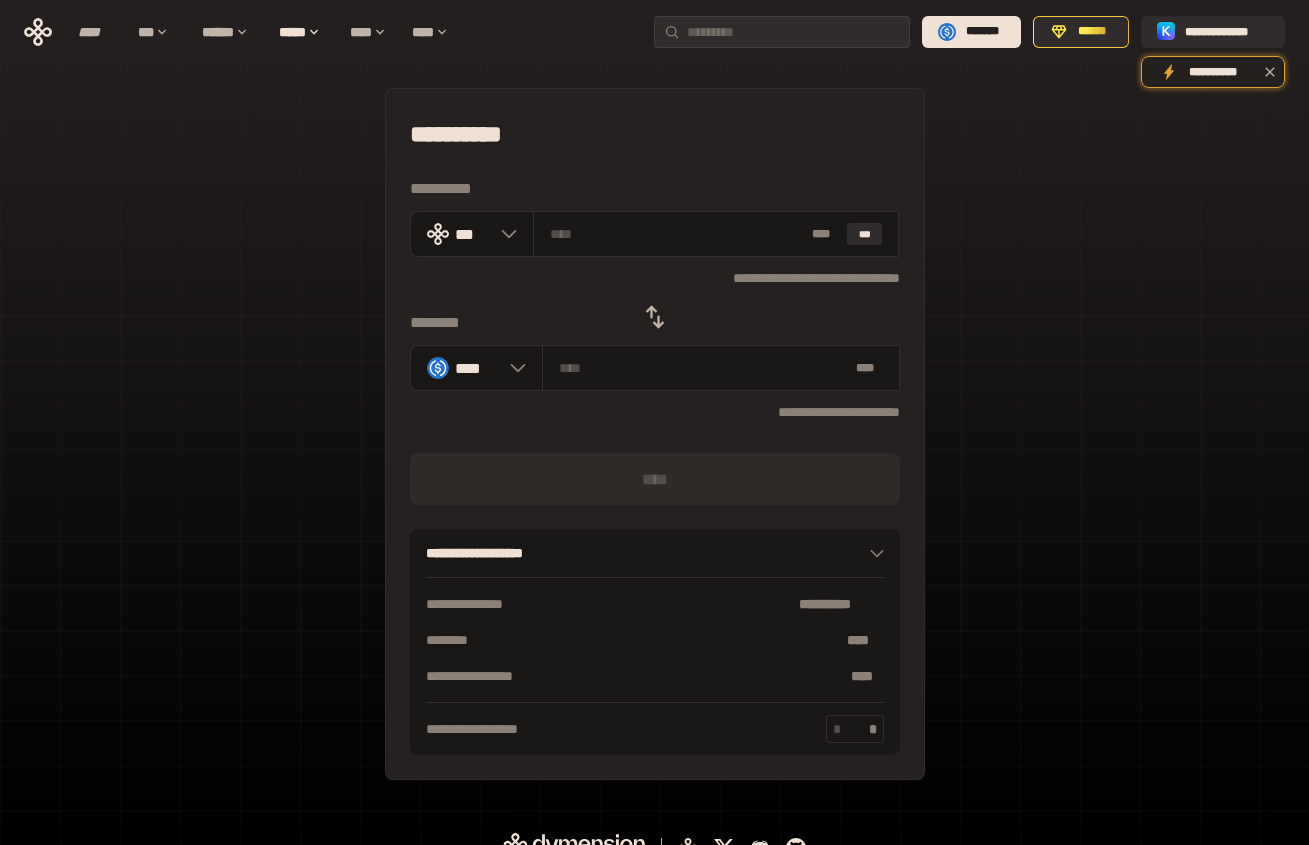 type on "*" 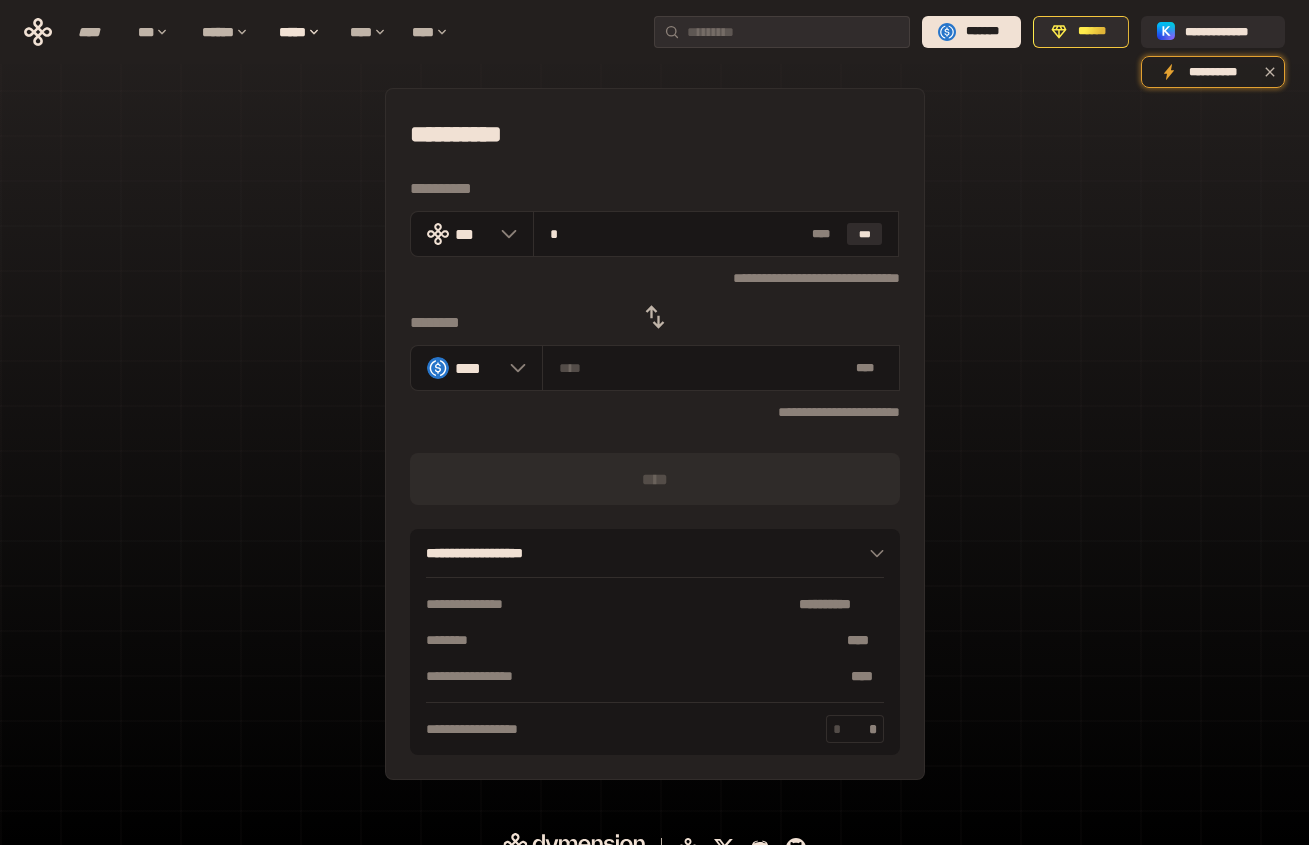 type on "********" 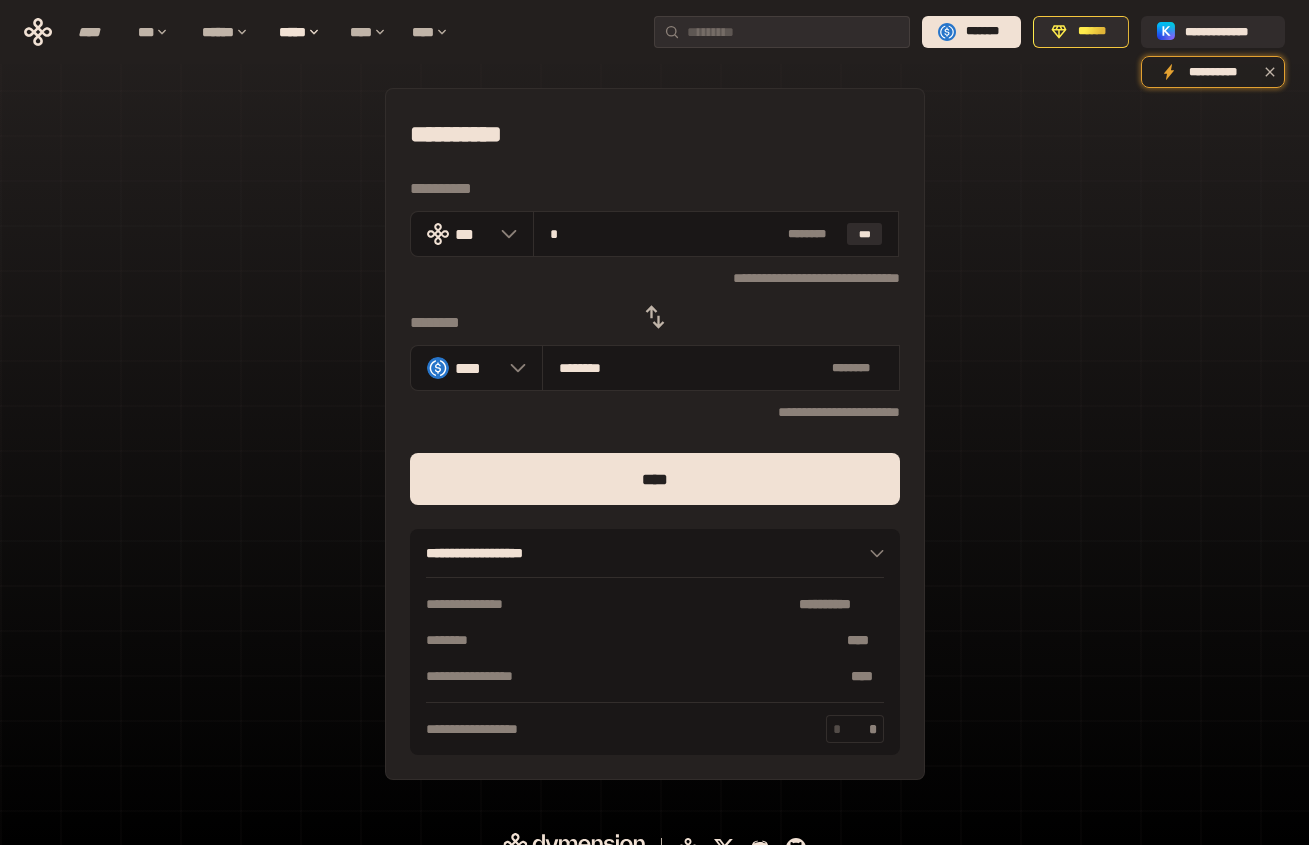 type on "**" 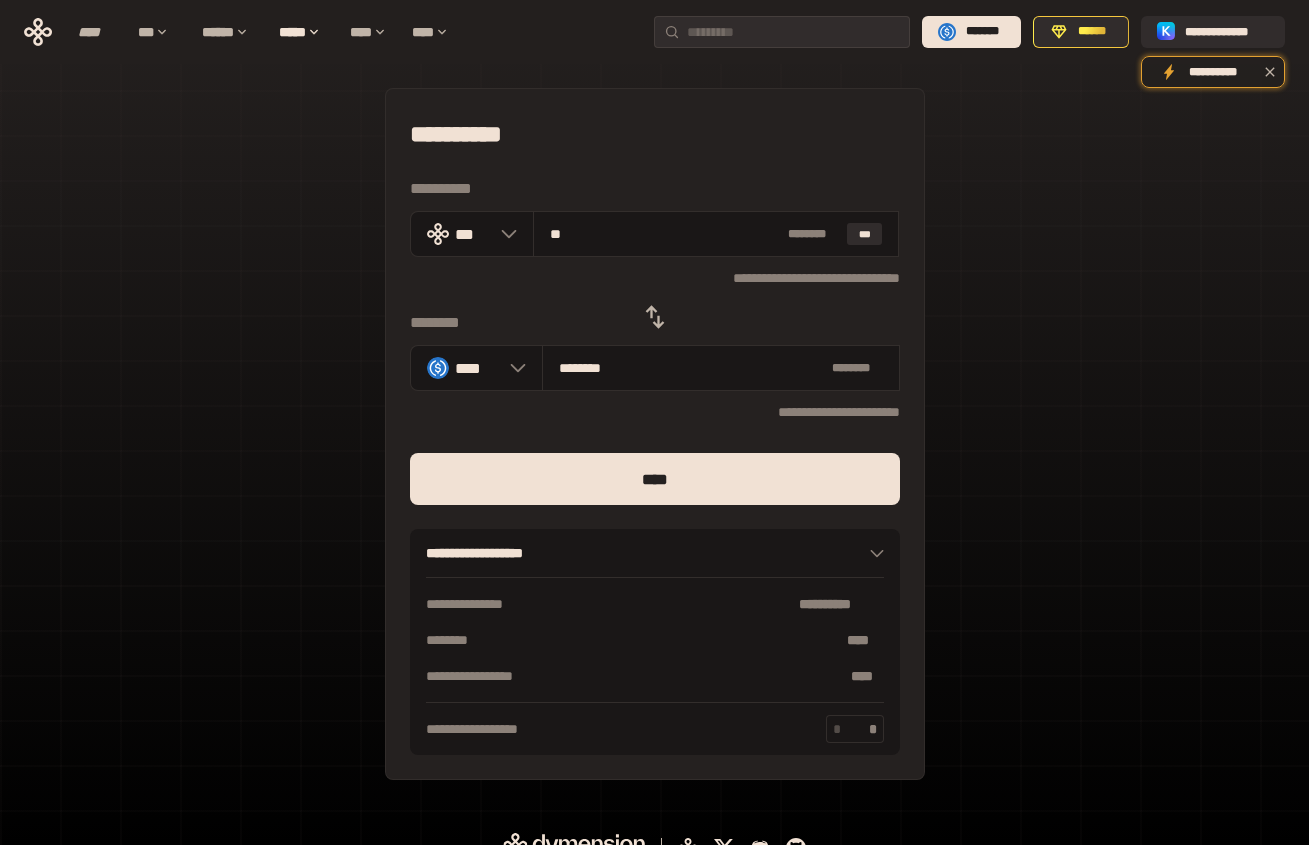 type on "*********" 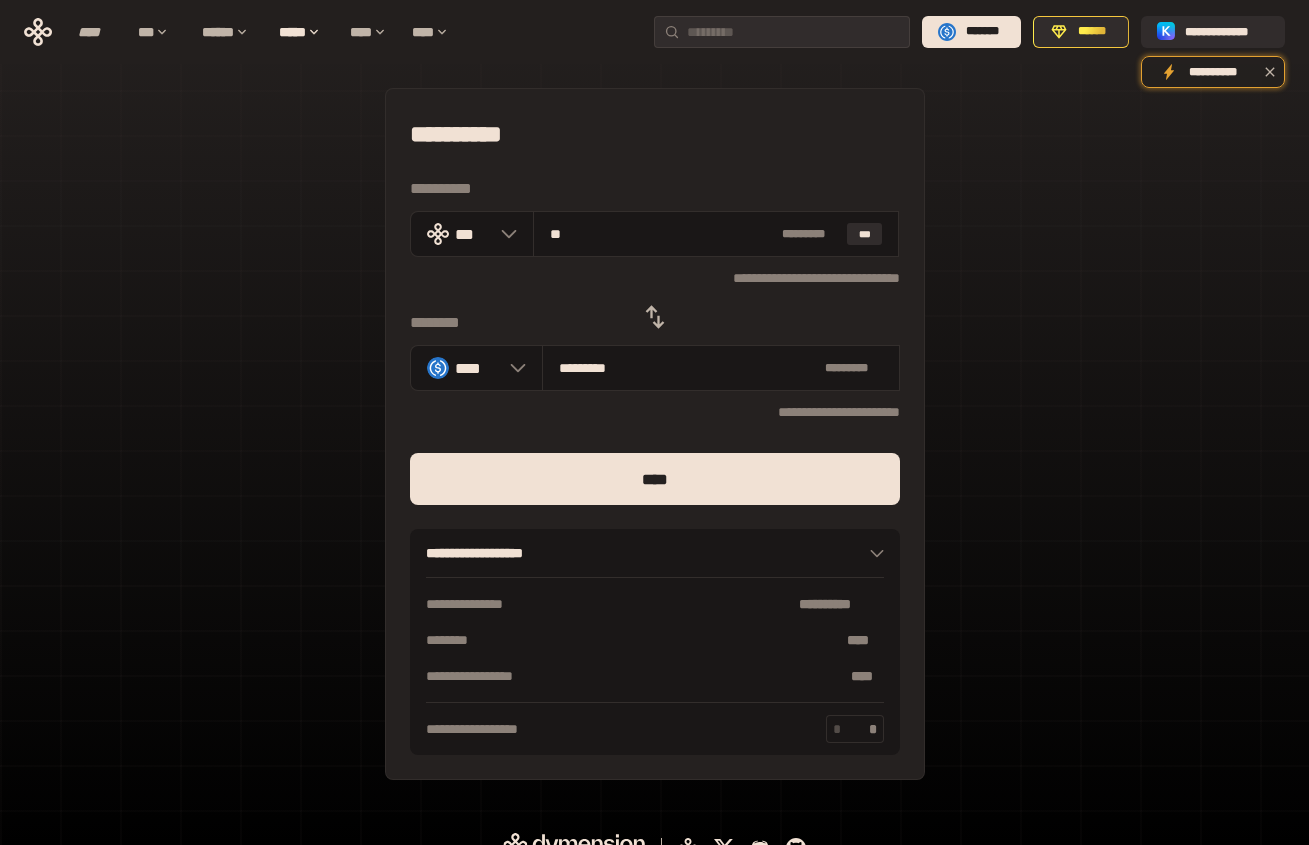 type on "***" 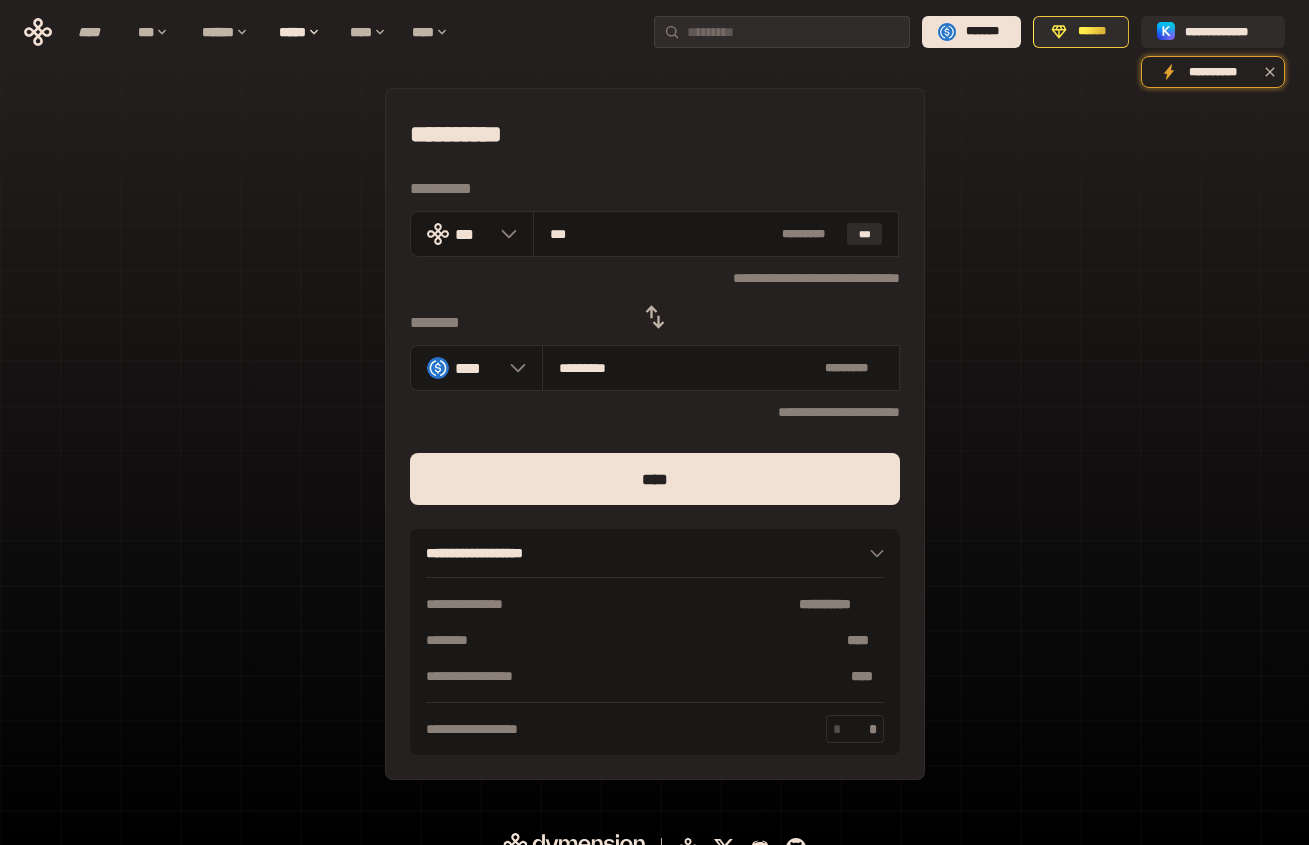 type on "**********" 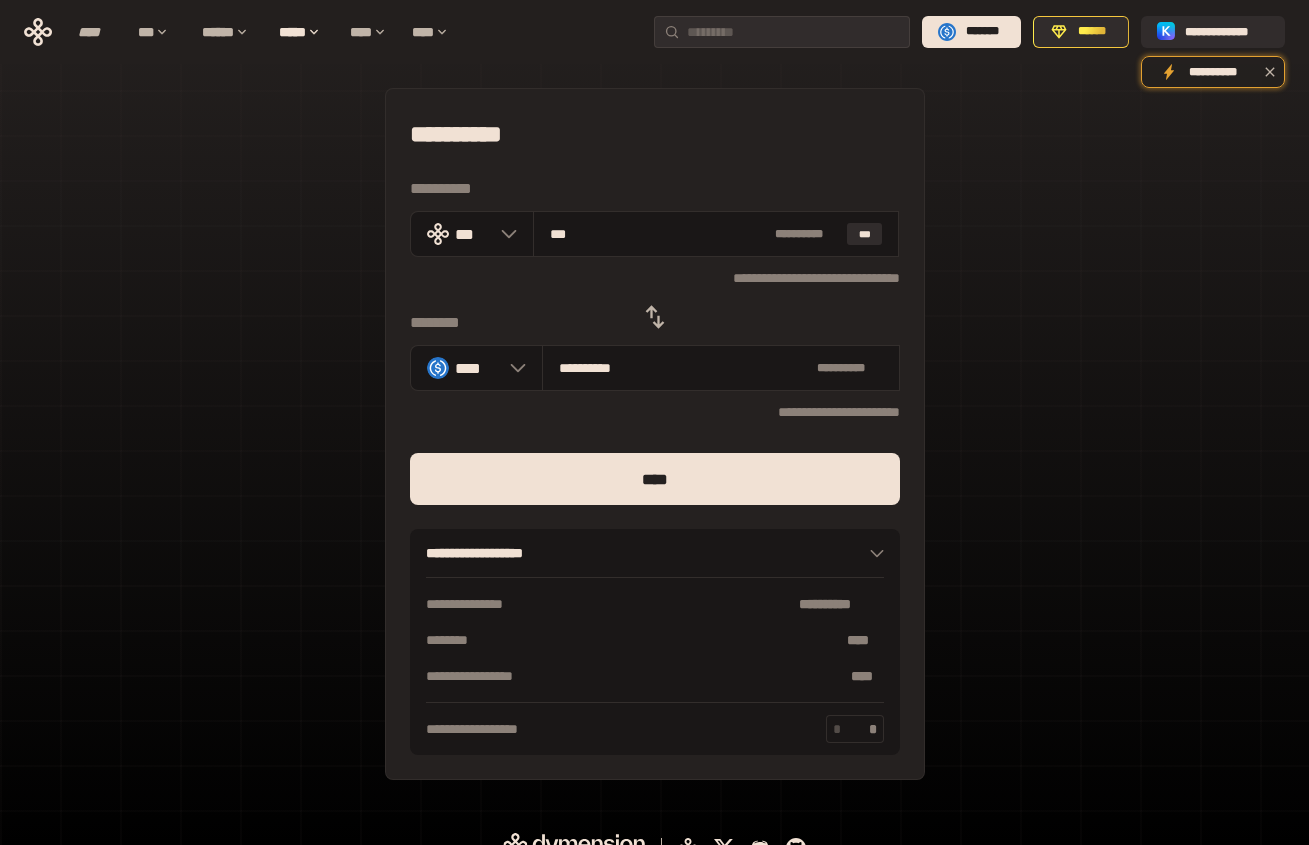 type on "****" 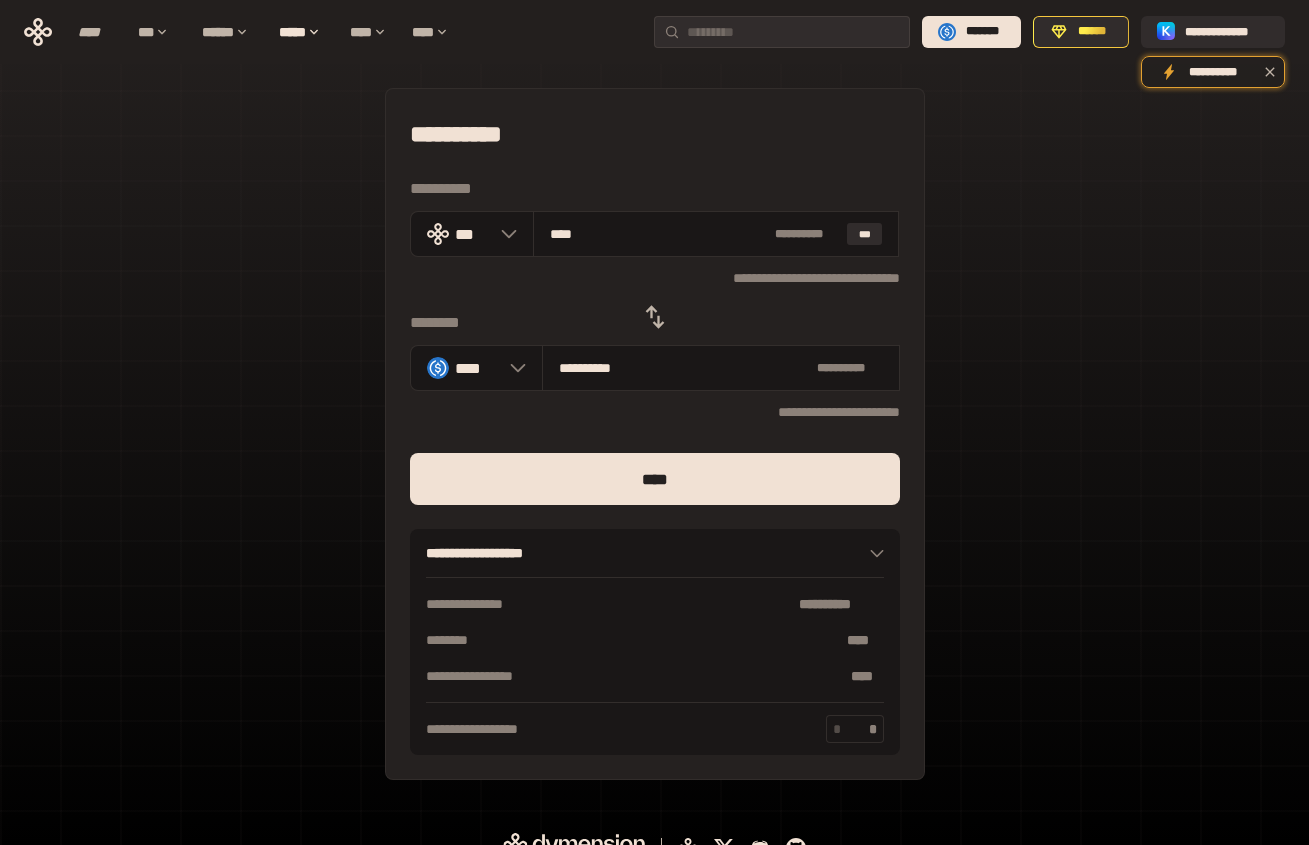 type on "**********" 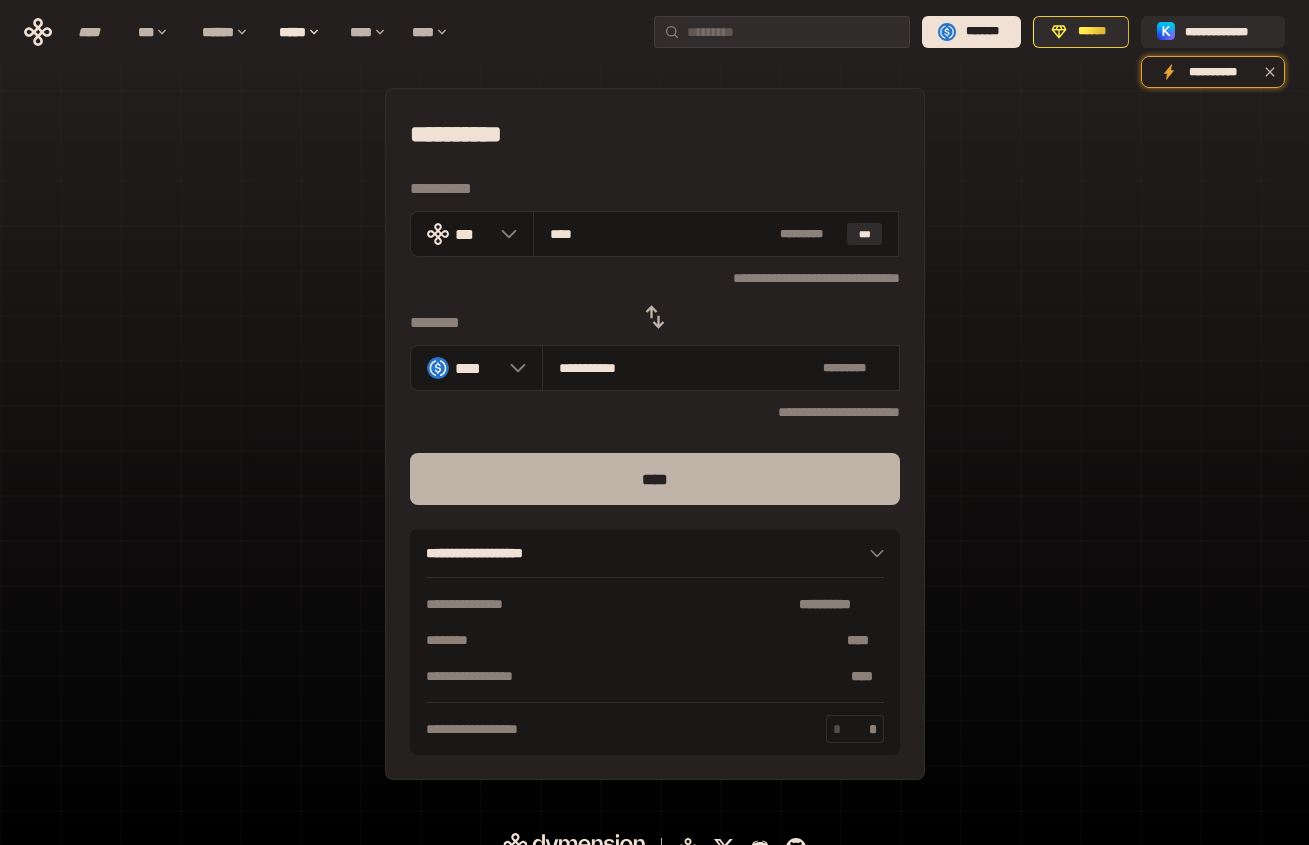 type on "****" 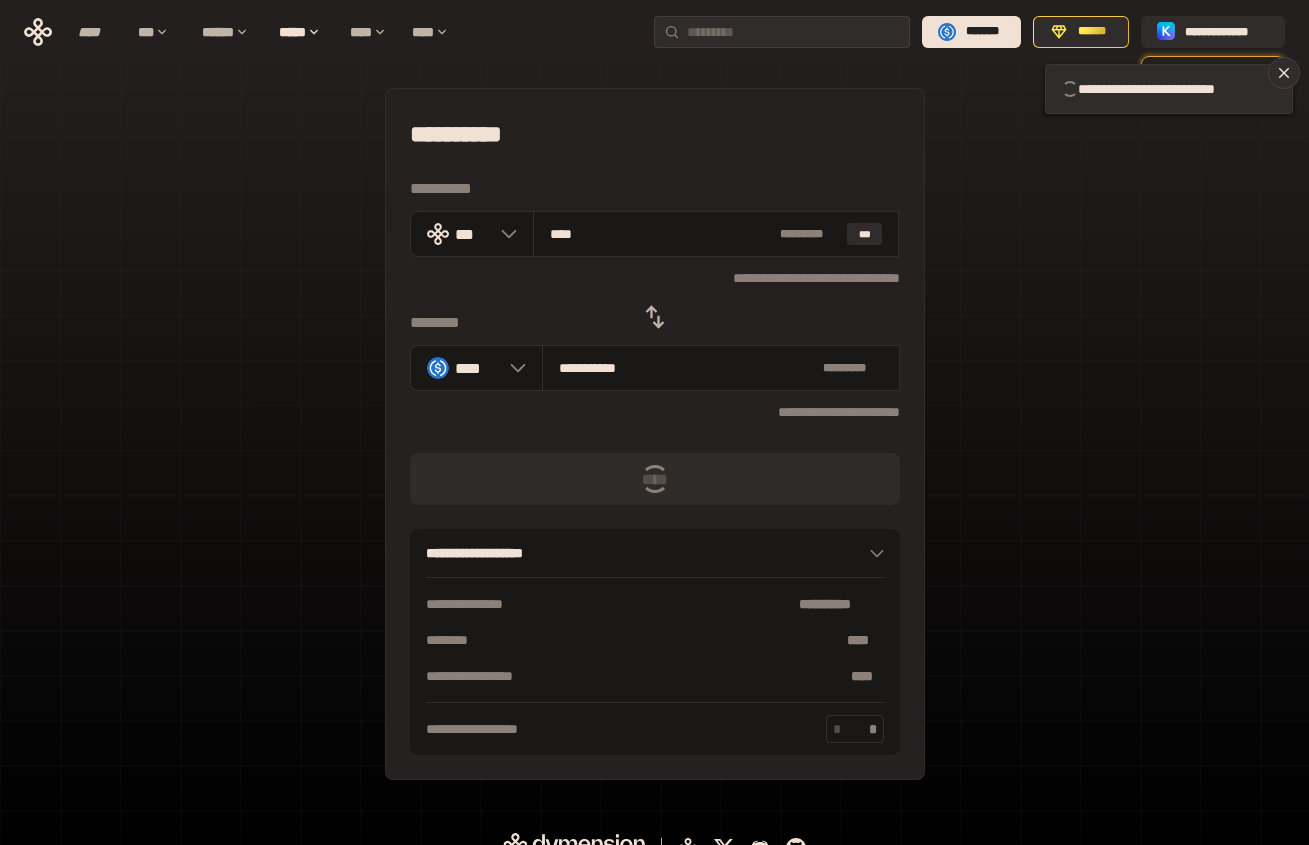 type 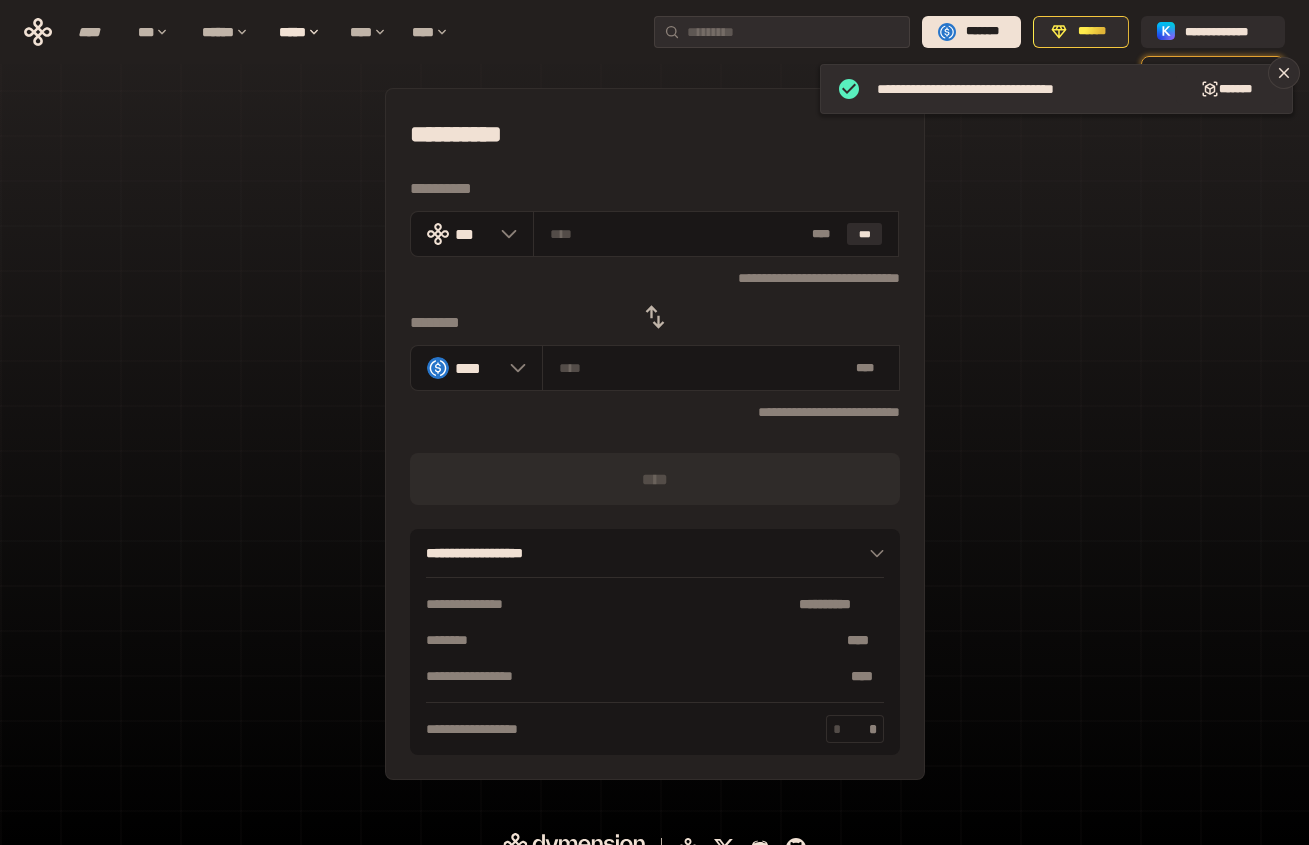 click 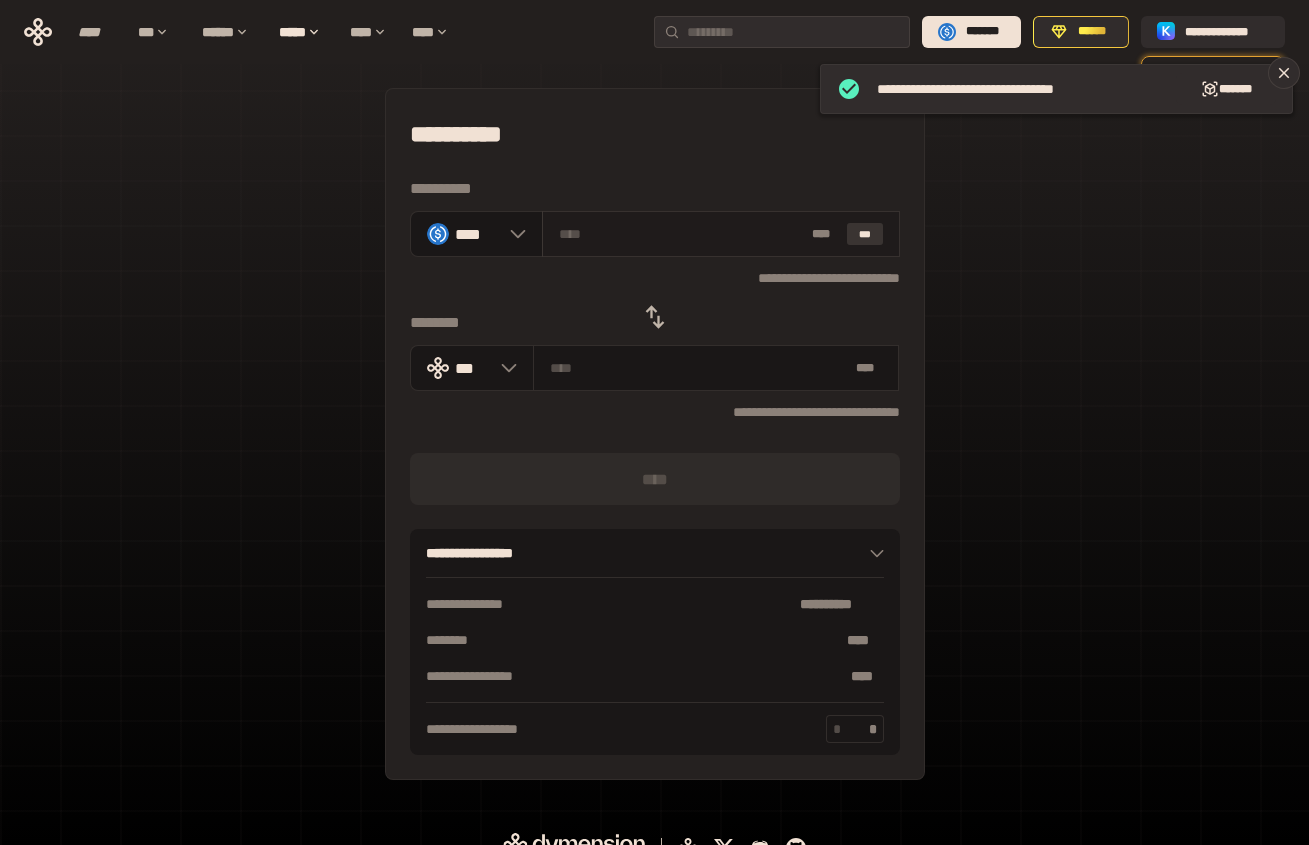 click on "***" at bounding box center [865, 234] 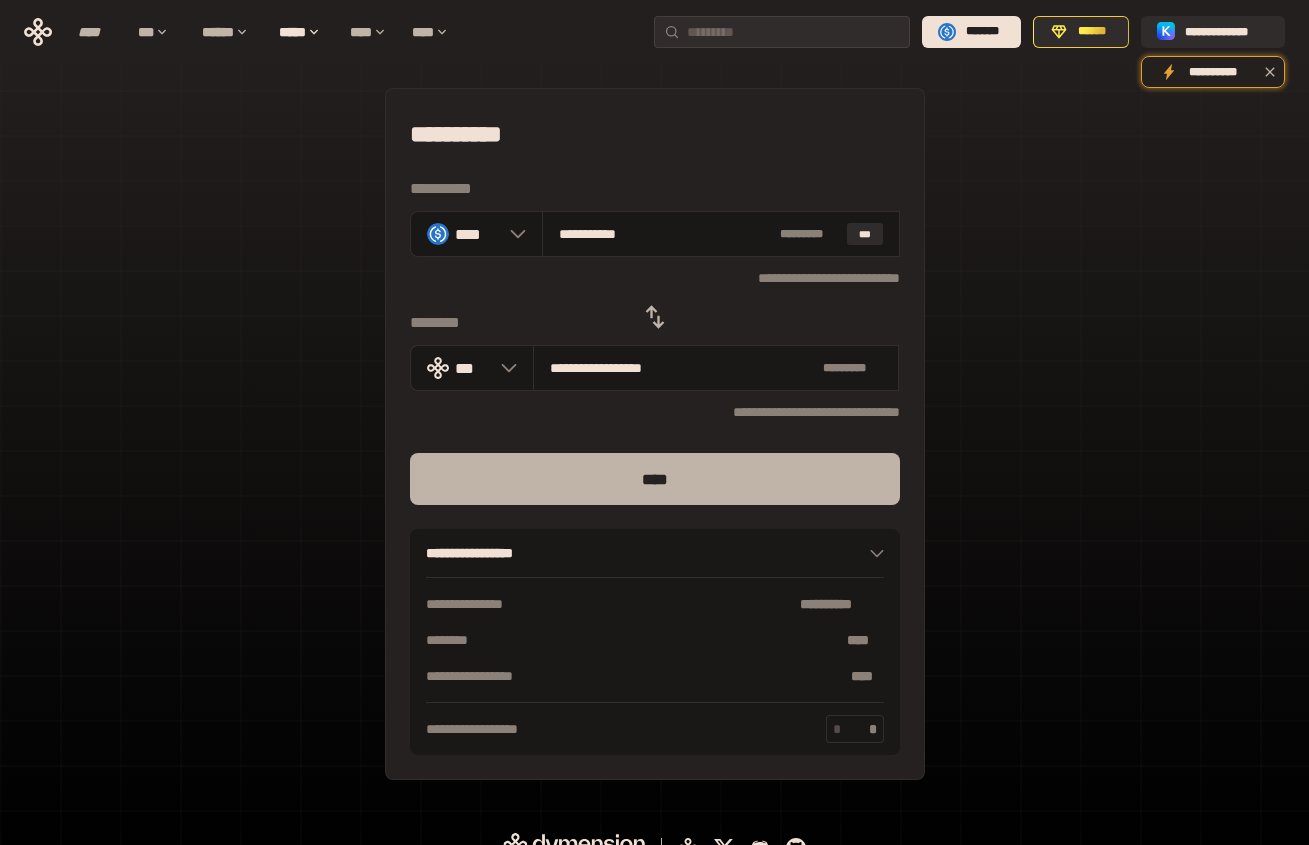 click on "****" at bounding box center (655, 479) 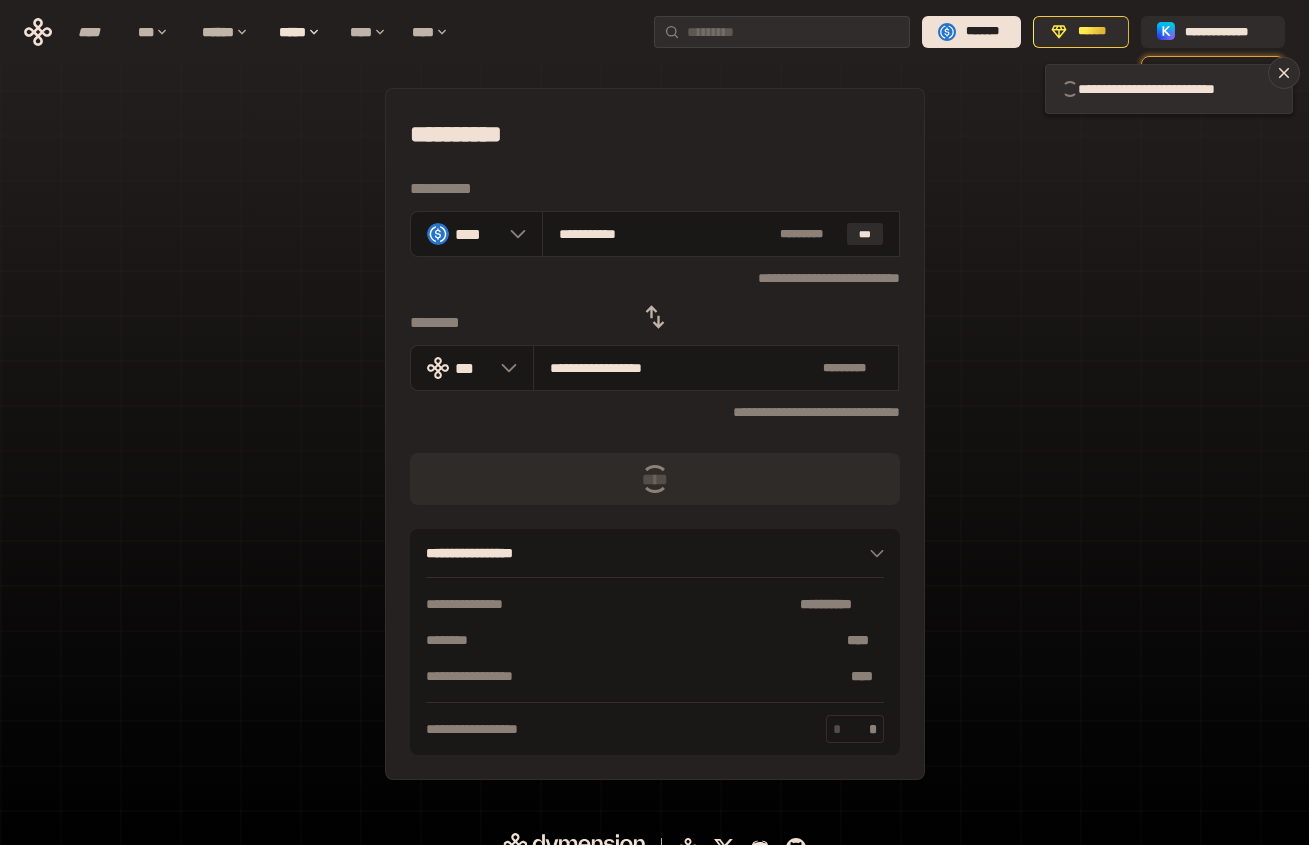 type 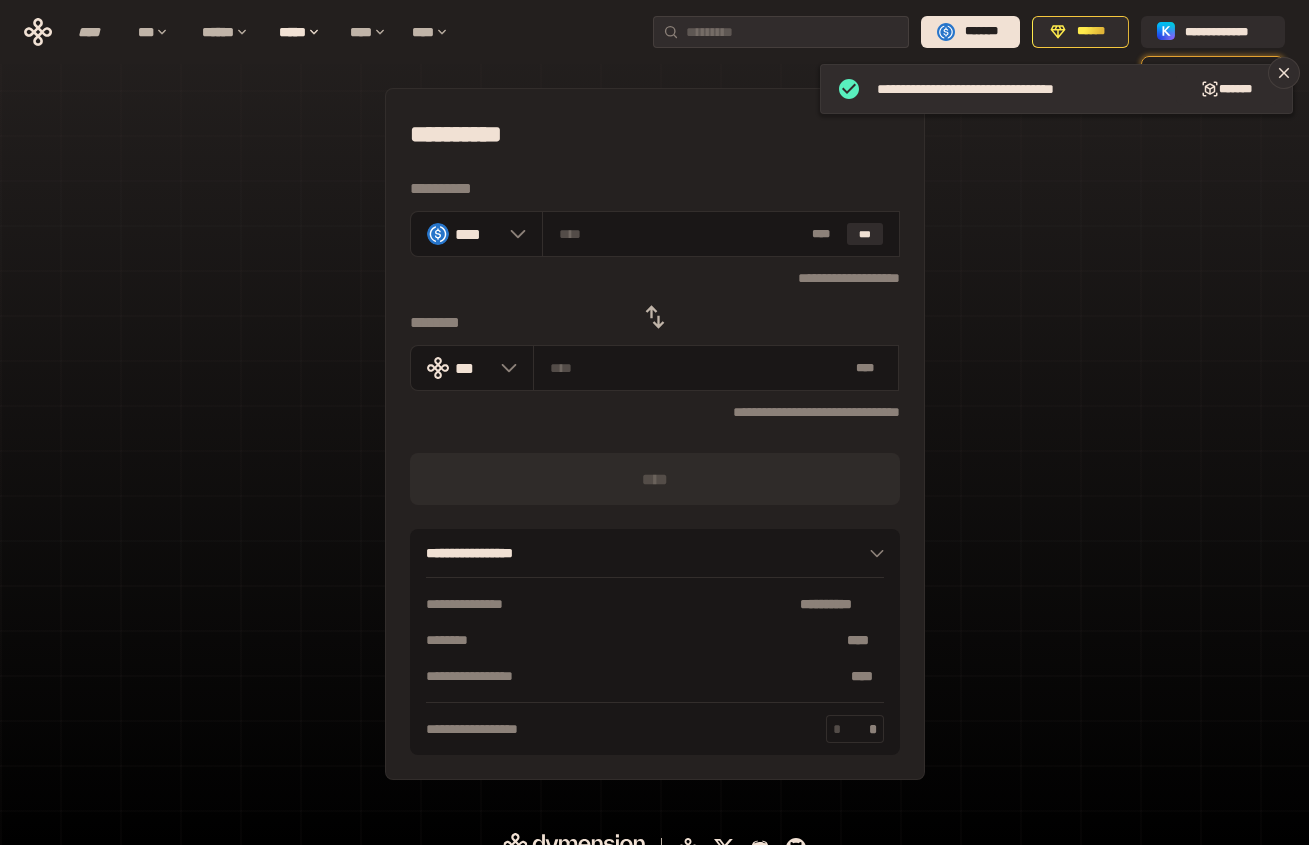 click 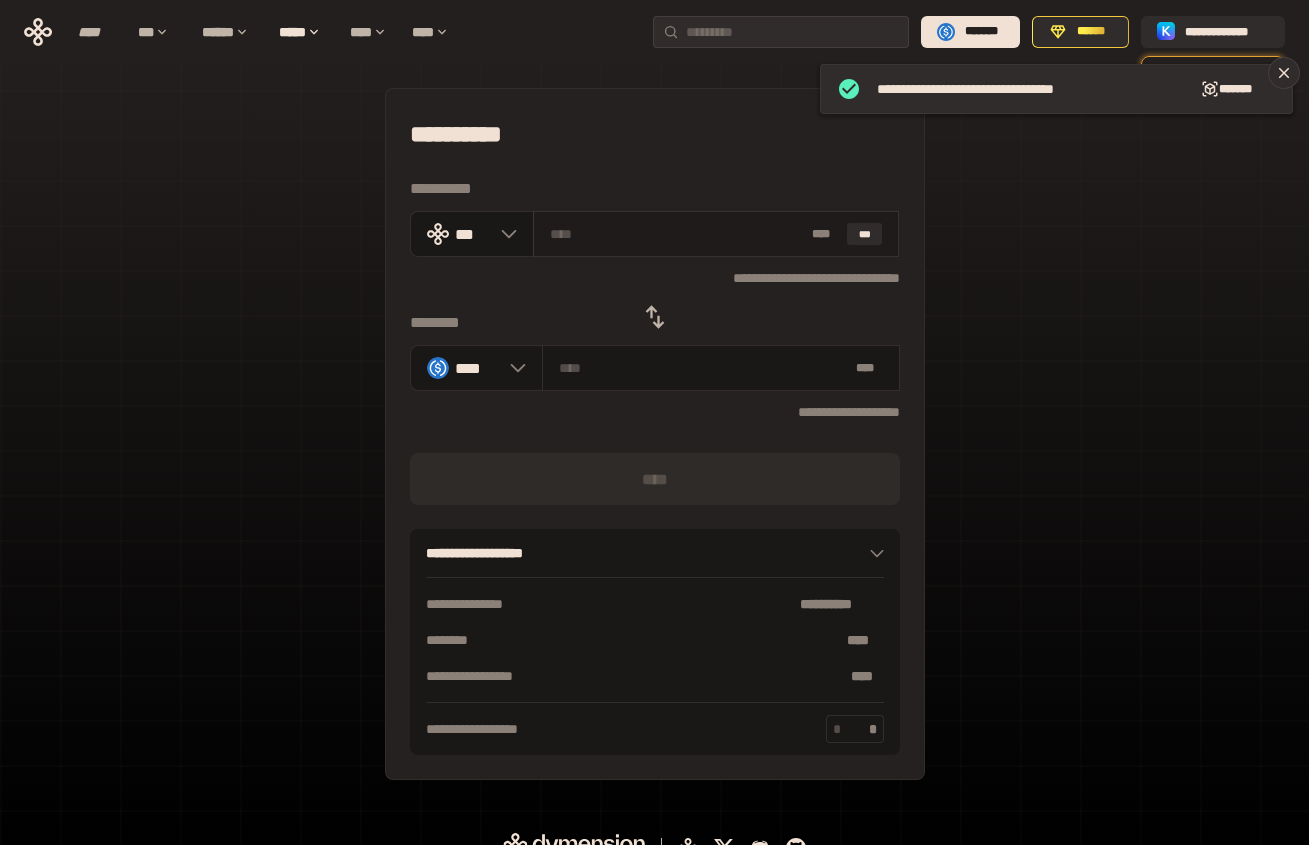 click at bounding box center (677, 234) 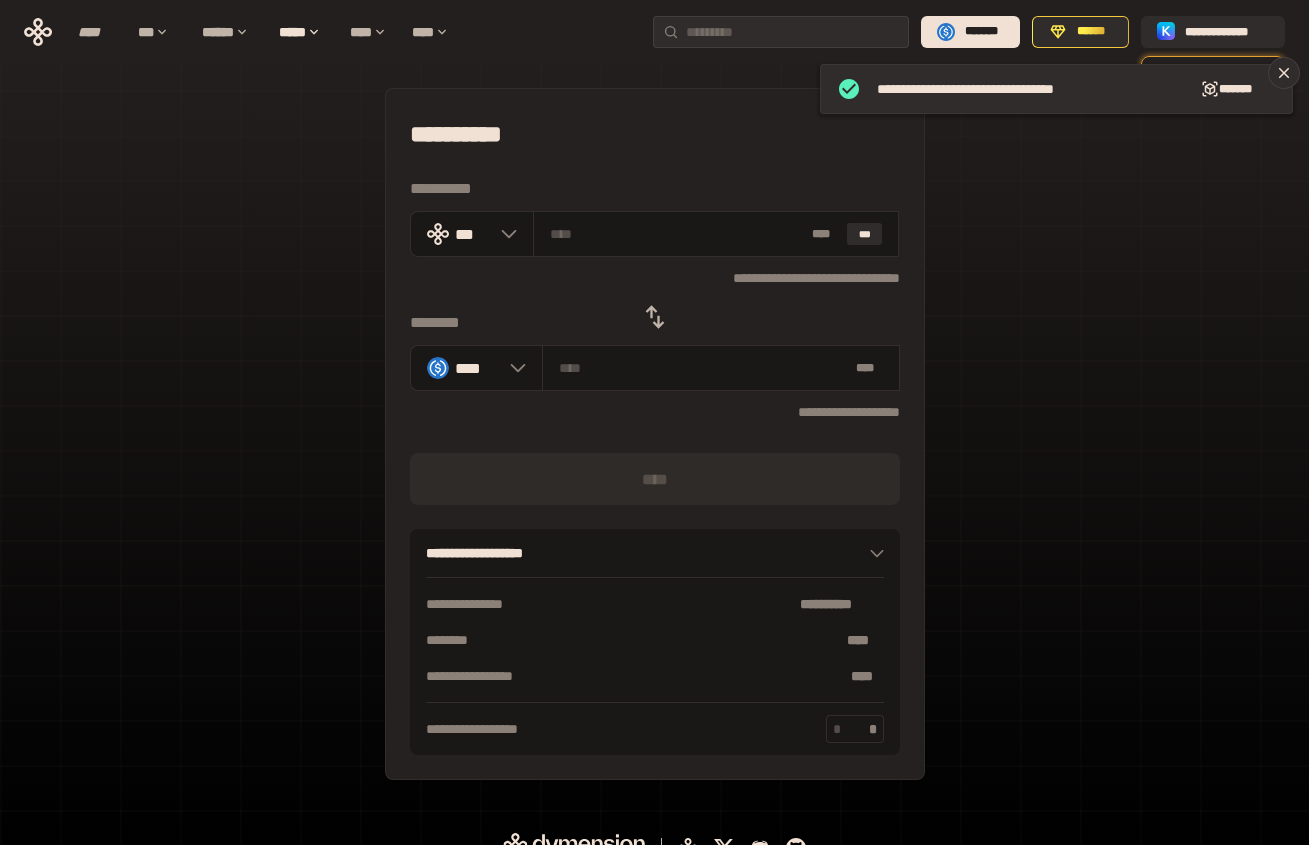 type on "*" 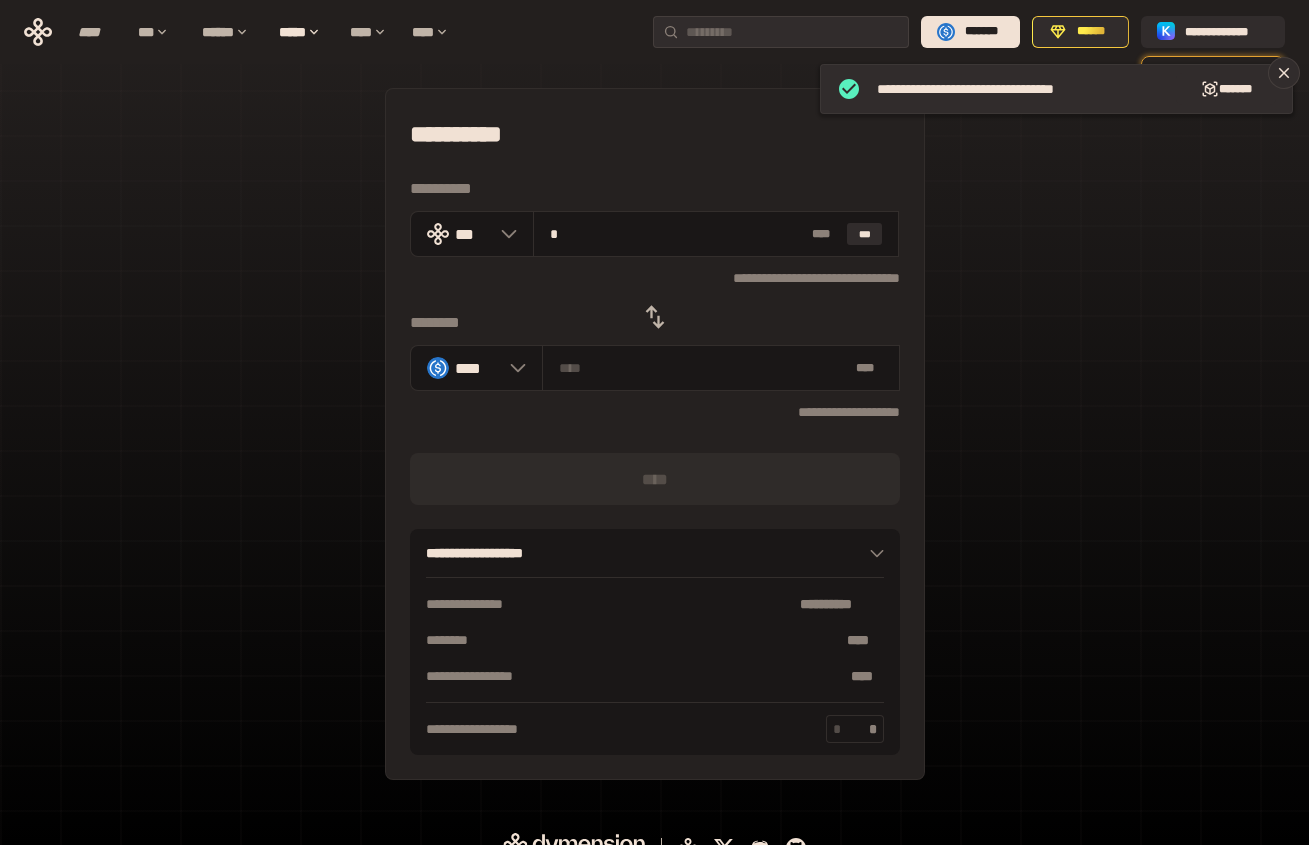 type on "********" 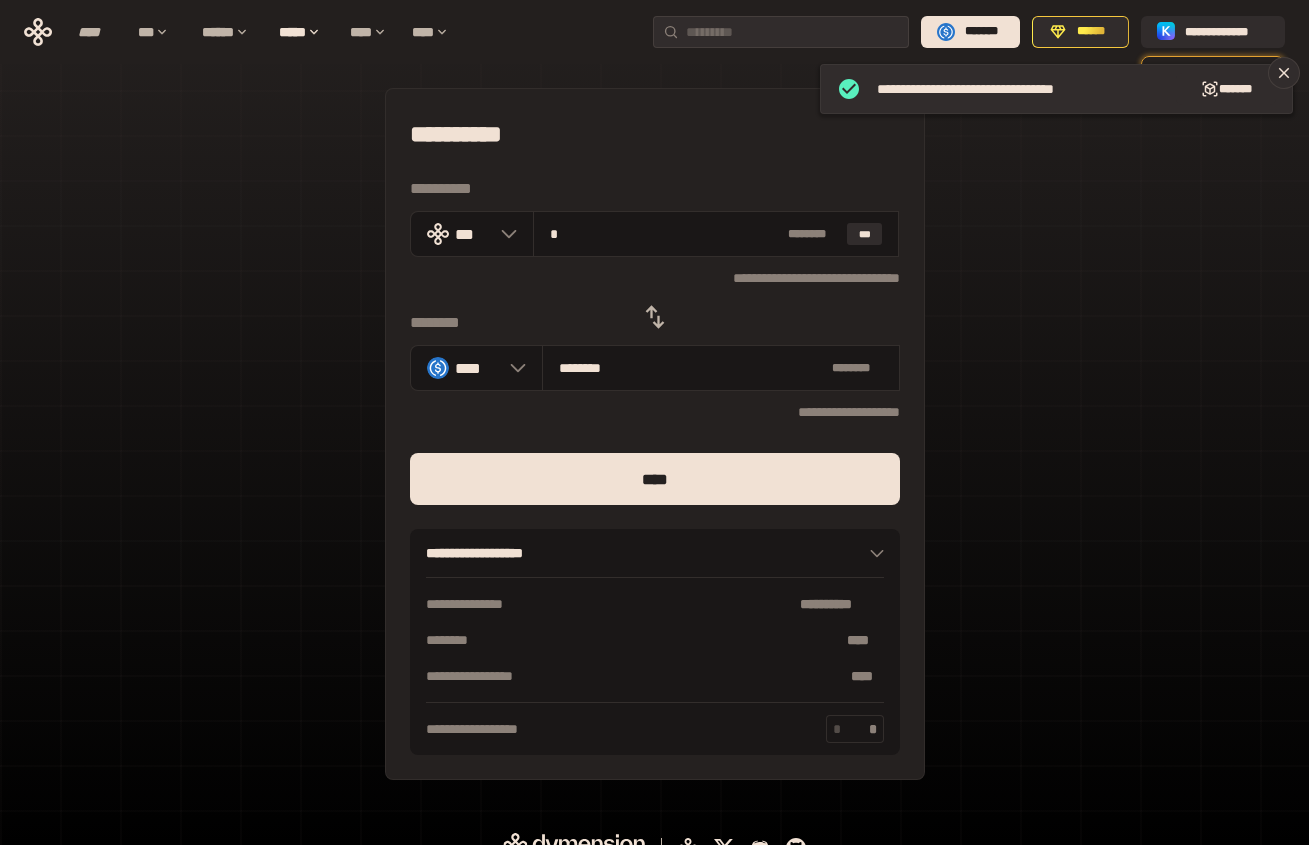 type on "**" 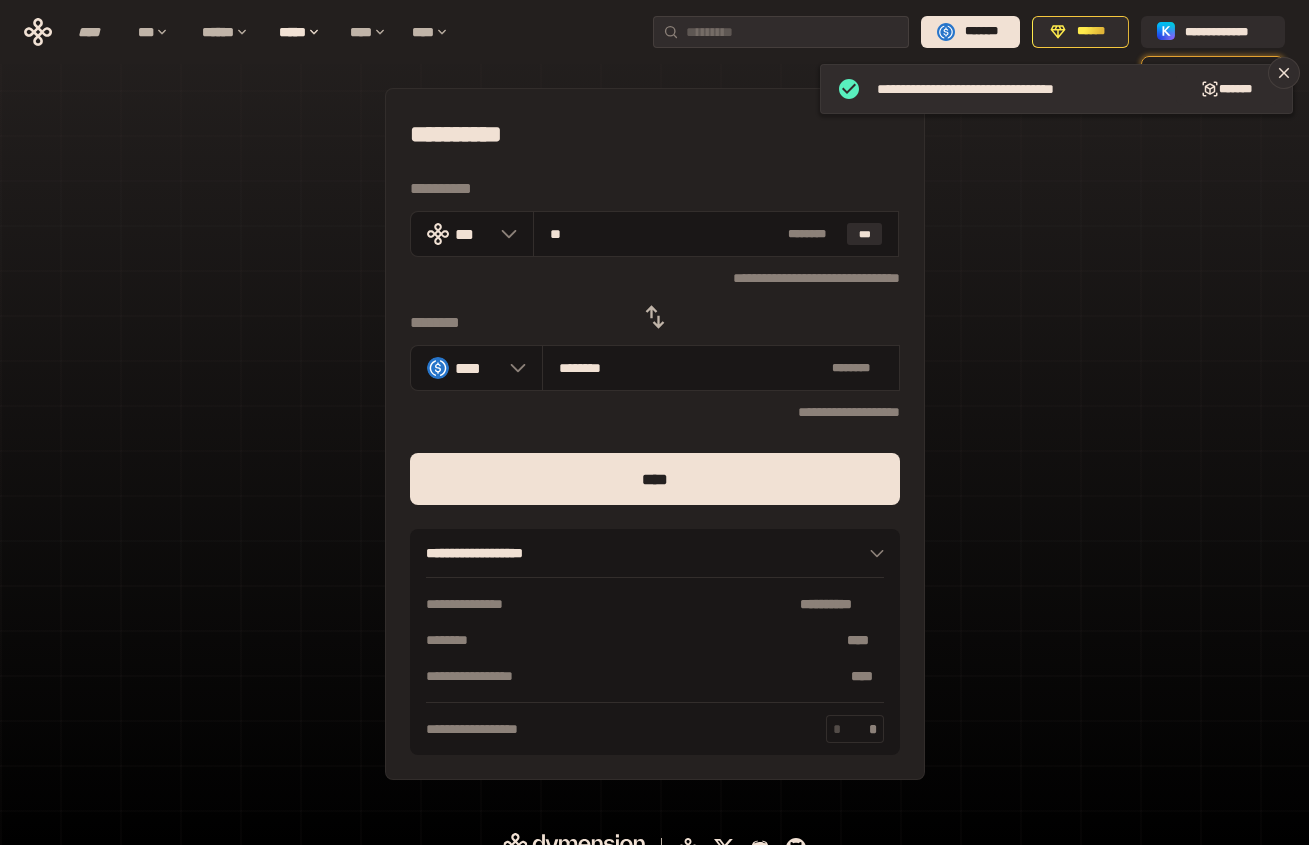 type on "*********" 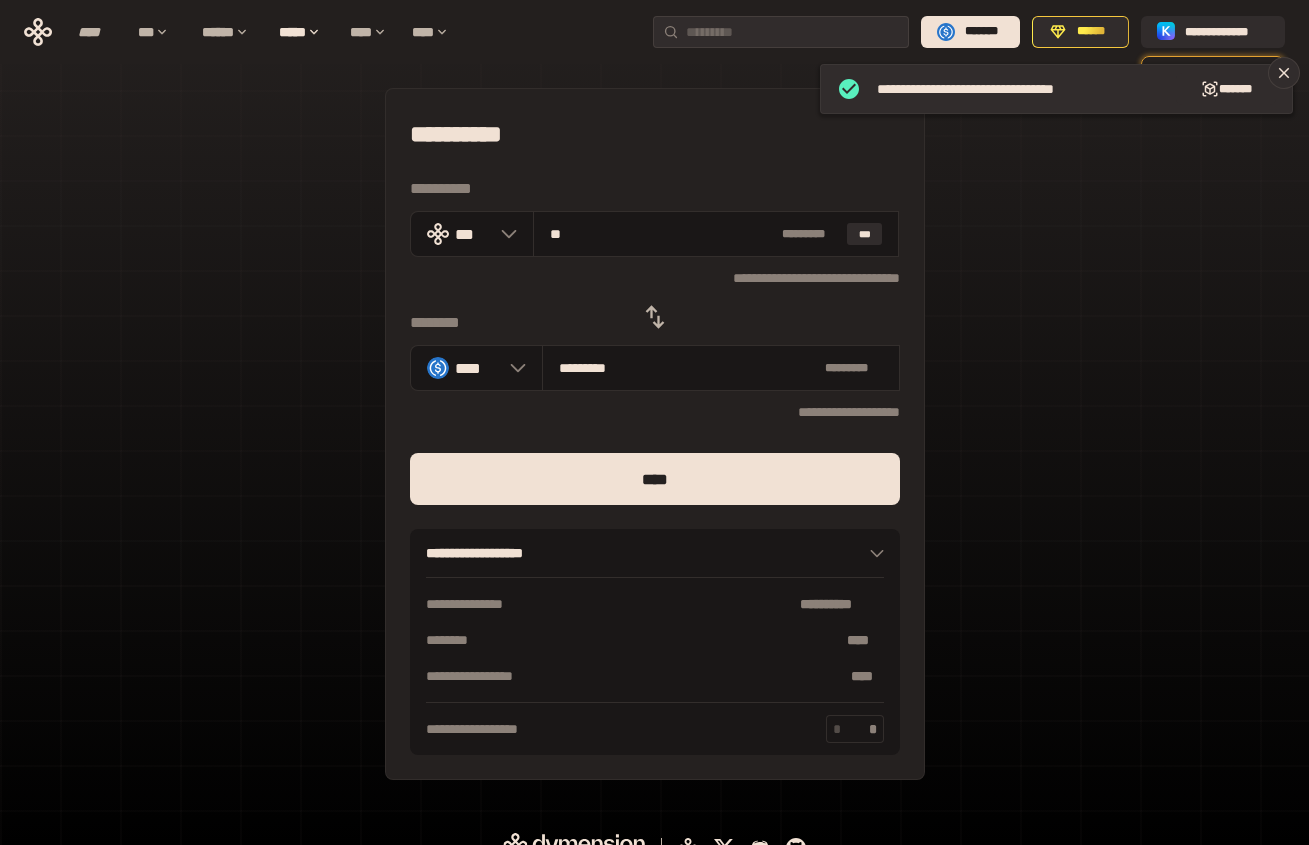 type on "***" 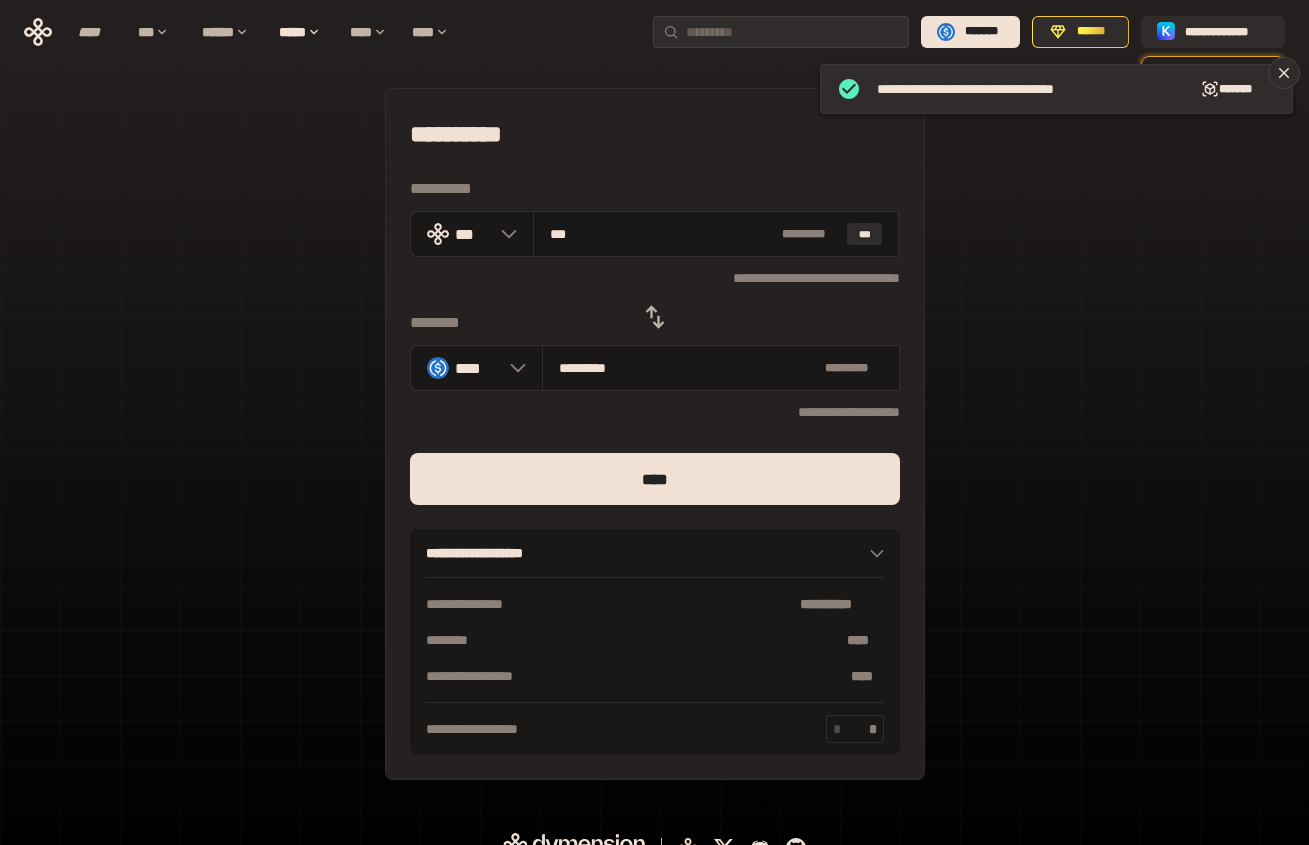 type on "**********" 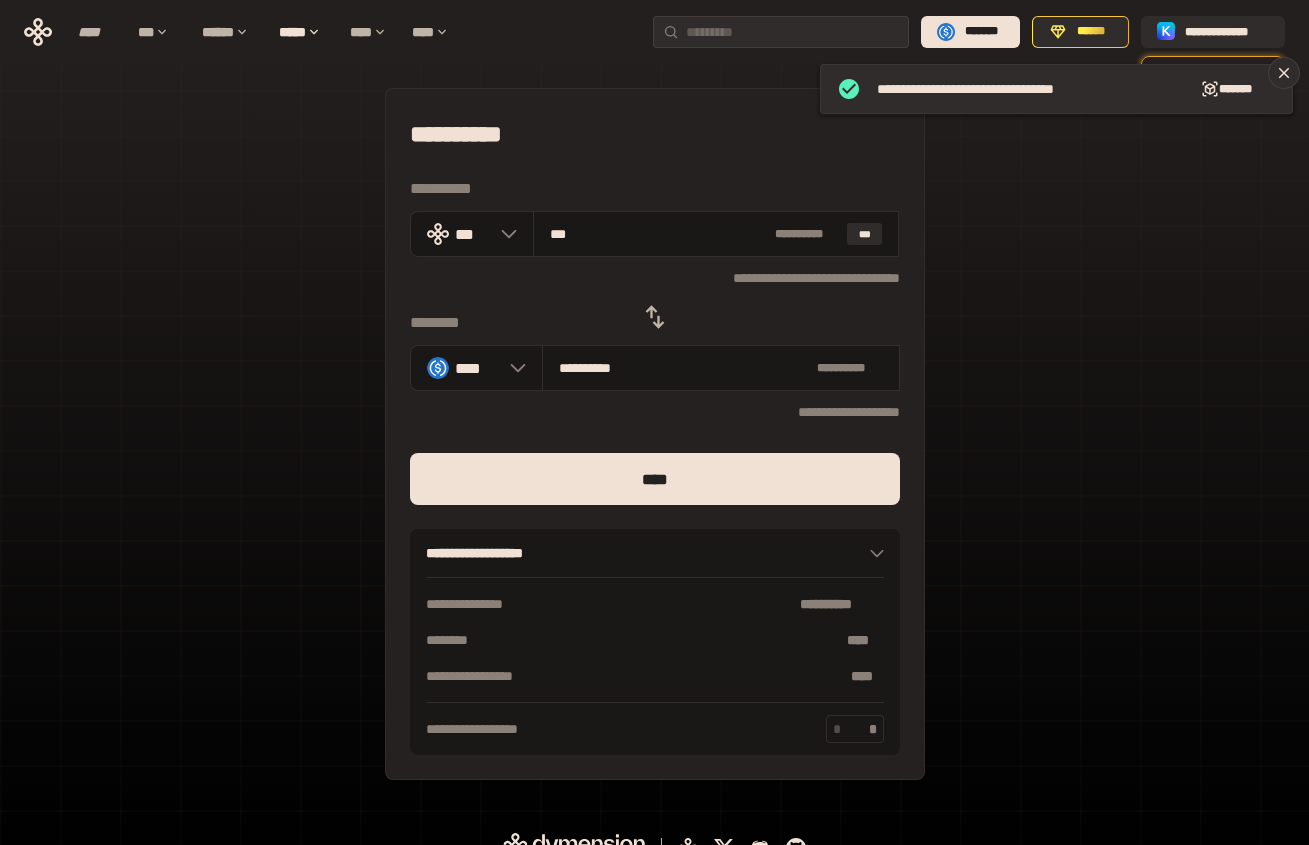 type on "****" 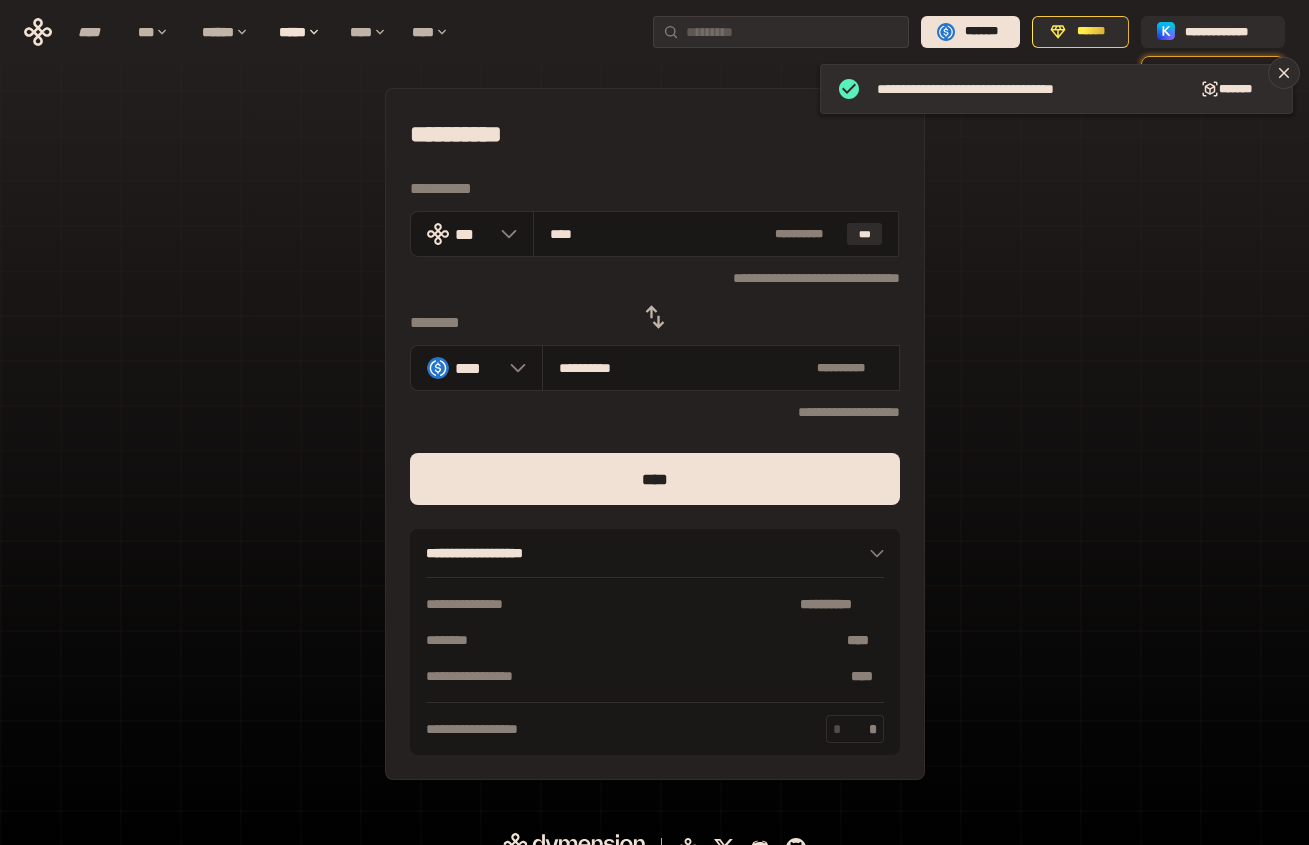 type on "**********" 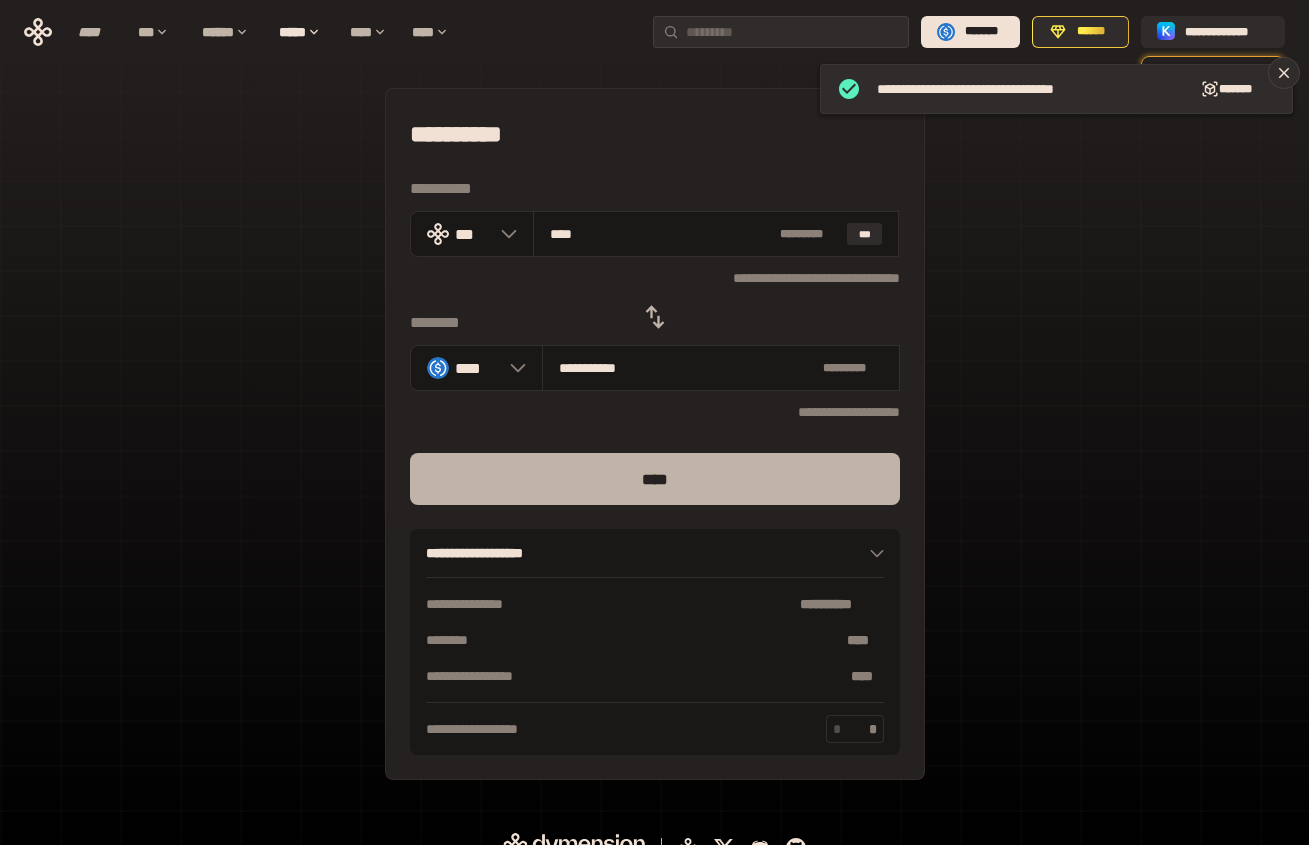 type on "****" 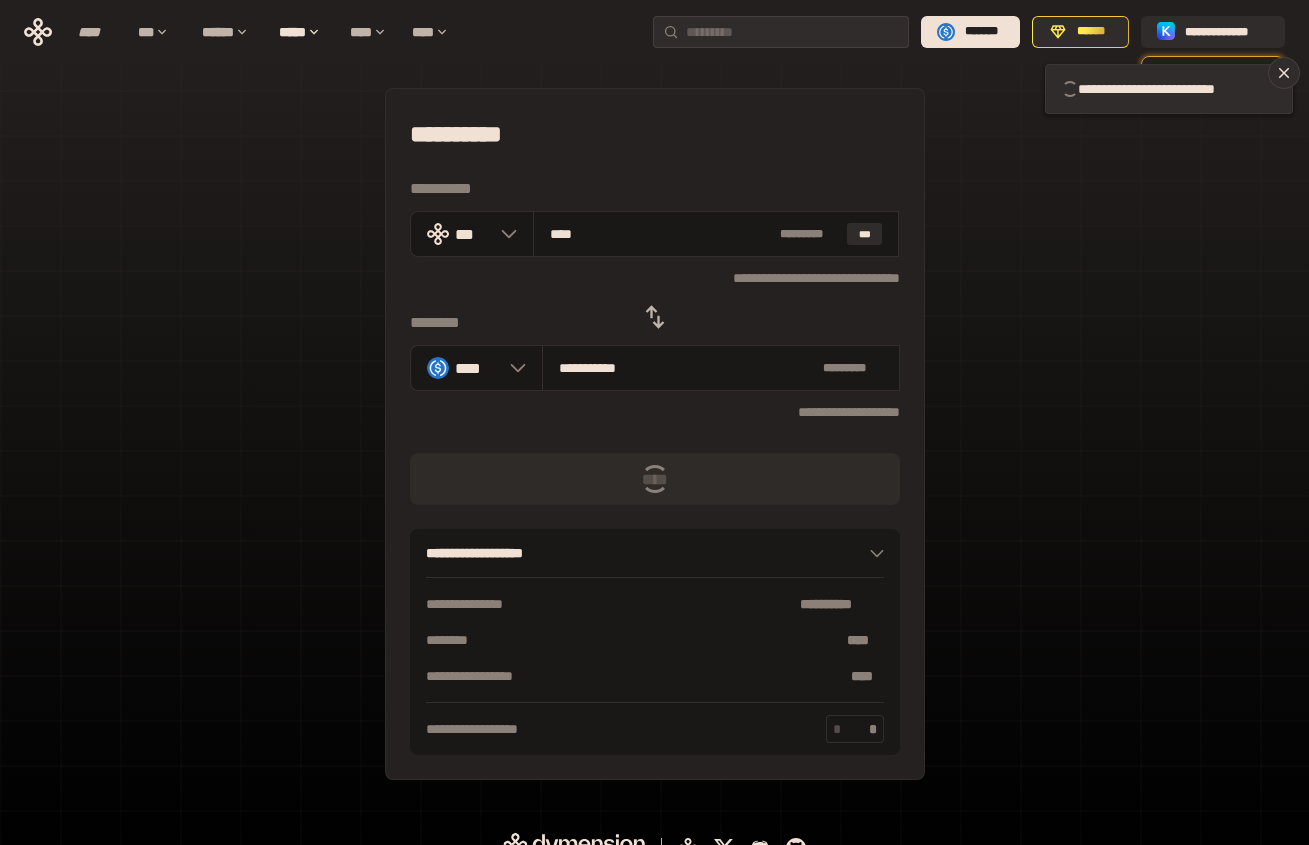 type 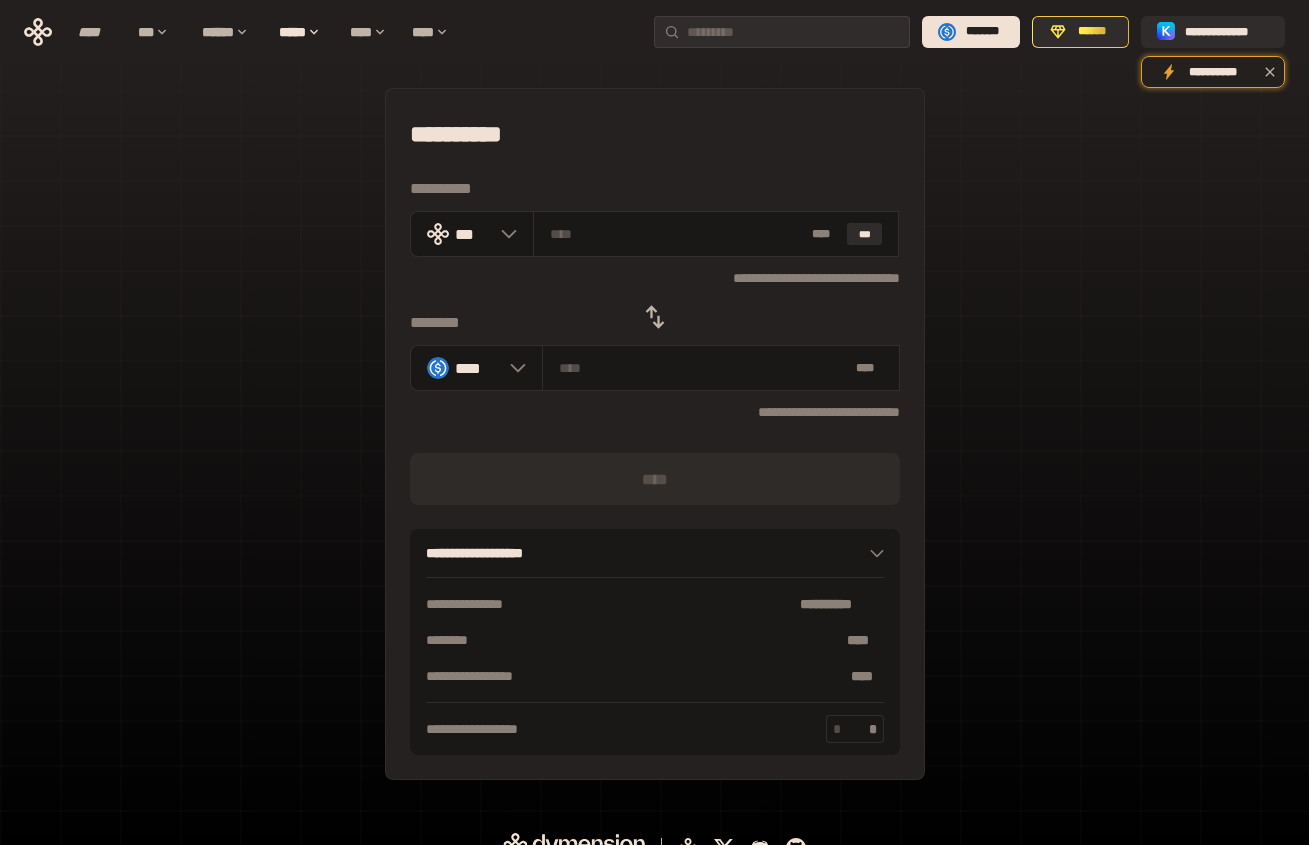 click 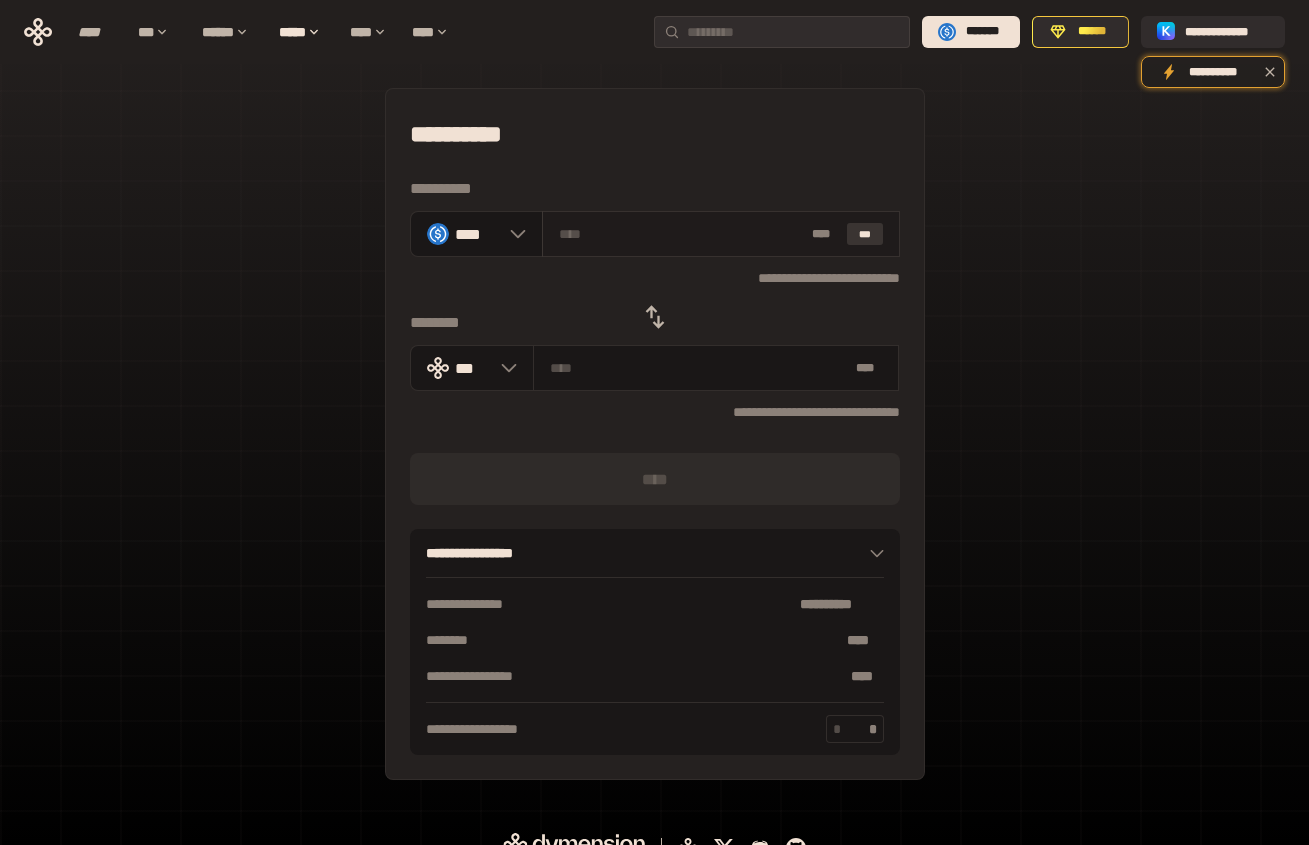 click on "***" at bounding box center [865, 234] 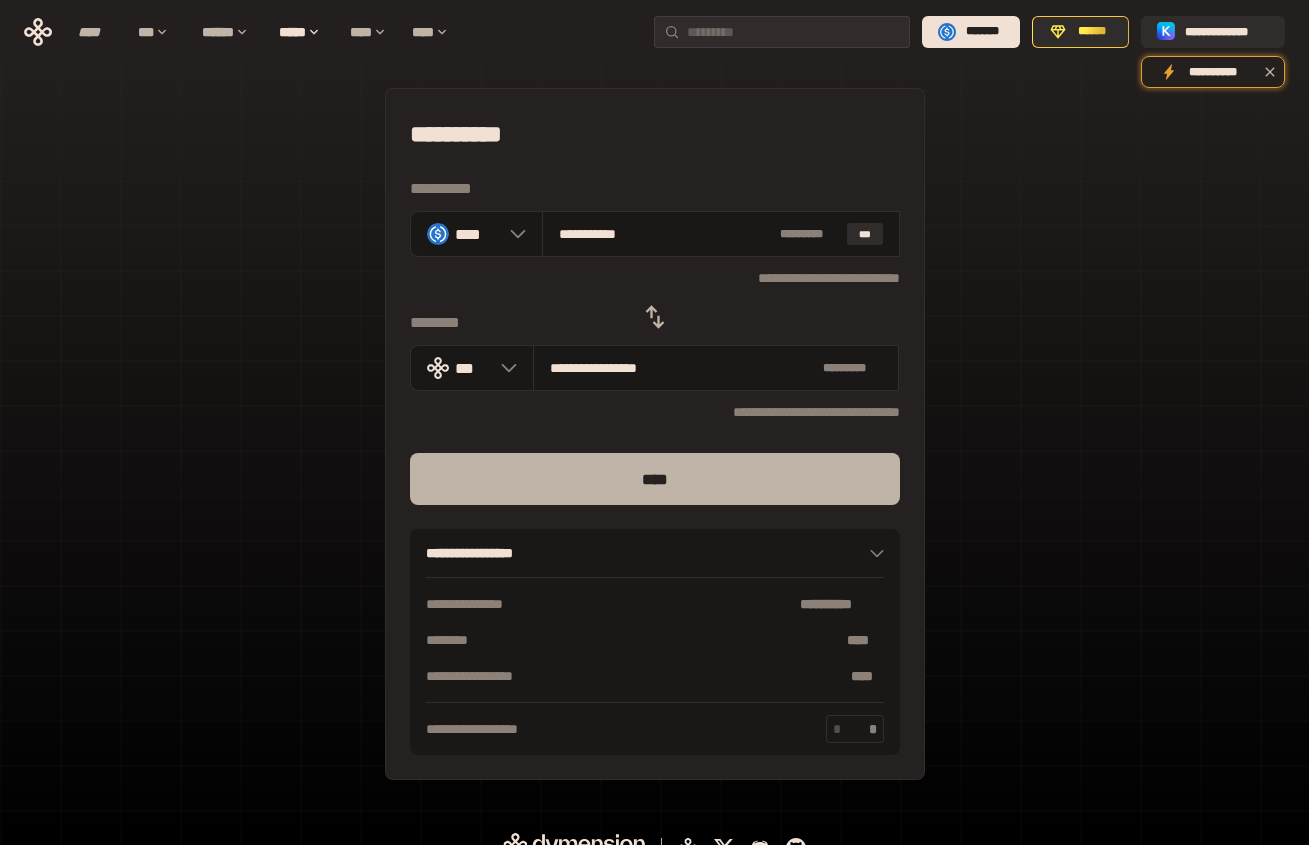 click on "****" at bounding box center (655, 479) 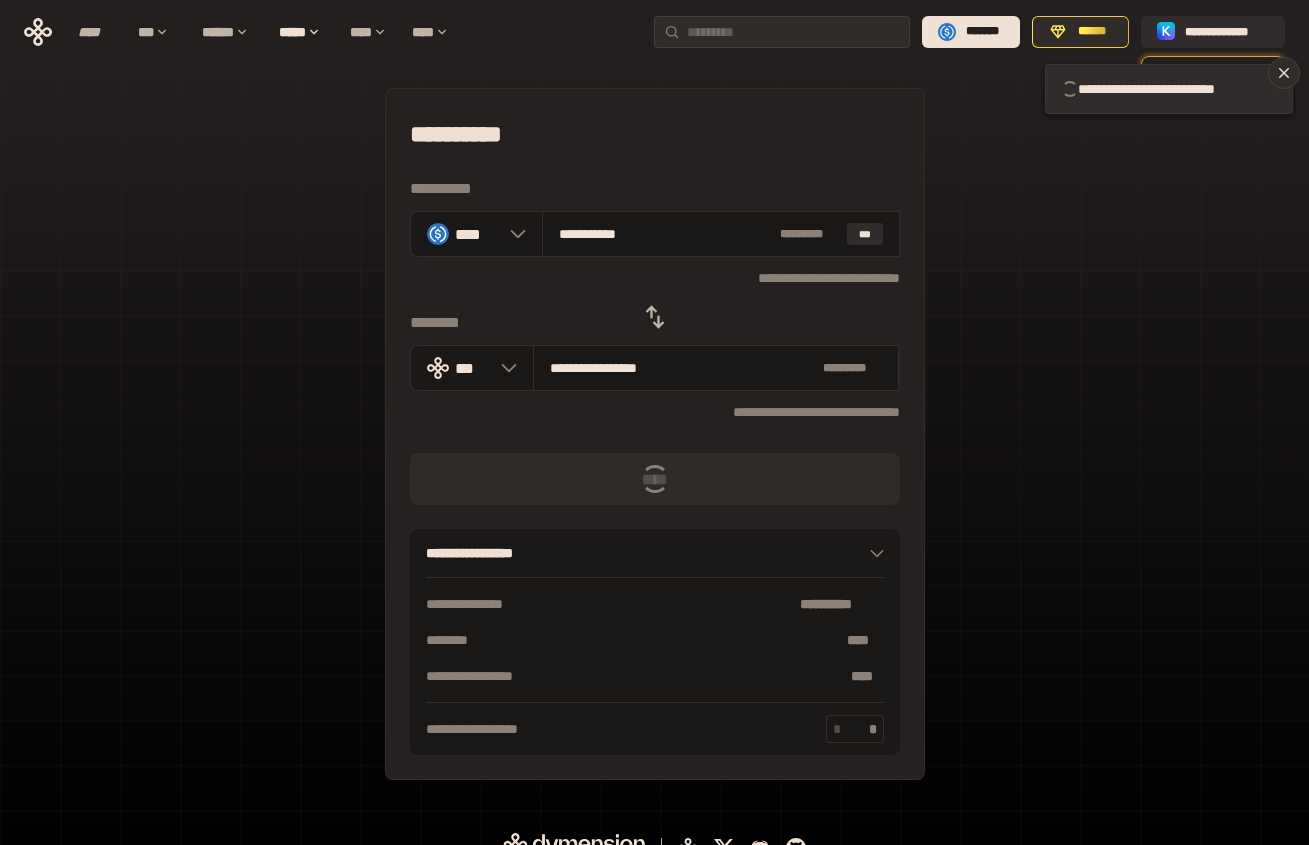 type 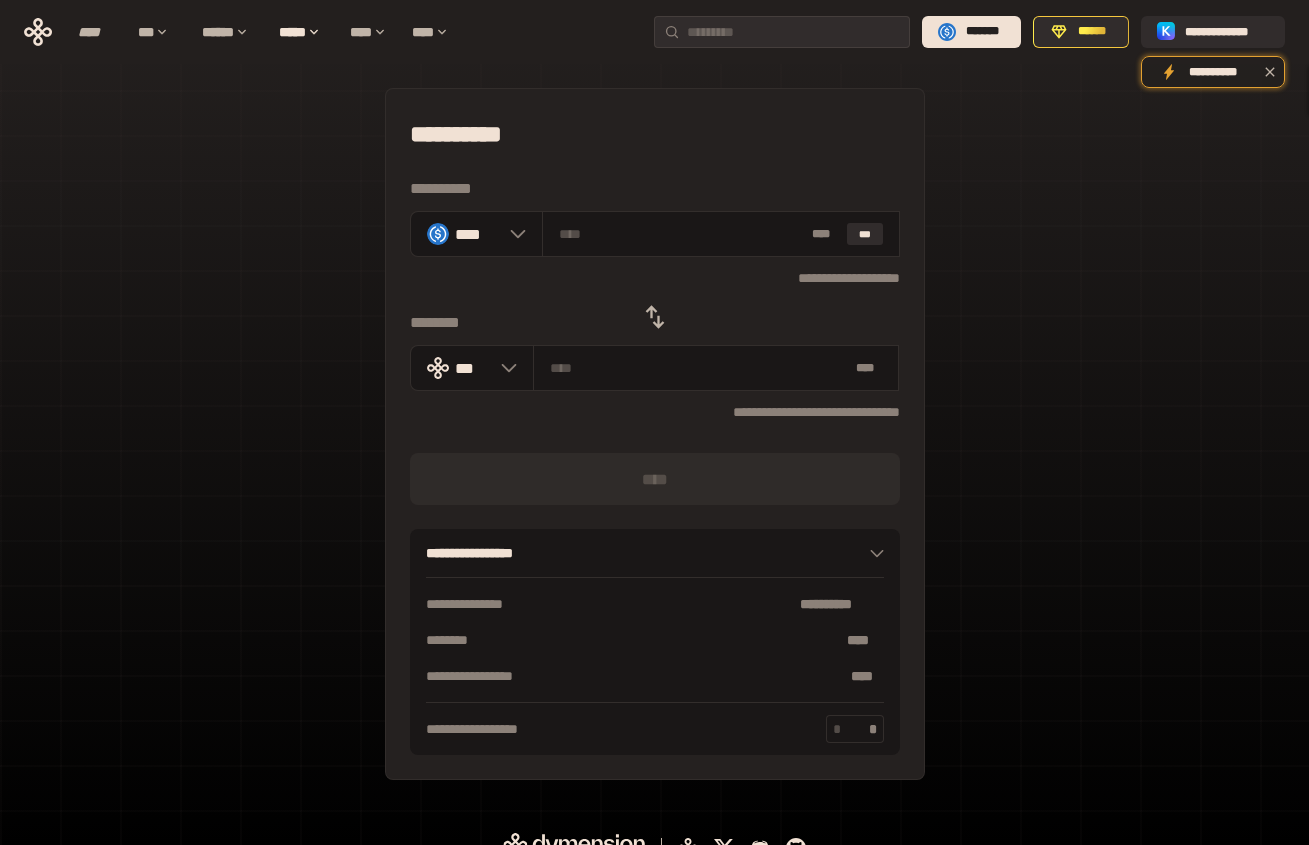 click 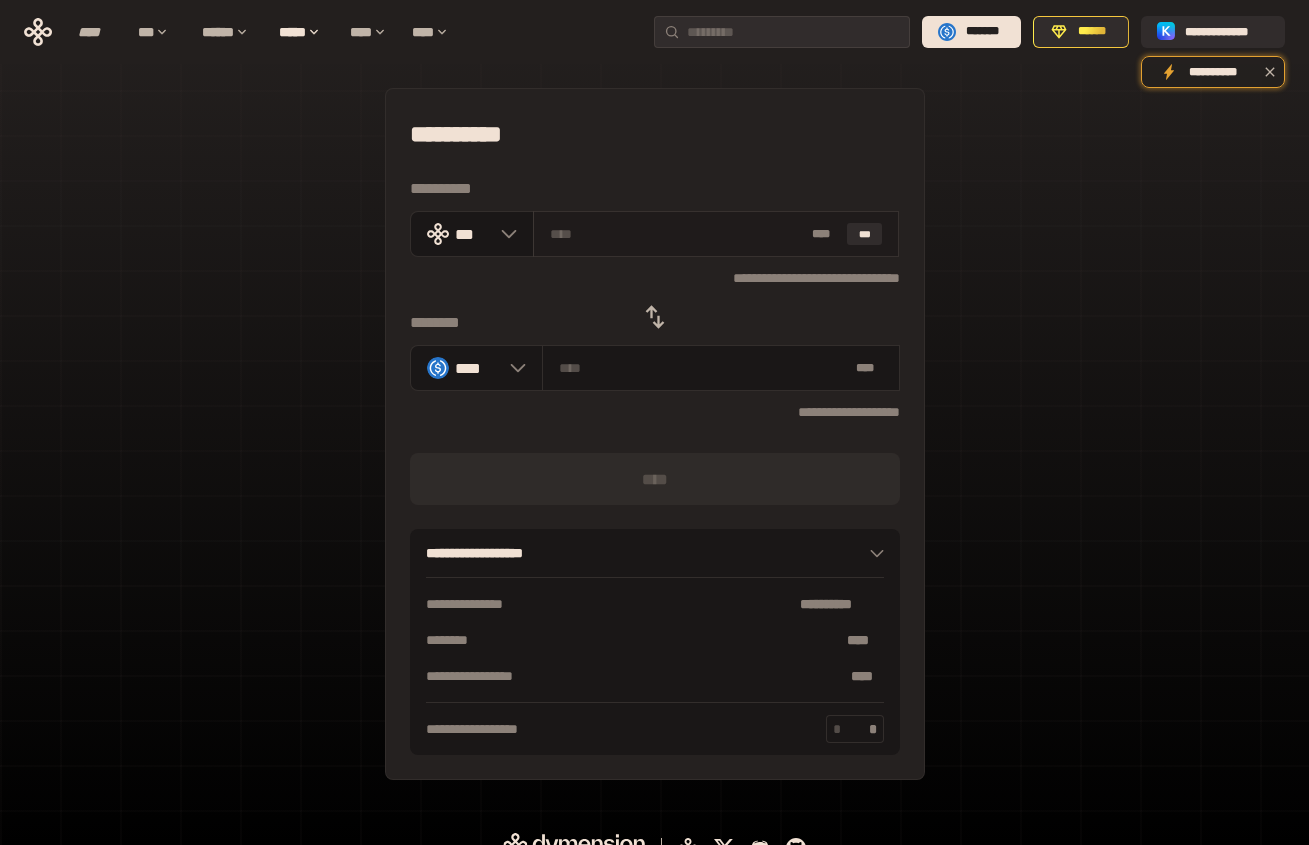 click at bounding box center [677, 234] 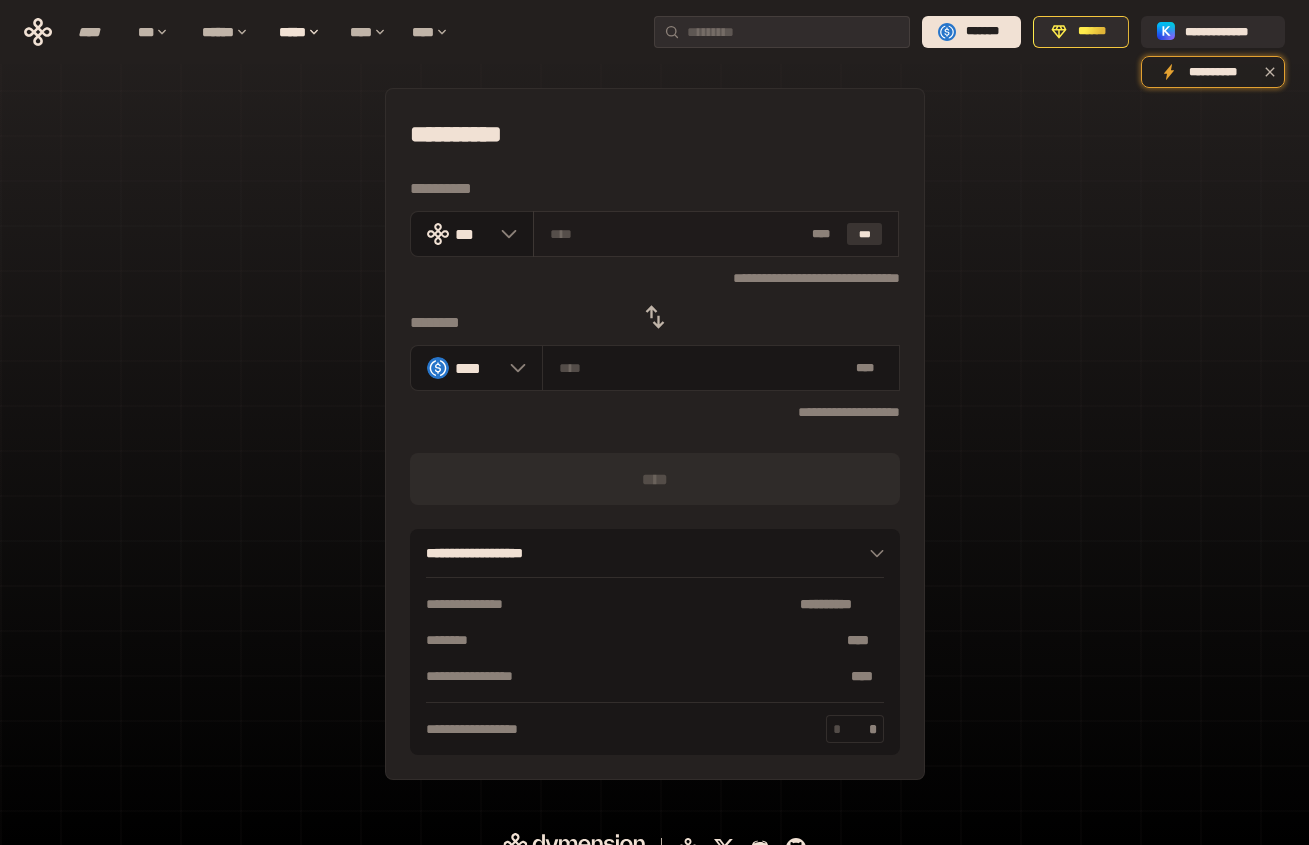 click on "***" at bounding box center [865, 234] 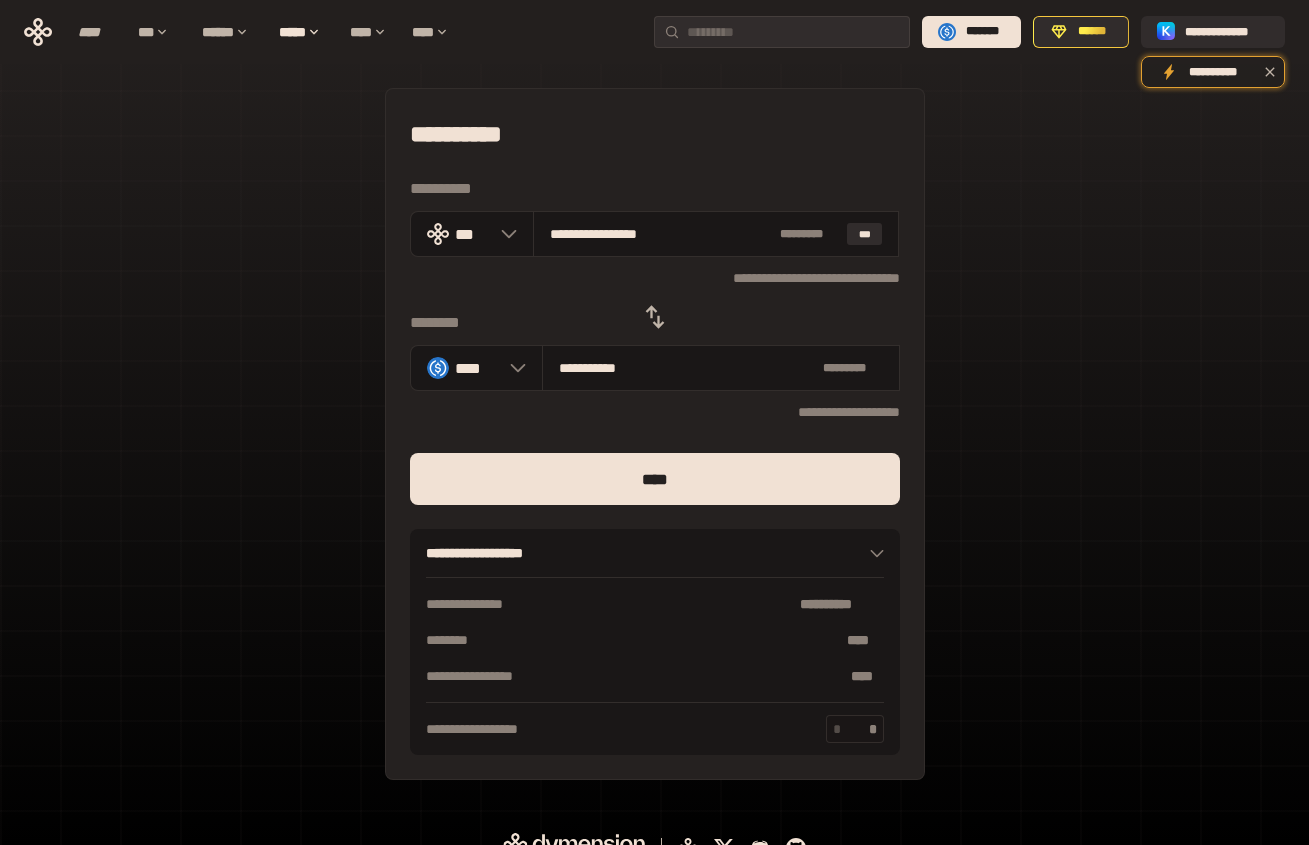 click on "*" at bounding box center [855, 729] 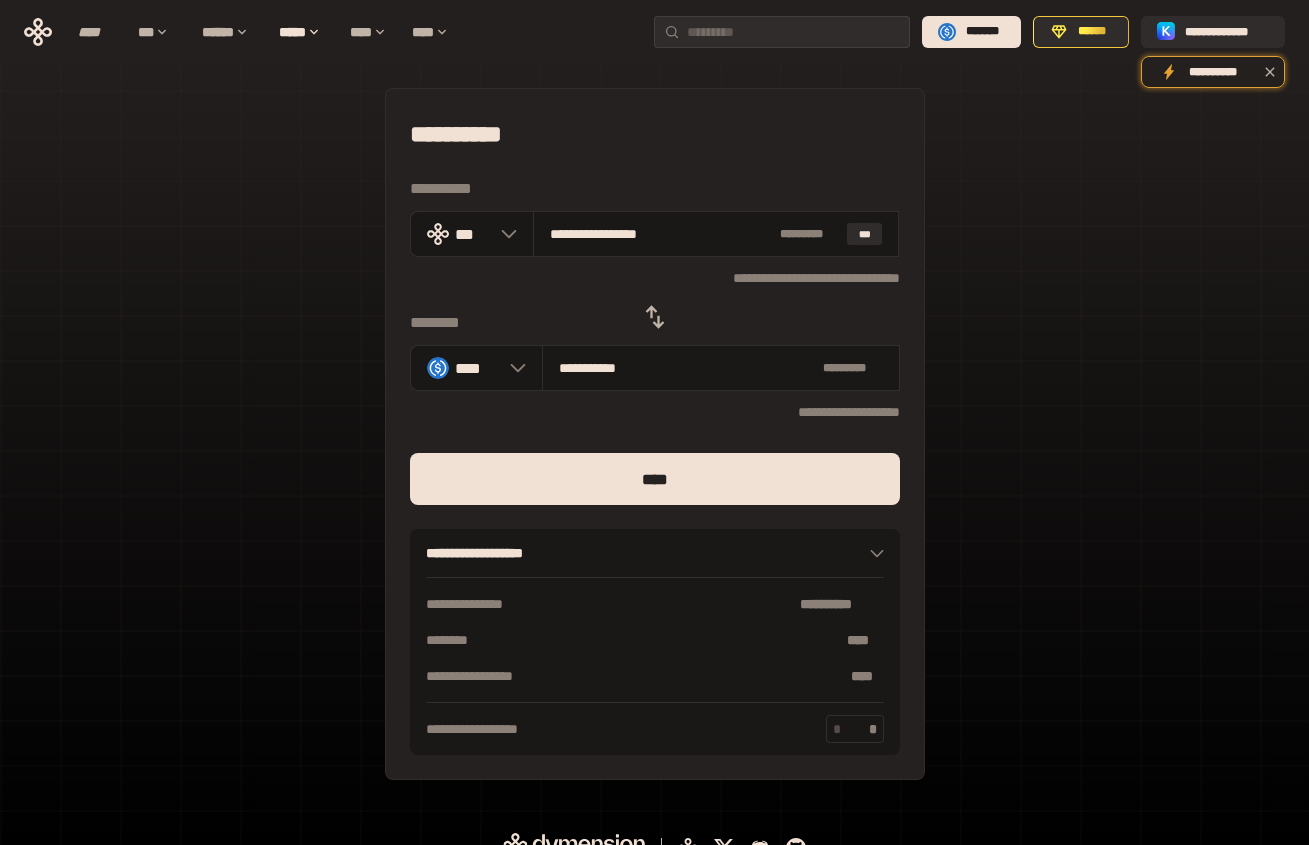 type on "*" 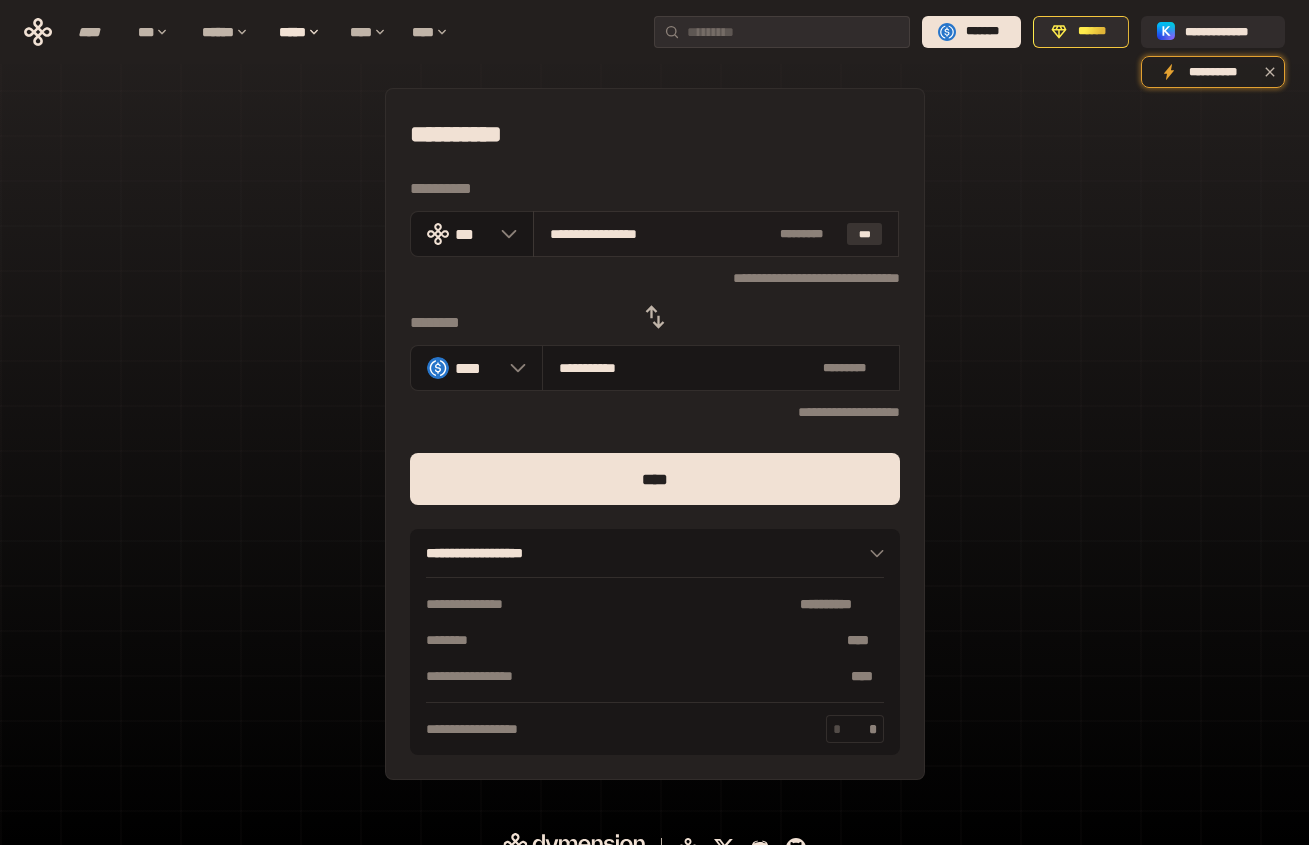 type on "***" 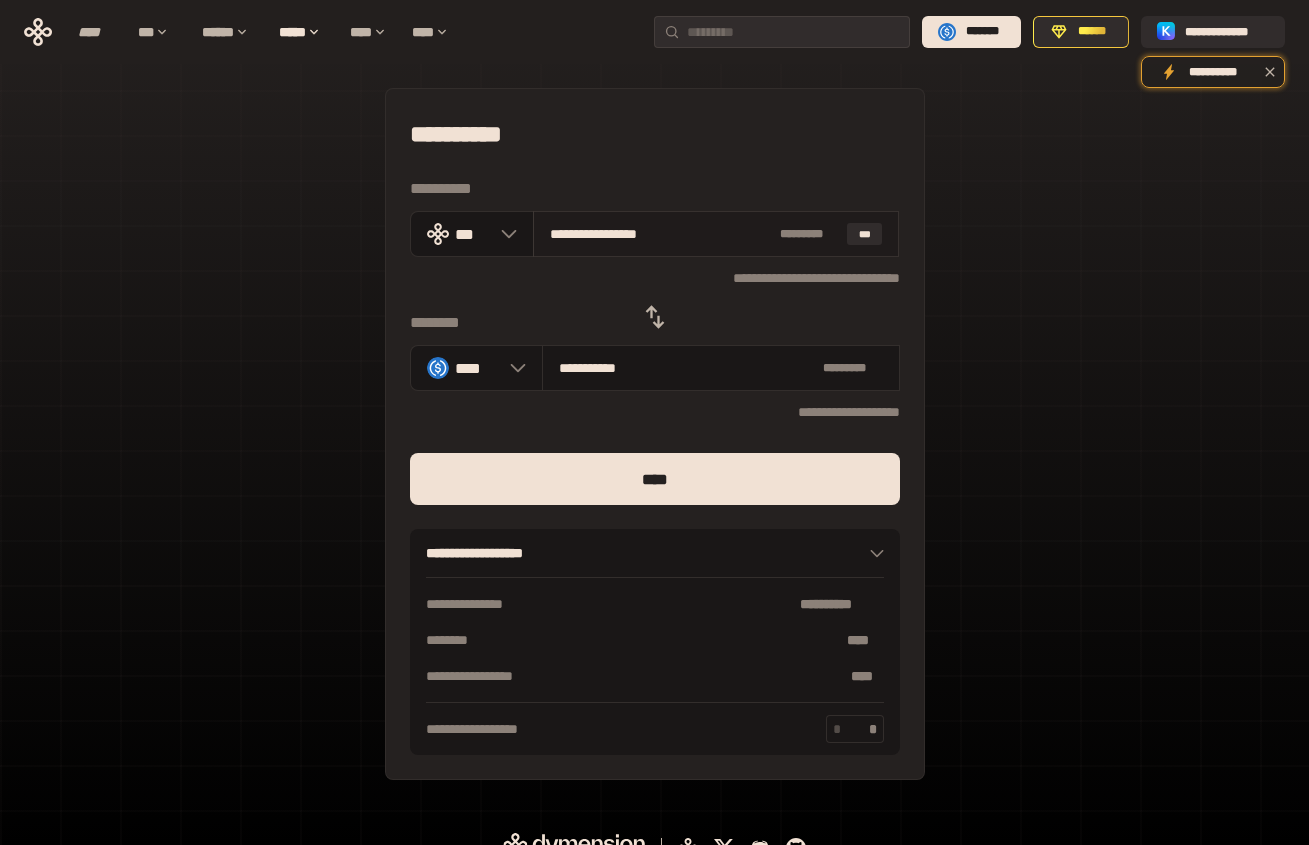 drag, startPoint x: 717, startPoint y: 231, endPoint x: 575, endPoint y: 233, distance: 142.01408 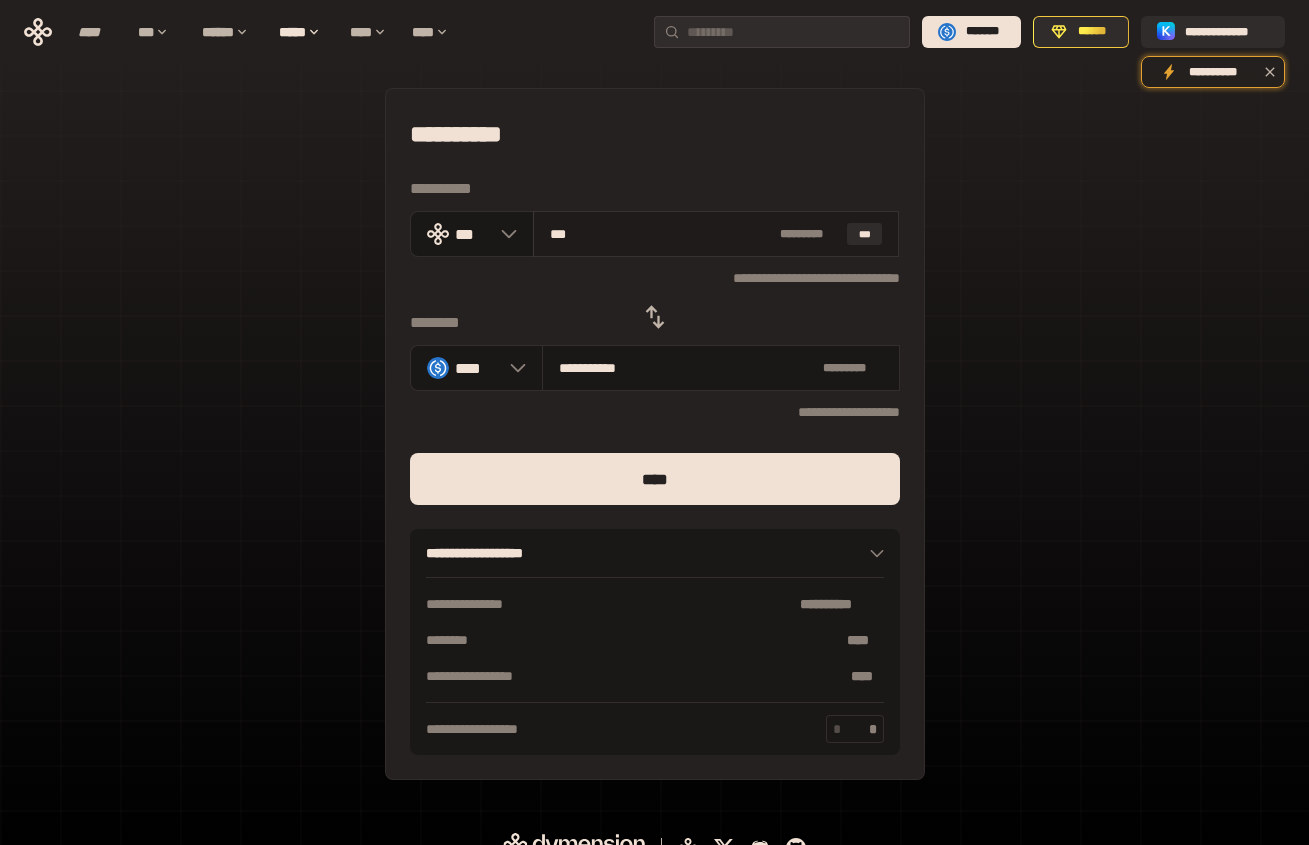 type on "**********" 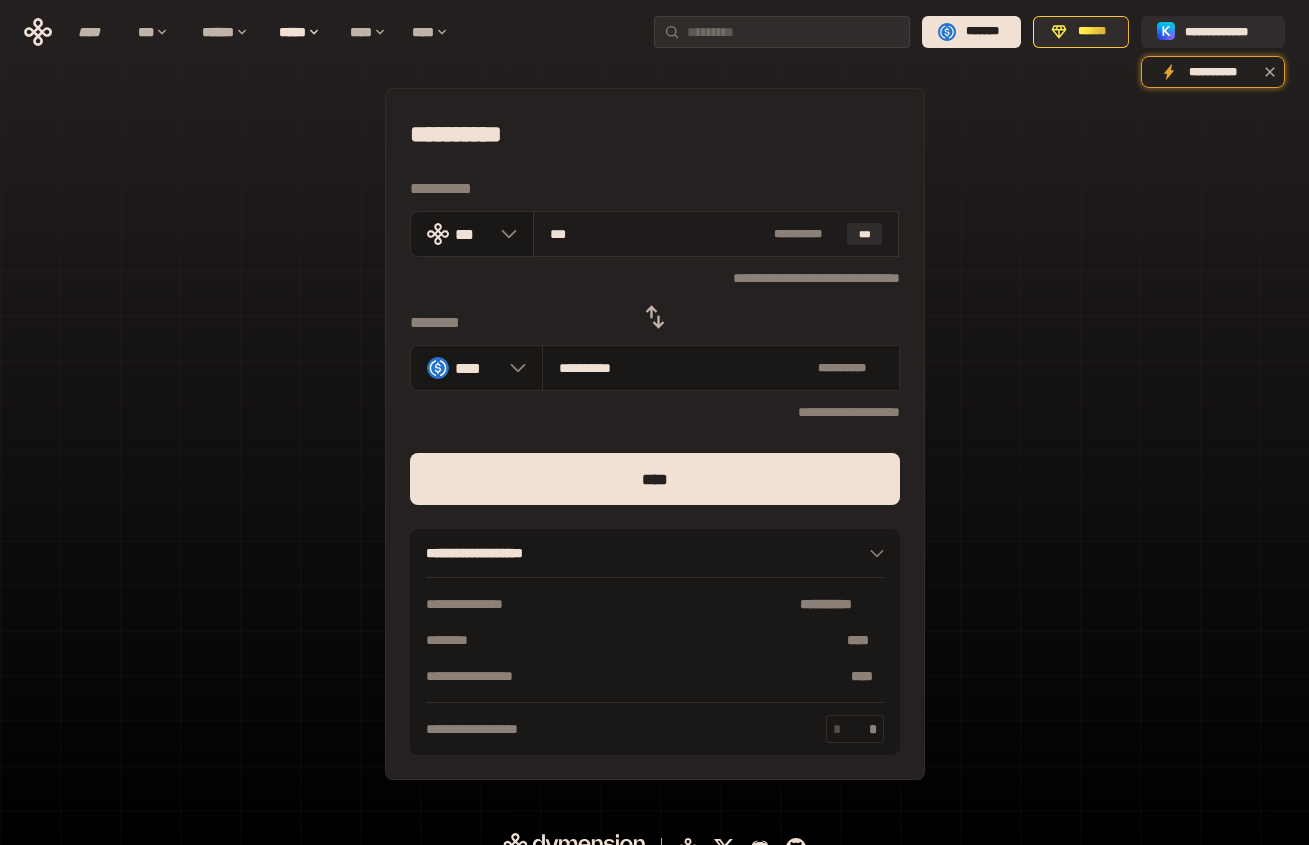 type on "****" 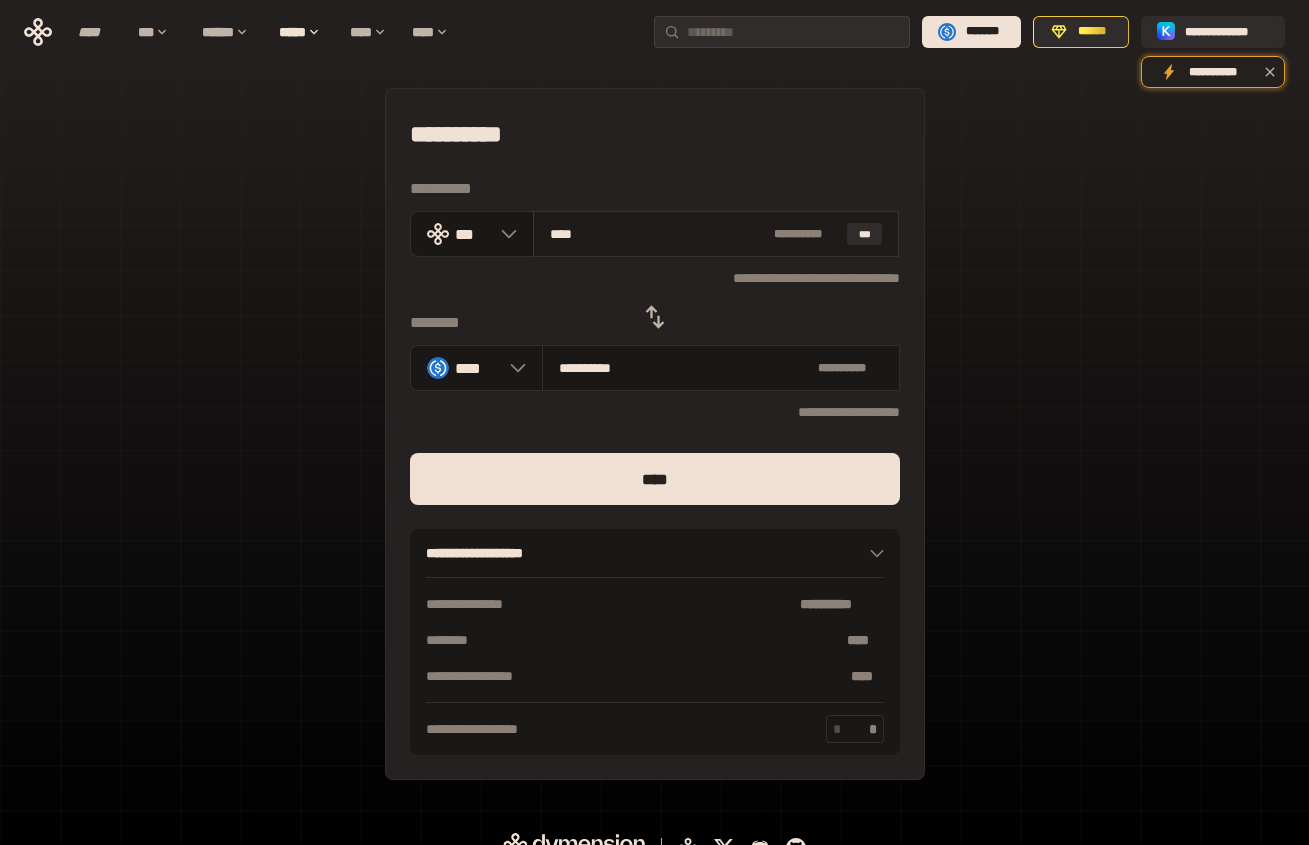 type on "**********" 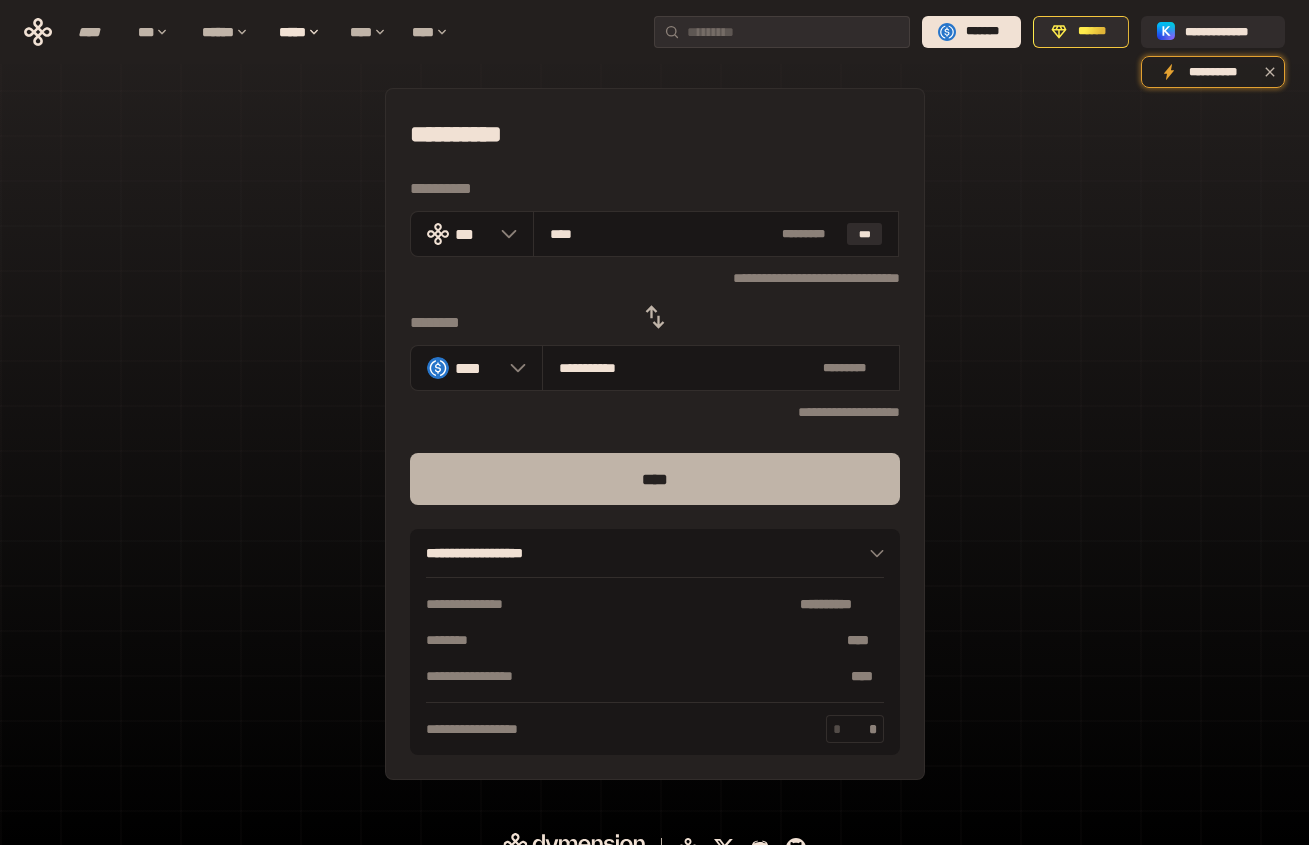 type on "****" 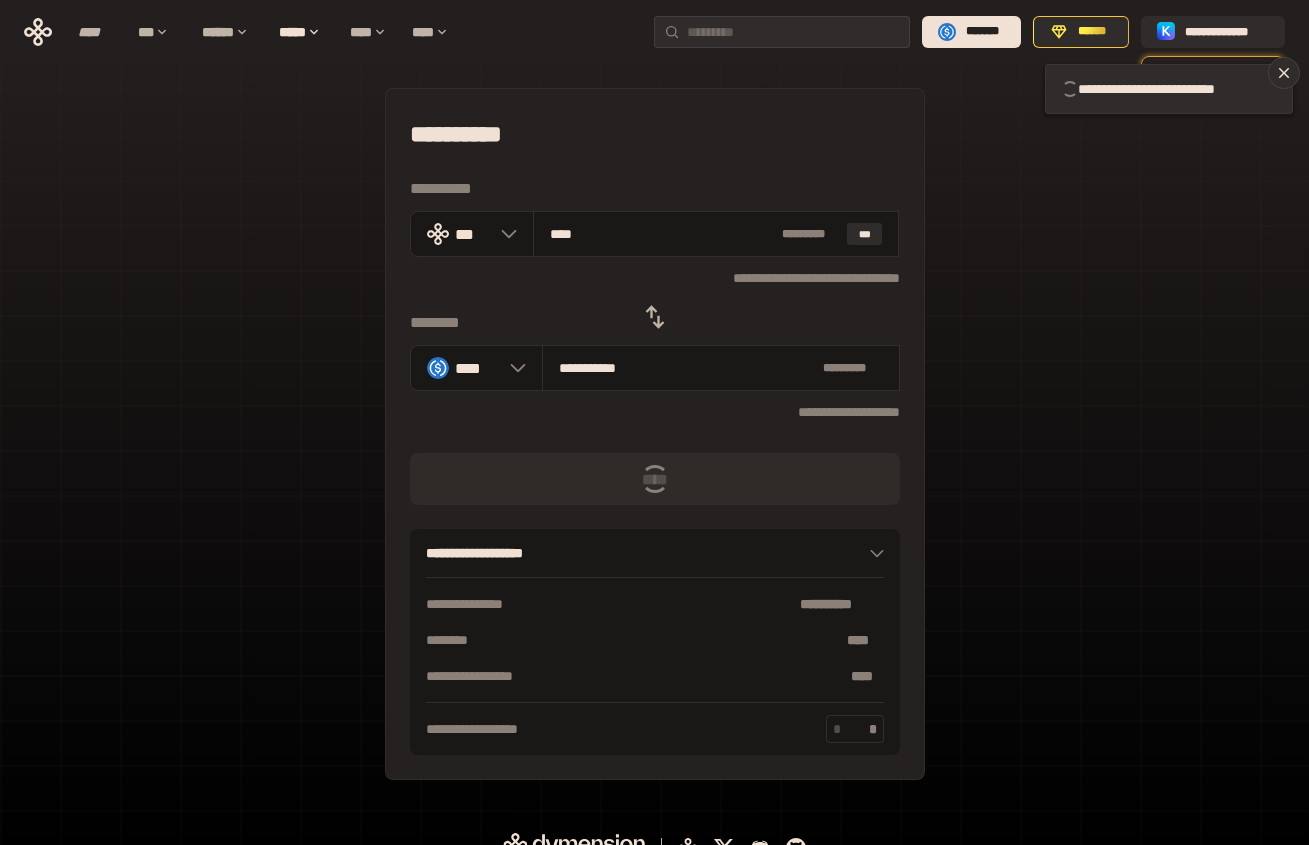 type 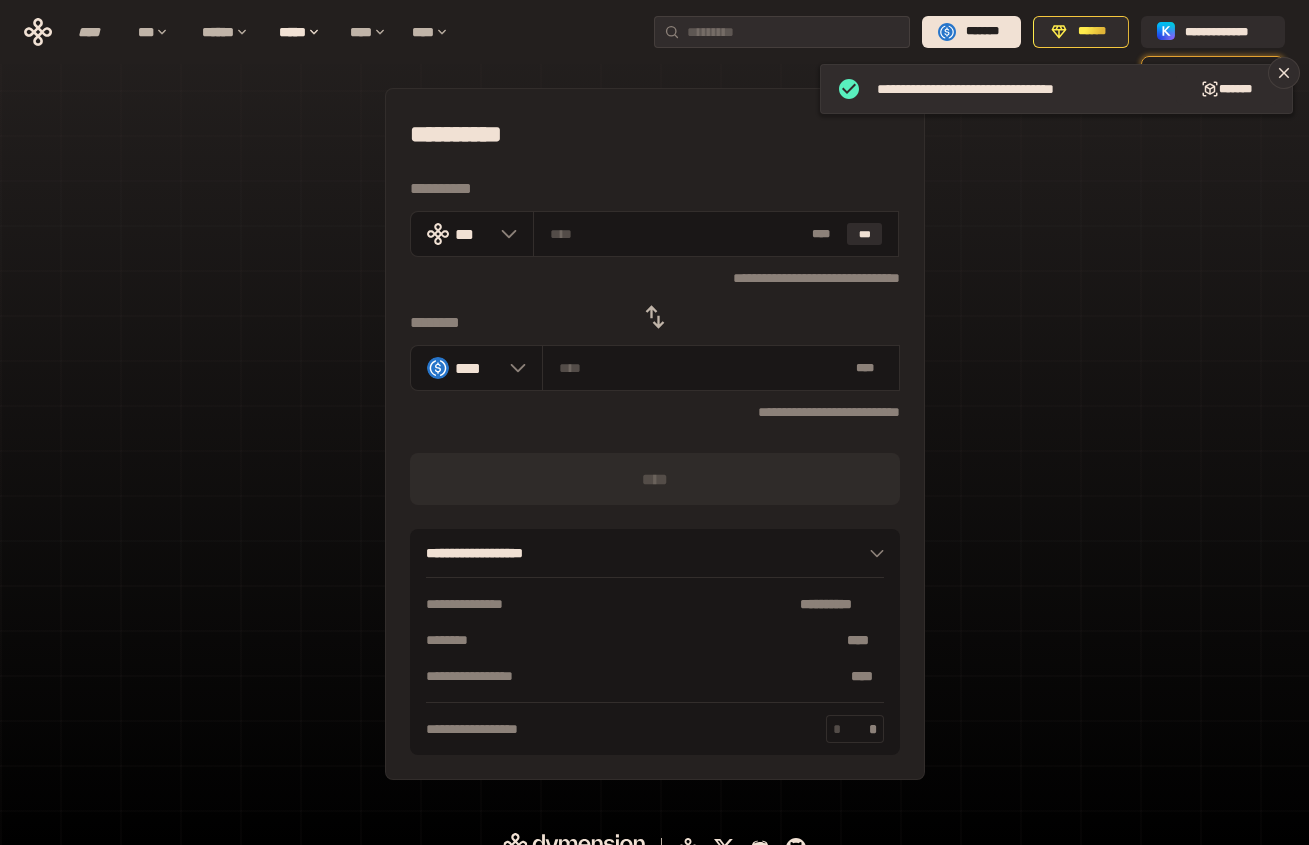 click 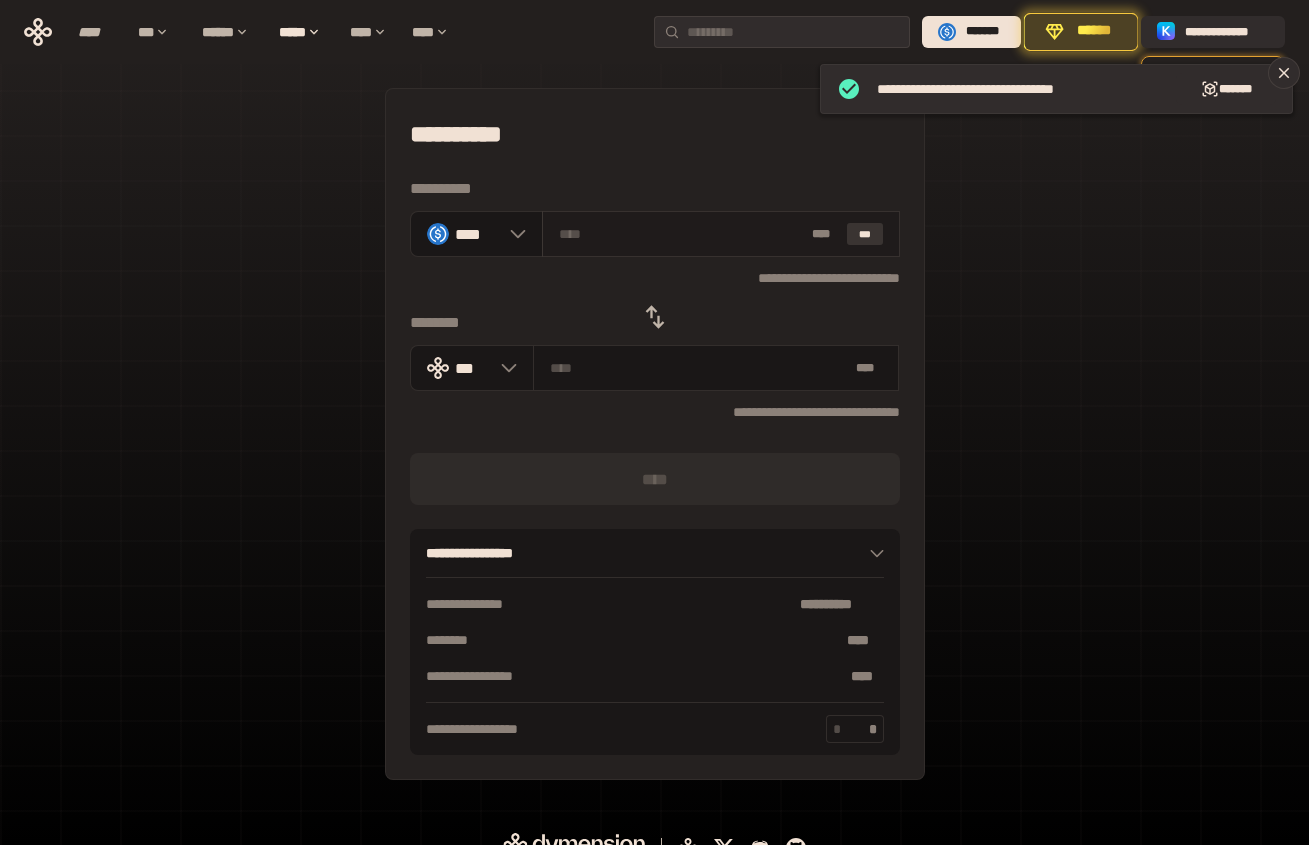 click on "***" at bounding box center (865, 234) 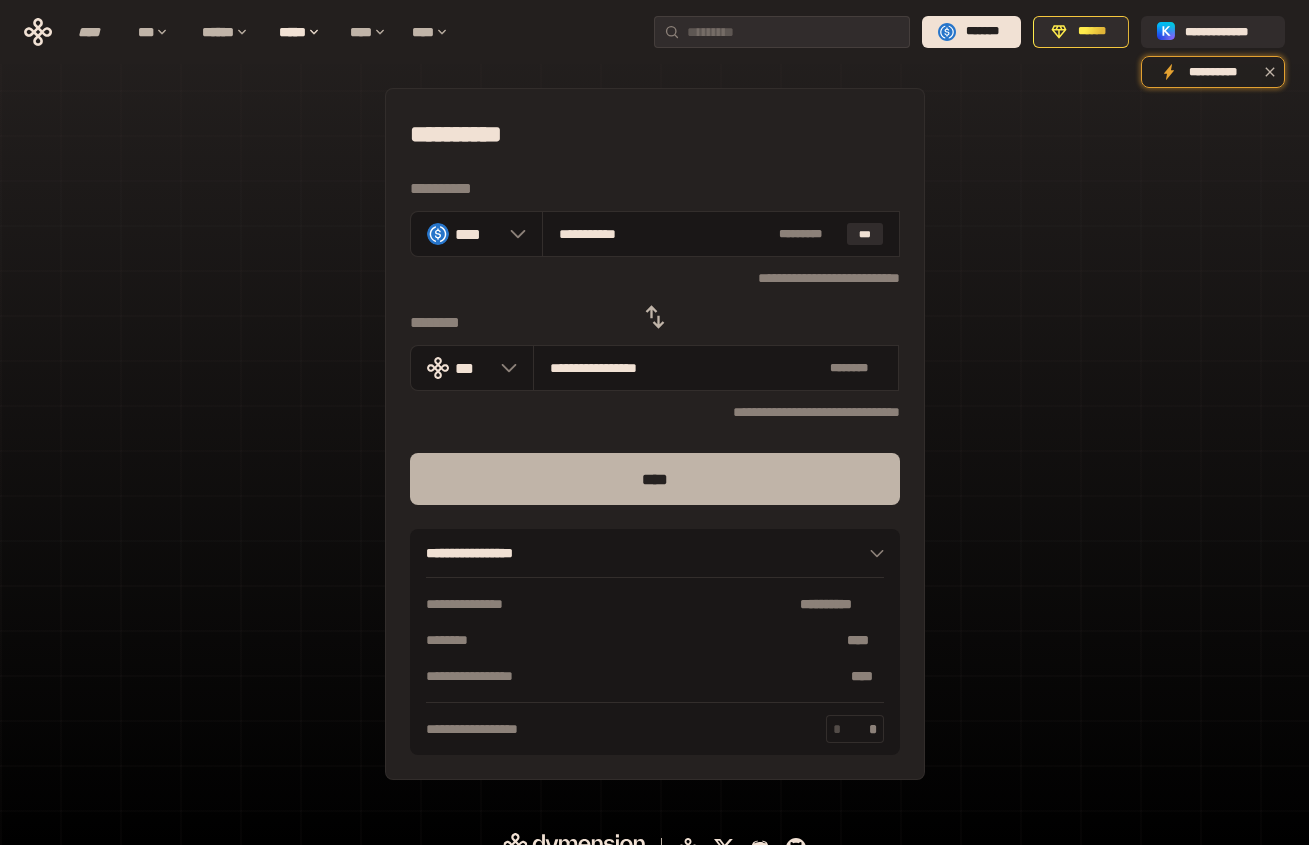 click on "****" at bounding box center (655, 479) 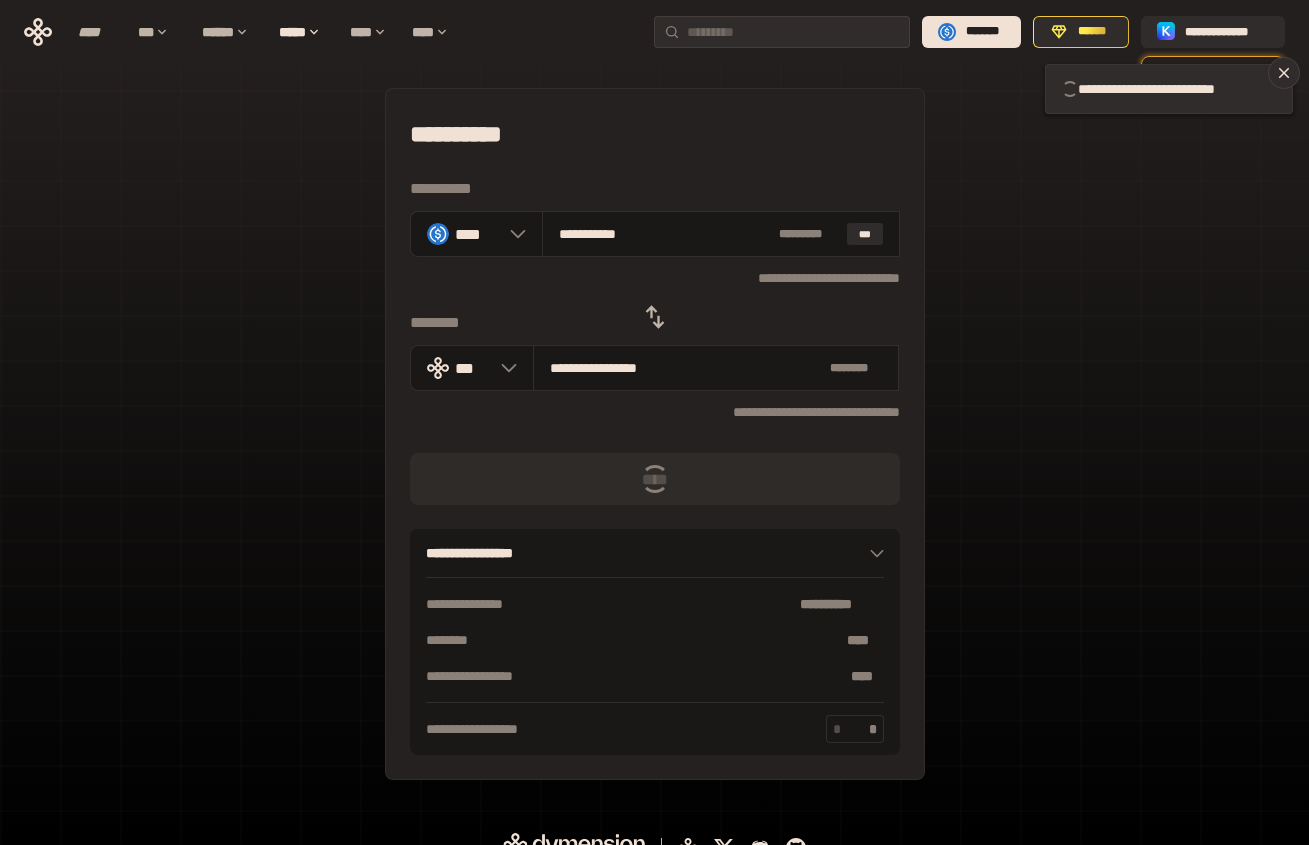 type 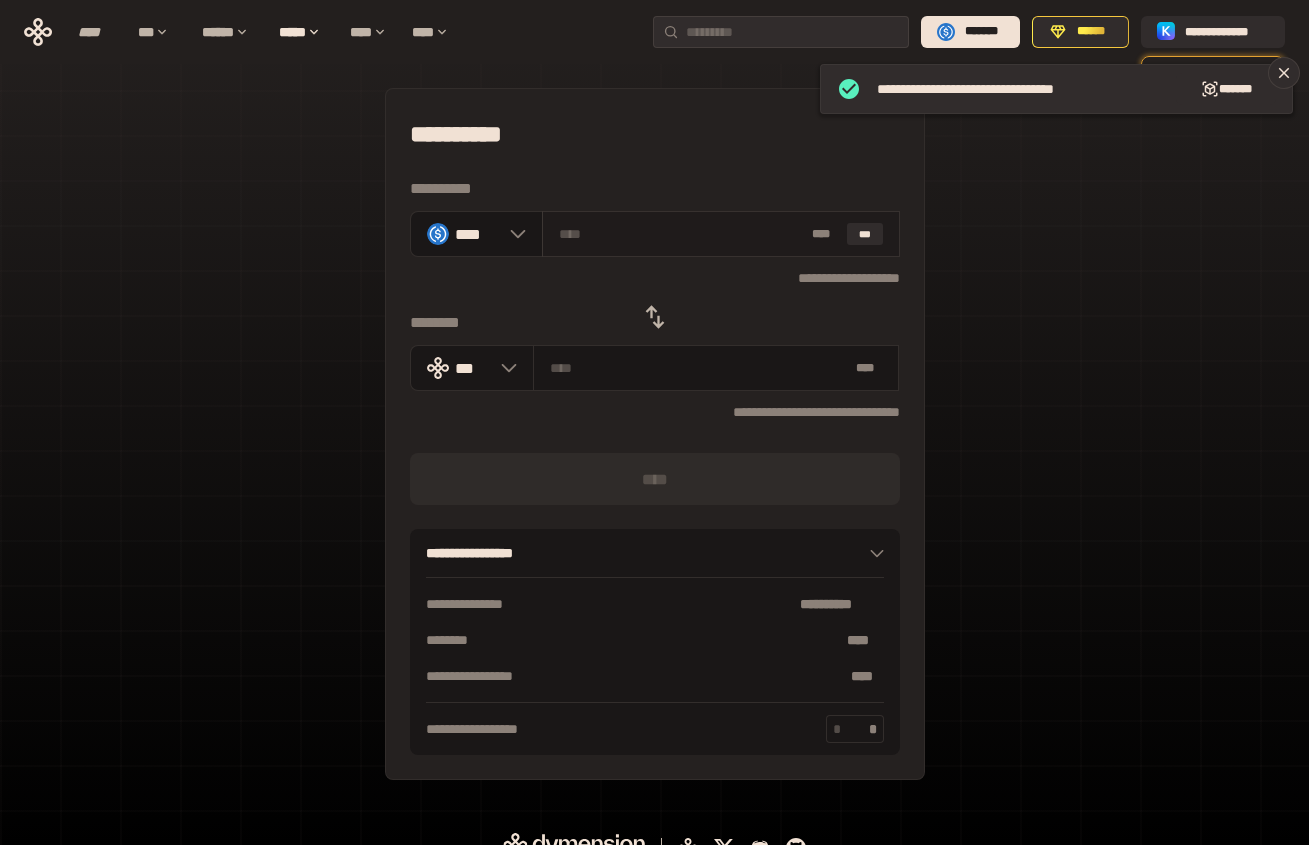 click at bounding box center (681, 234) 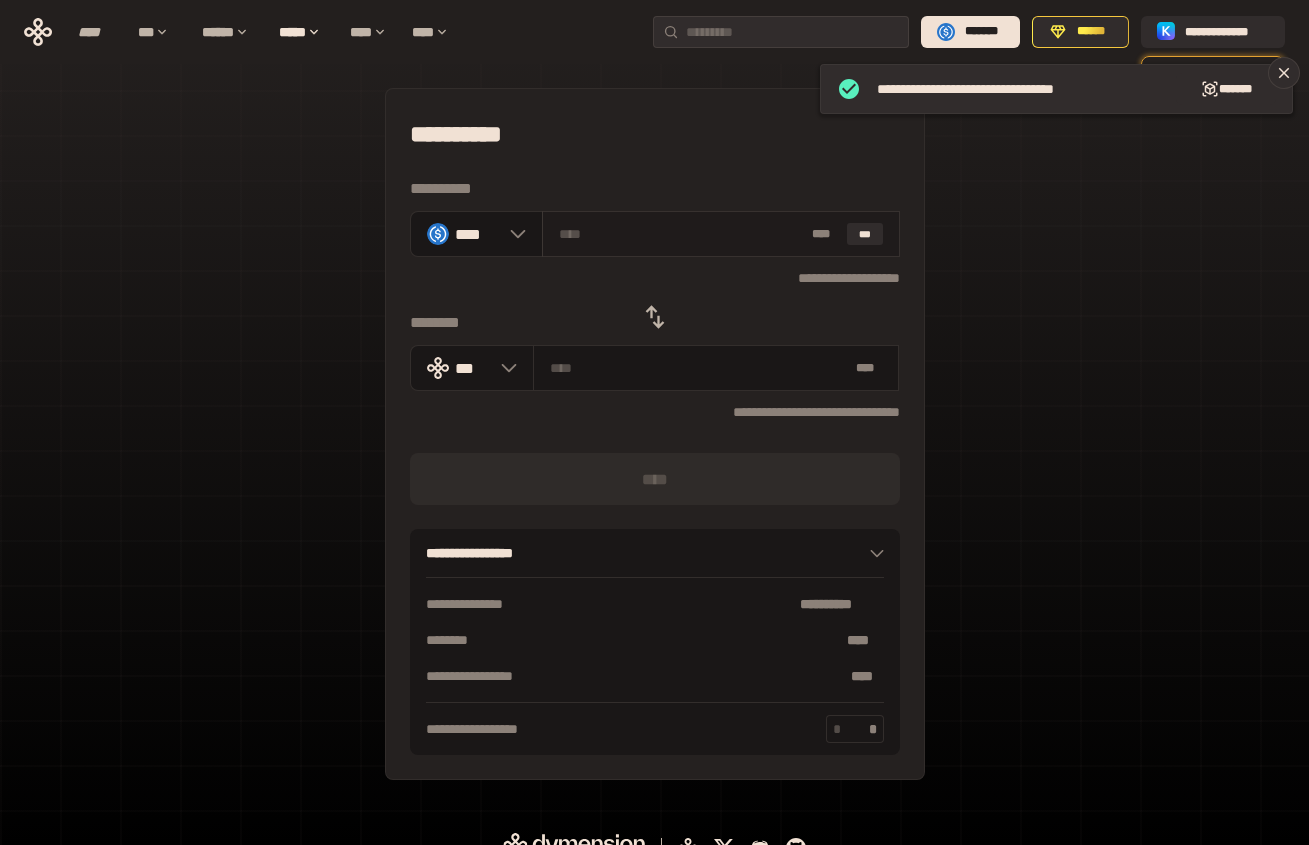 type on "*" 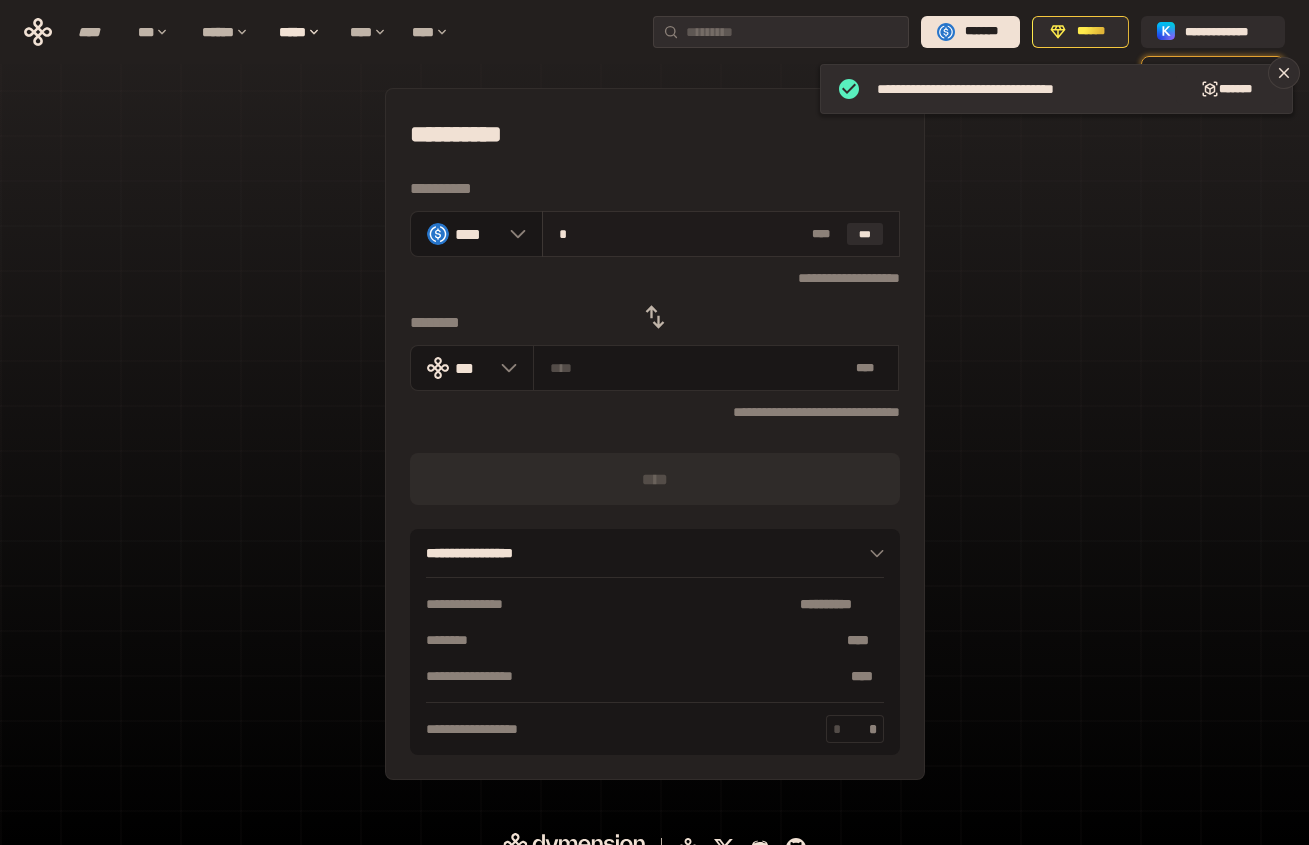 type on "**********" 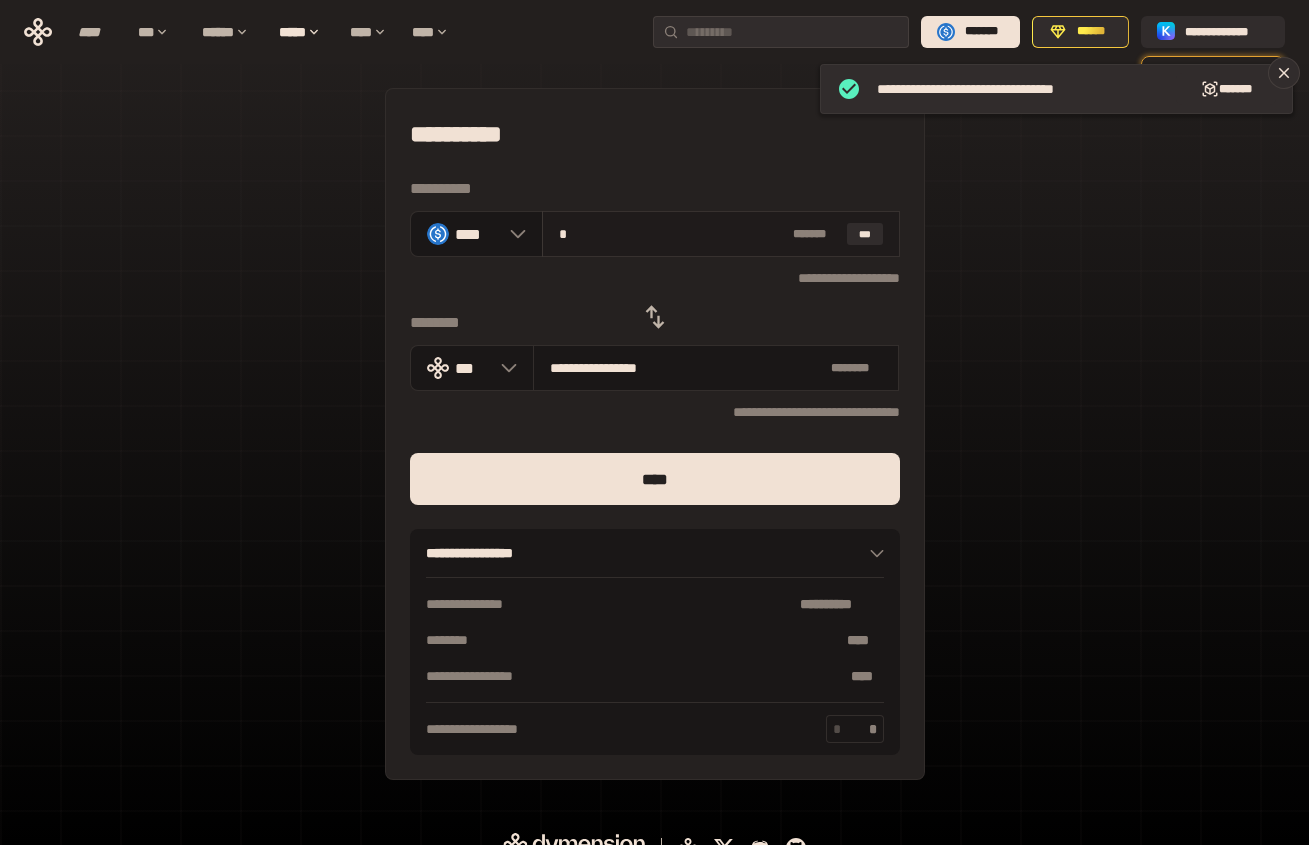 type on "**" 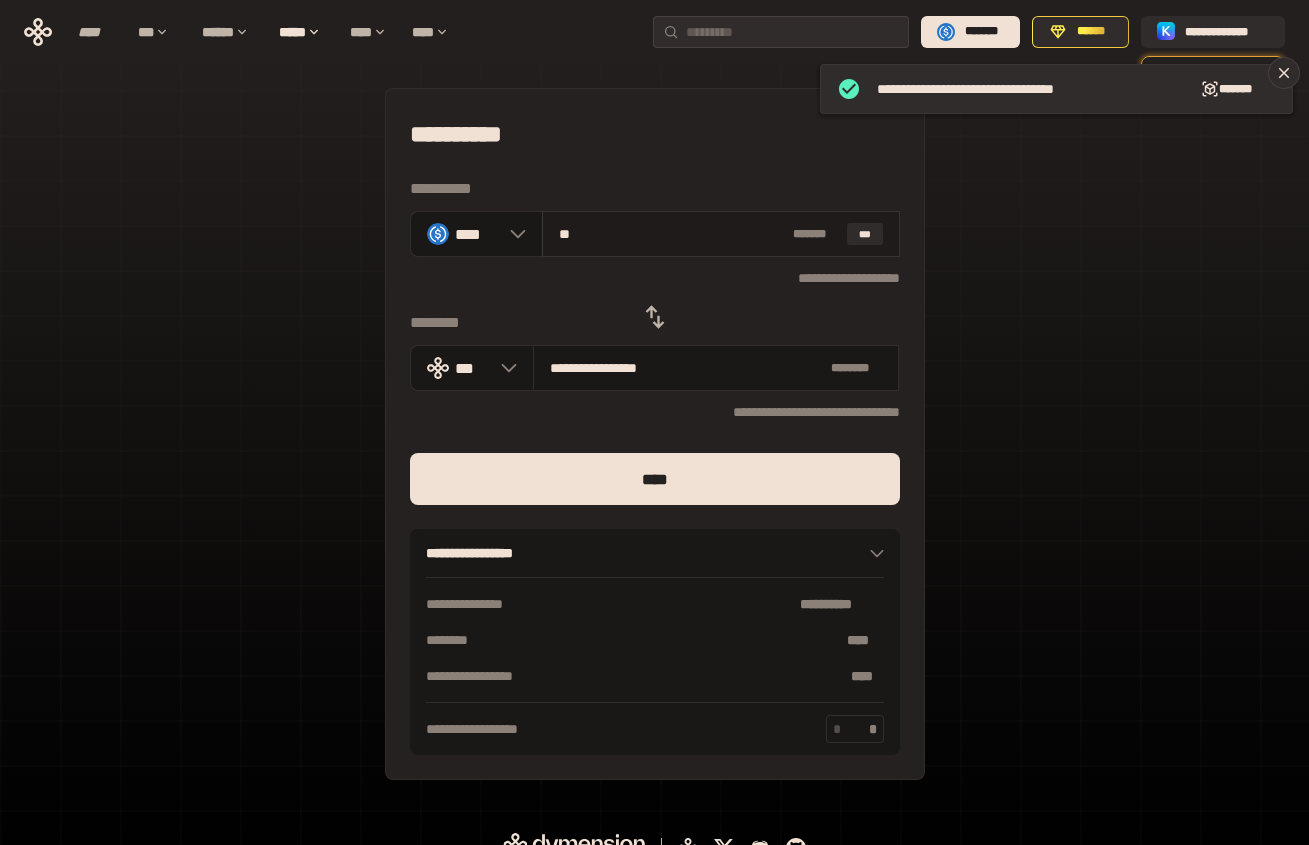 type on "**********" 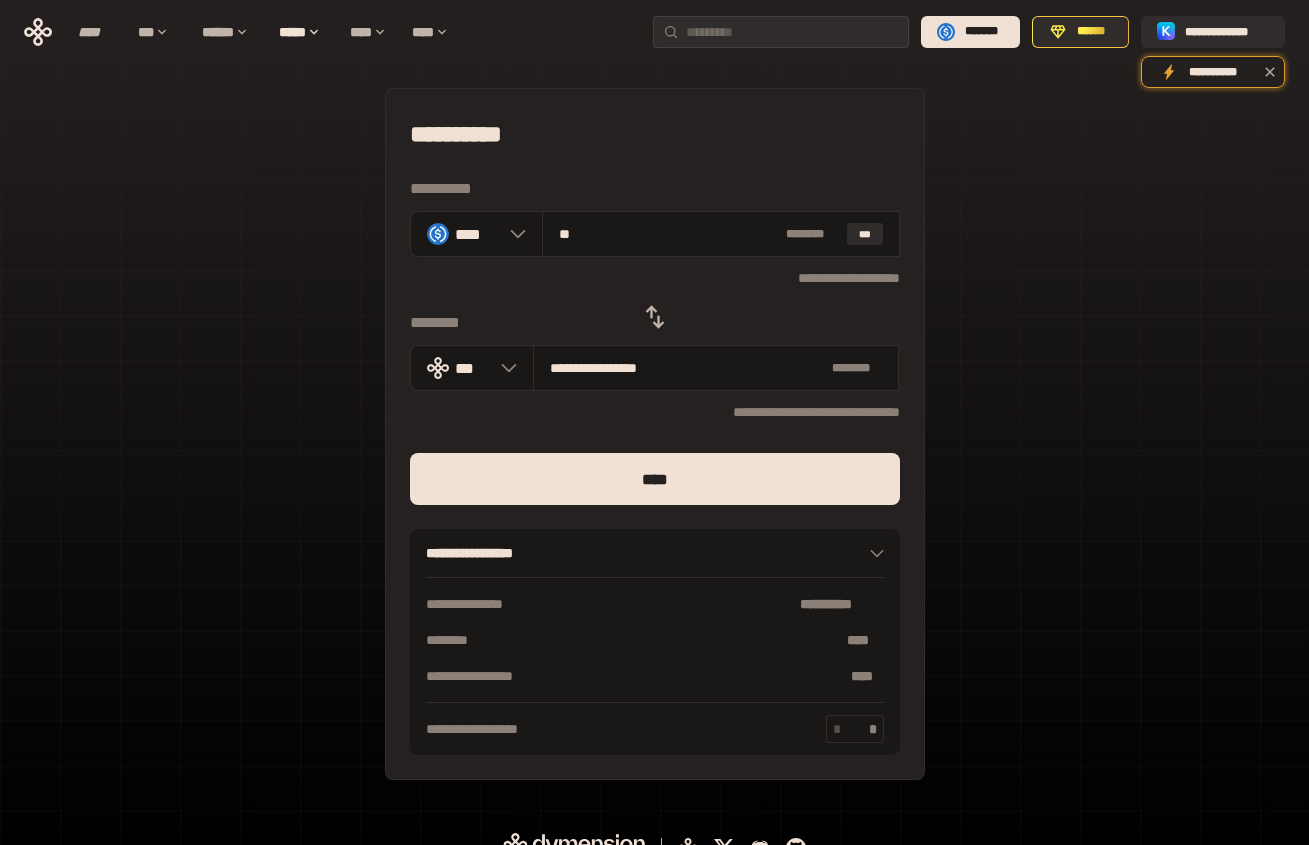 type on "**" 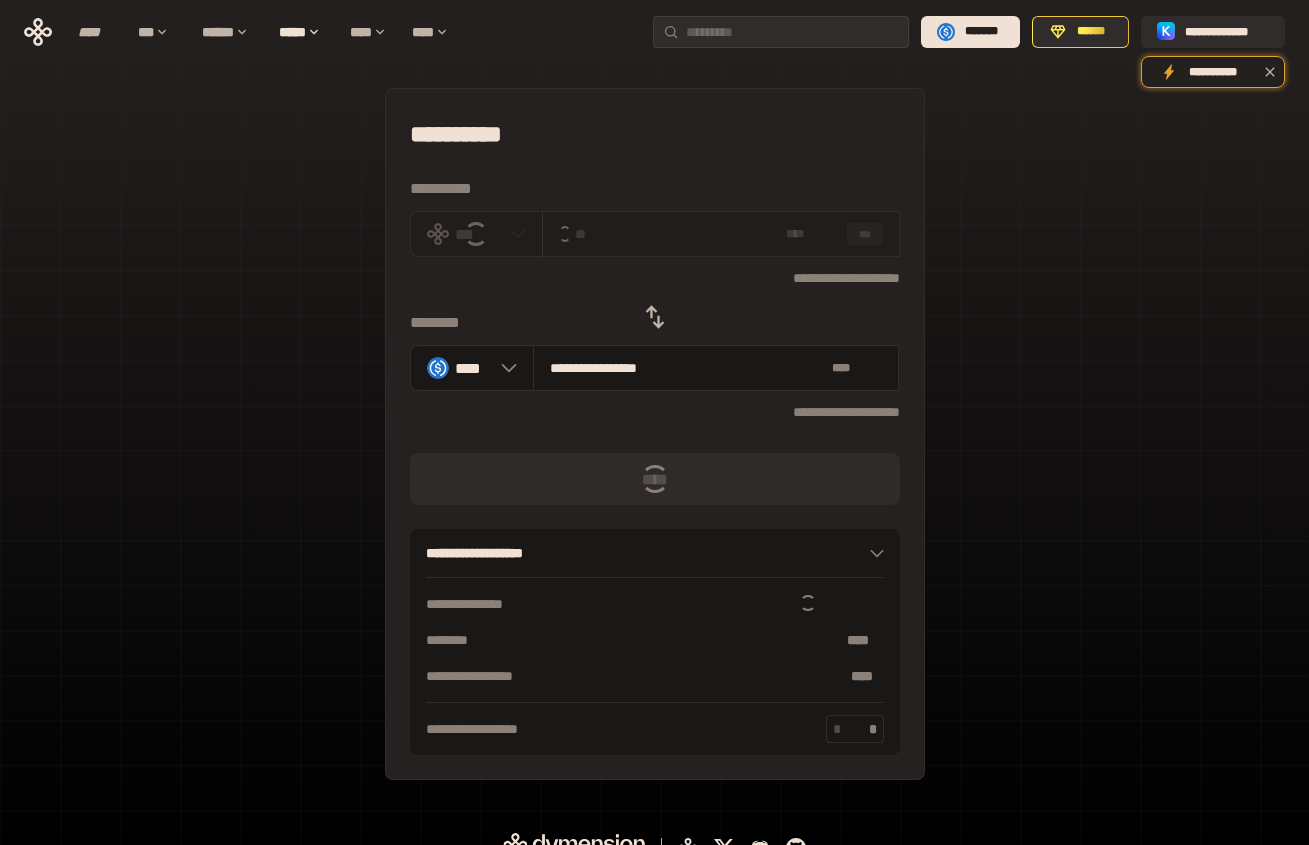 type 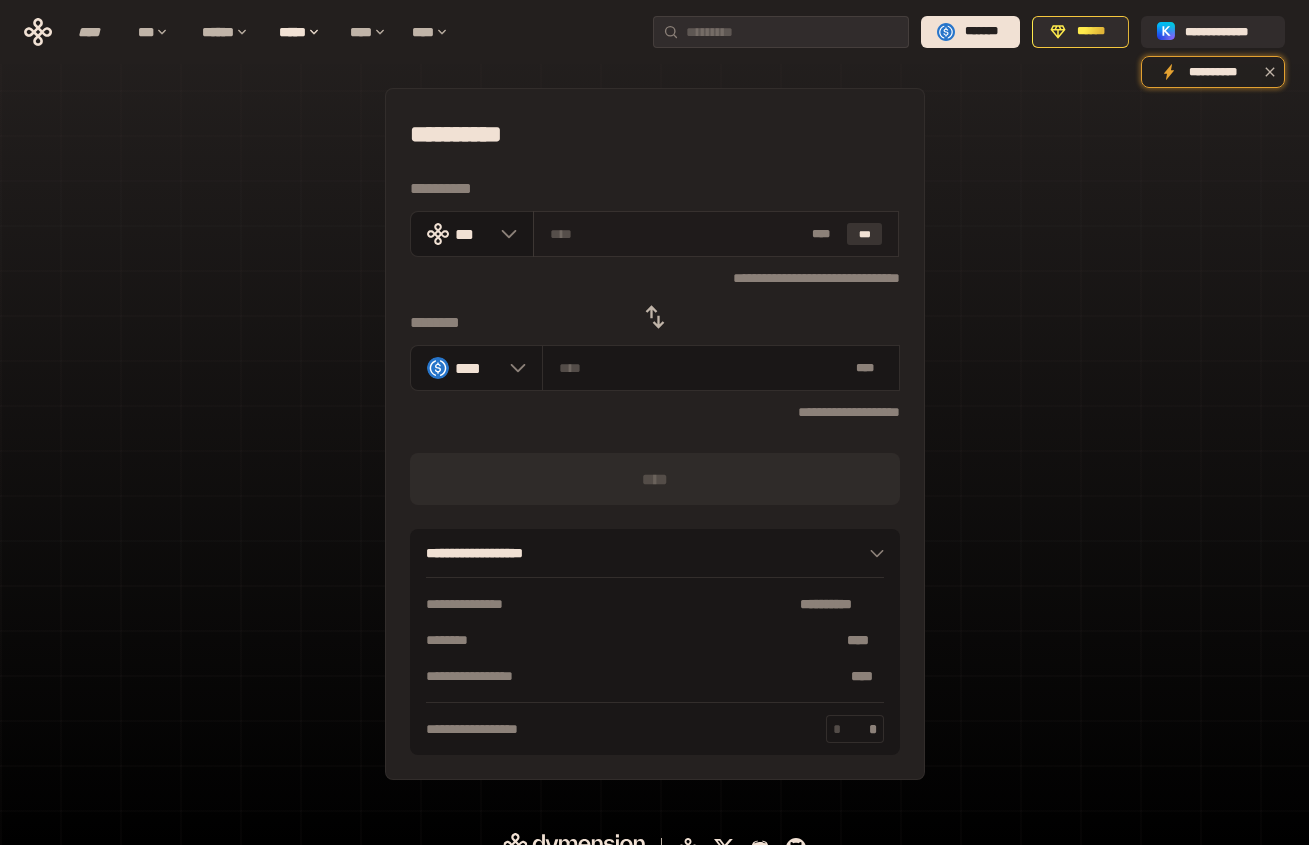 click on "***" at bounding box center [865, 234] 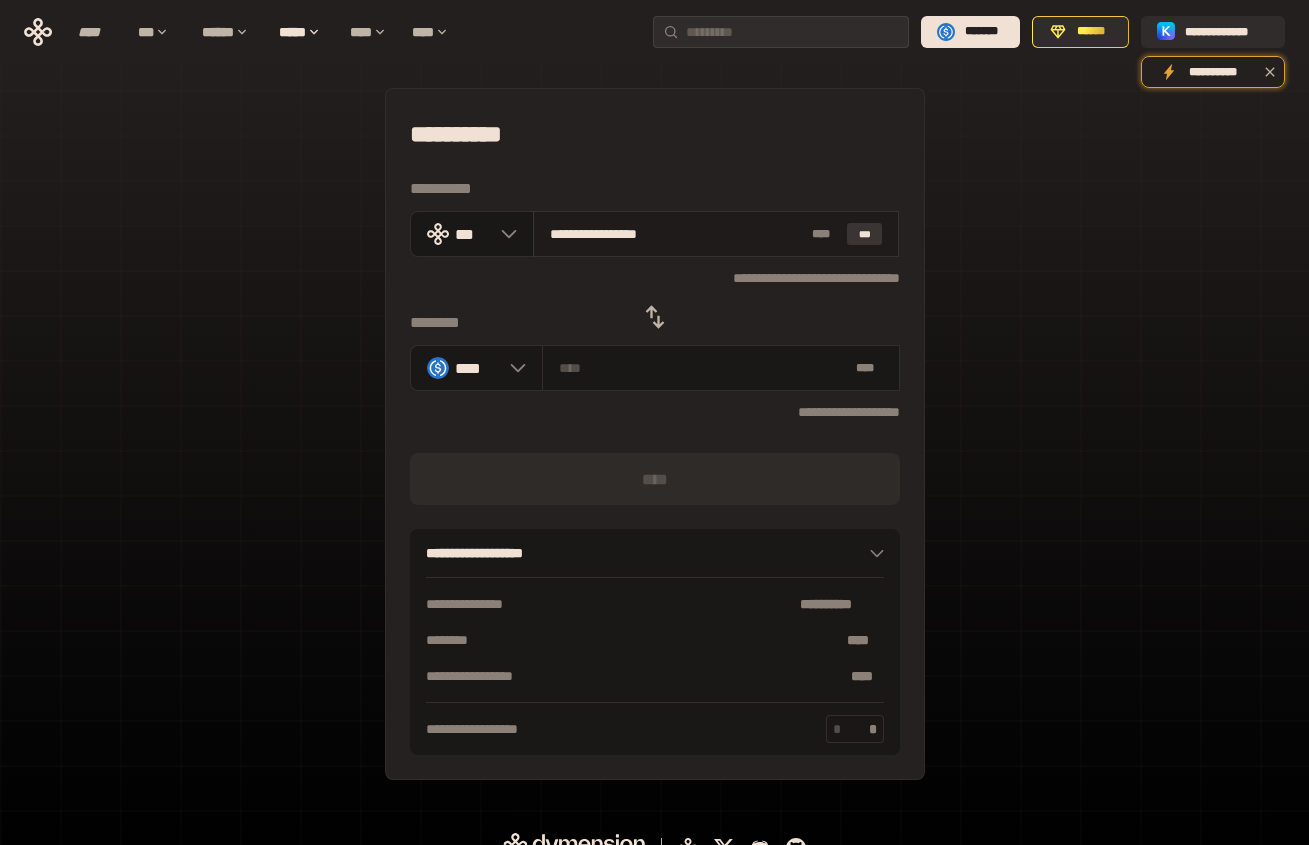 type on "**********" 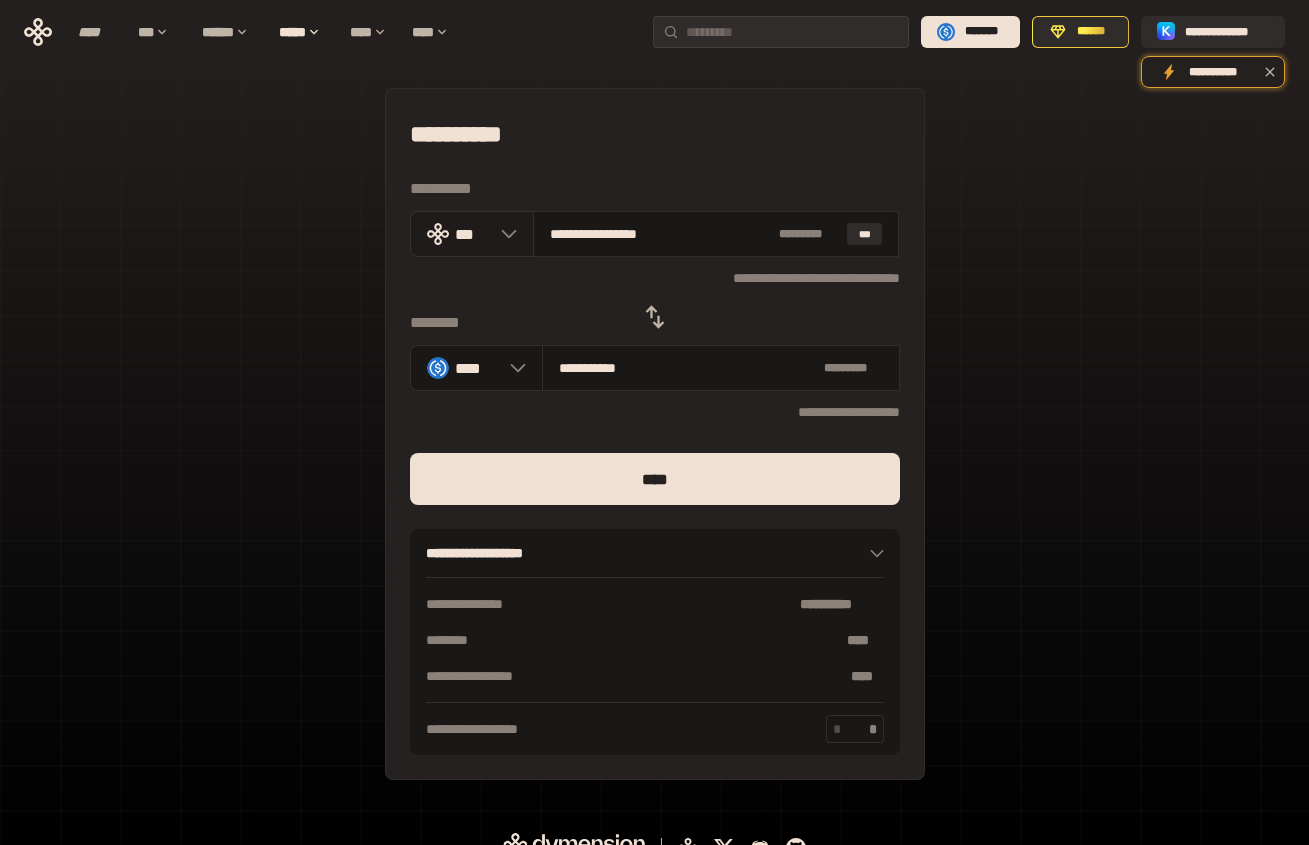 drag, startPoint x: 707, startPoint y: 235, endPoint x: 524, endPoint y: 240, distance: 183.0683 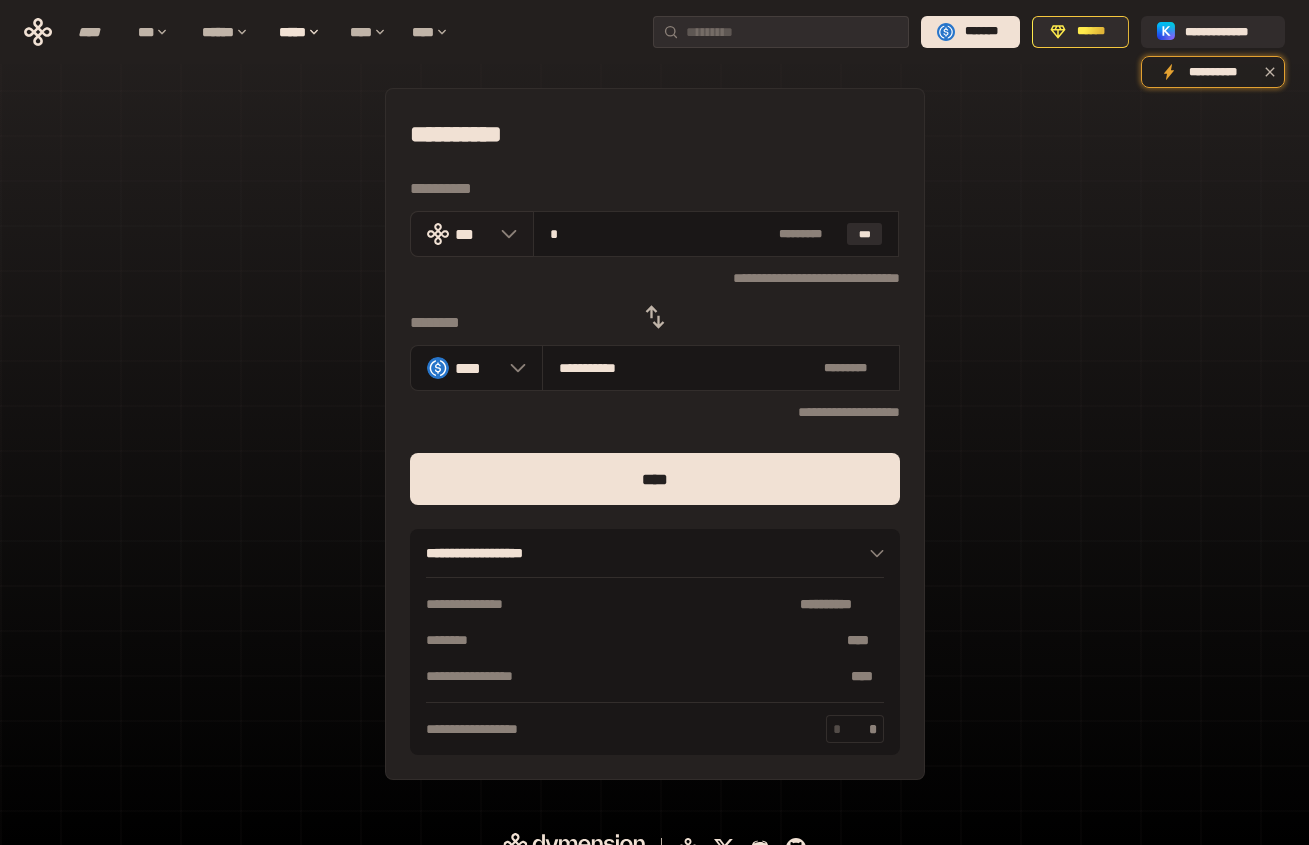 type on "********" 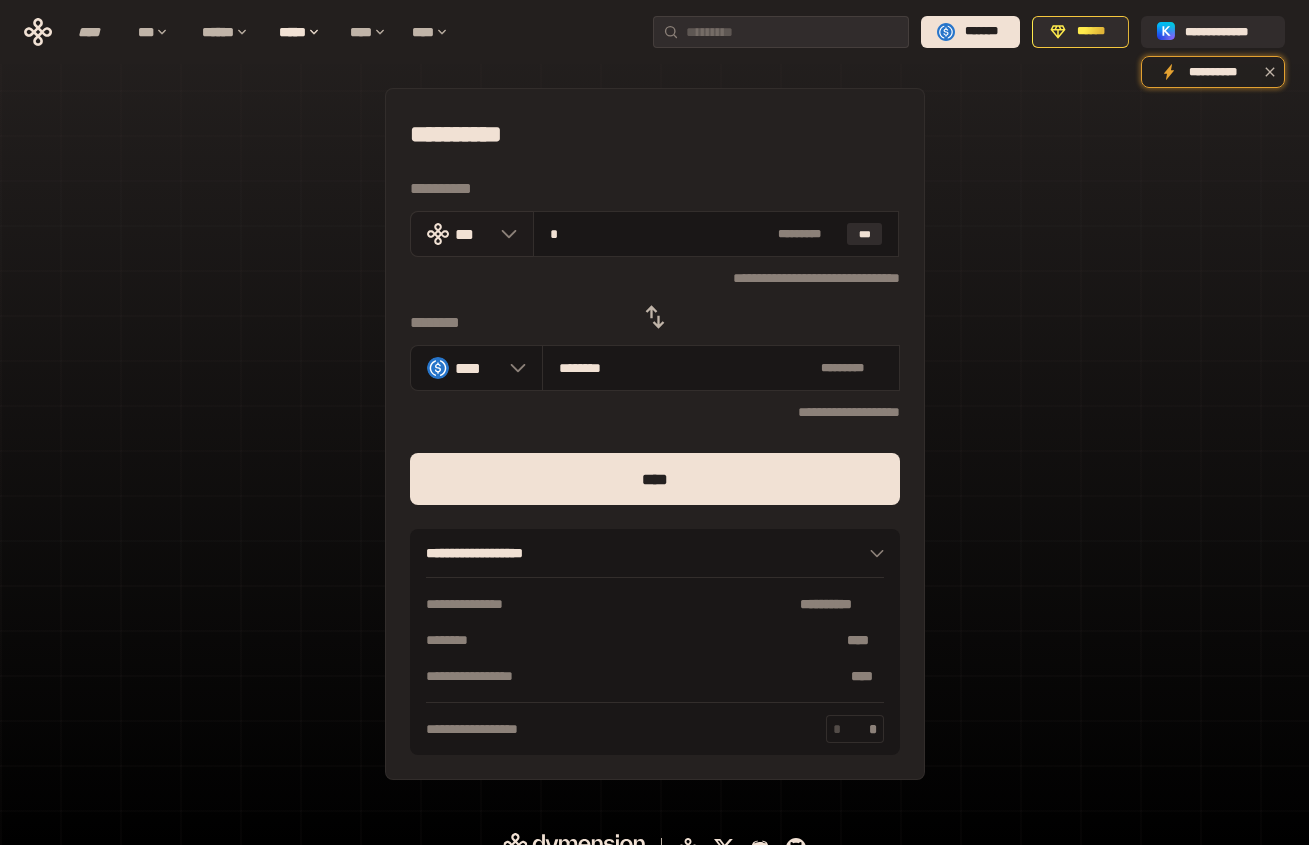 type on "**" 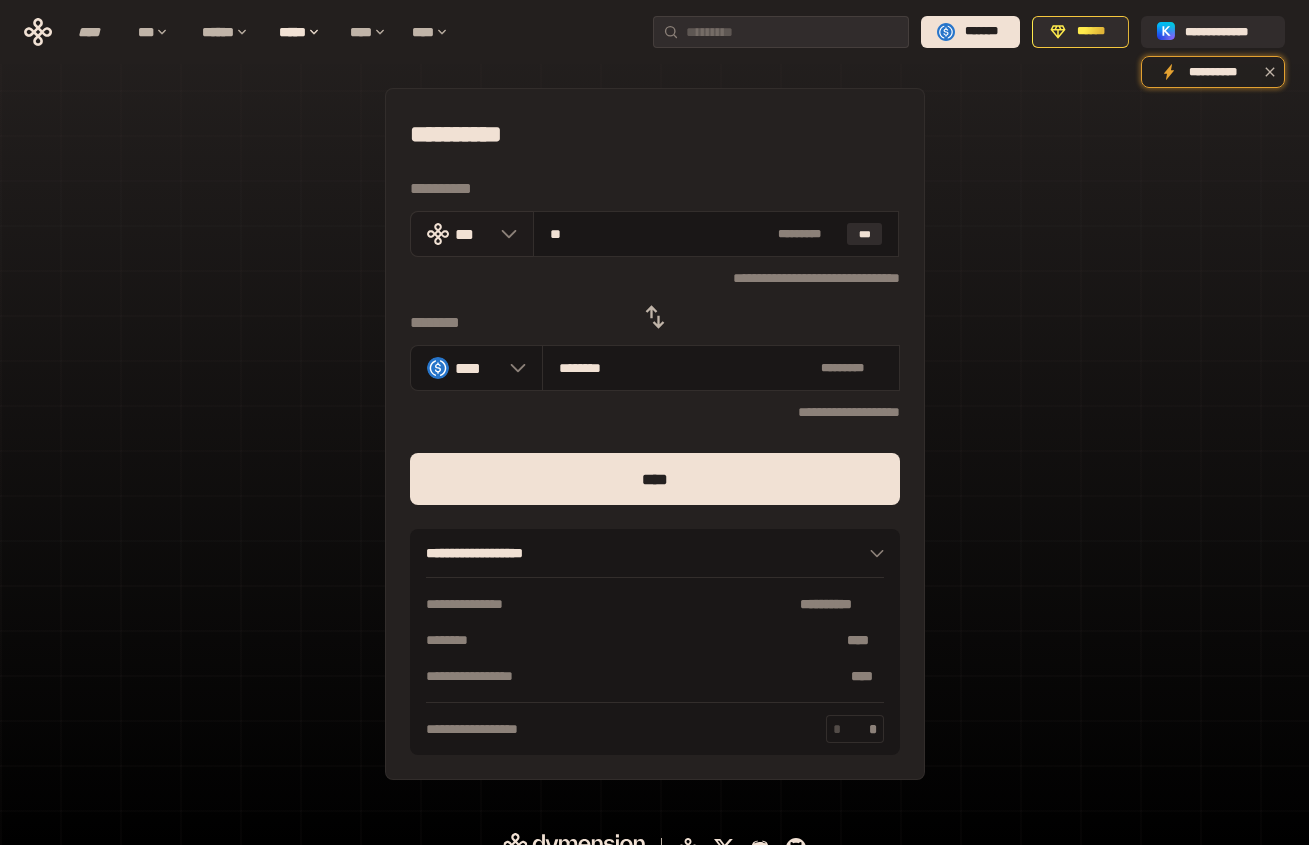 type on "********" 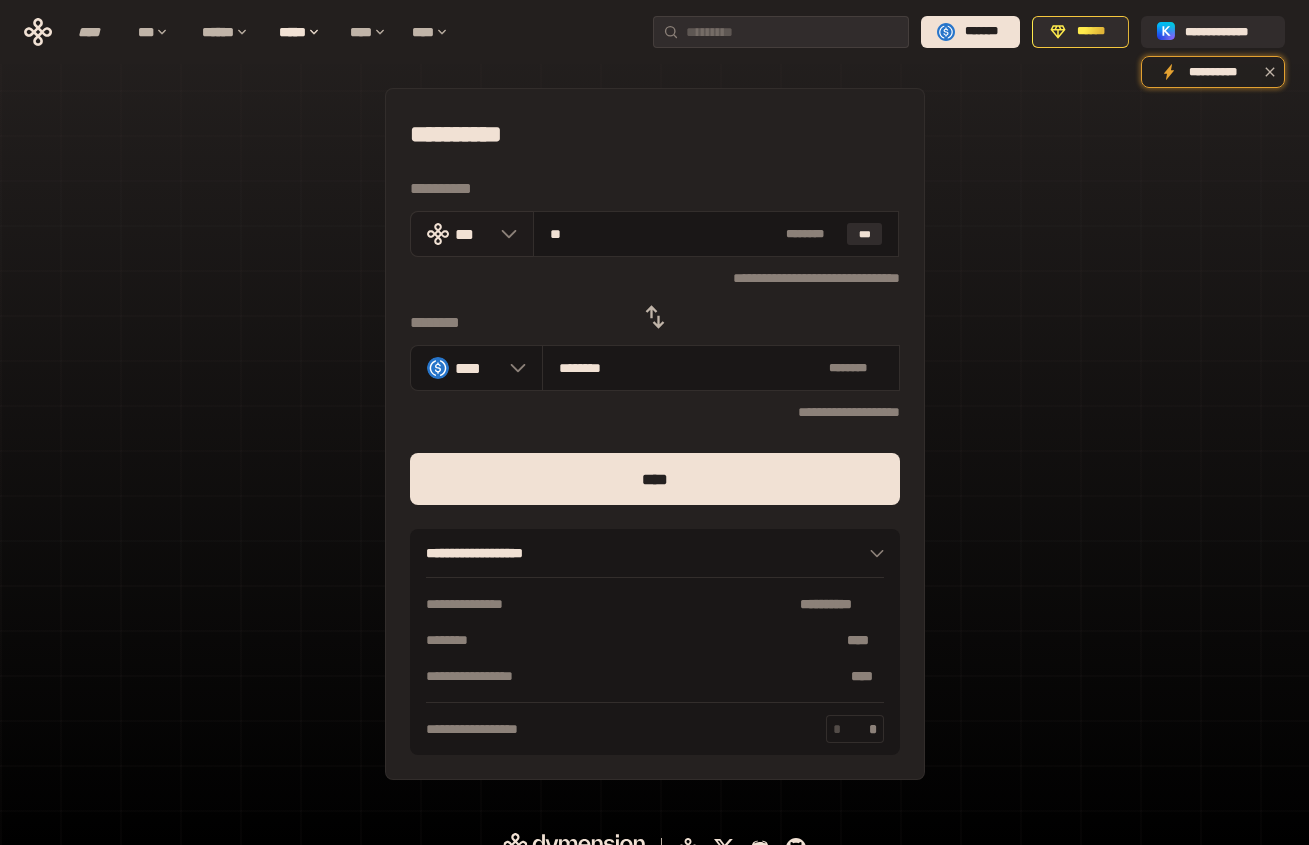 type on "*" 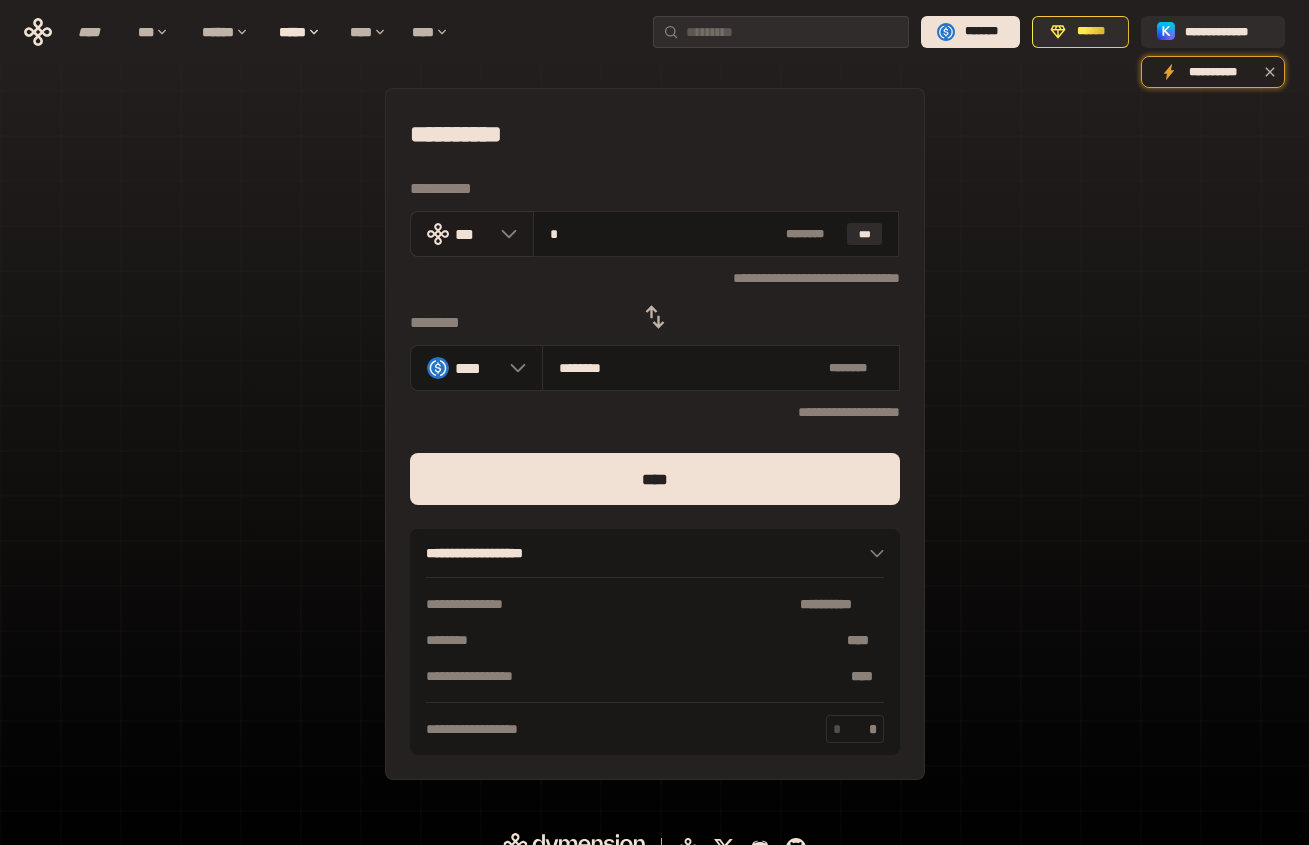 type on "********" 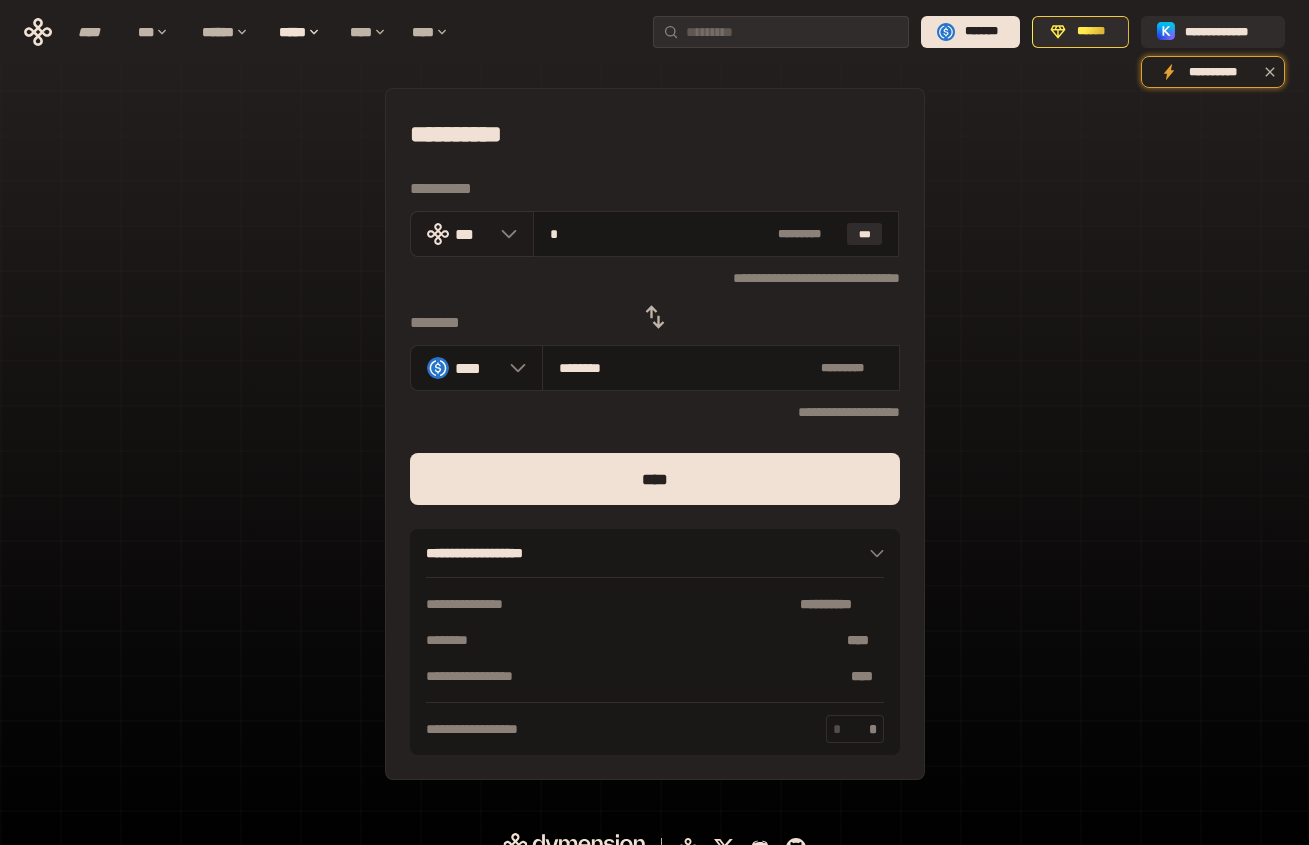 type on "**" 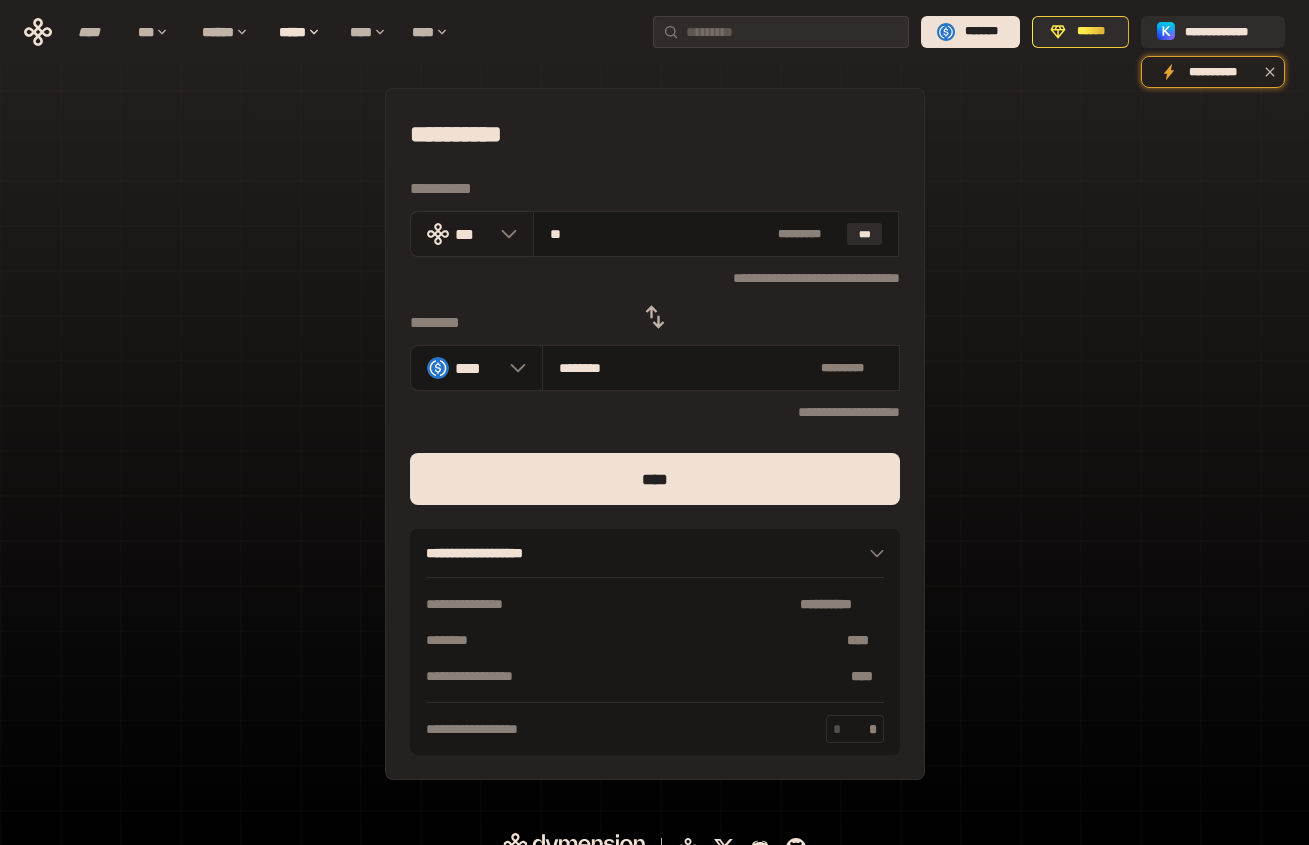 type on "********" 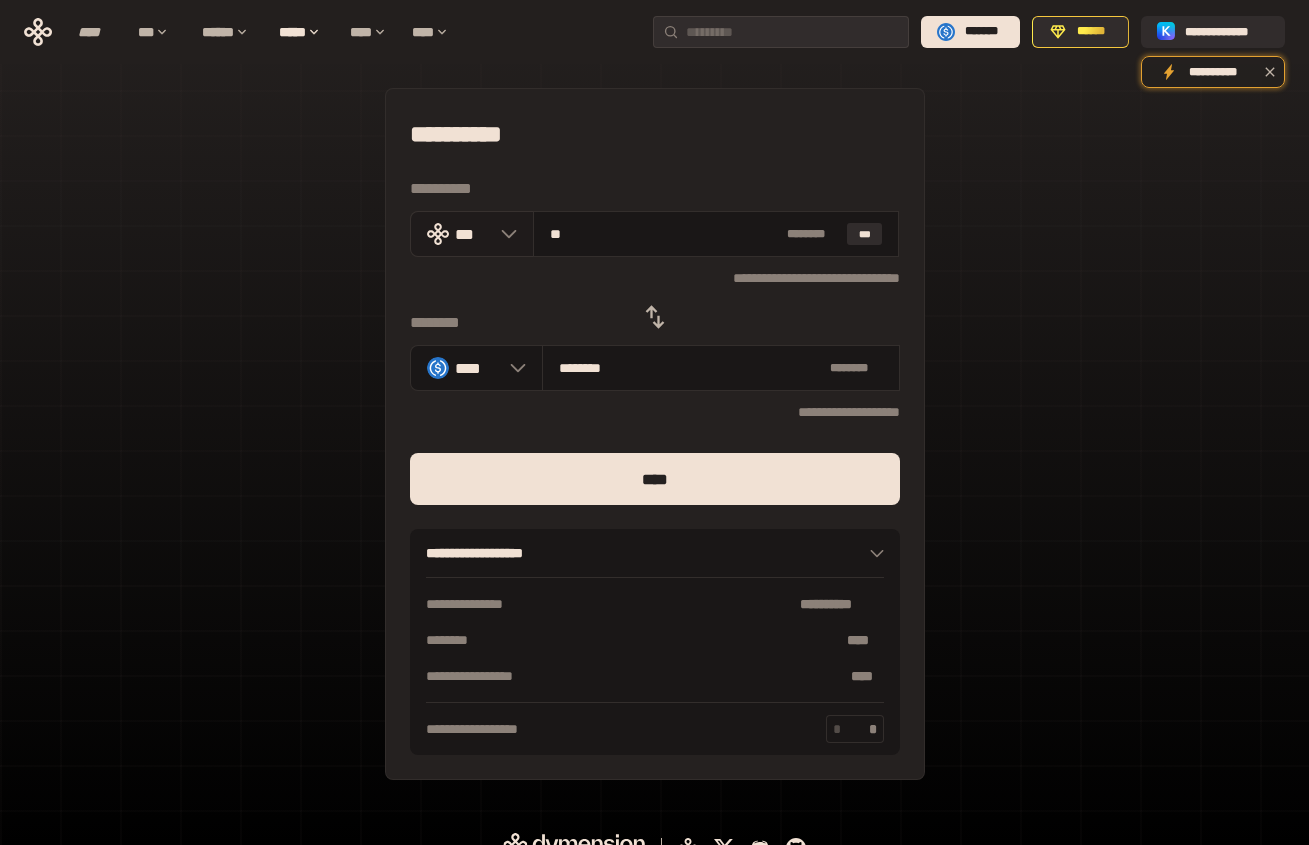 type on "*" 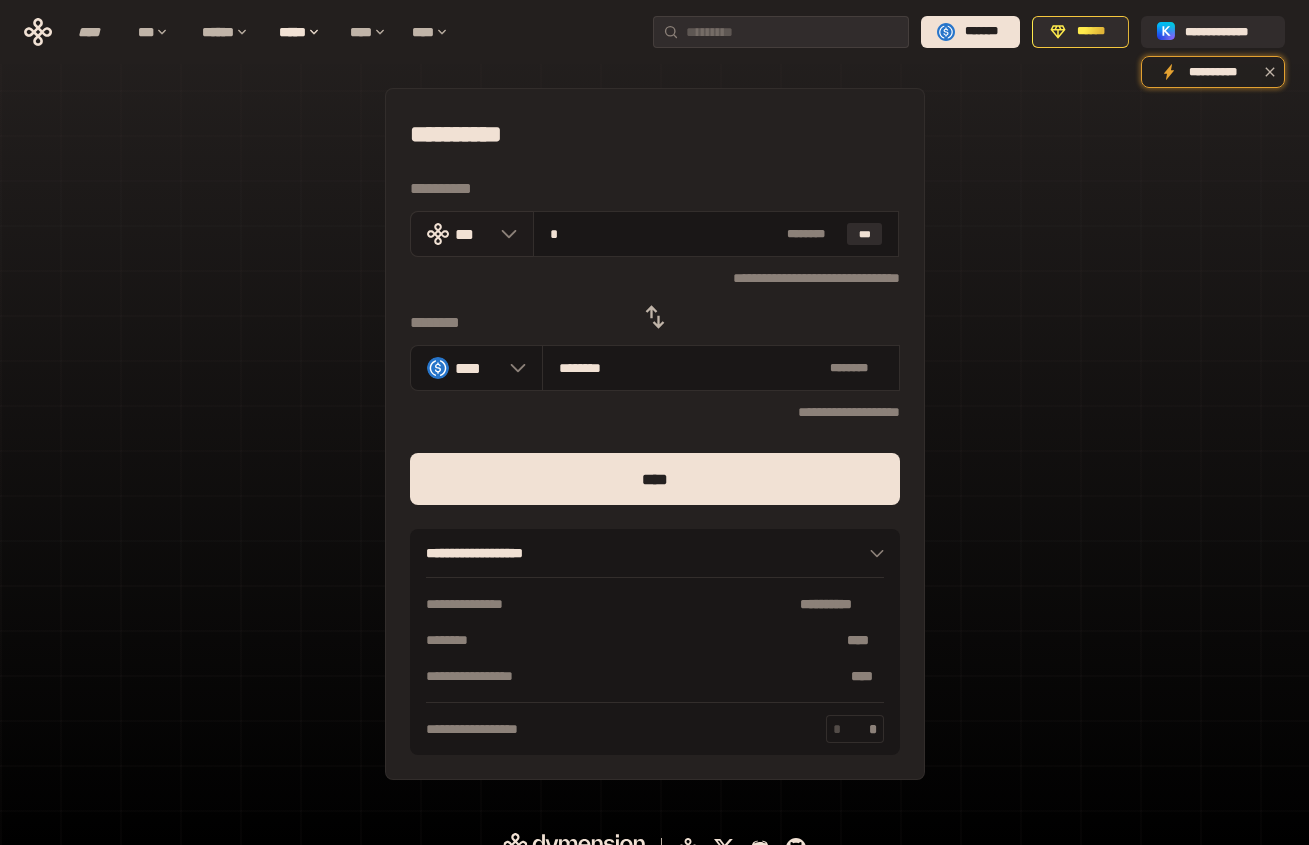 type on "********" 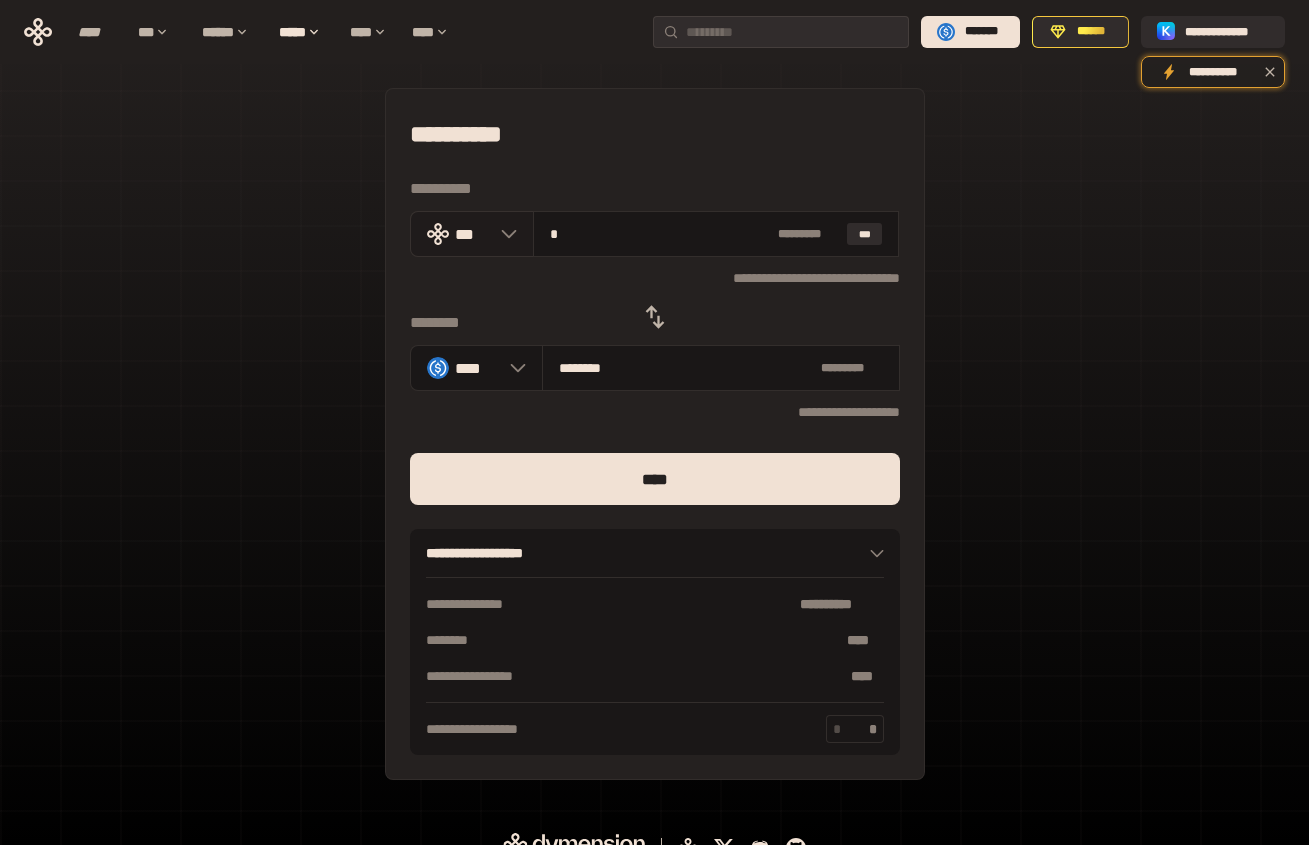 type on "**" 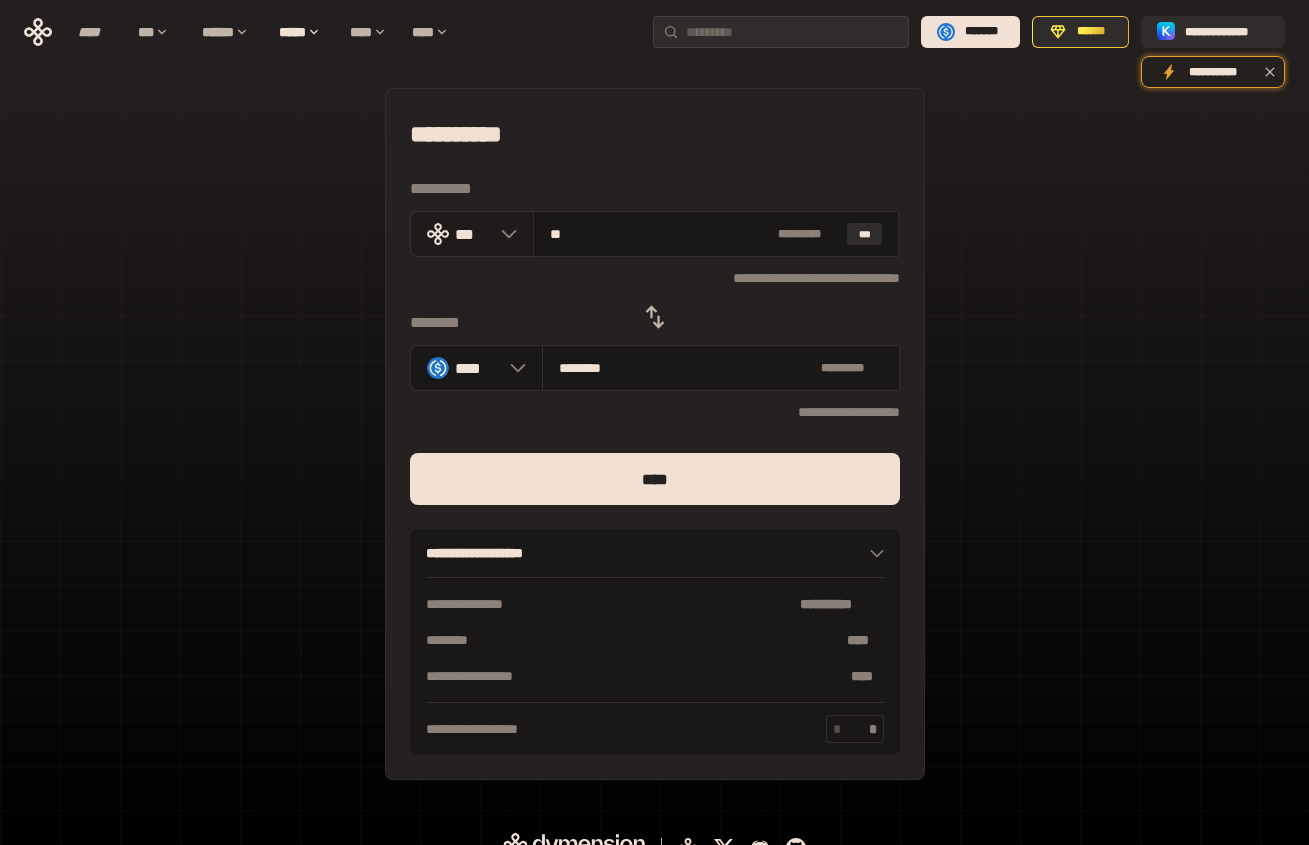 type on "********" 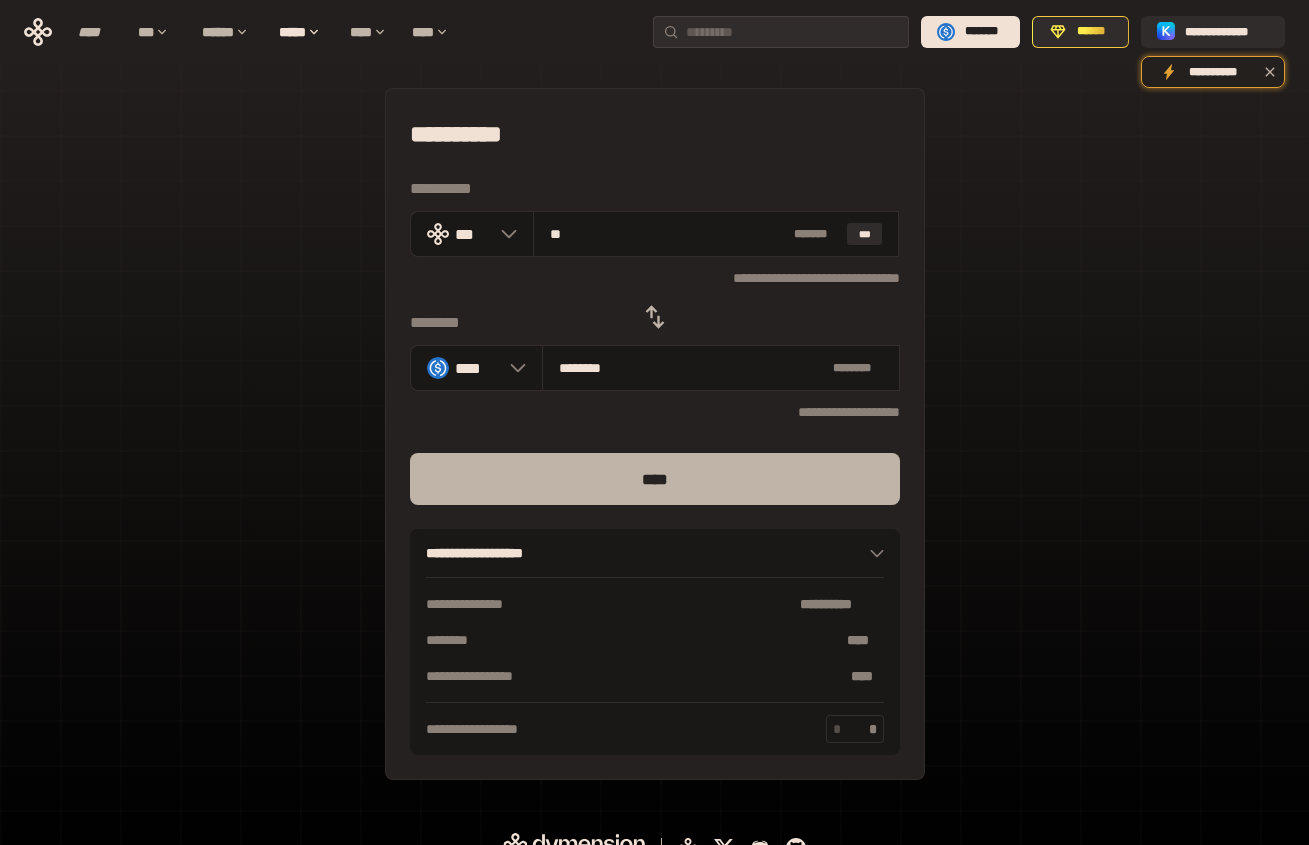 type on "*" 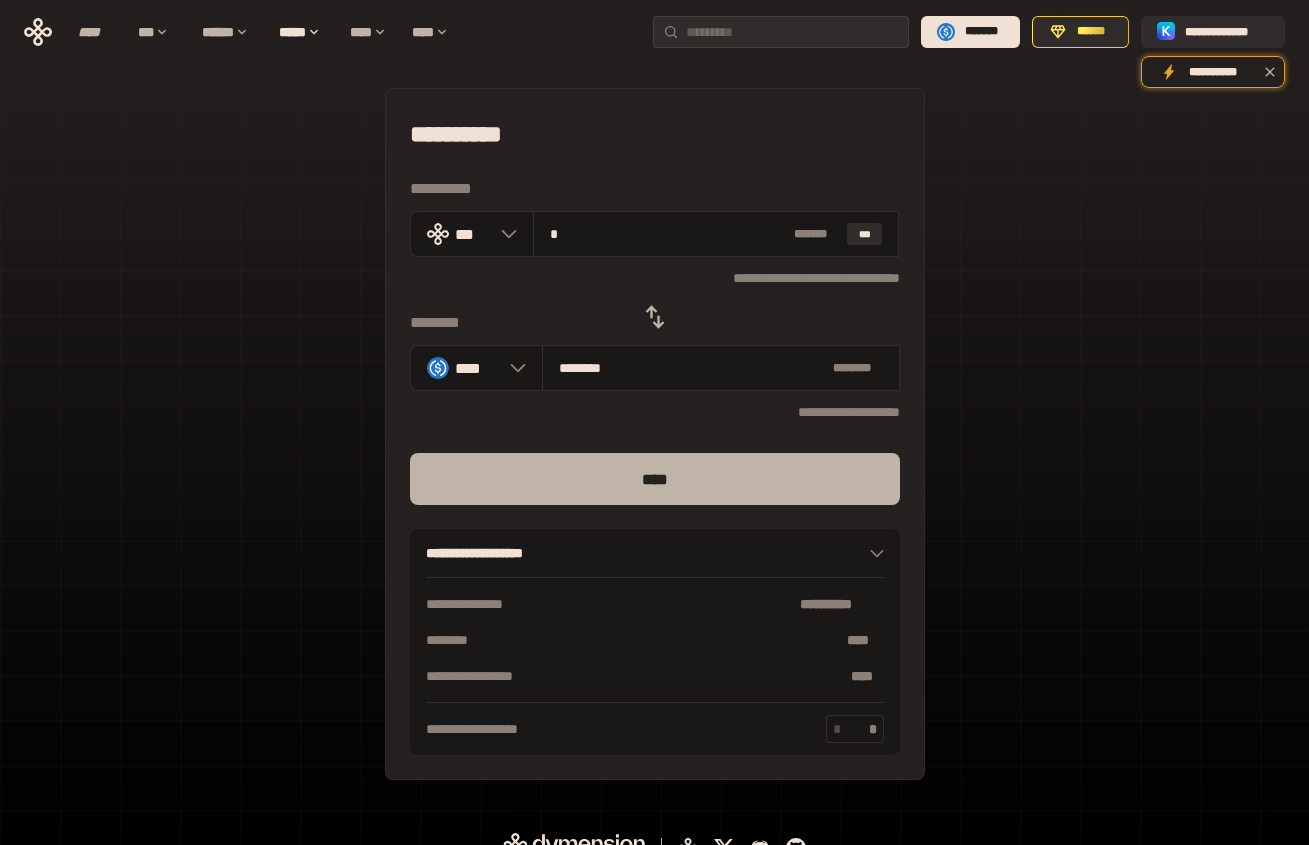 type on "********" 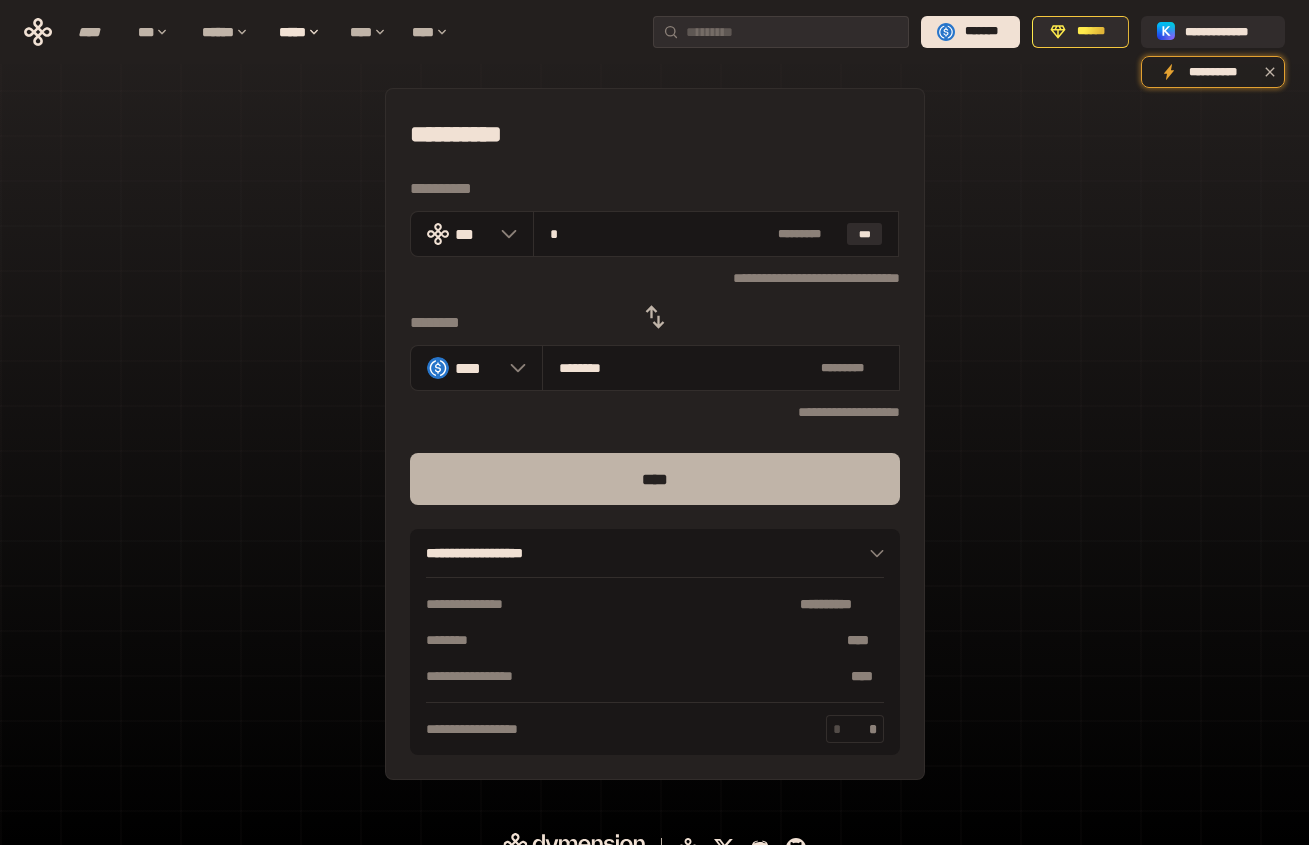 type on "**" 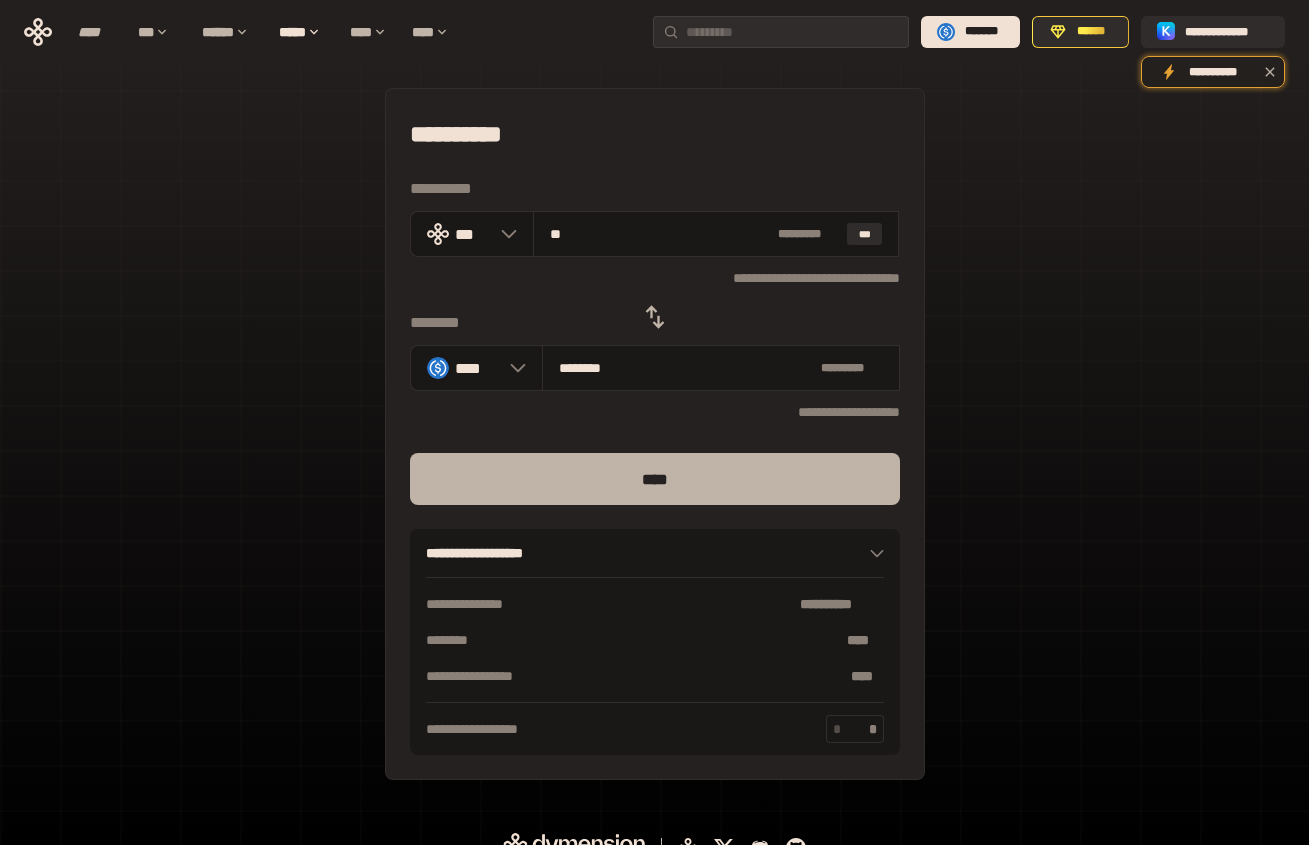 type on "********" 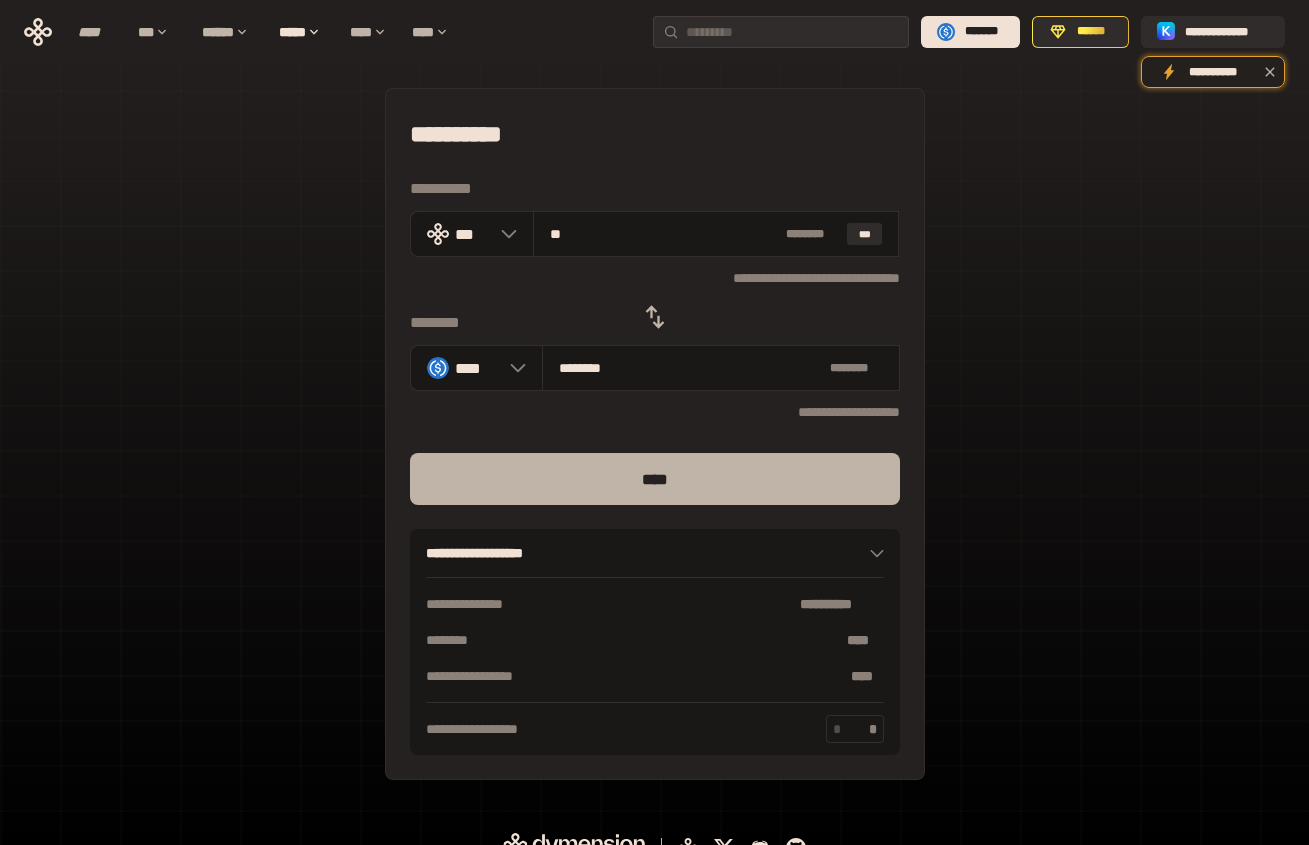 type on "**" 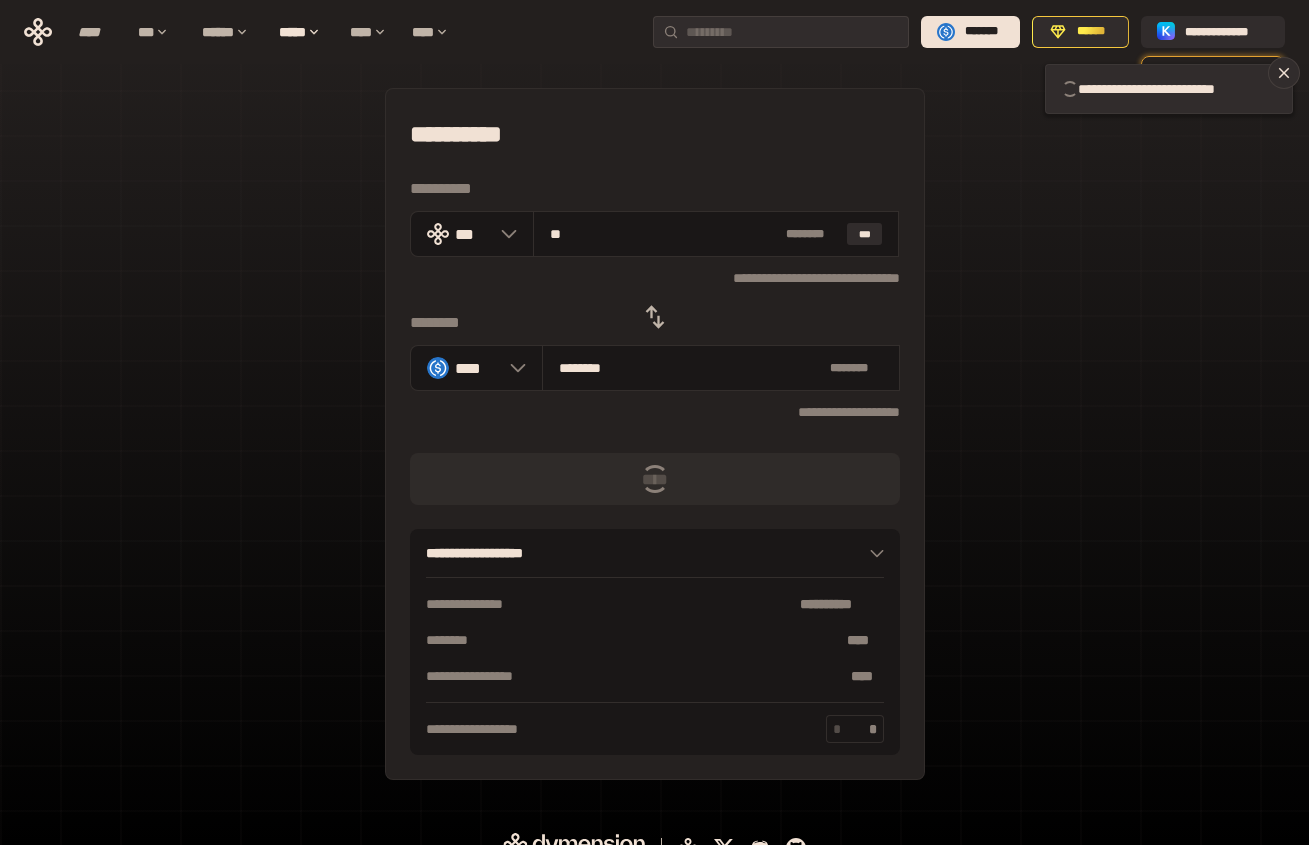 type 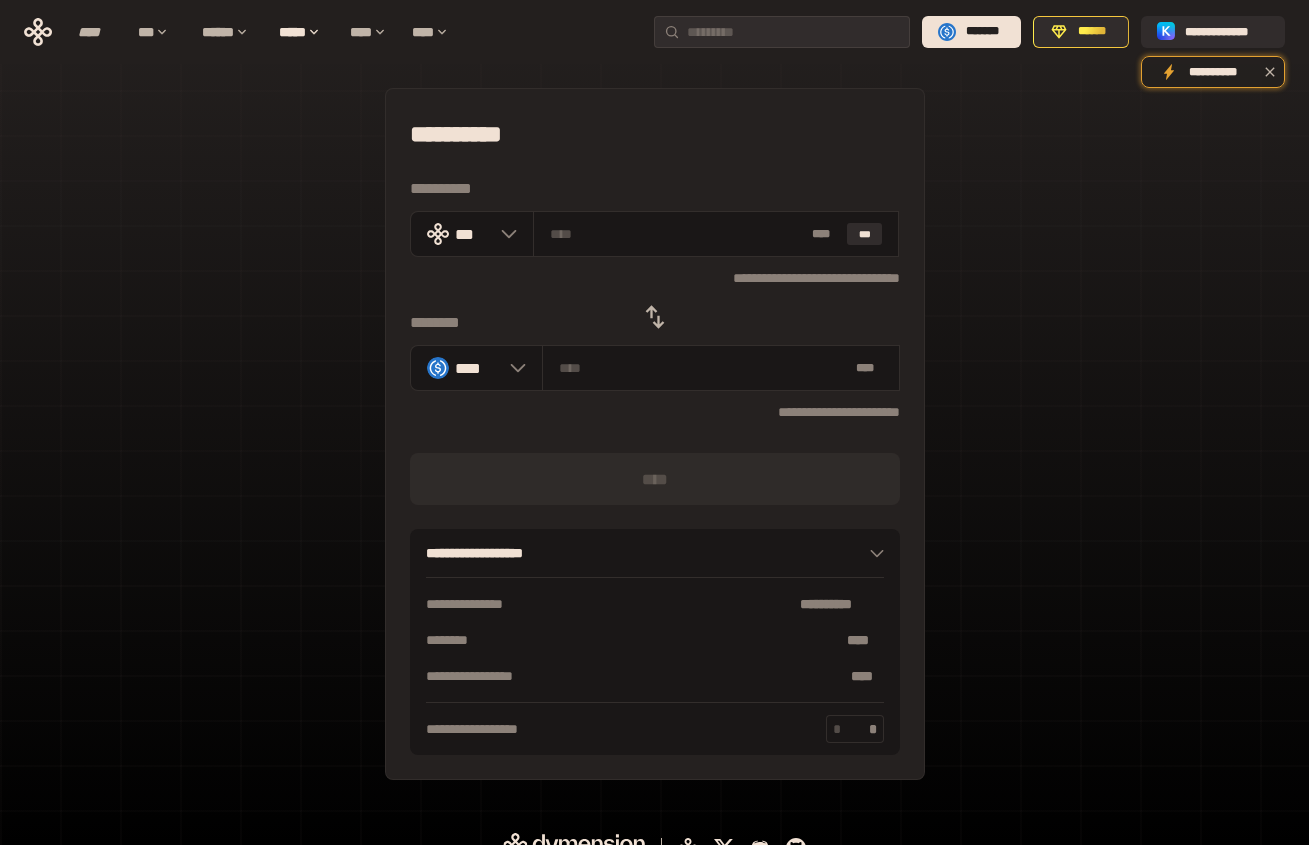 click on "**********" at bounding box center (654, 444) 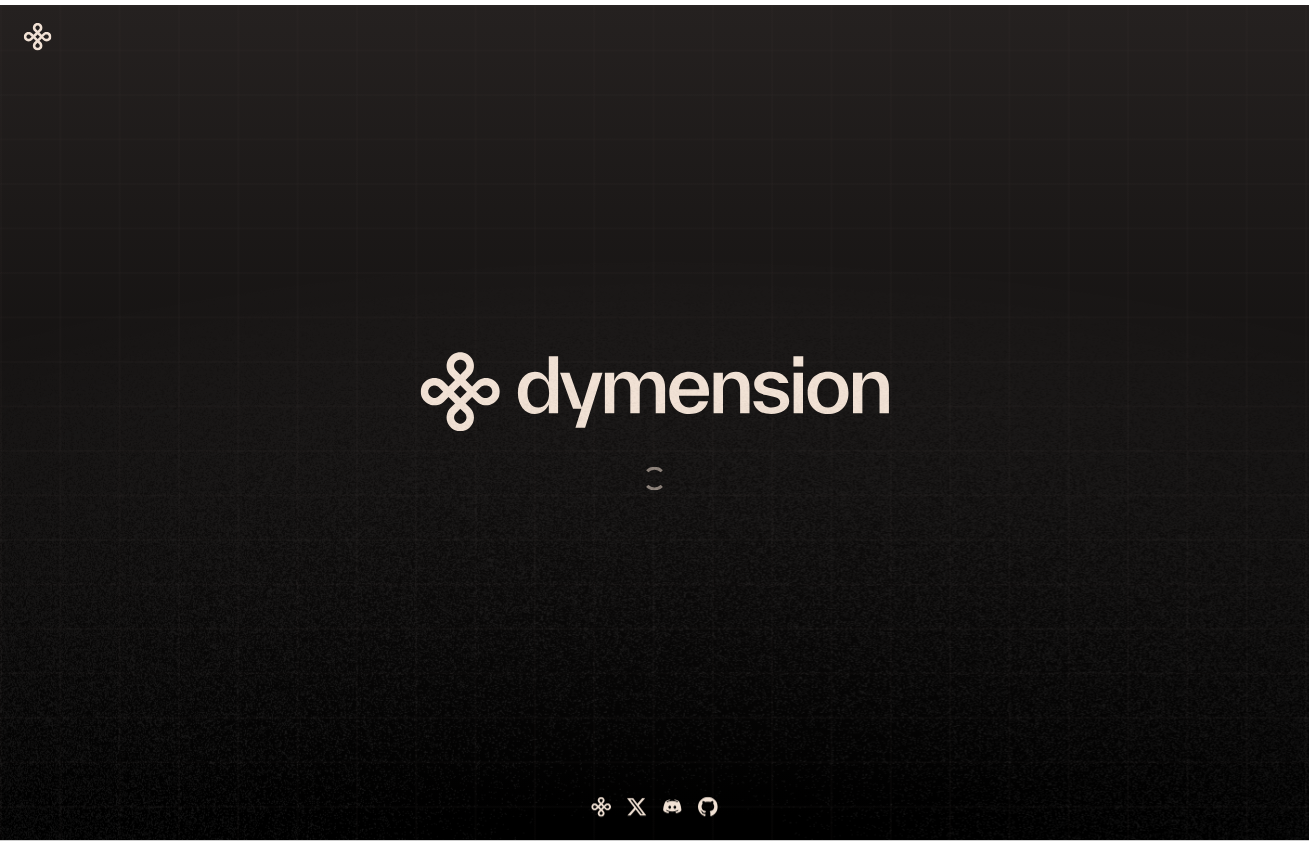 scroll, scrollTop: 0, scrollLeft: 0, axis: both 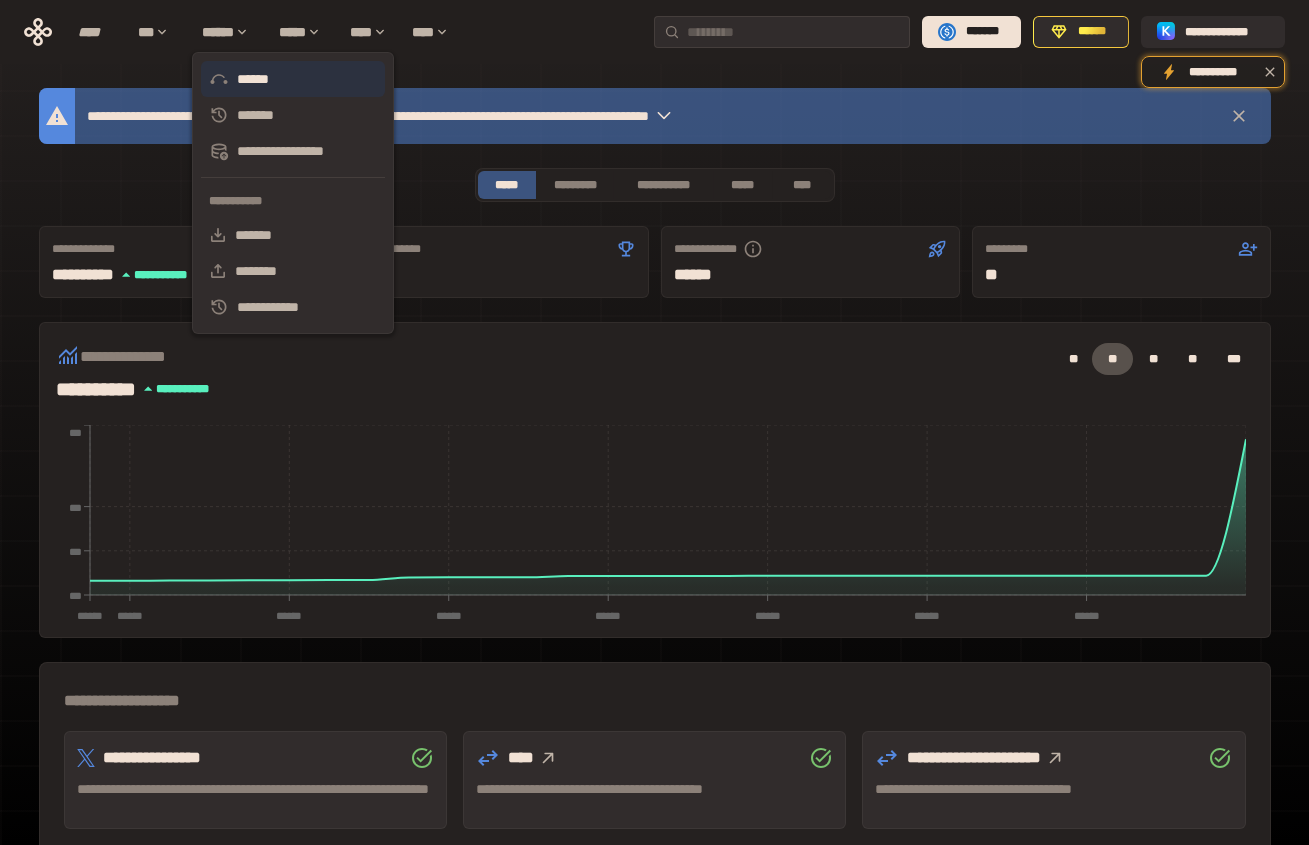 click on "******" at bounding box center (293, 79) 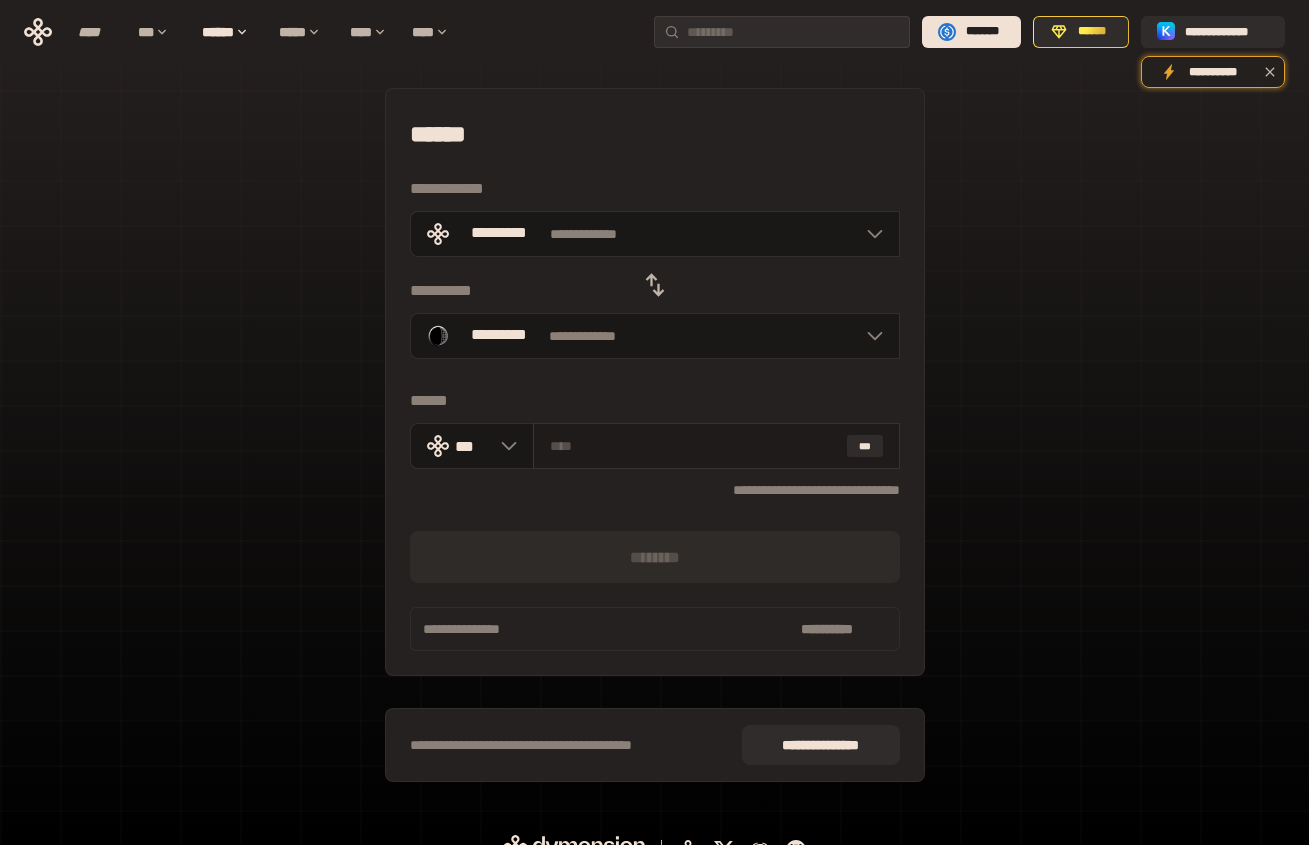 click at bounding box center (694, 446) 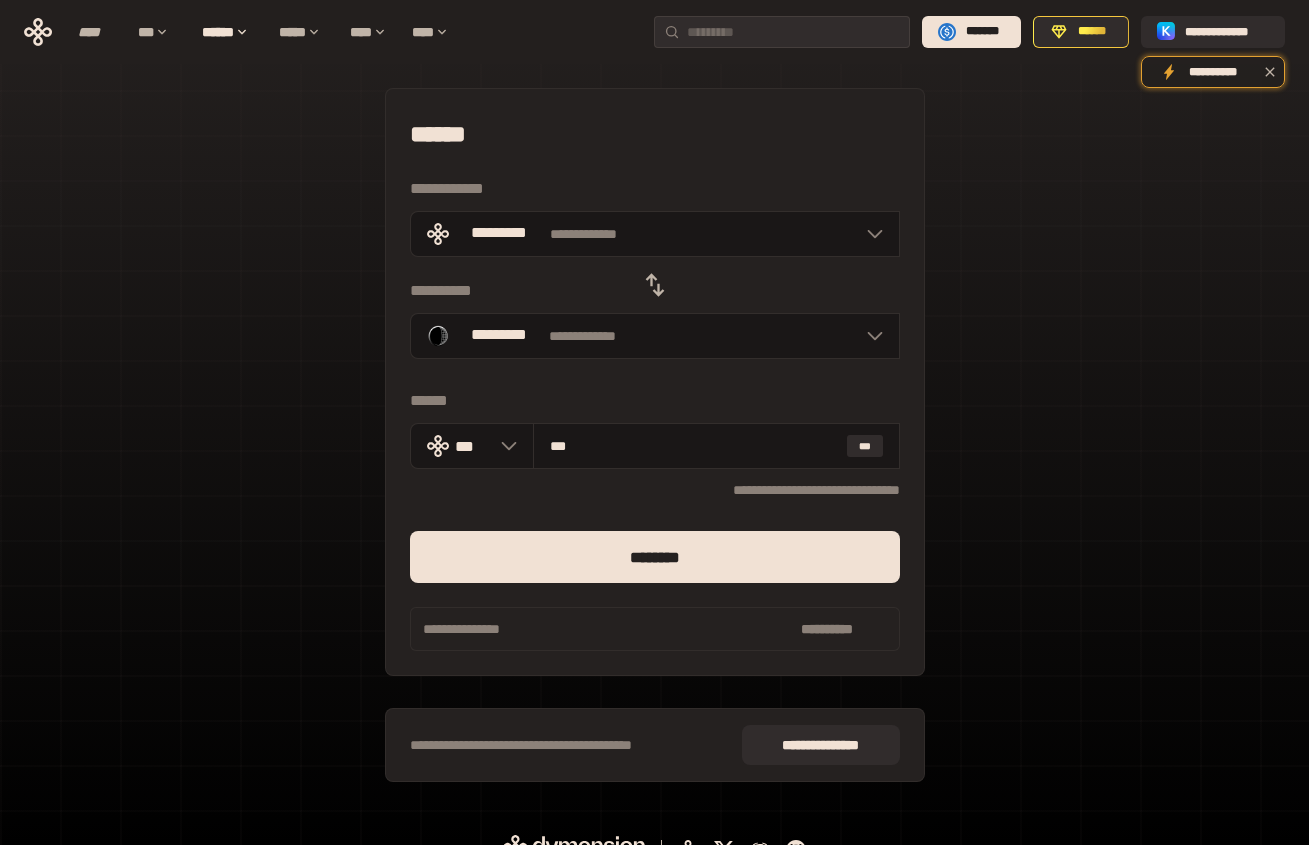 type on "***" 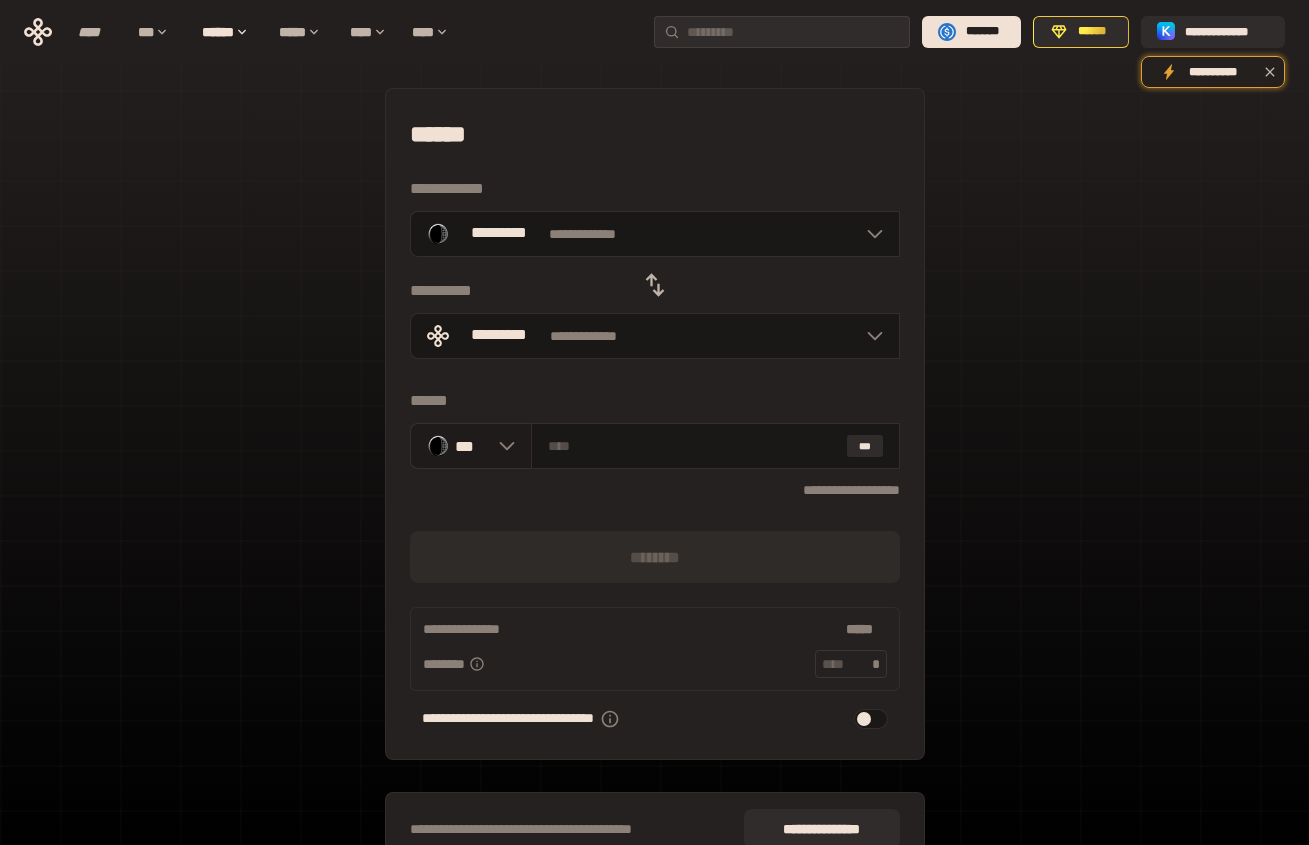 click 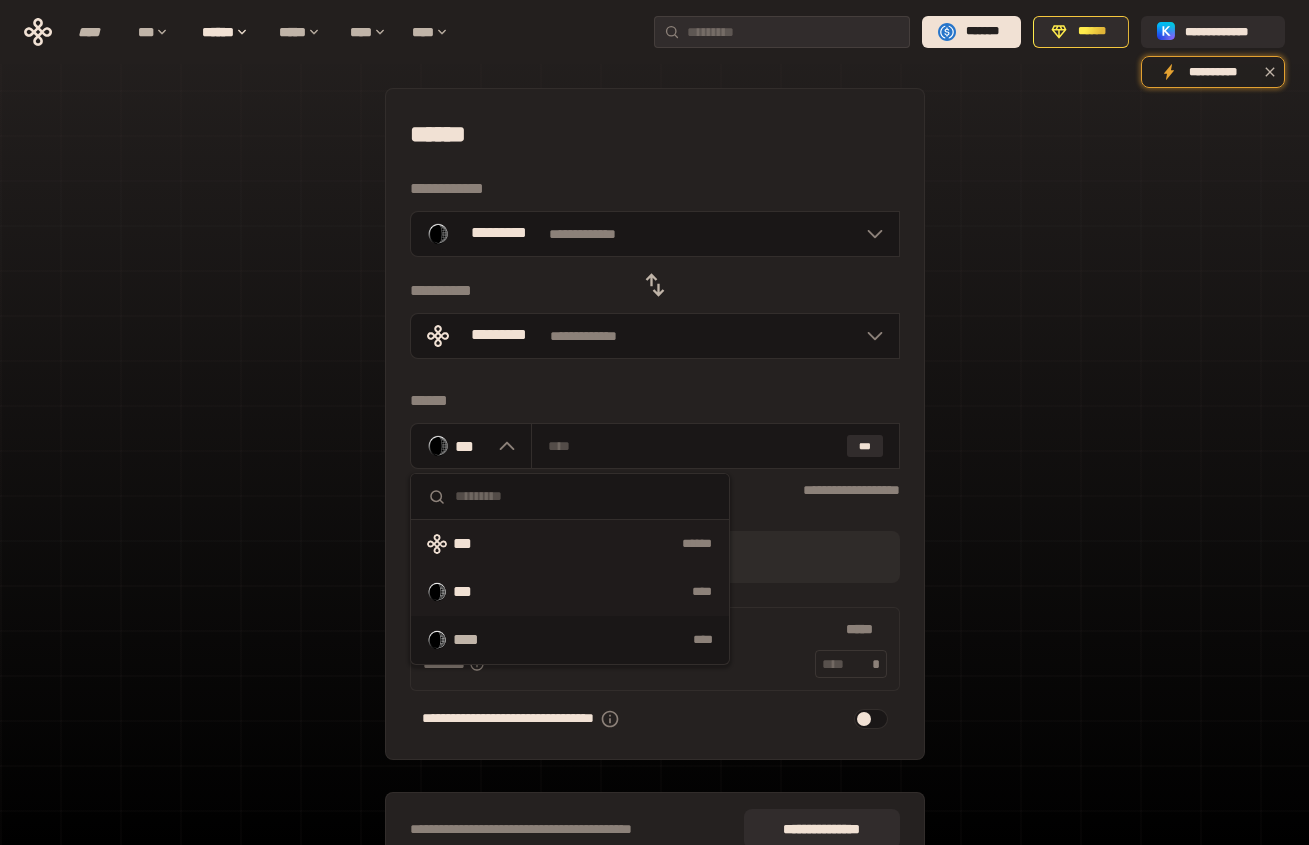 click on "*** ******" at bounding box center (570, 544) 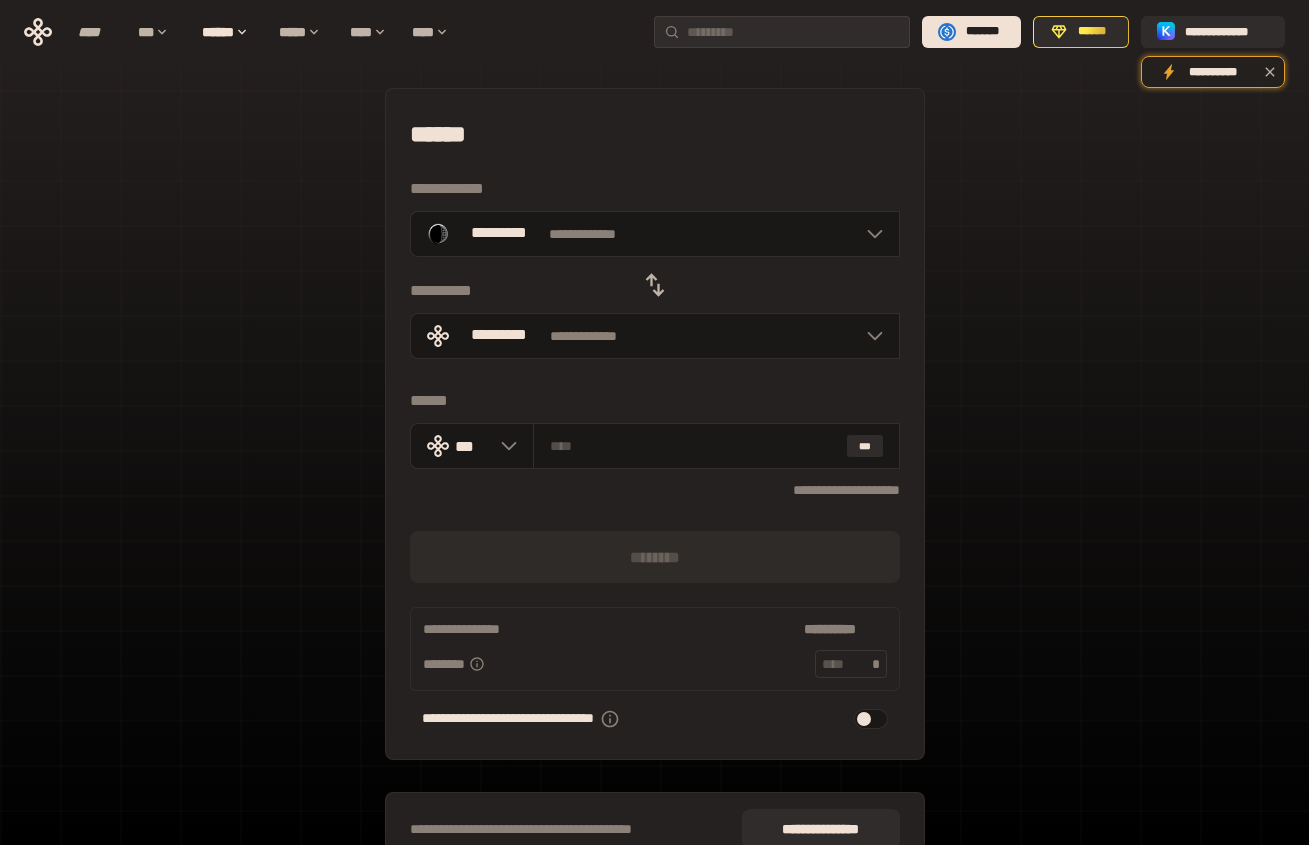 click 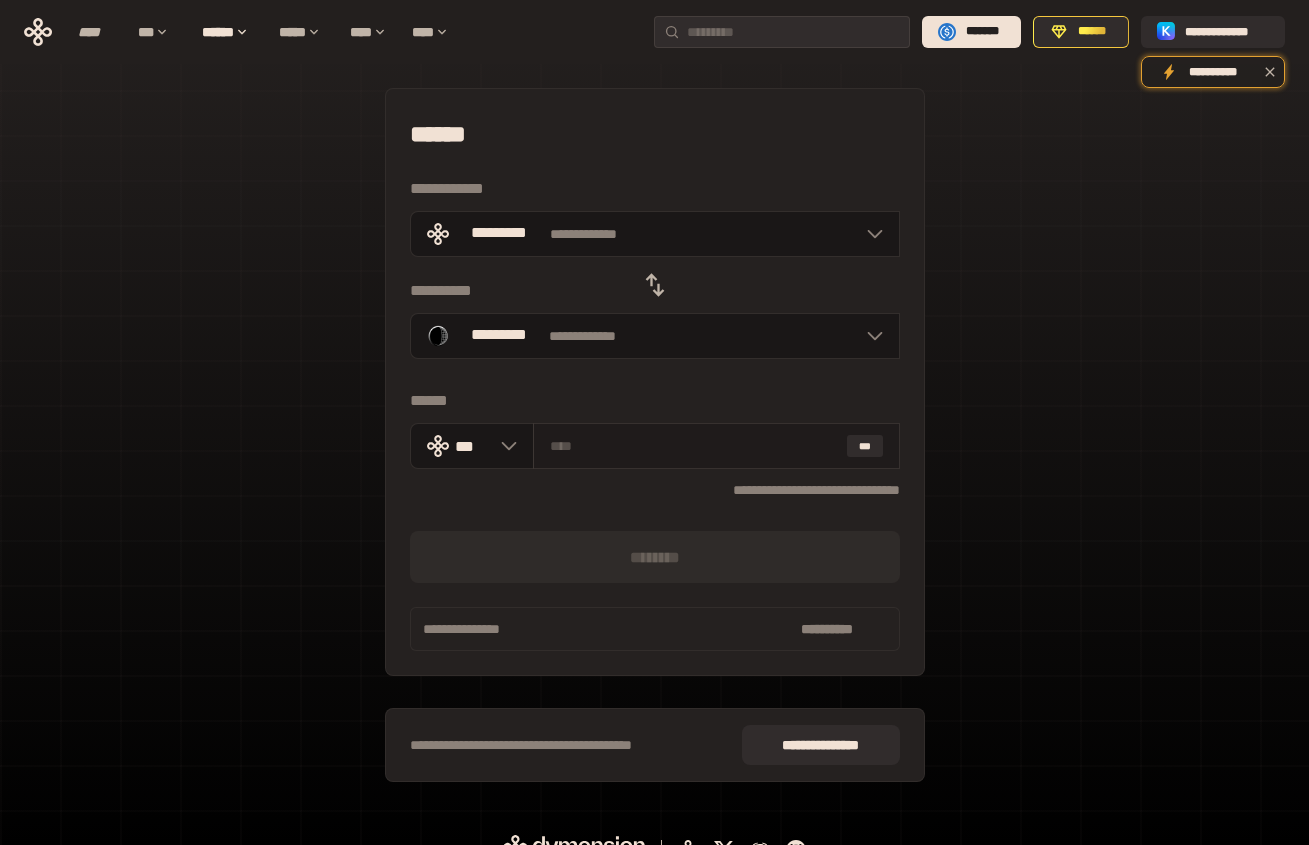 click at bounding box center [694, 446] 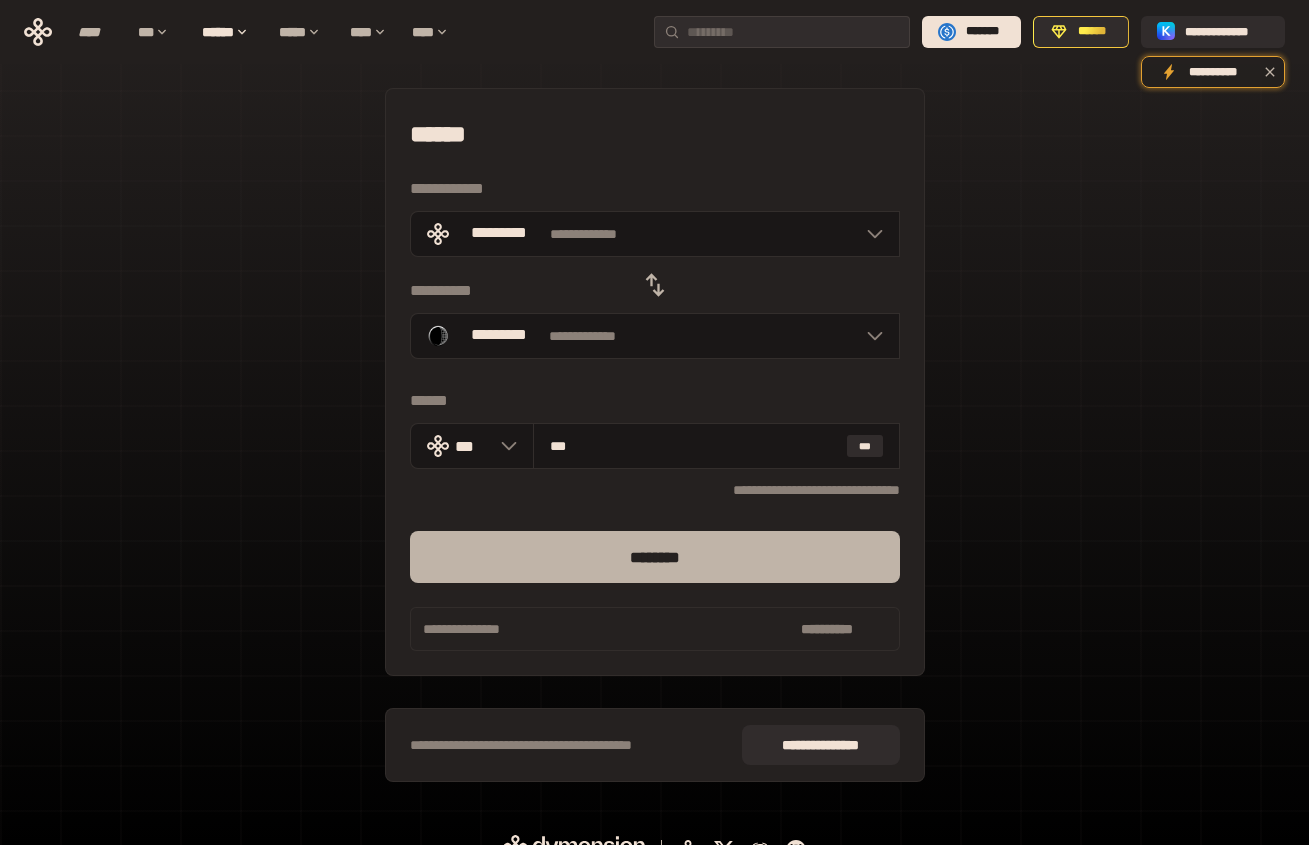 type on "***" 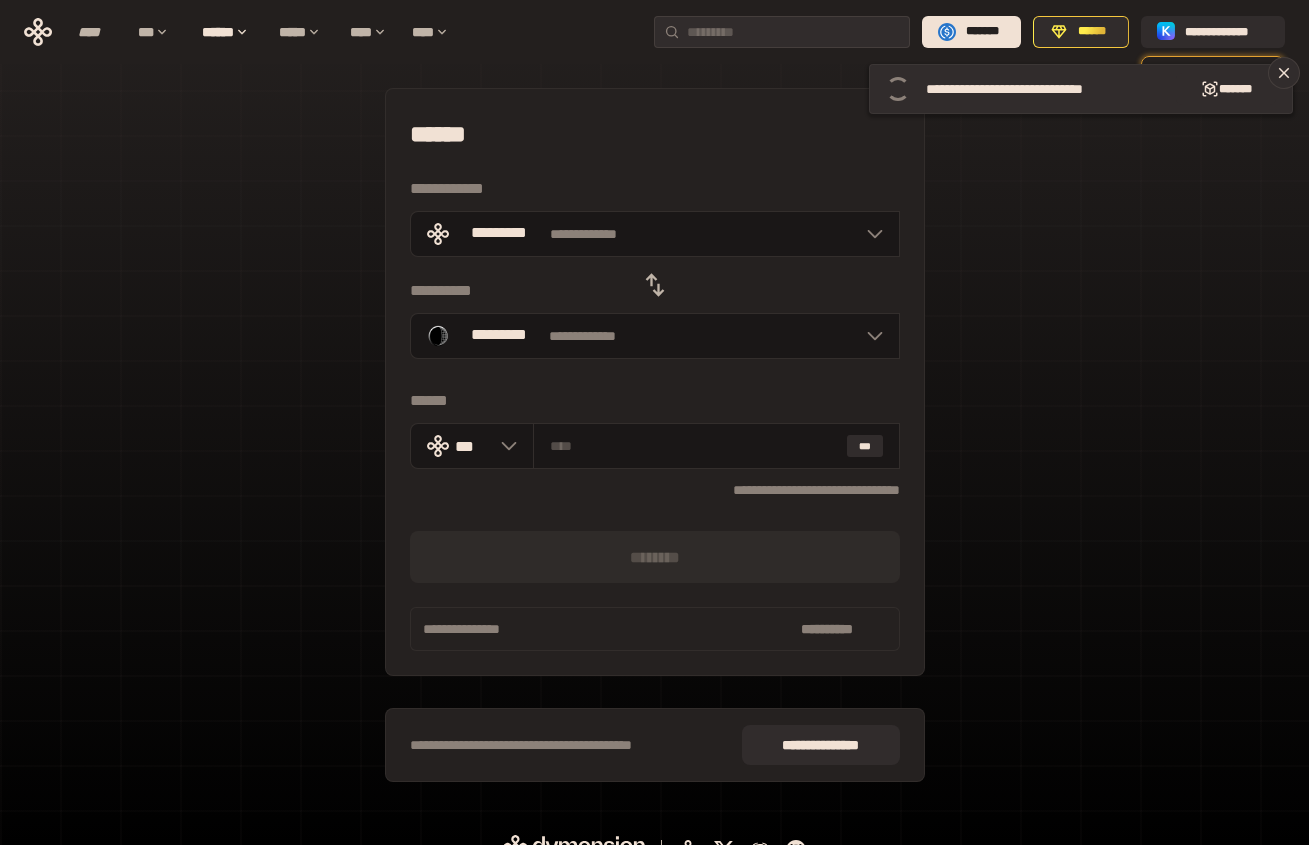 click 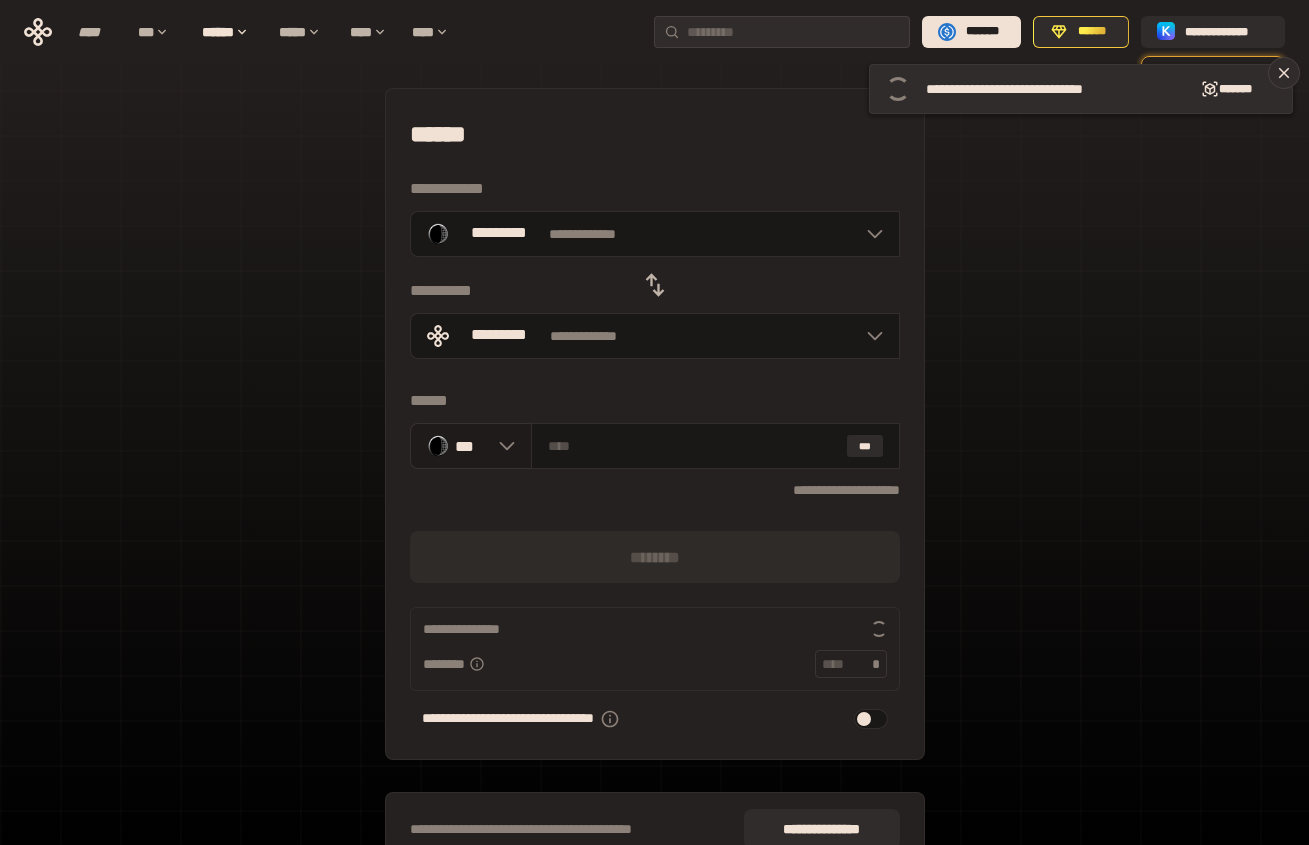 click 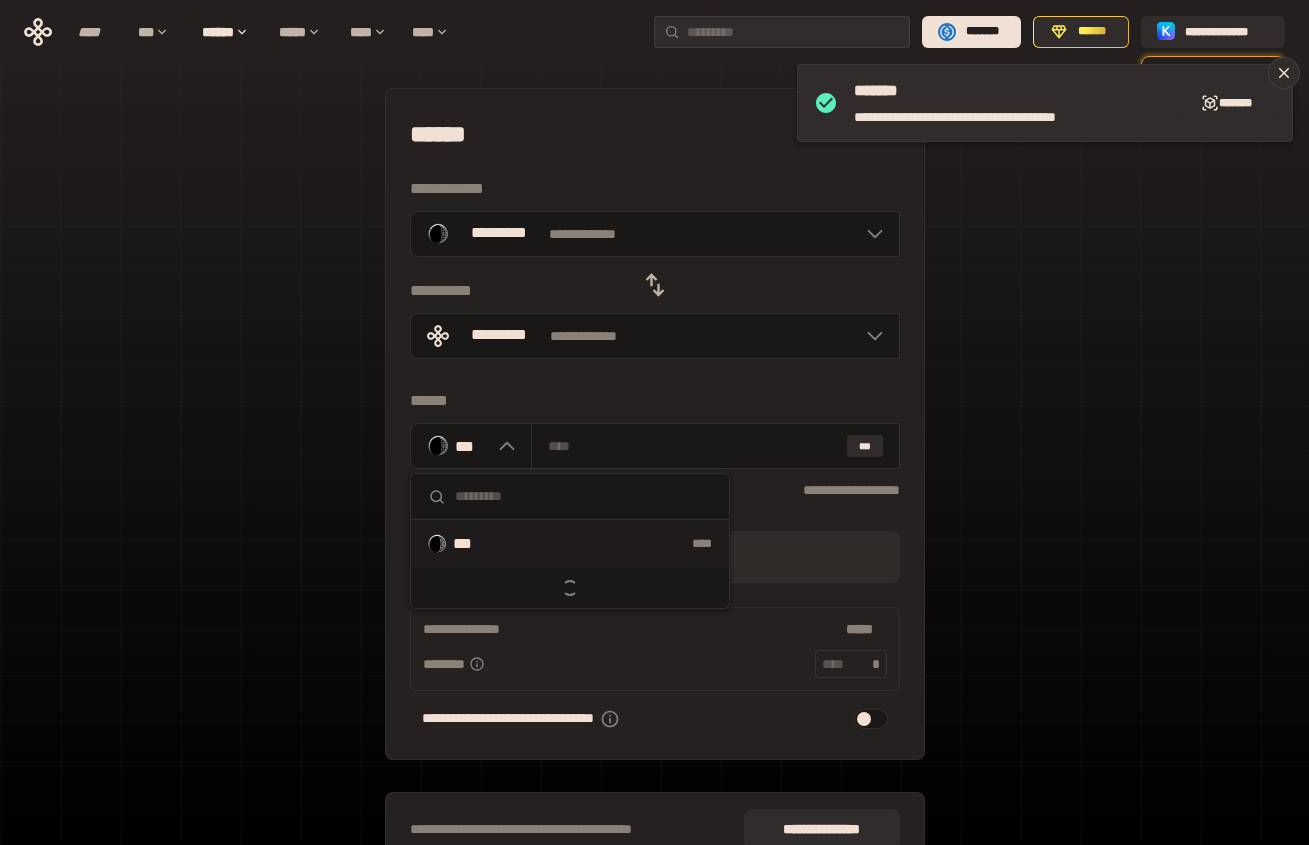 click on "**********" at bounding box center (654, 487) 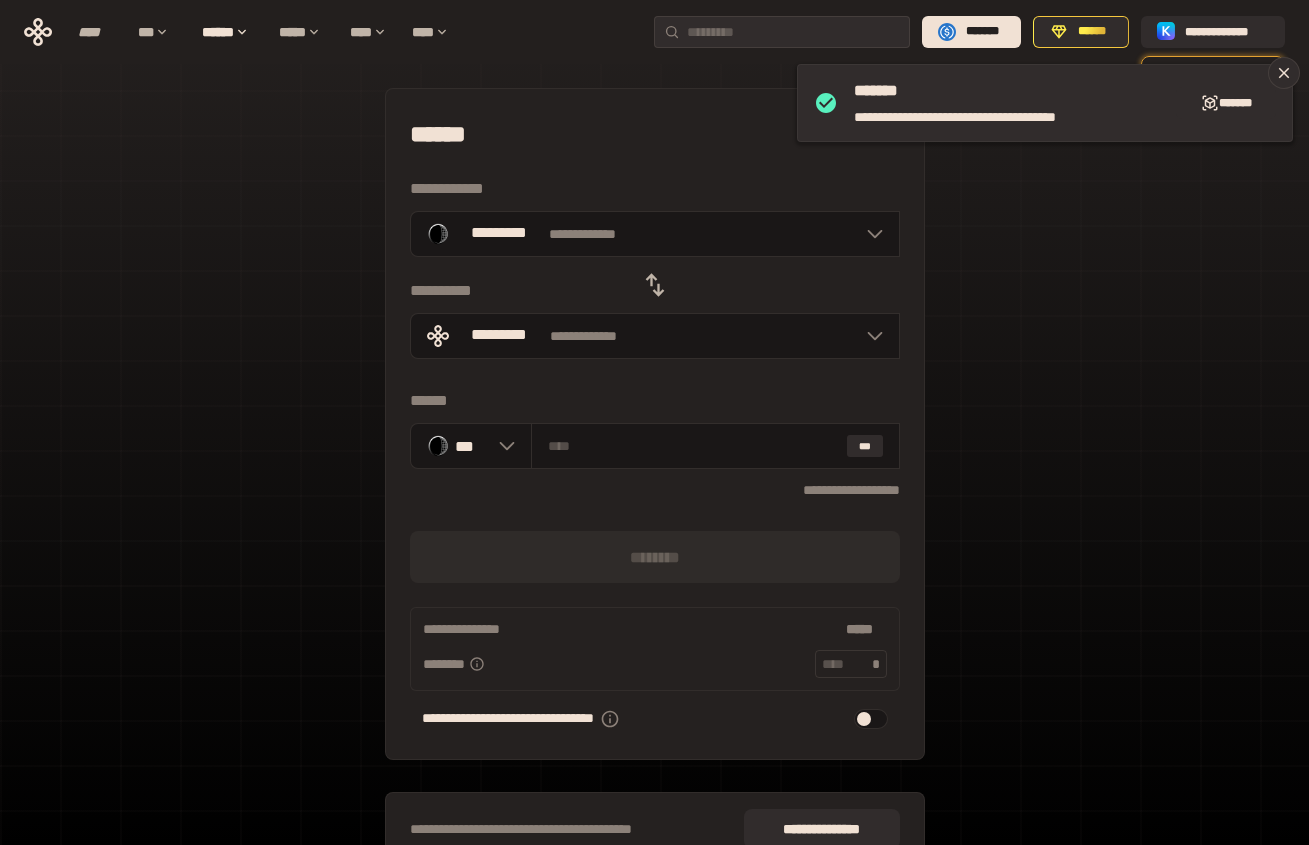 click 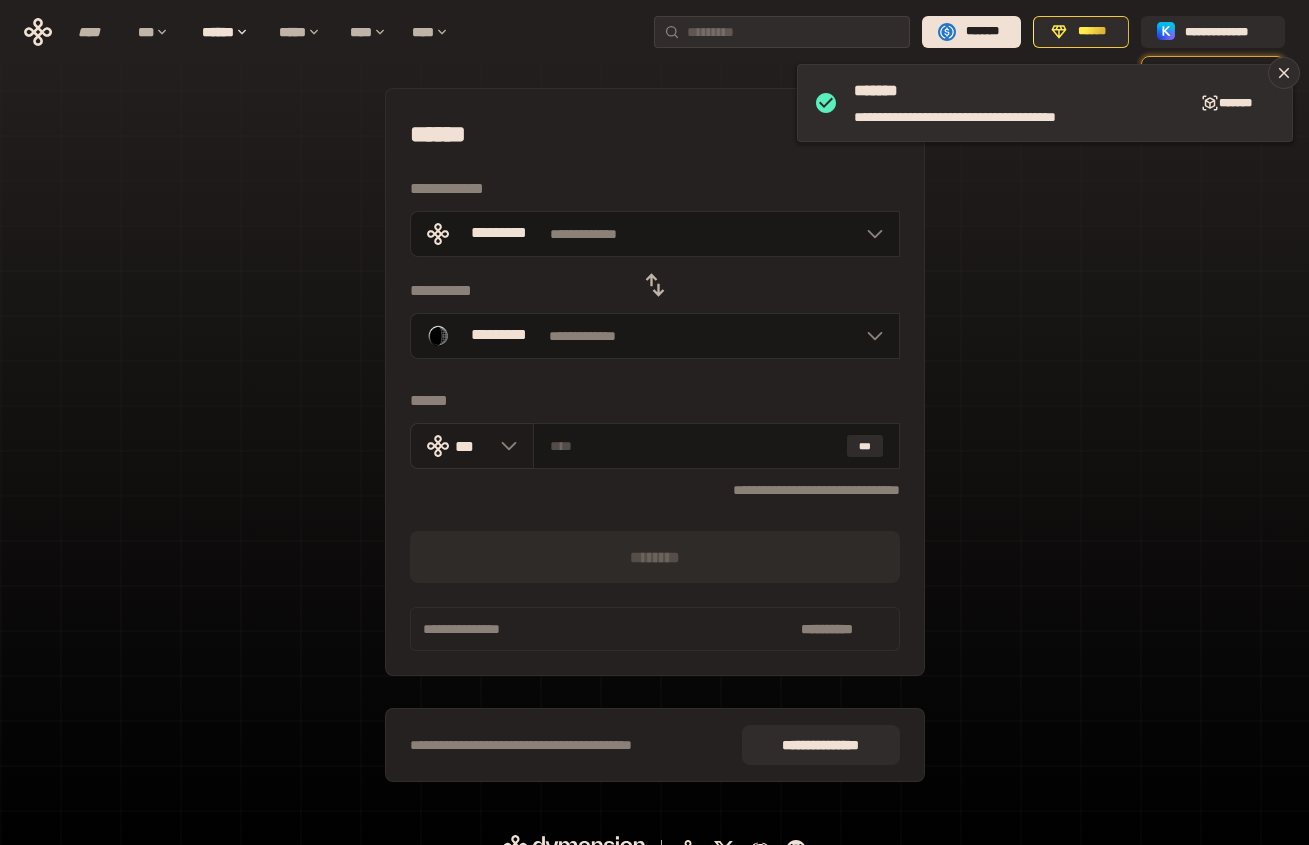 click 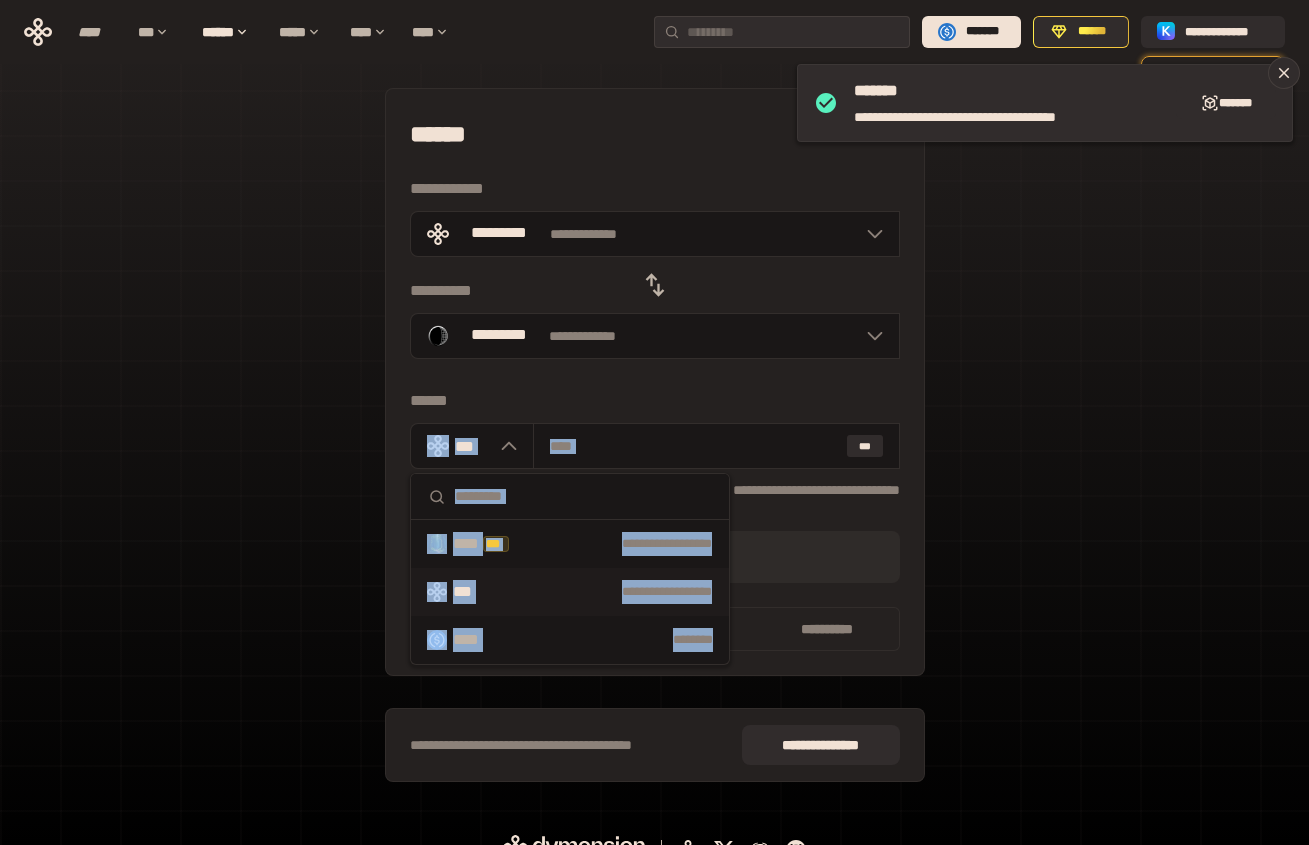click on "**********" at bounding box center (654, 445) 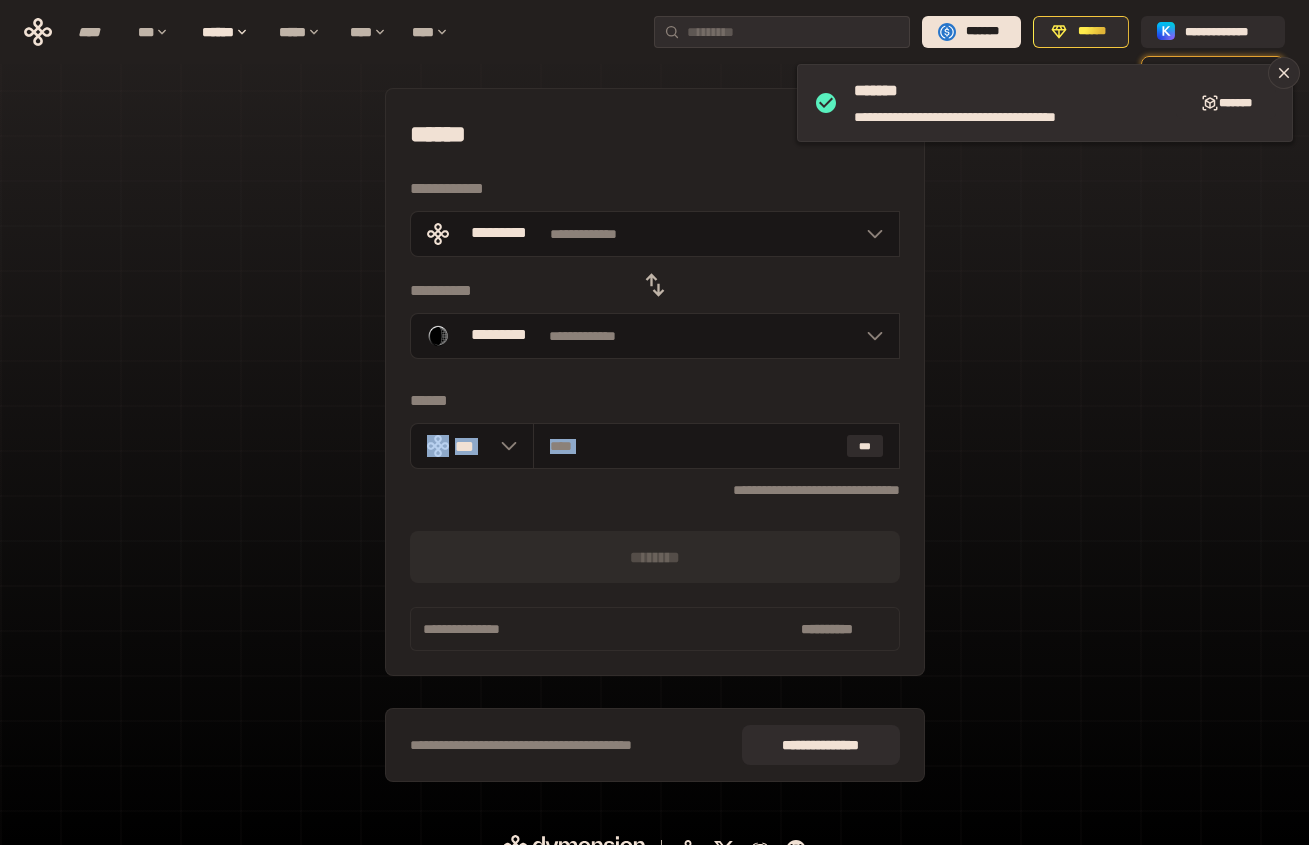 click 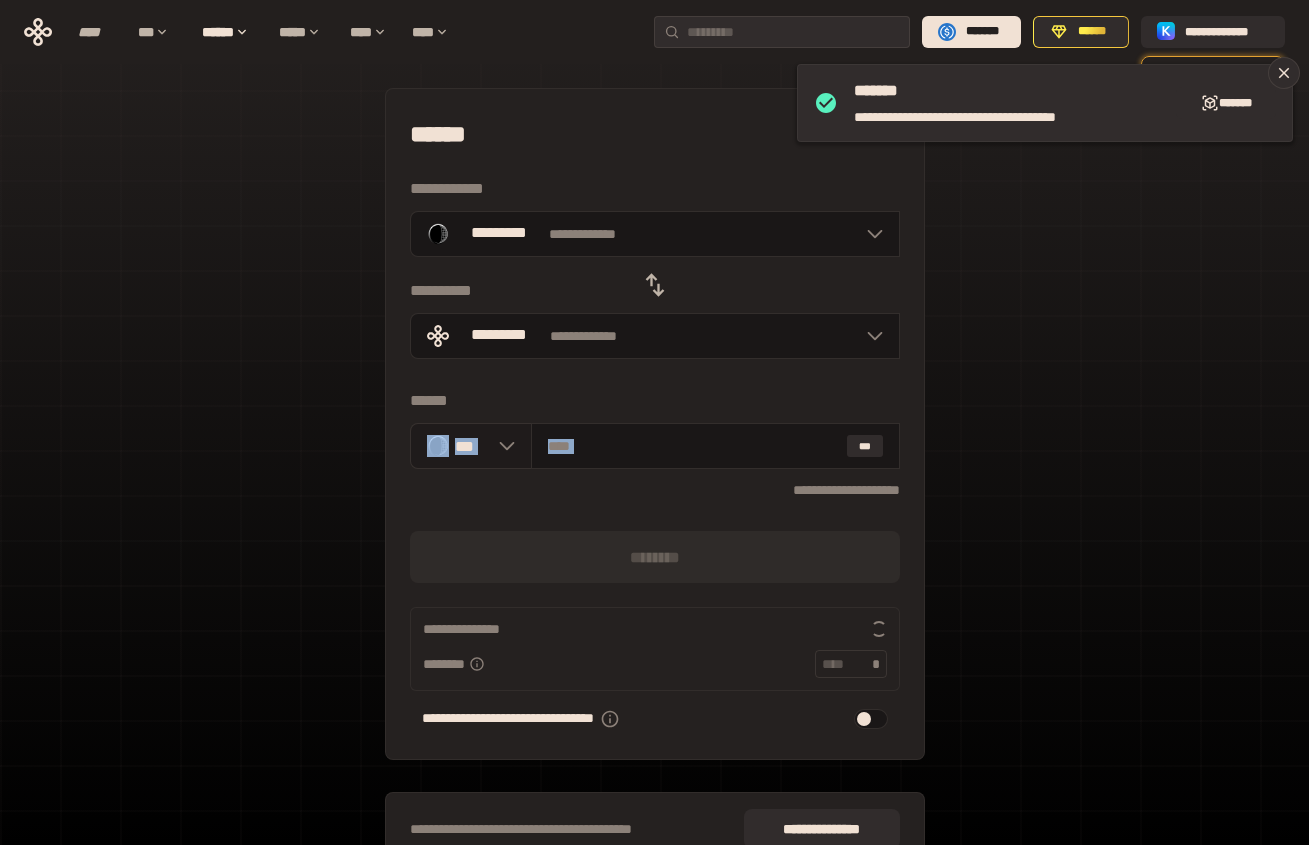 click 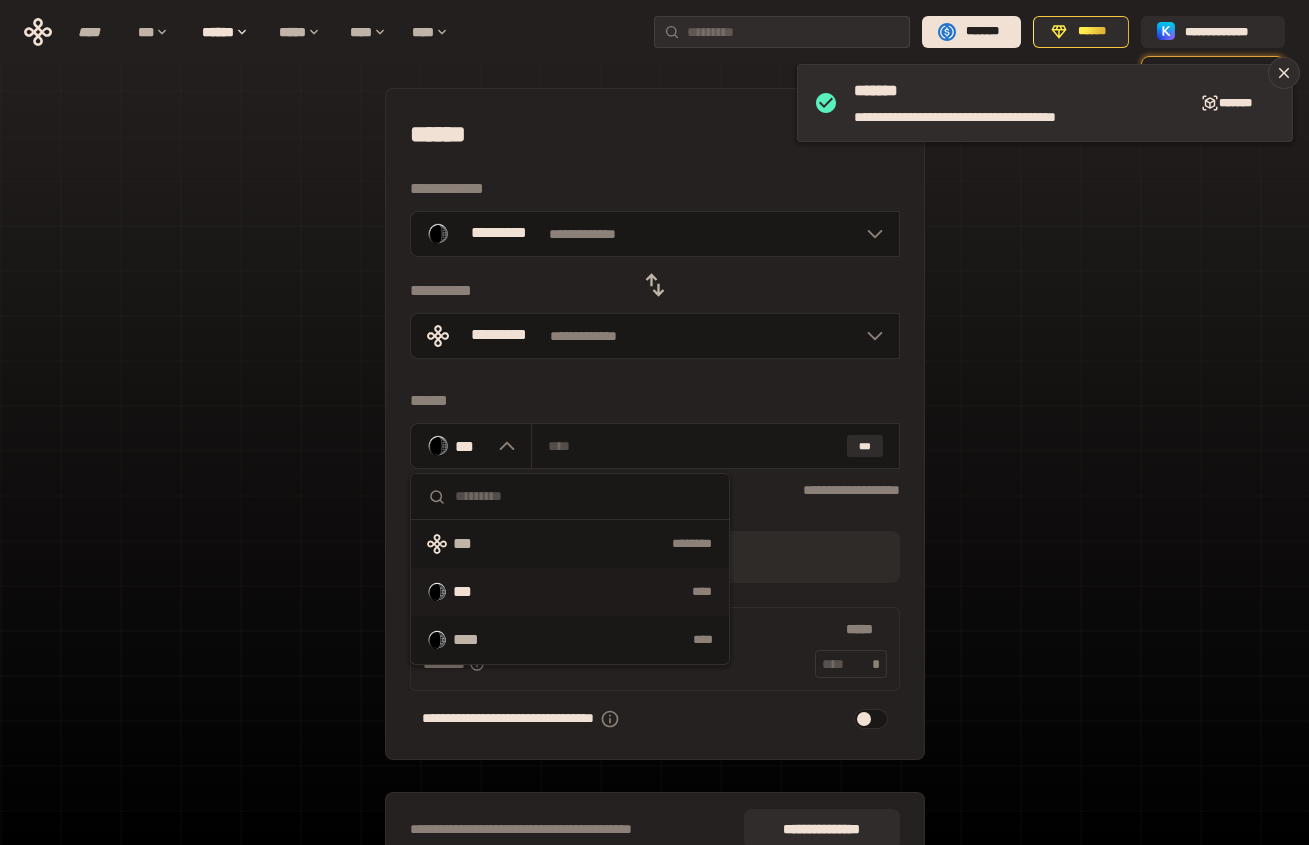 click on "**********" at bounding box center (654, 487) 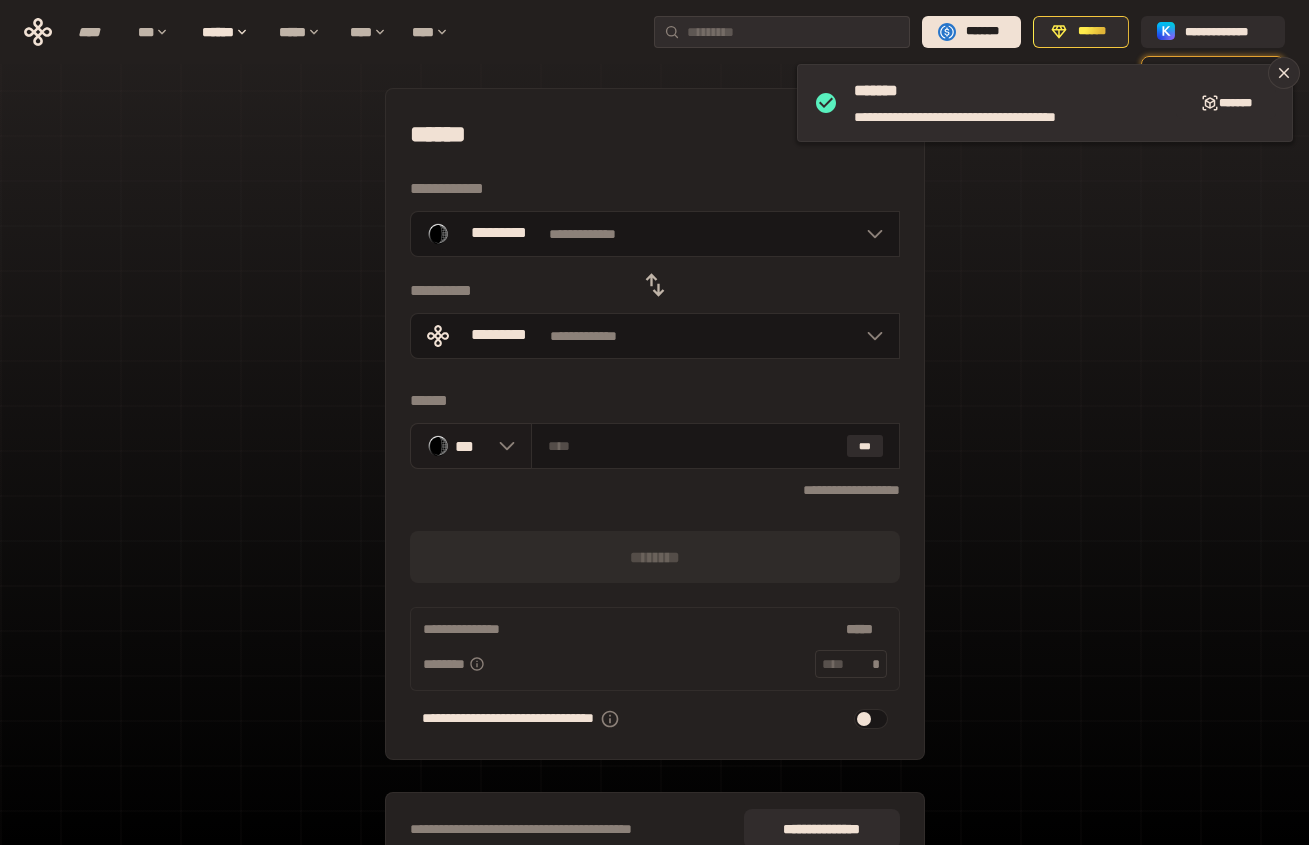 click on "***" at bounding box center (471, 446) 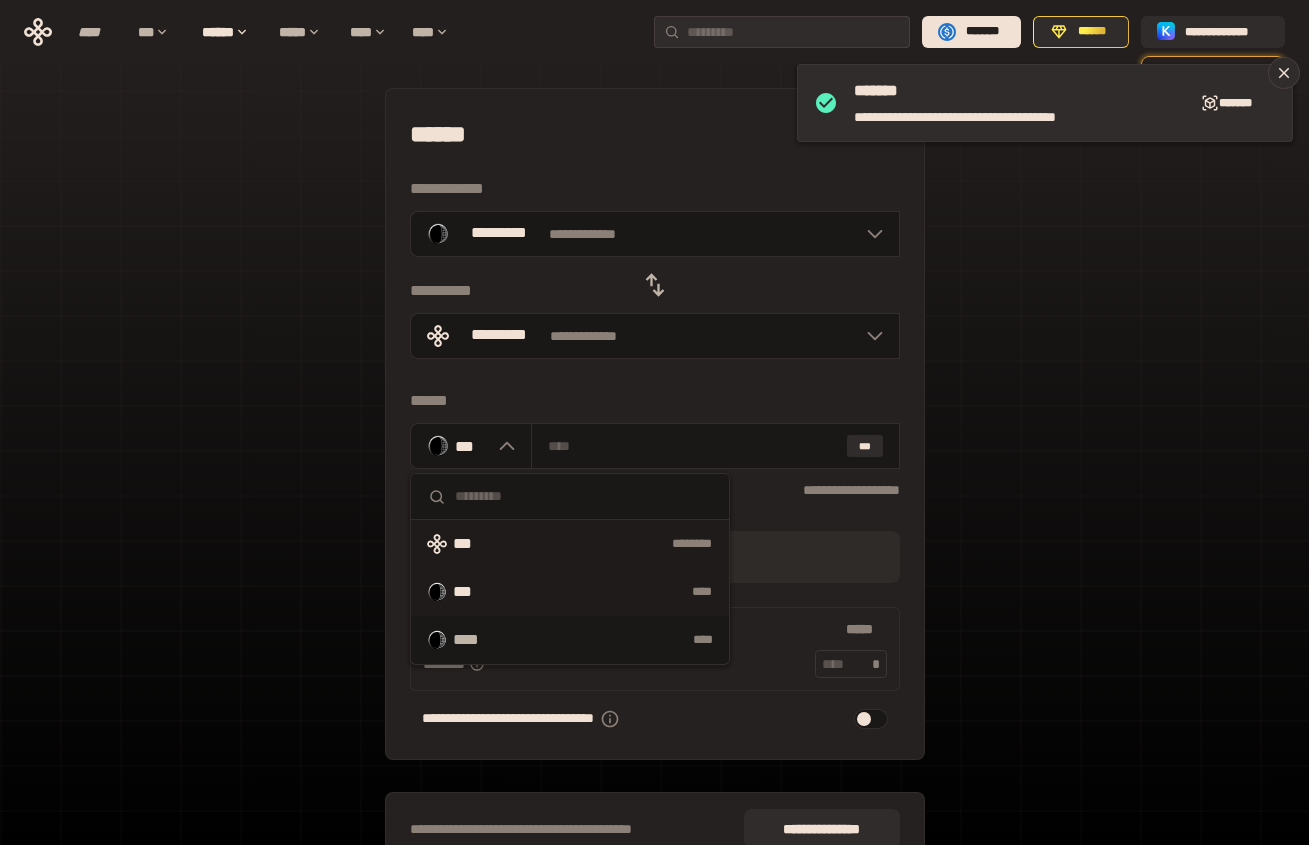 click on "***" at bounding box center (471, 544) 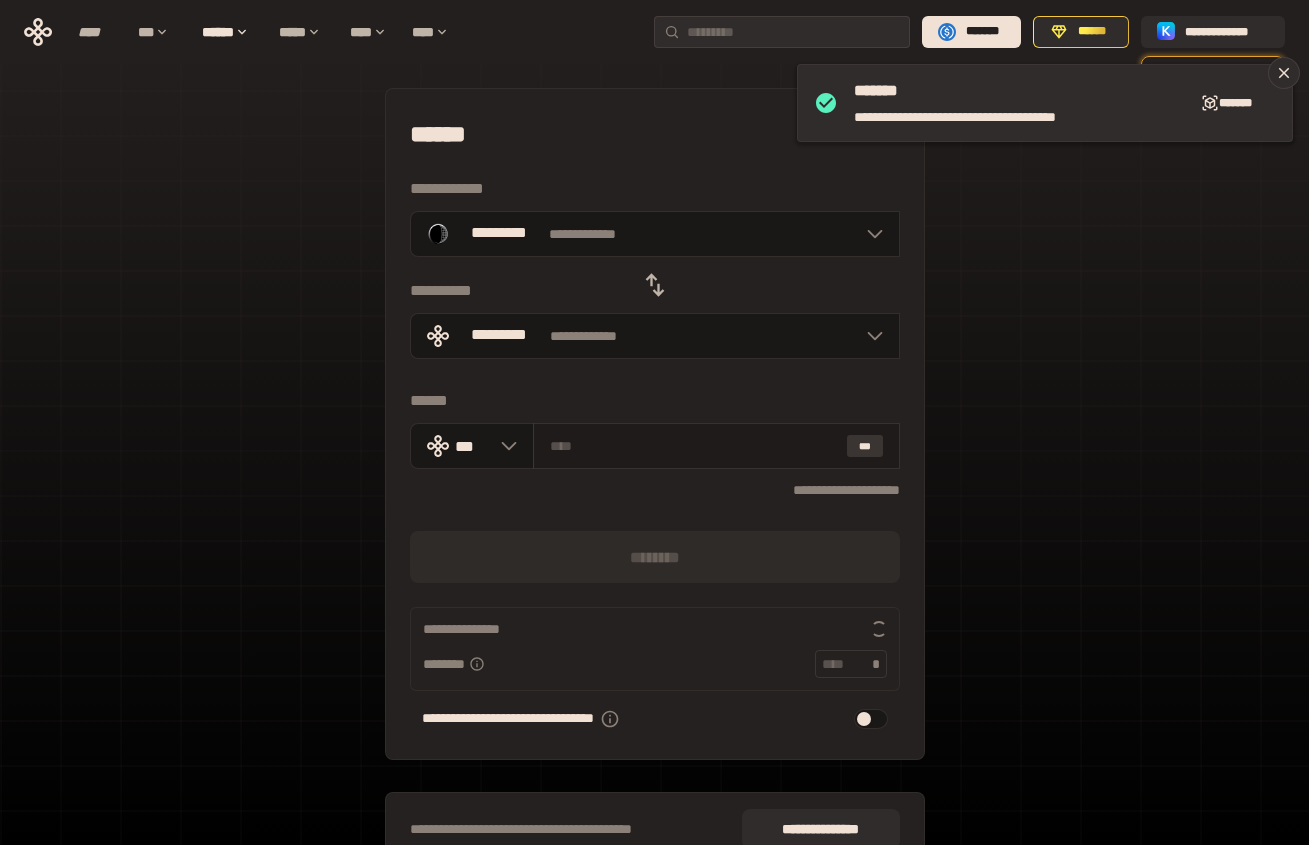 click on "***" at bounding box center [865, 446] 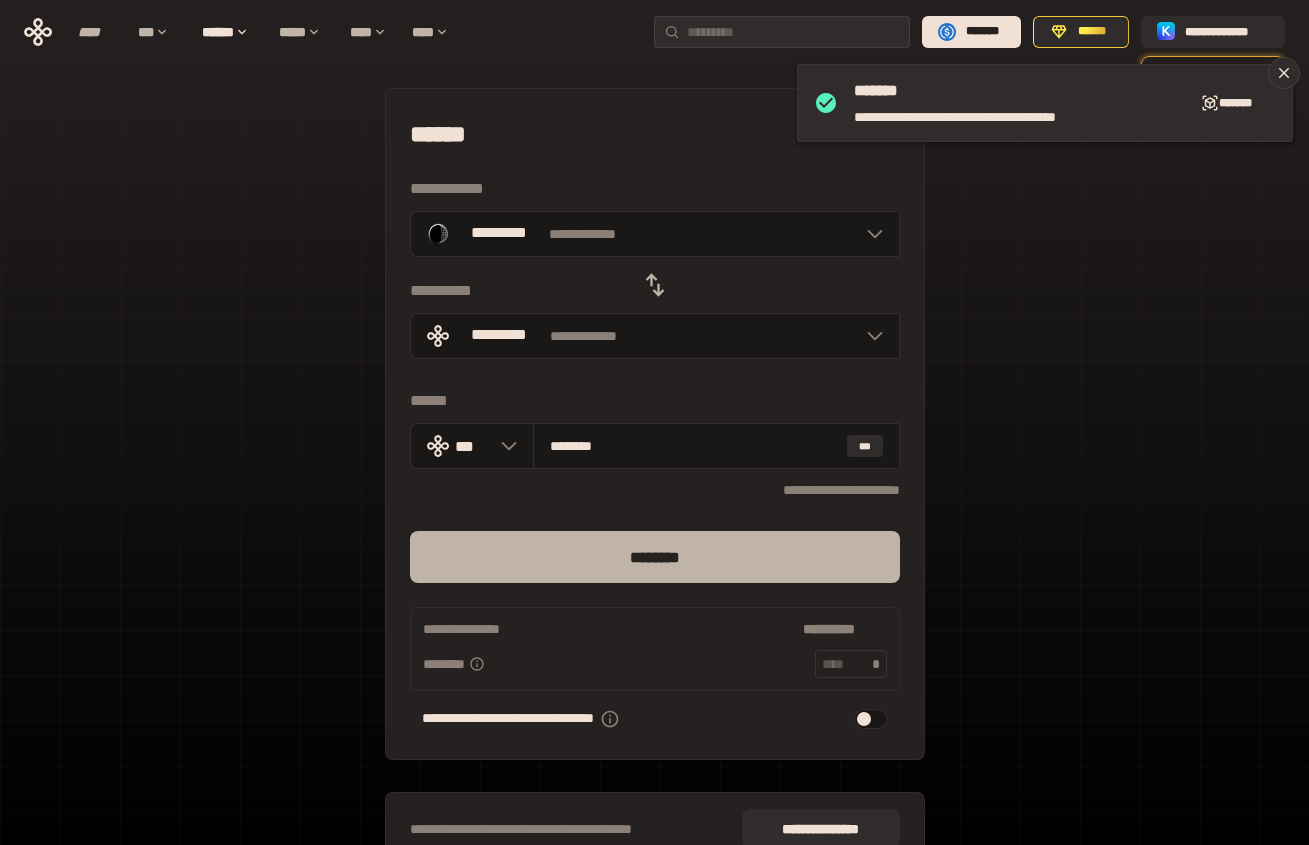 click on "********" at bounding box center [655, 557] 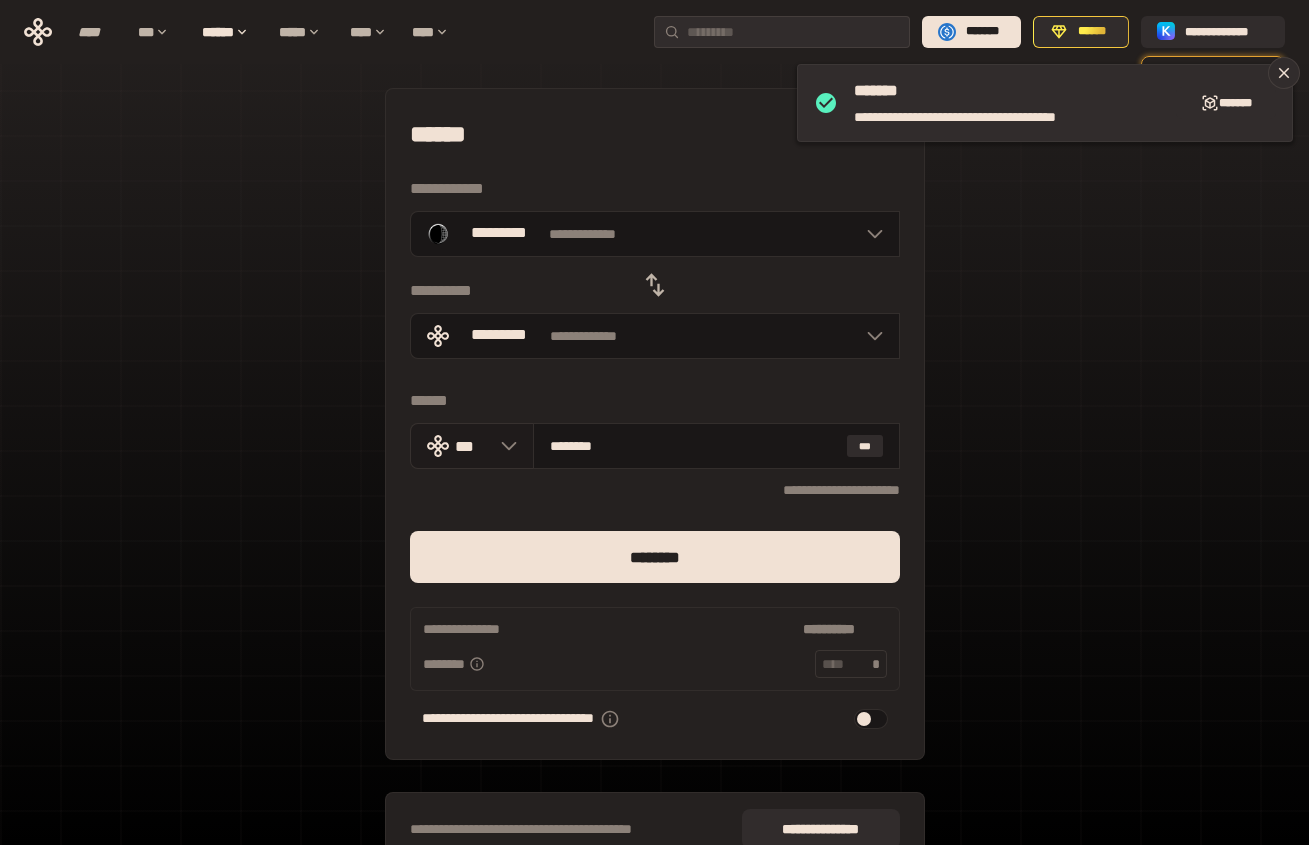 click 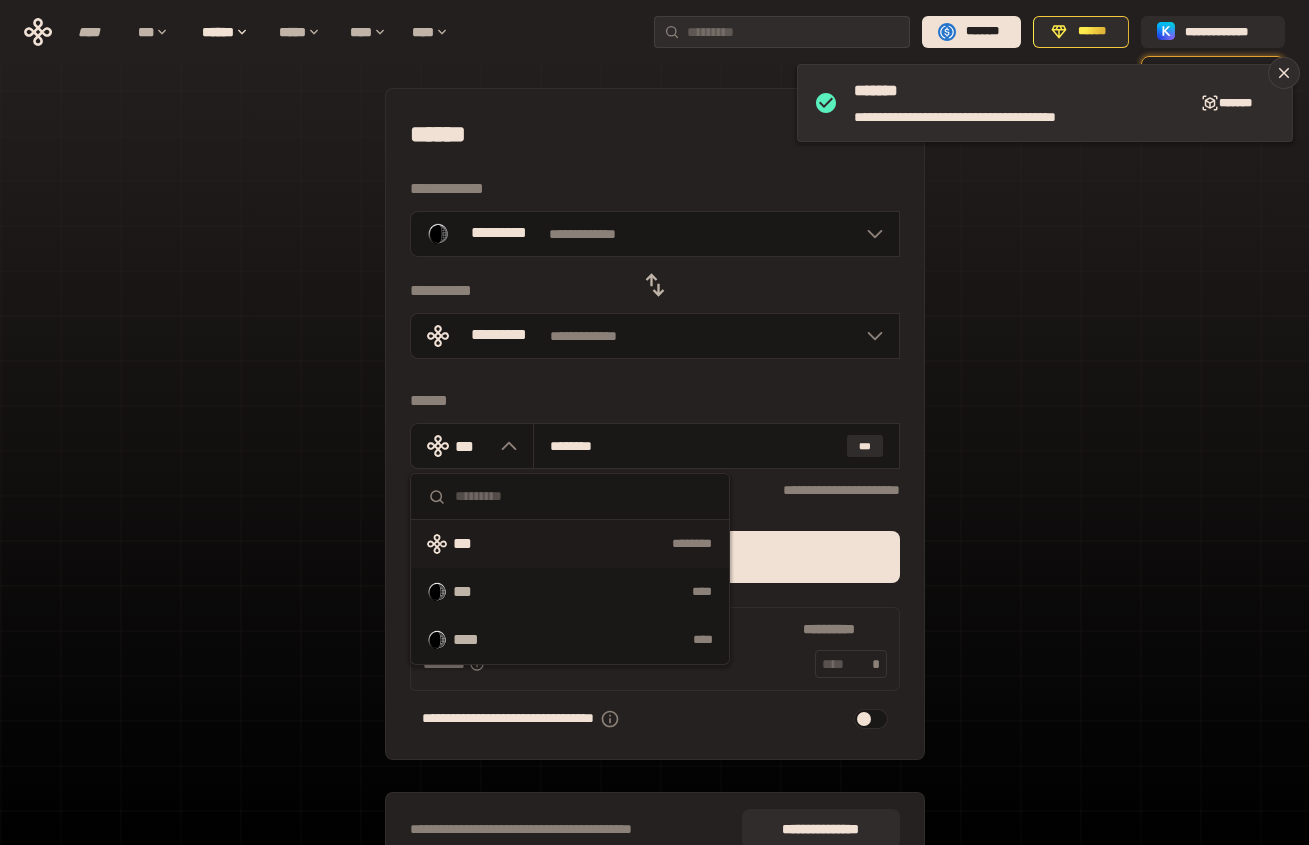 click 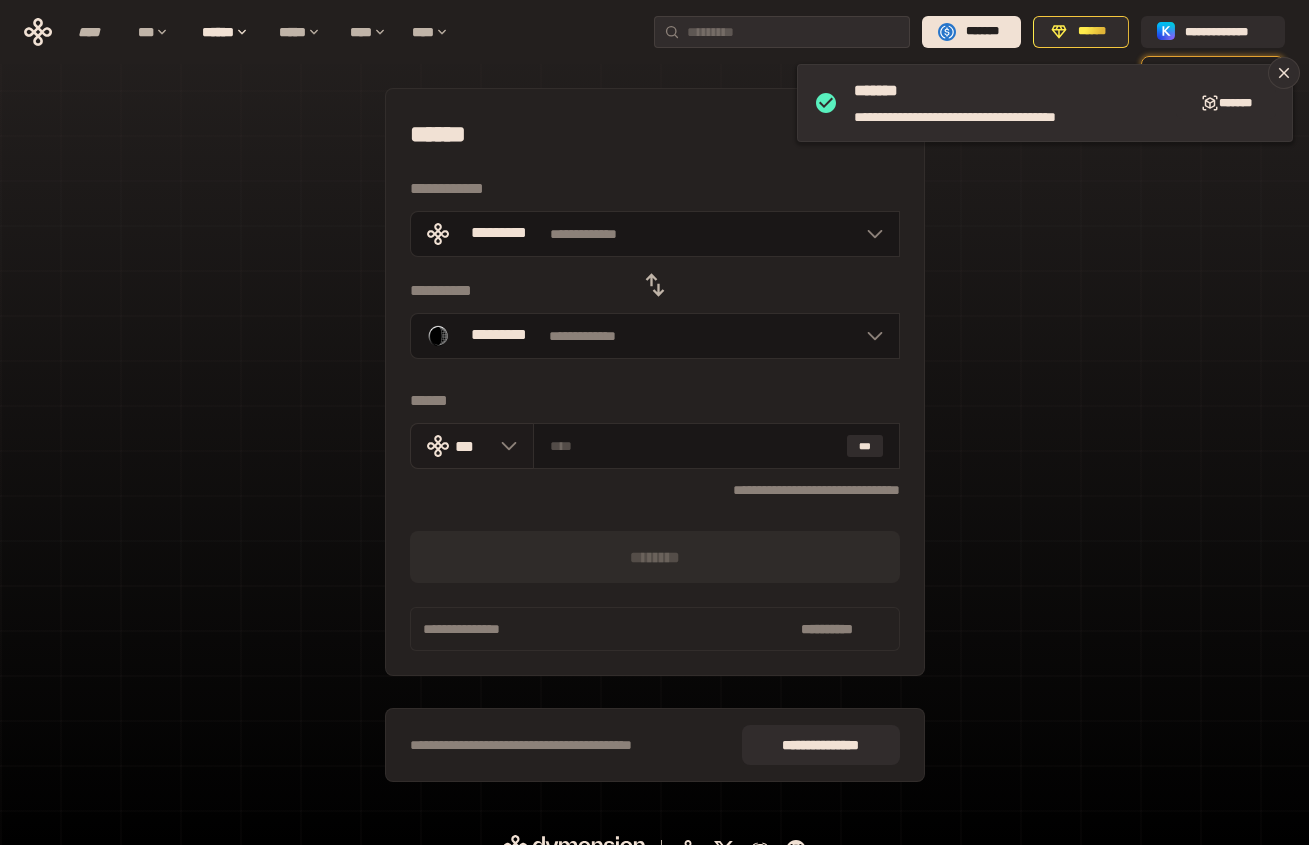 click 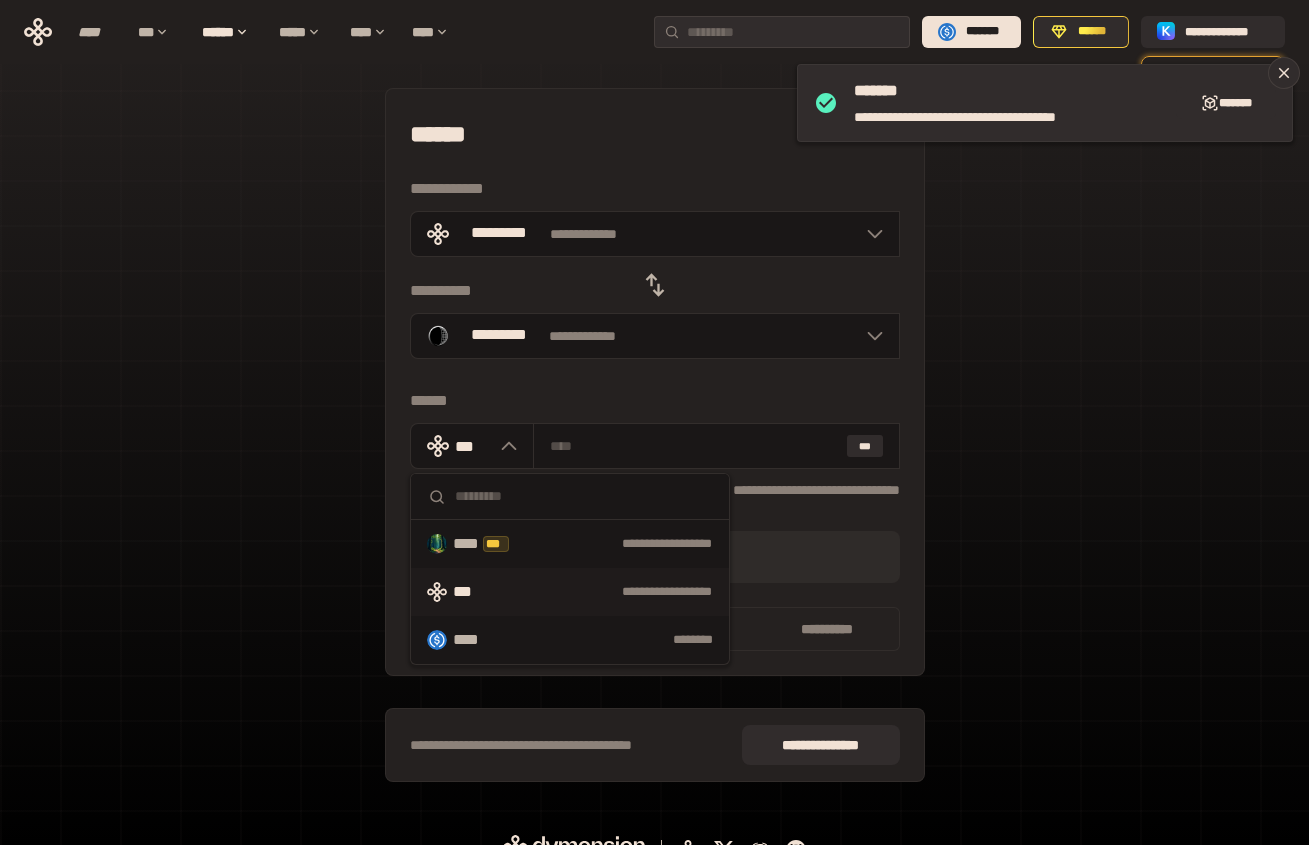 click on "**********" at bounding box center (654, 445) 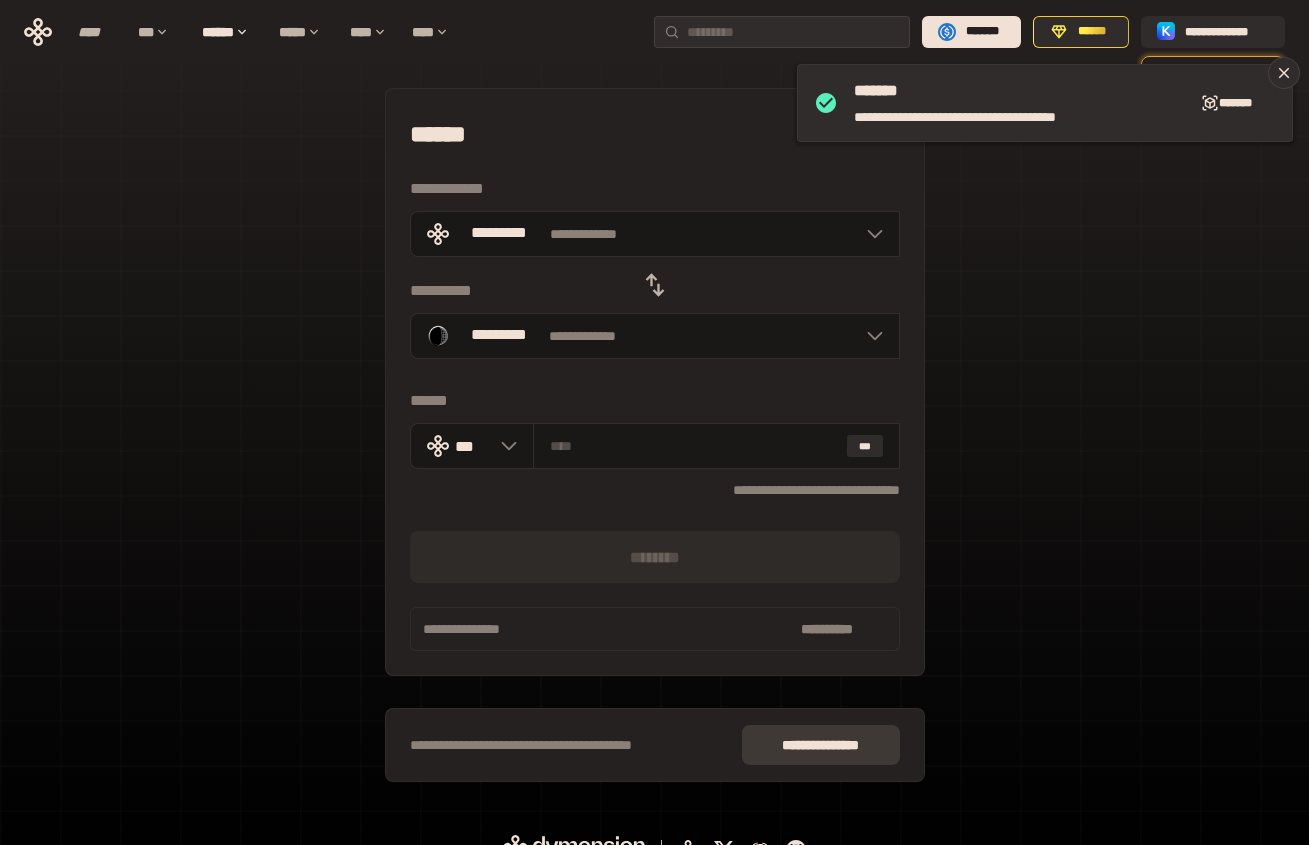click on "**** **** * ***" at bounding box center [821, 745] 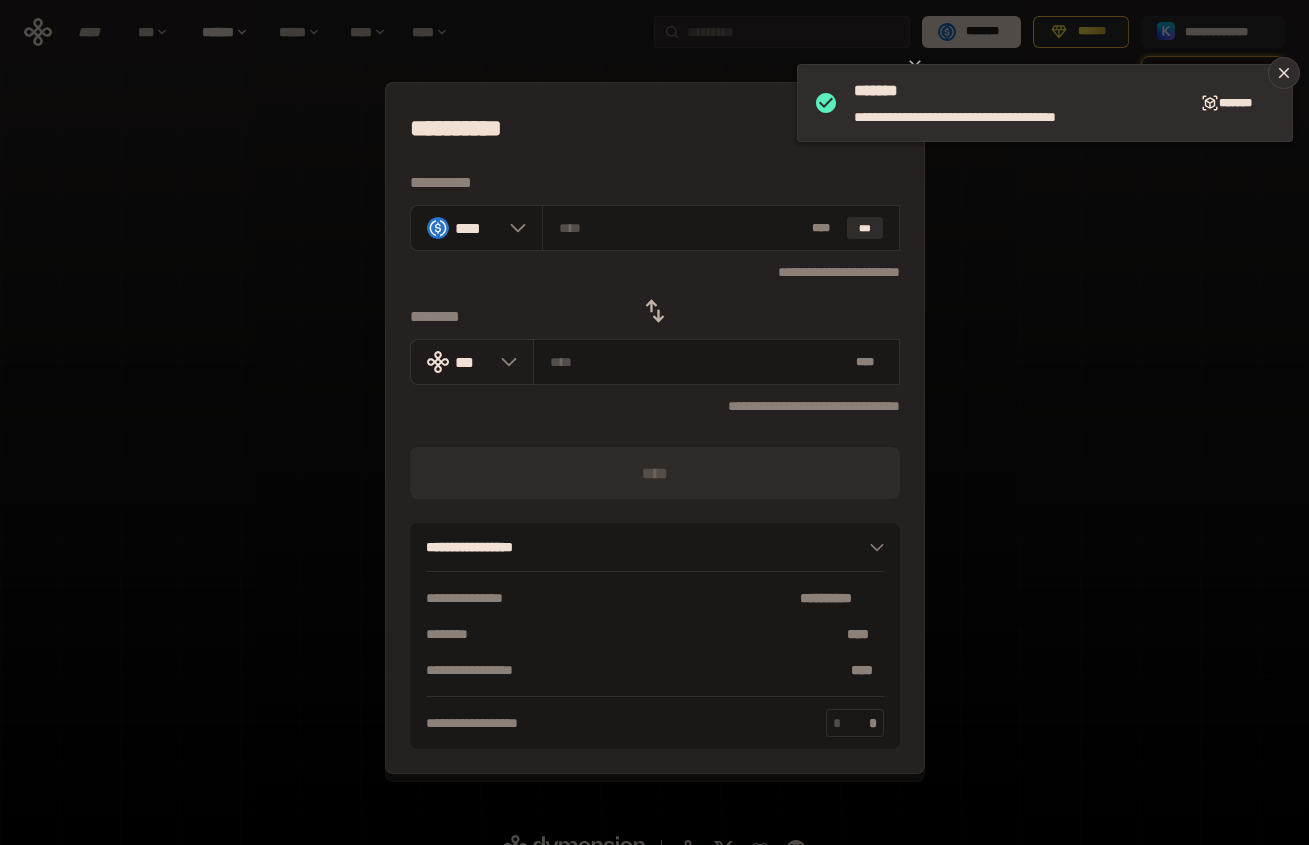 click 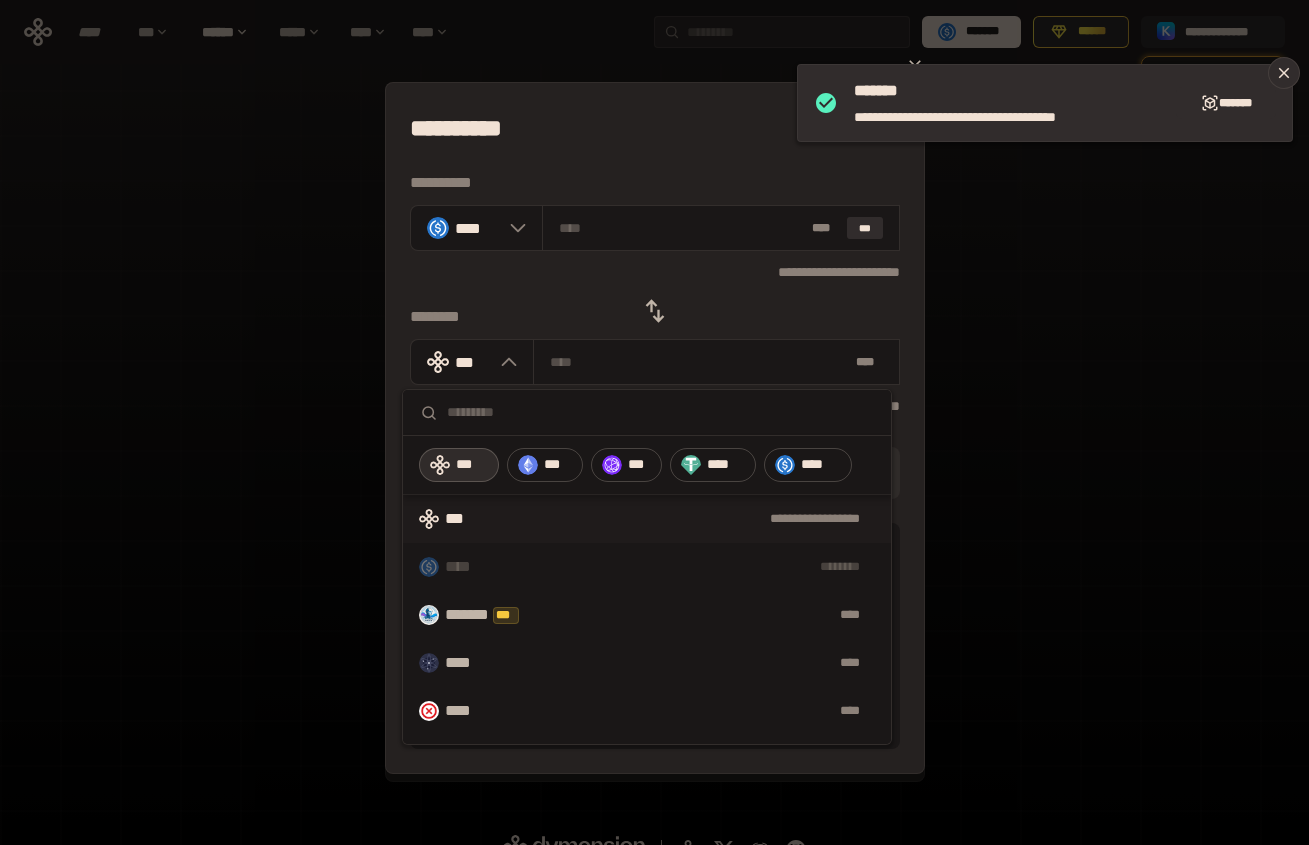 click at bounding box center (661, 412) 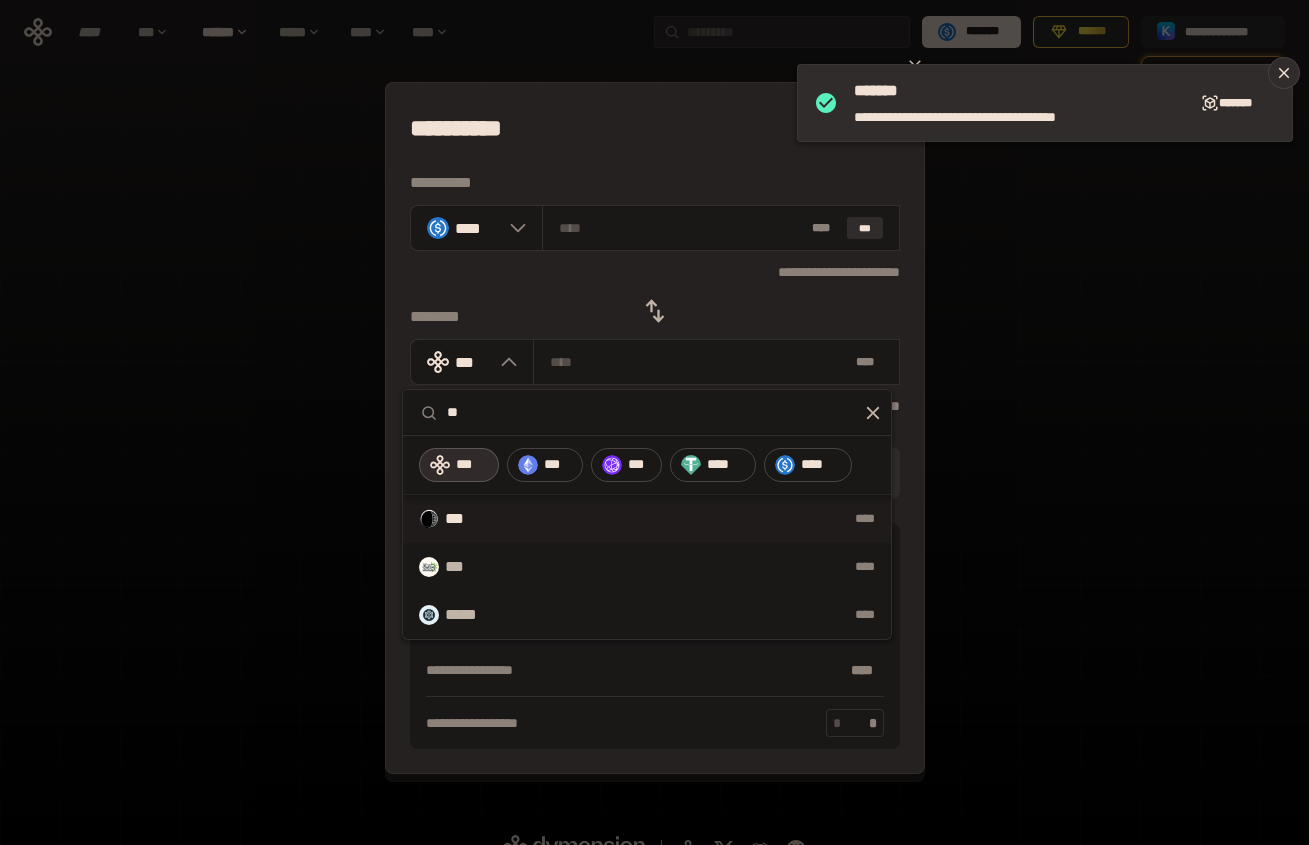 type on "**" 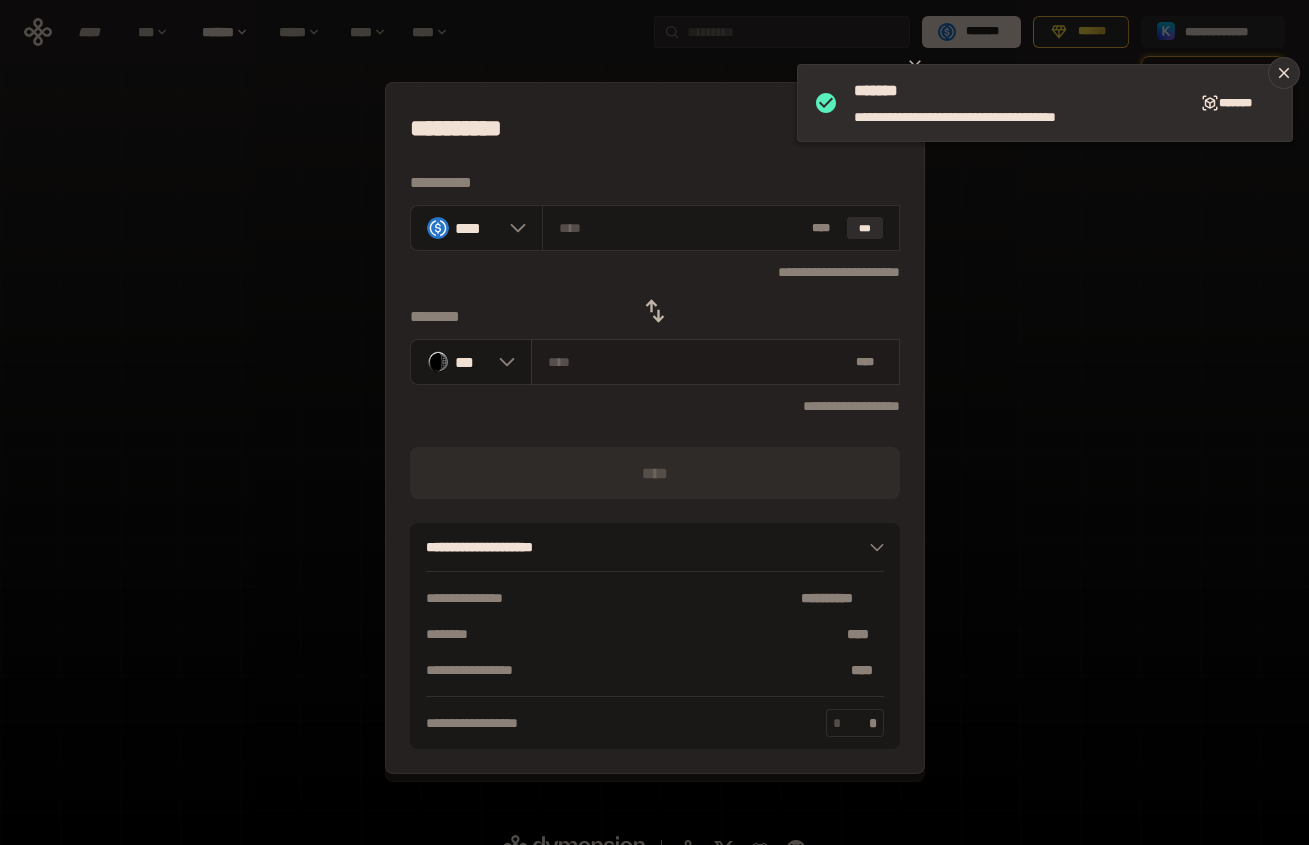 click at bounding box center (698, 362) 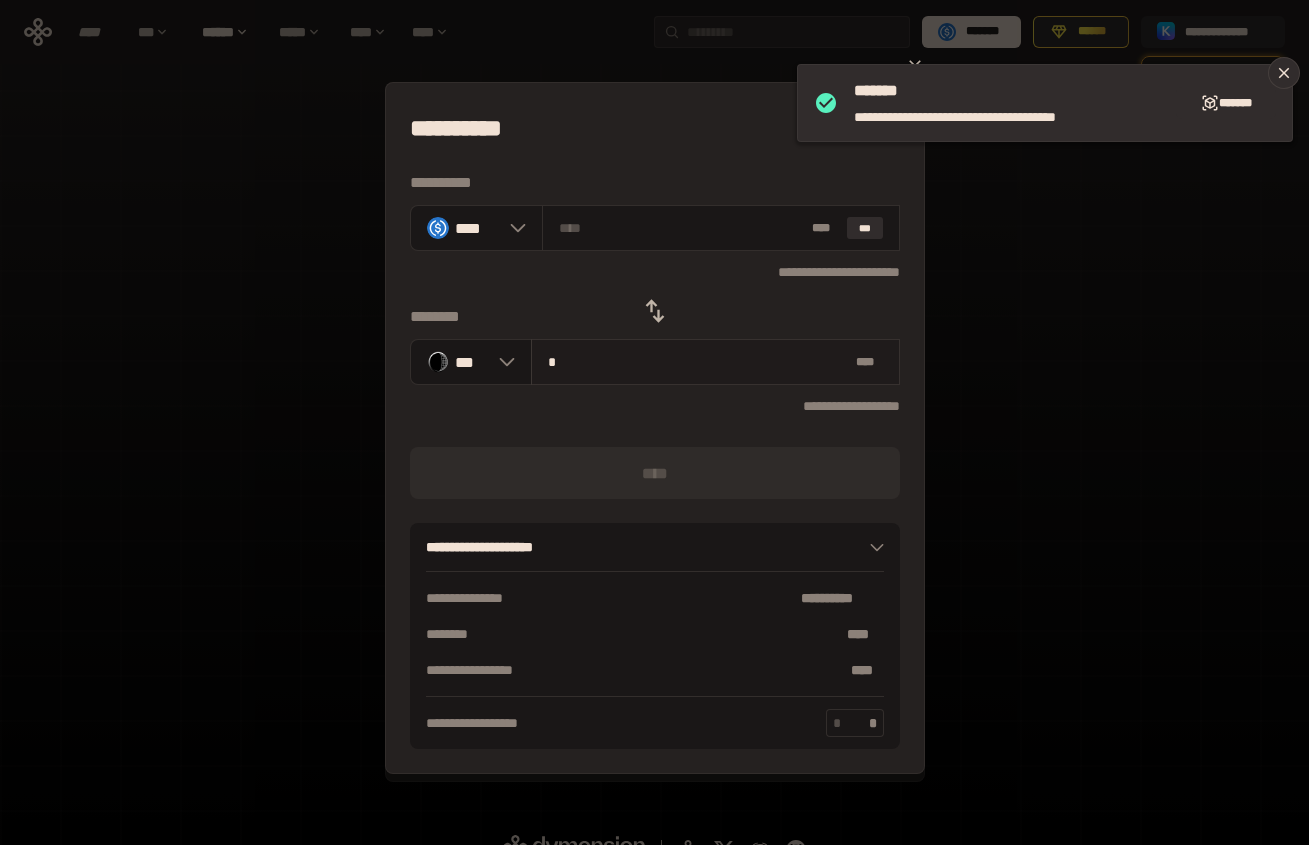 type on "**" 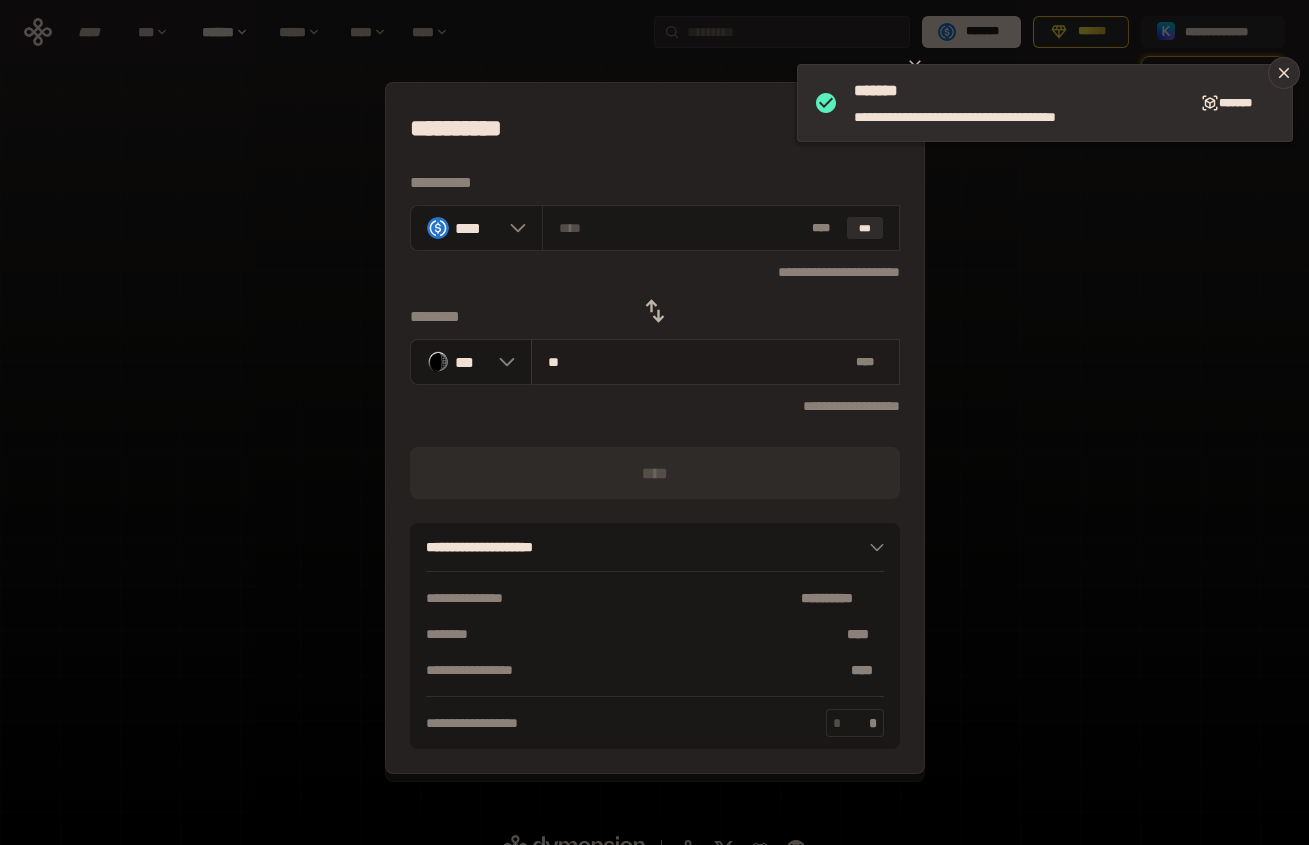 type on "**********" 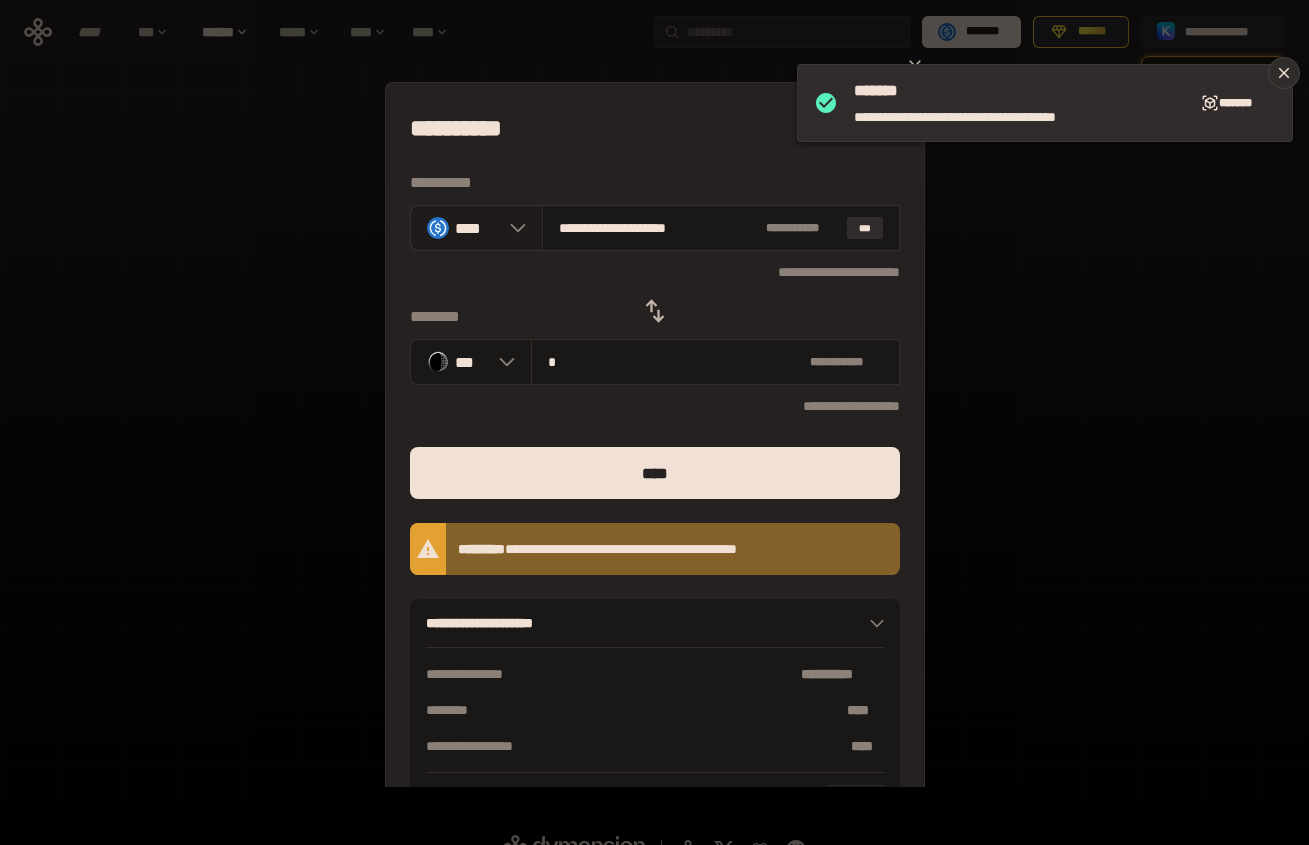 type on "*" 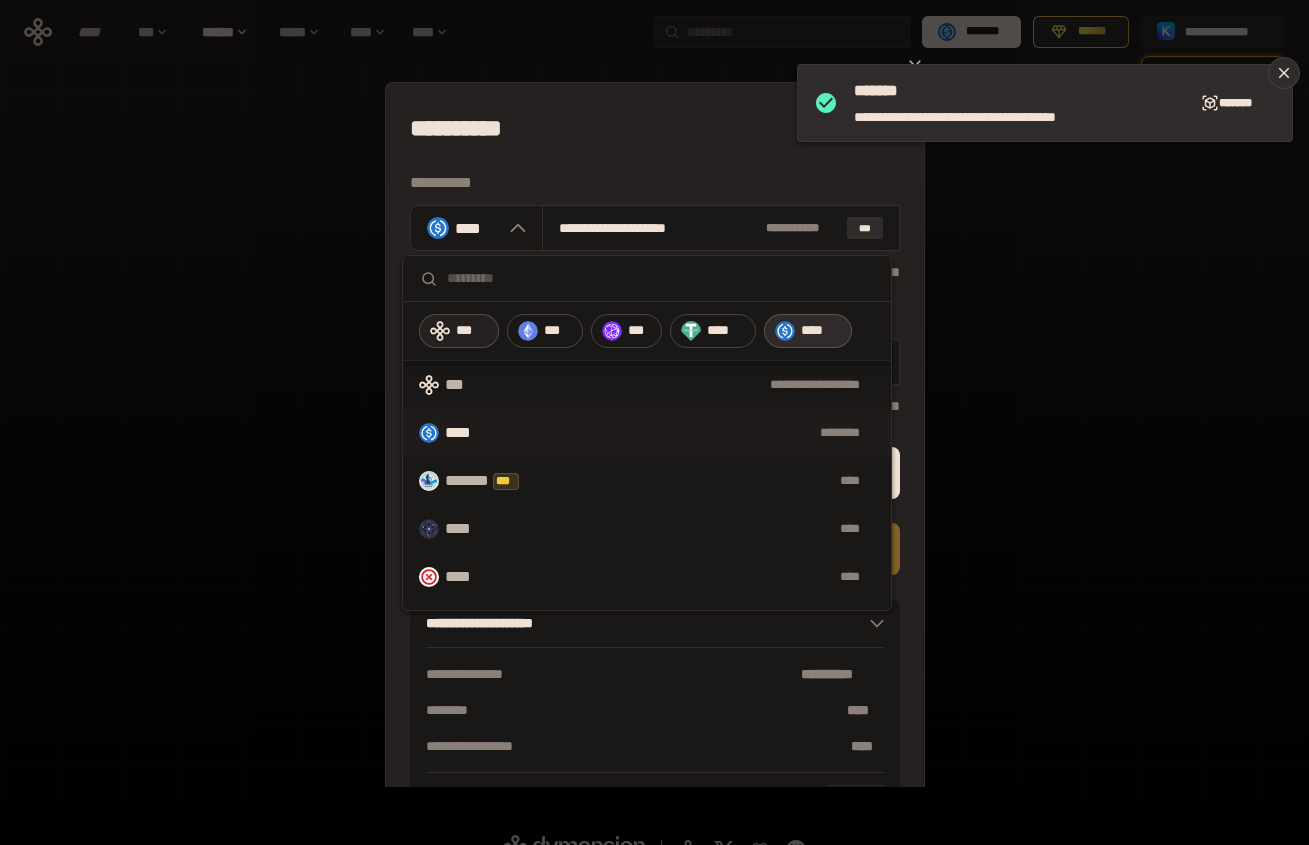 click on "***" at bounding box center [459, 331] 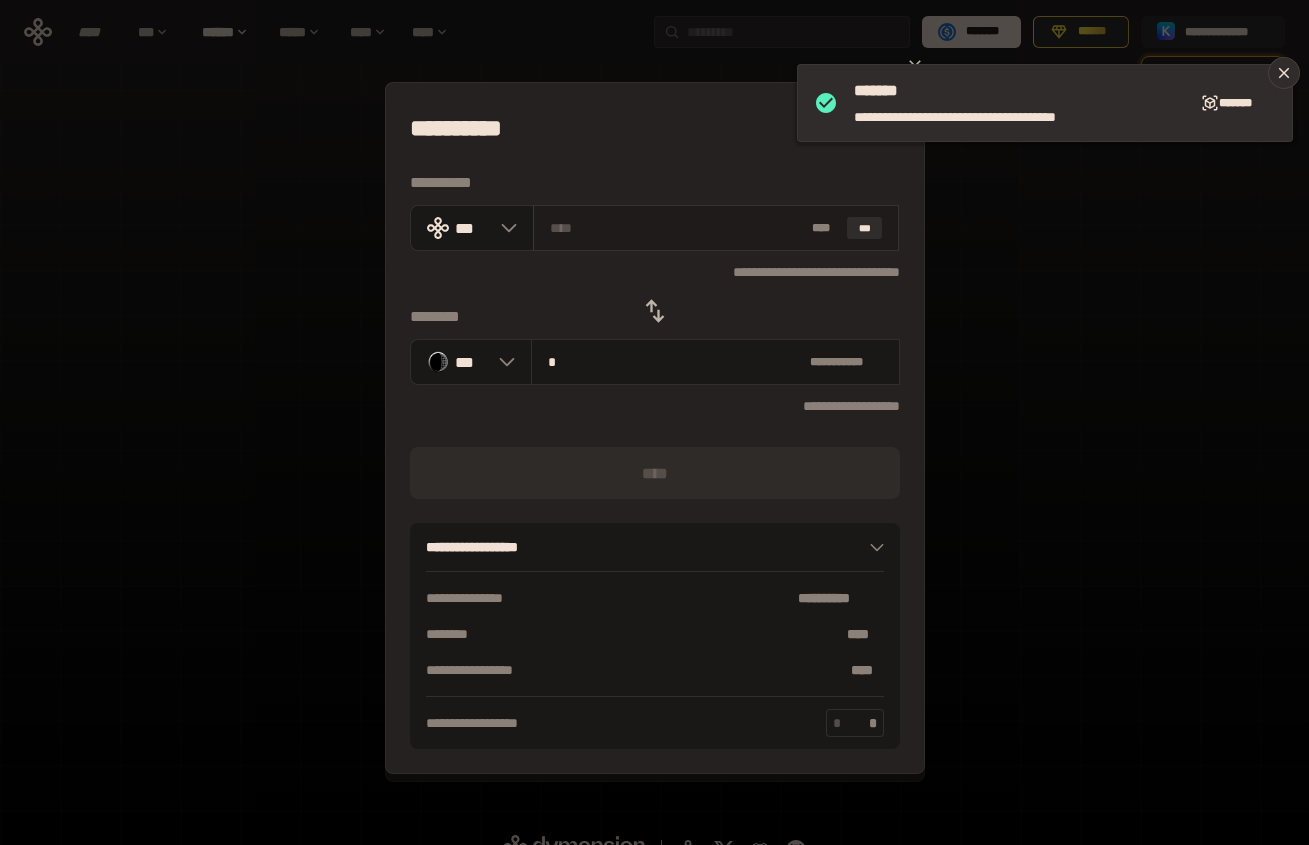 click at bounding box center (677, 228) 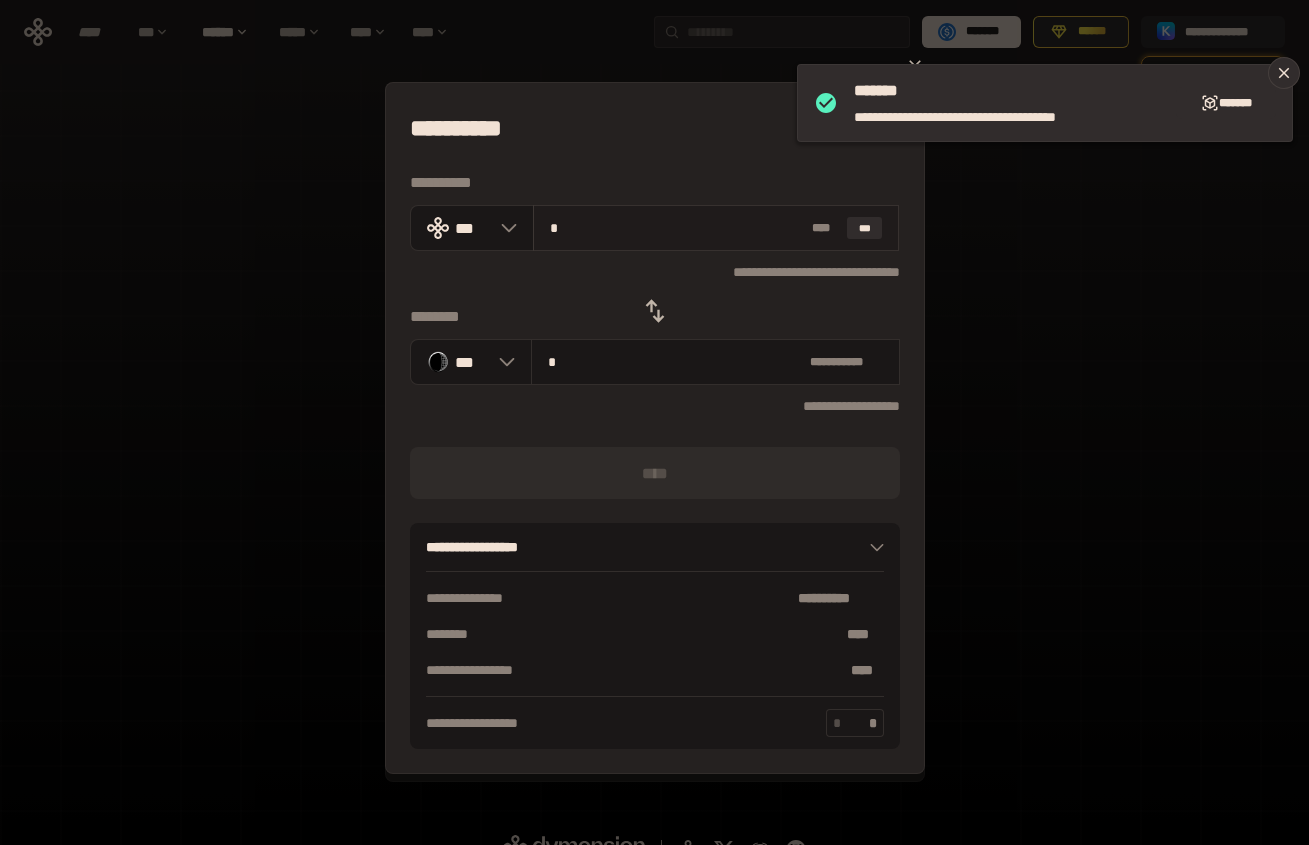 type on "**********" 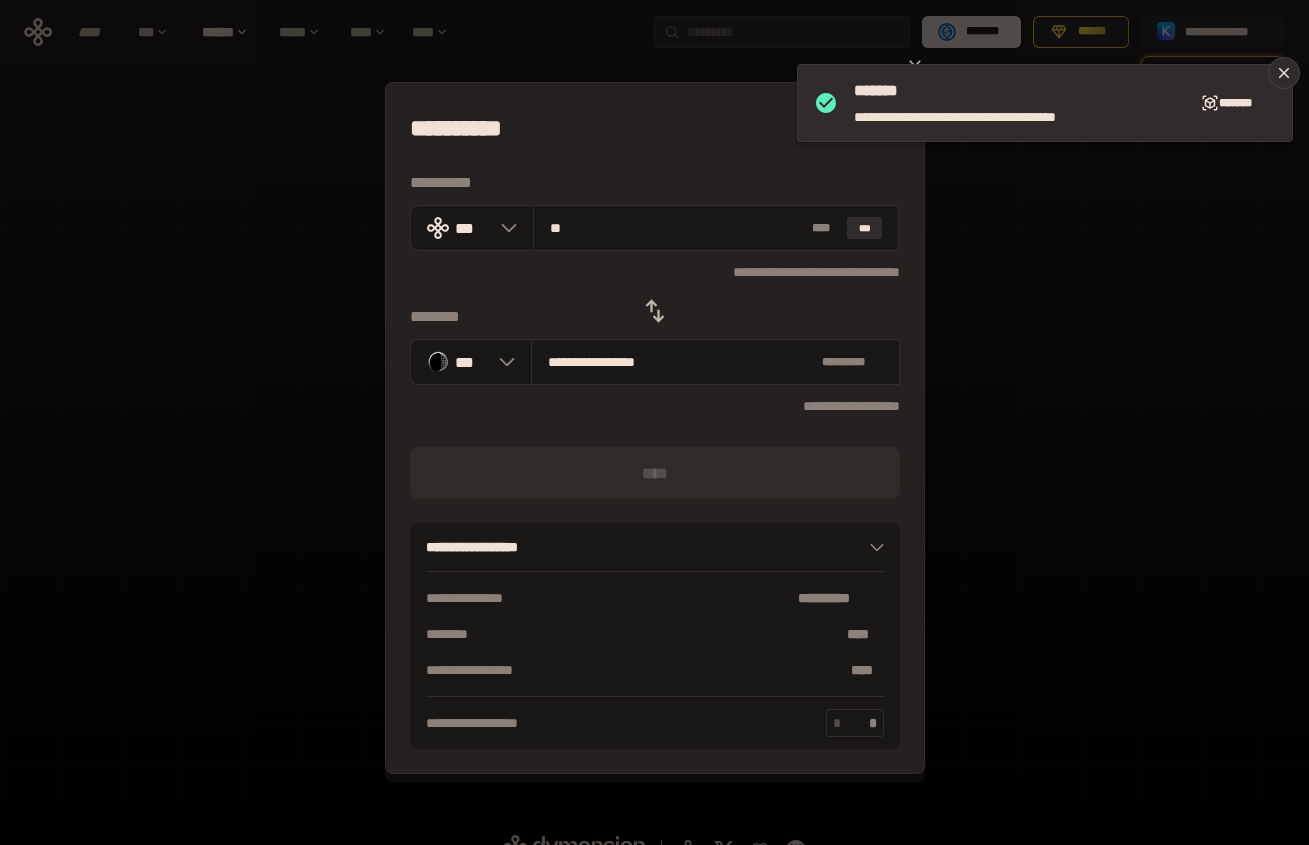 type on "***" 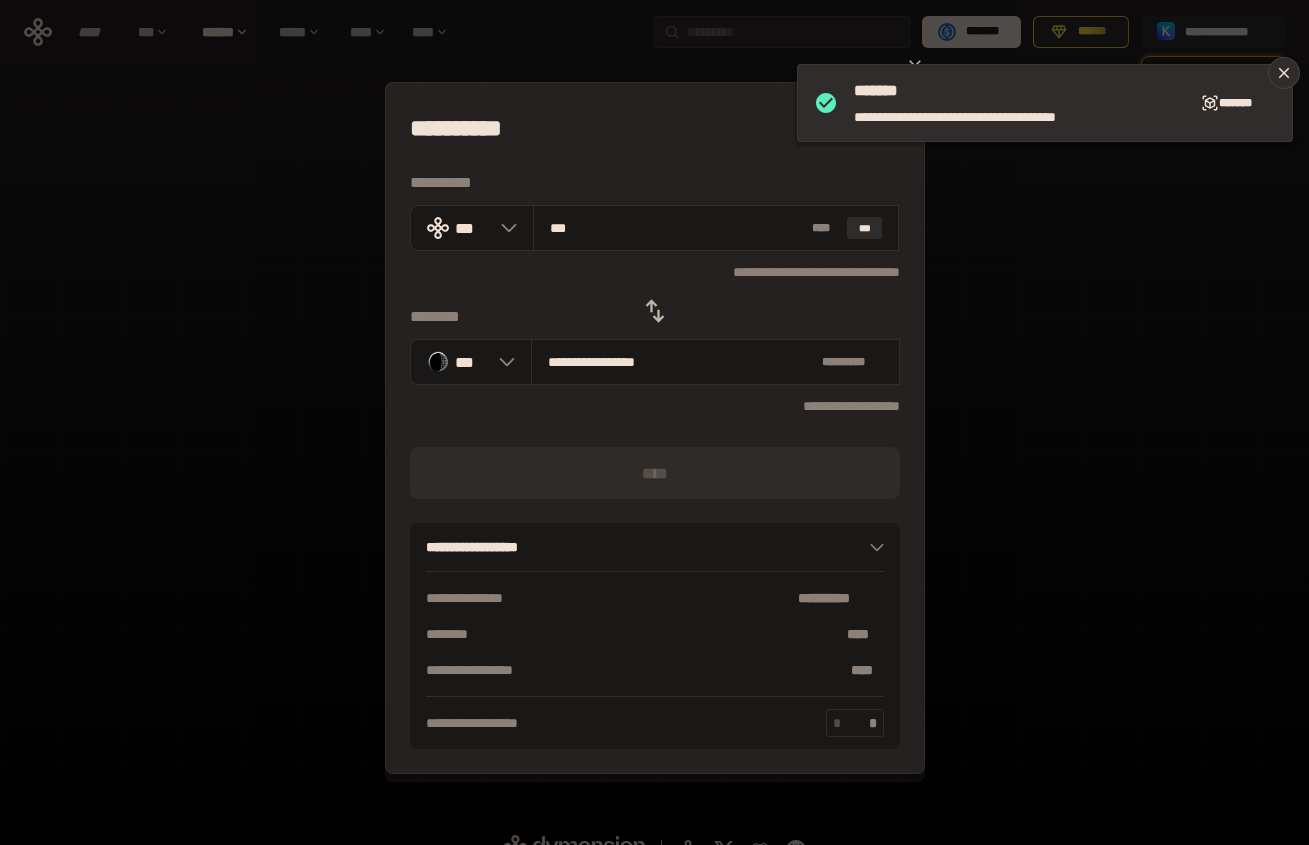 type on "**********" 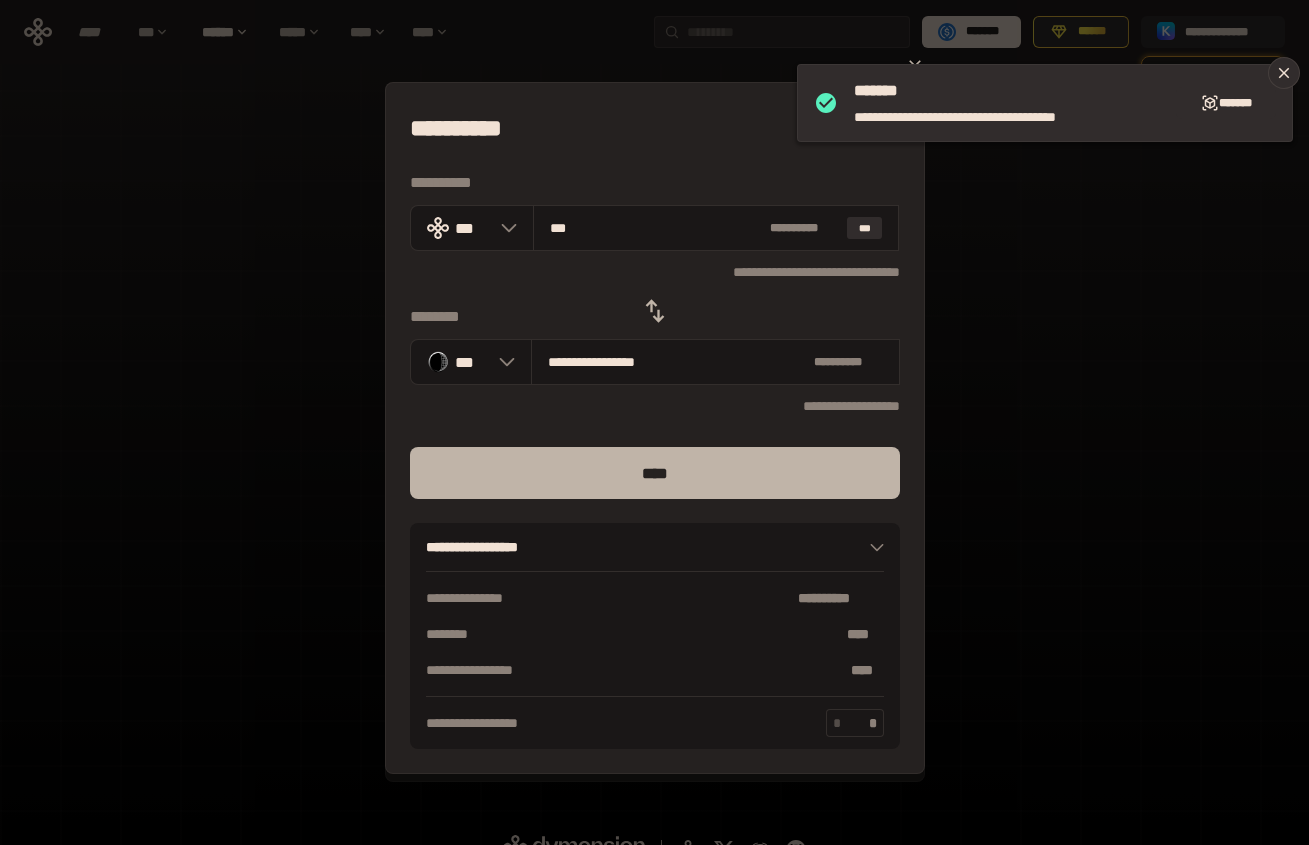 type on "****" 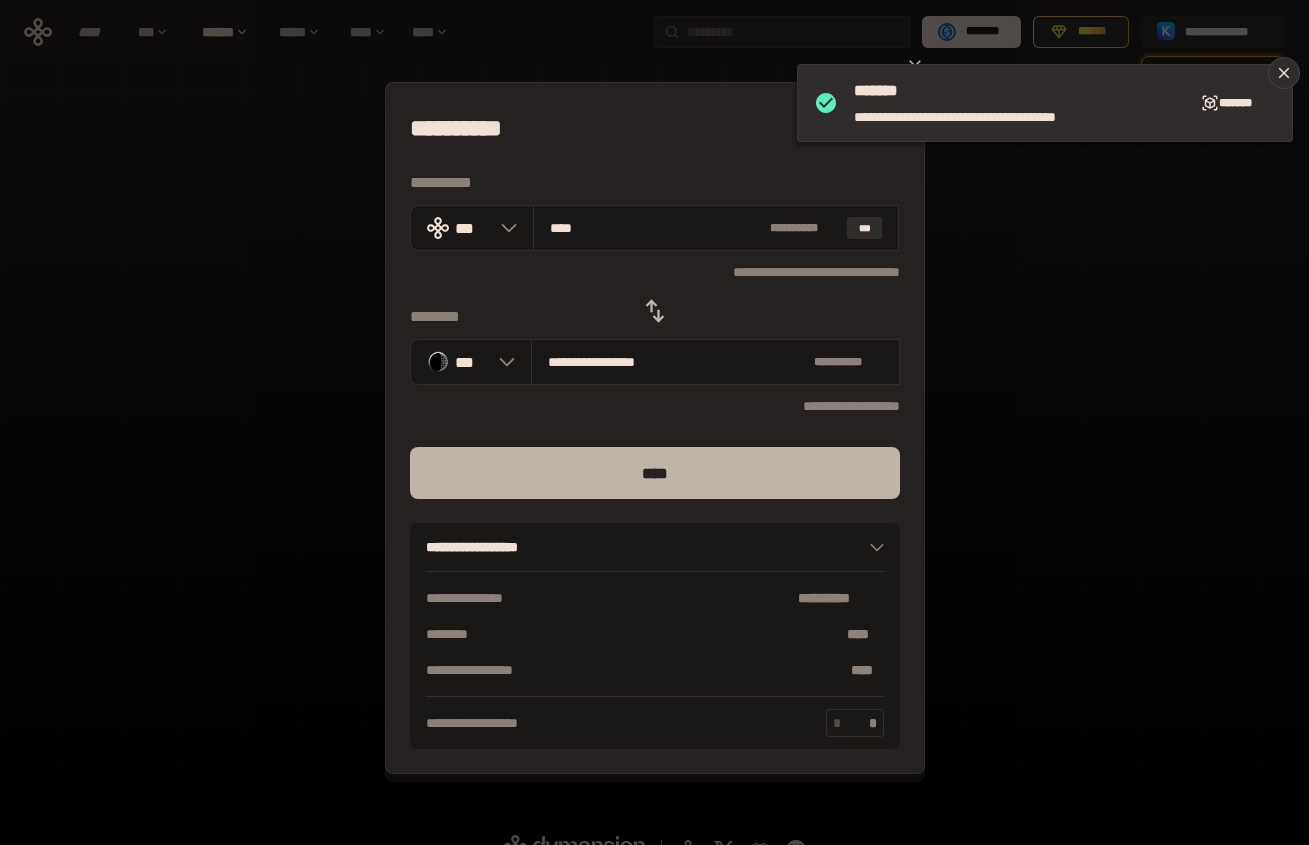 type on "**********" 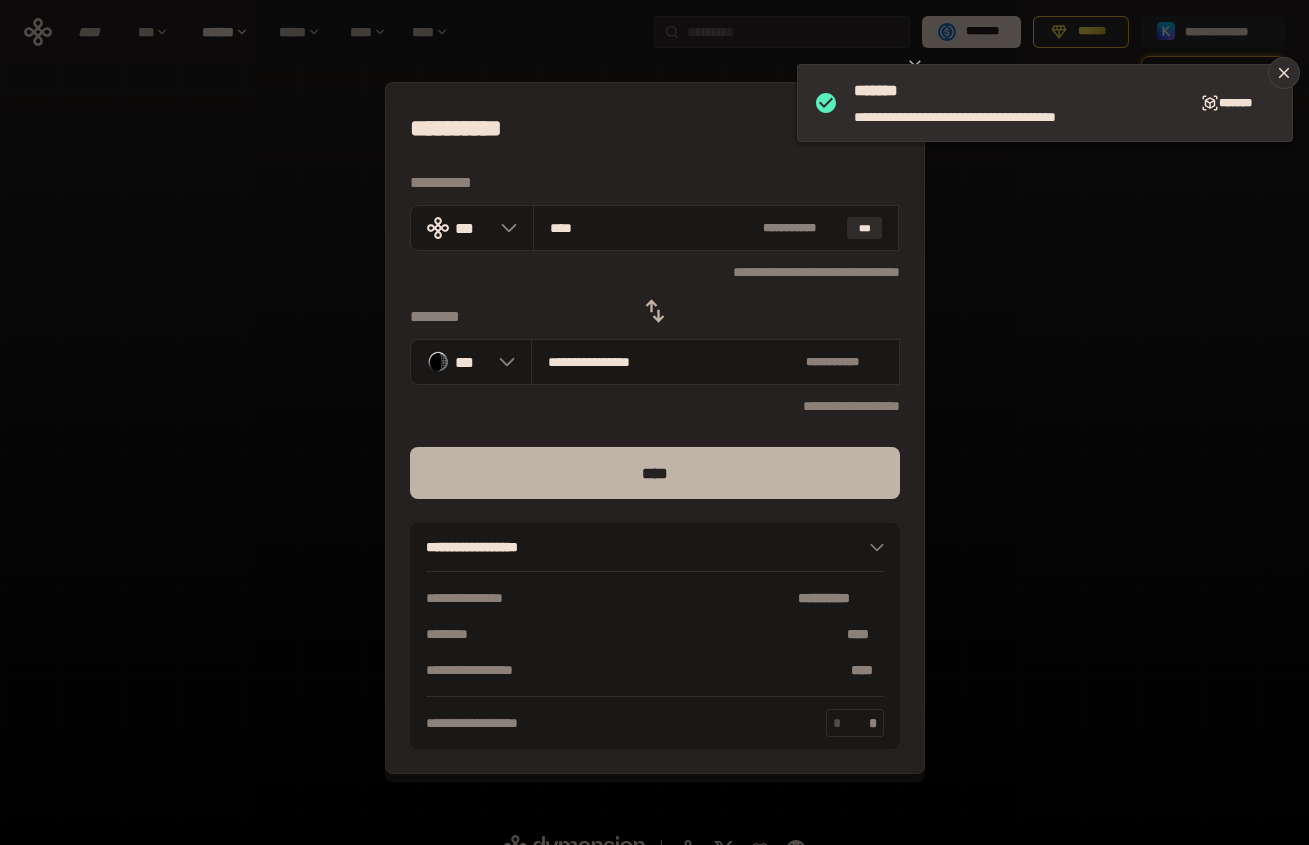 type on "***" 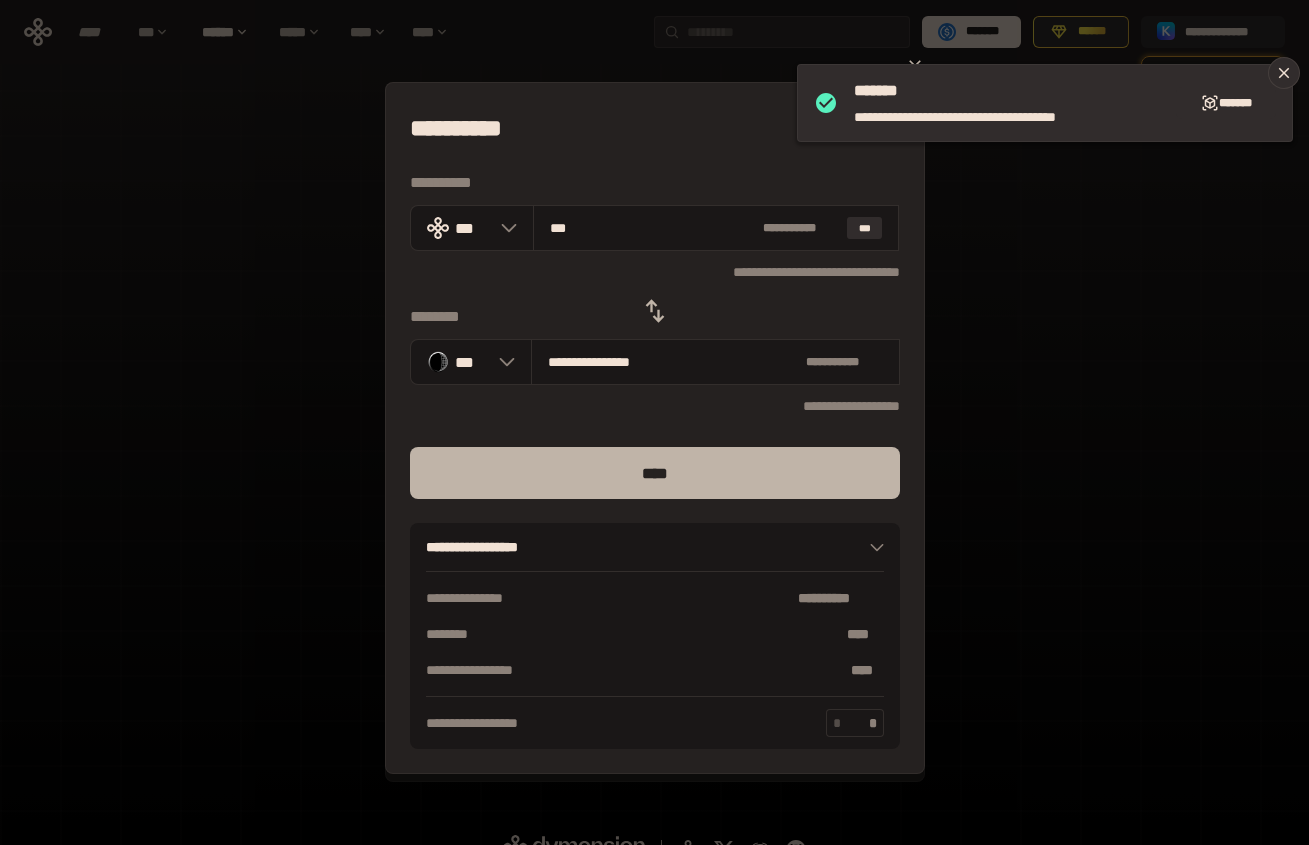 type on "**********" 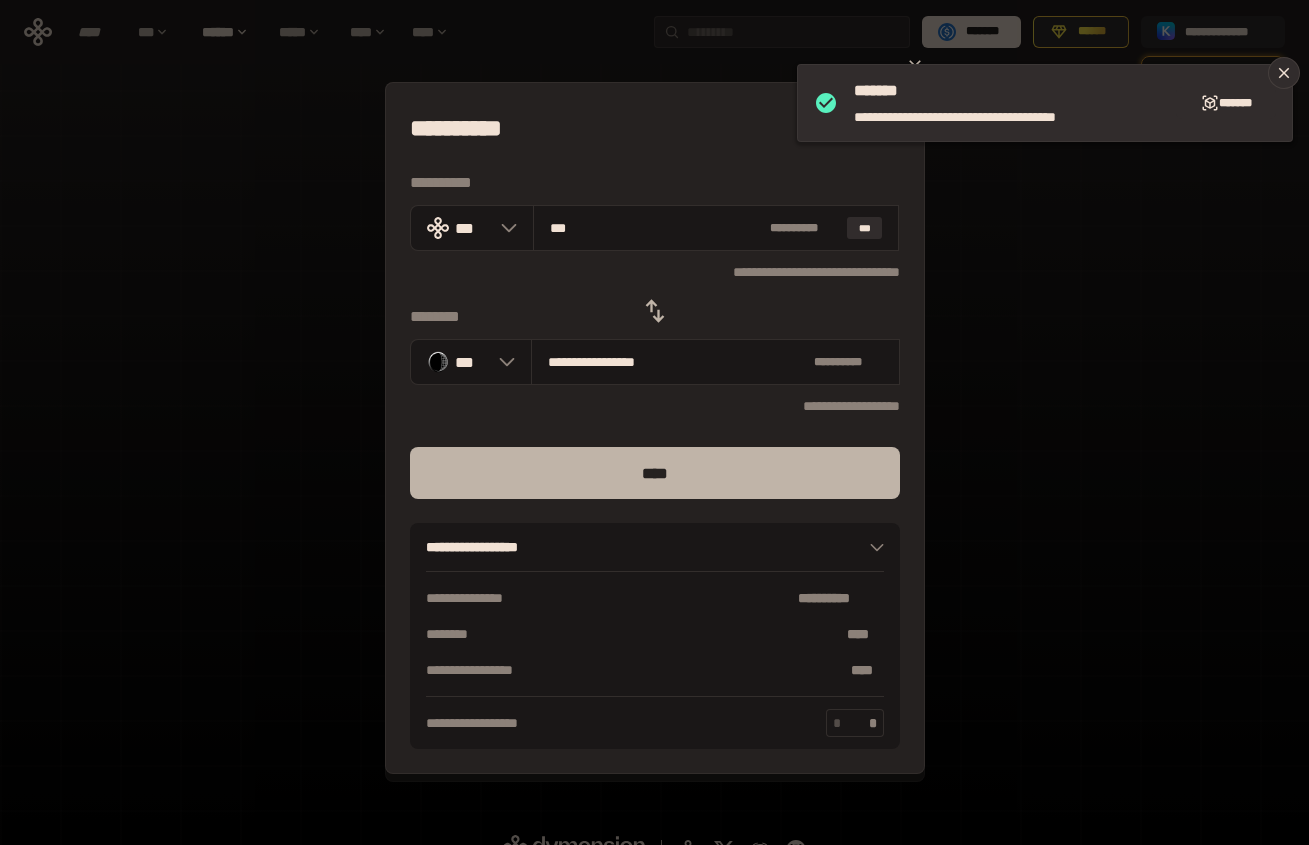 type on "****" 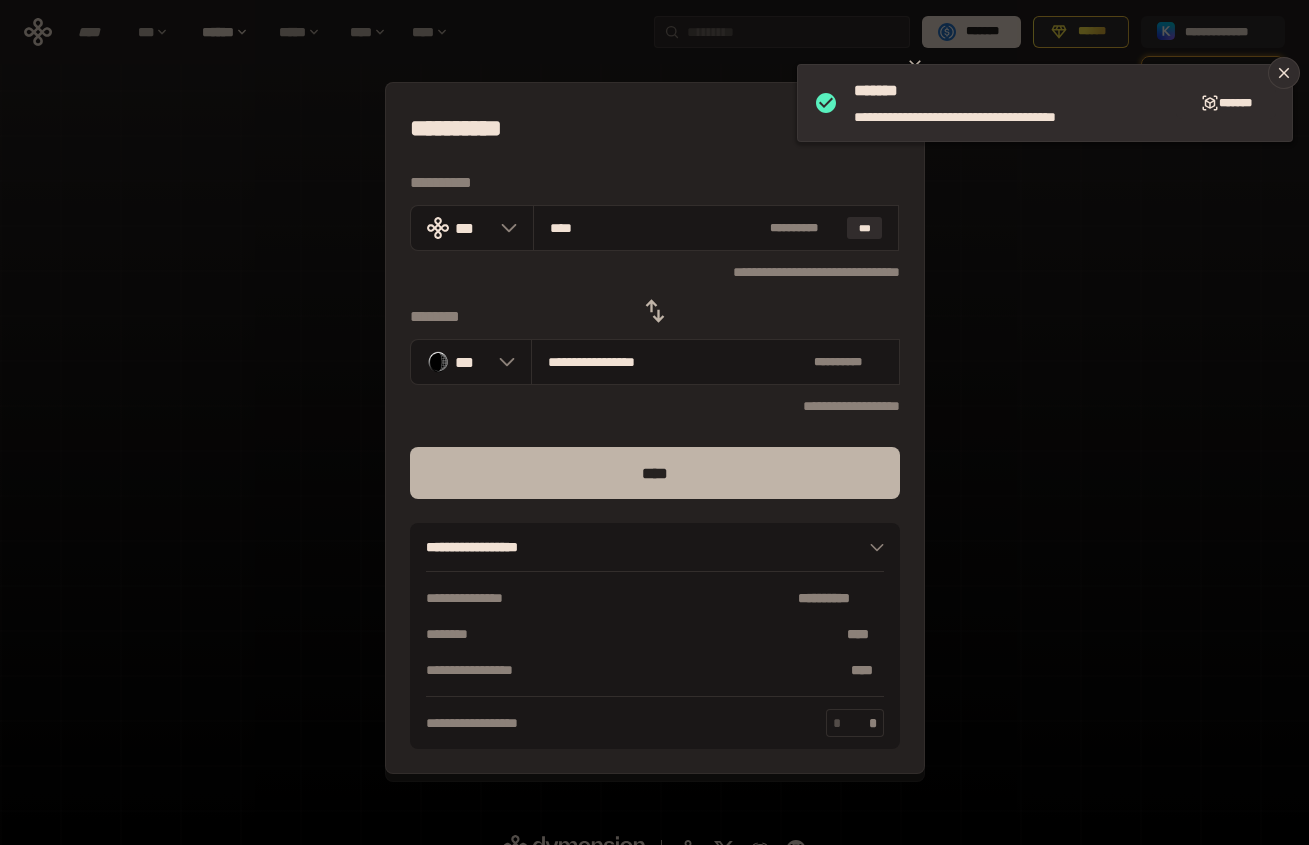 type on "**********" 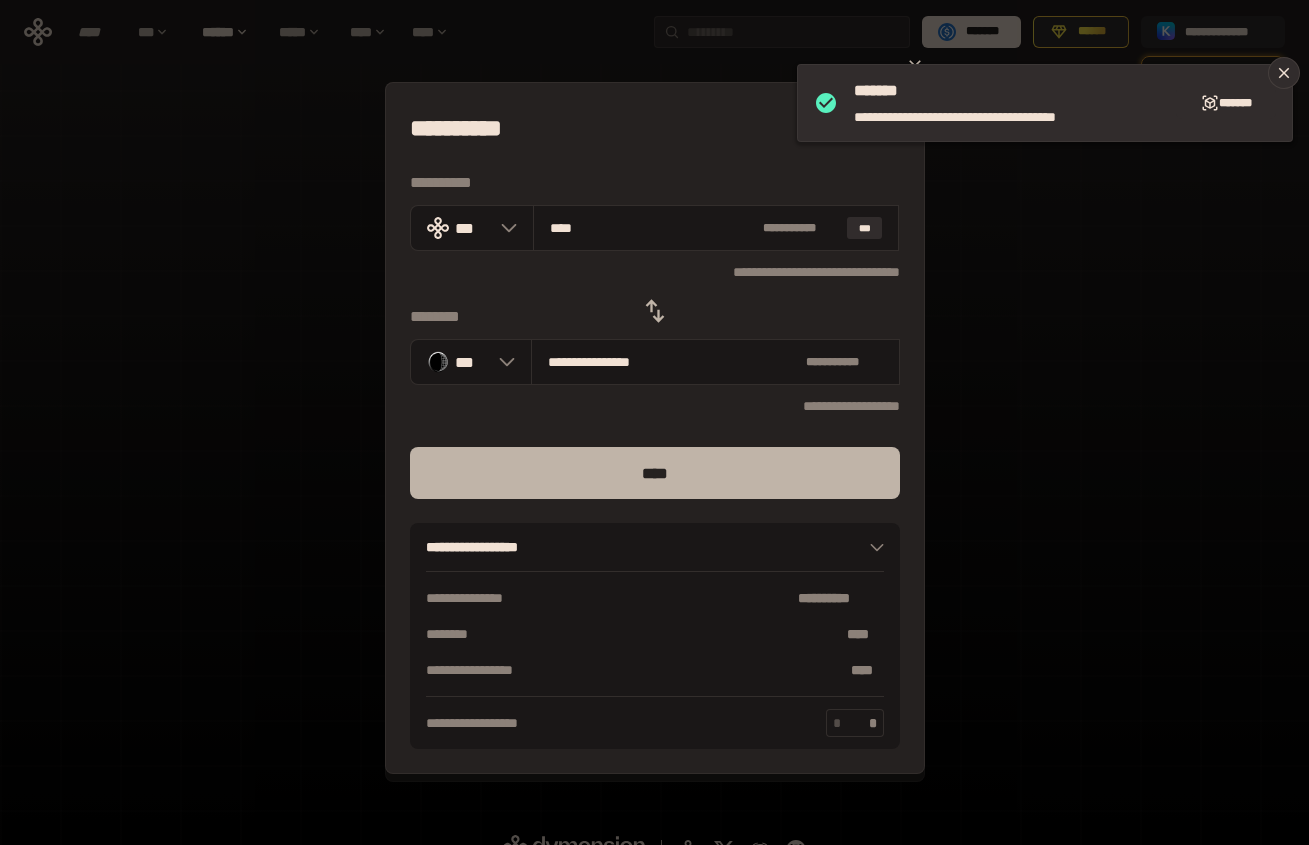type on "***" 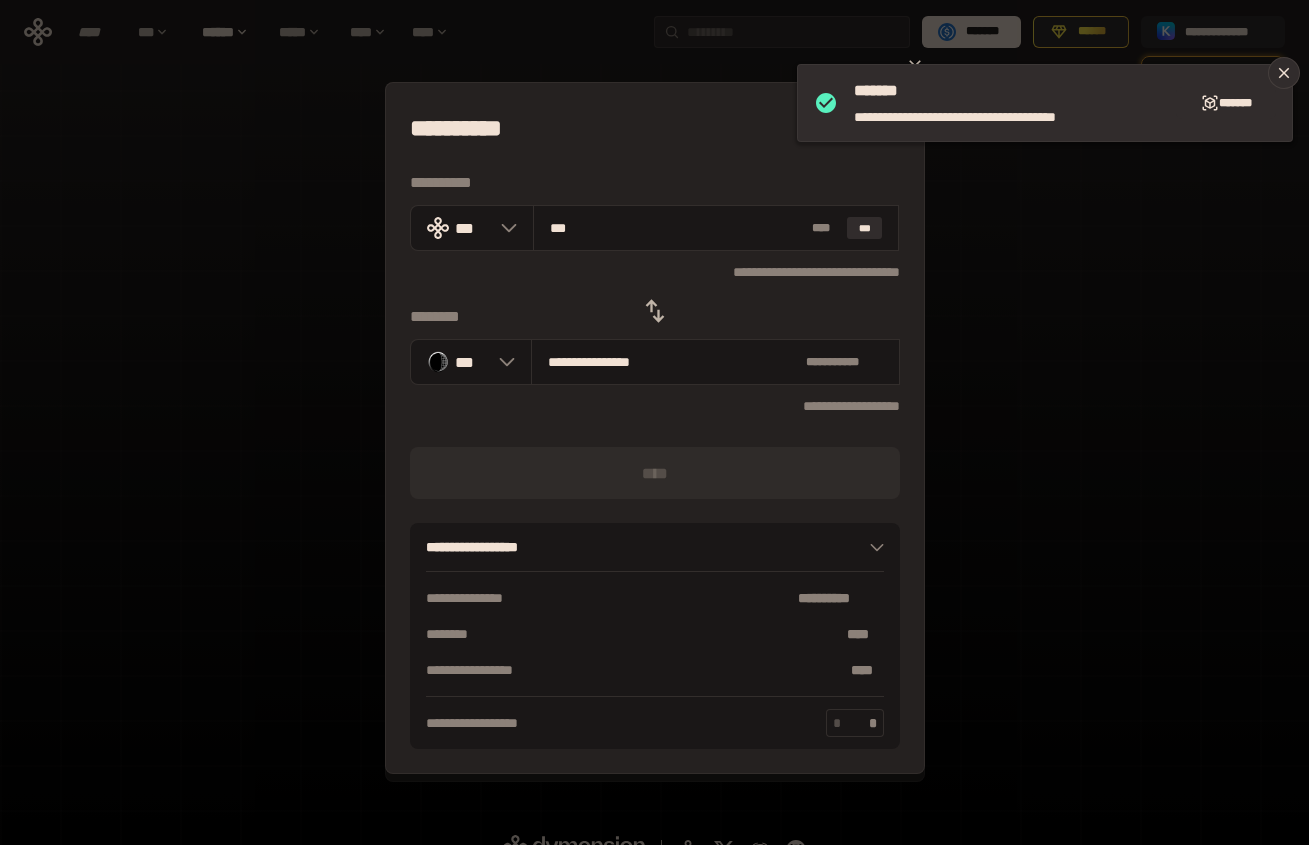 type on "****" 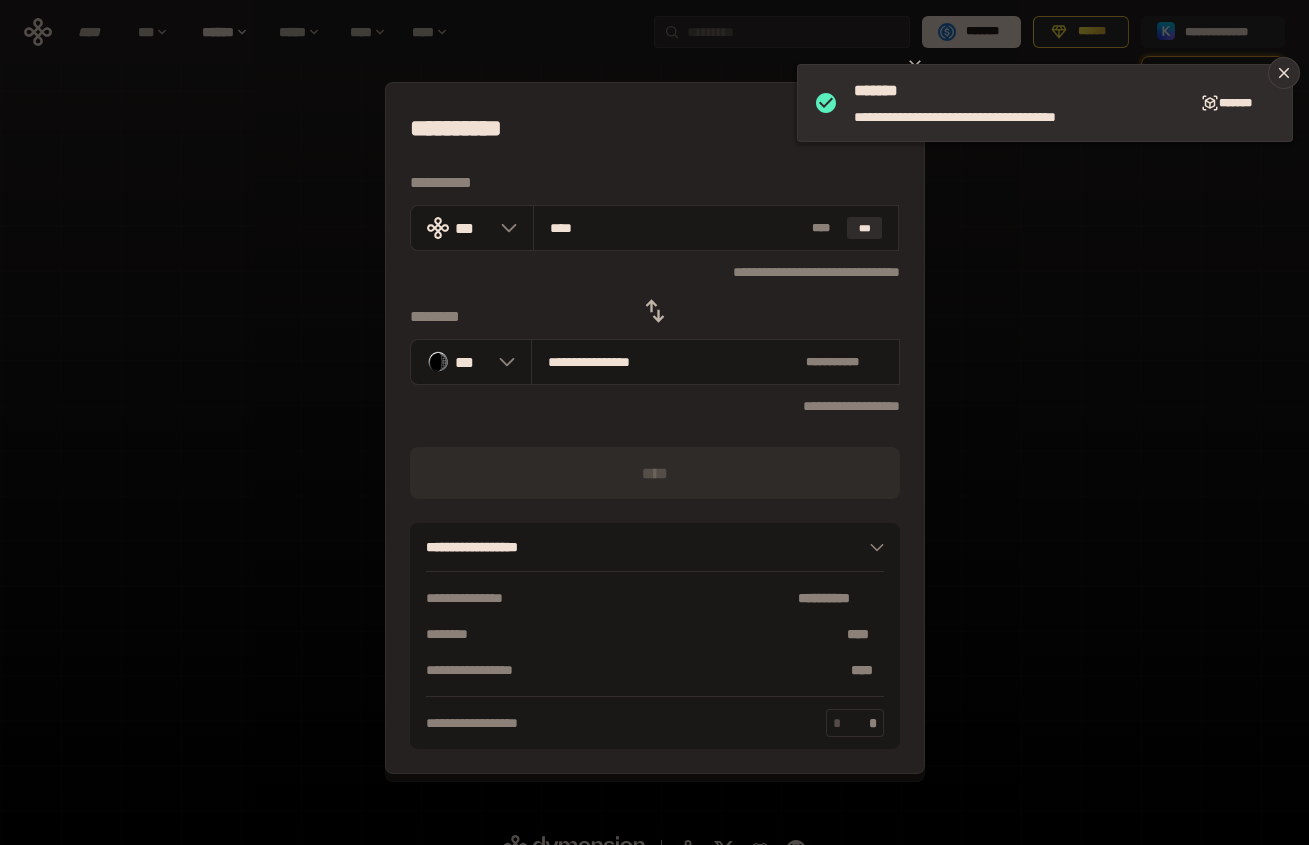 type on "**********" 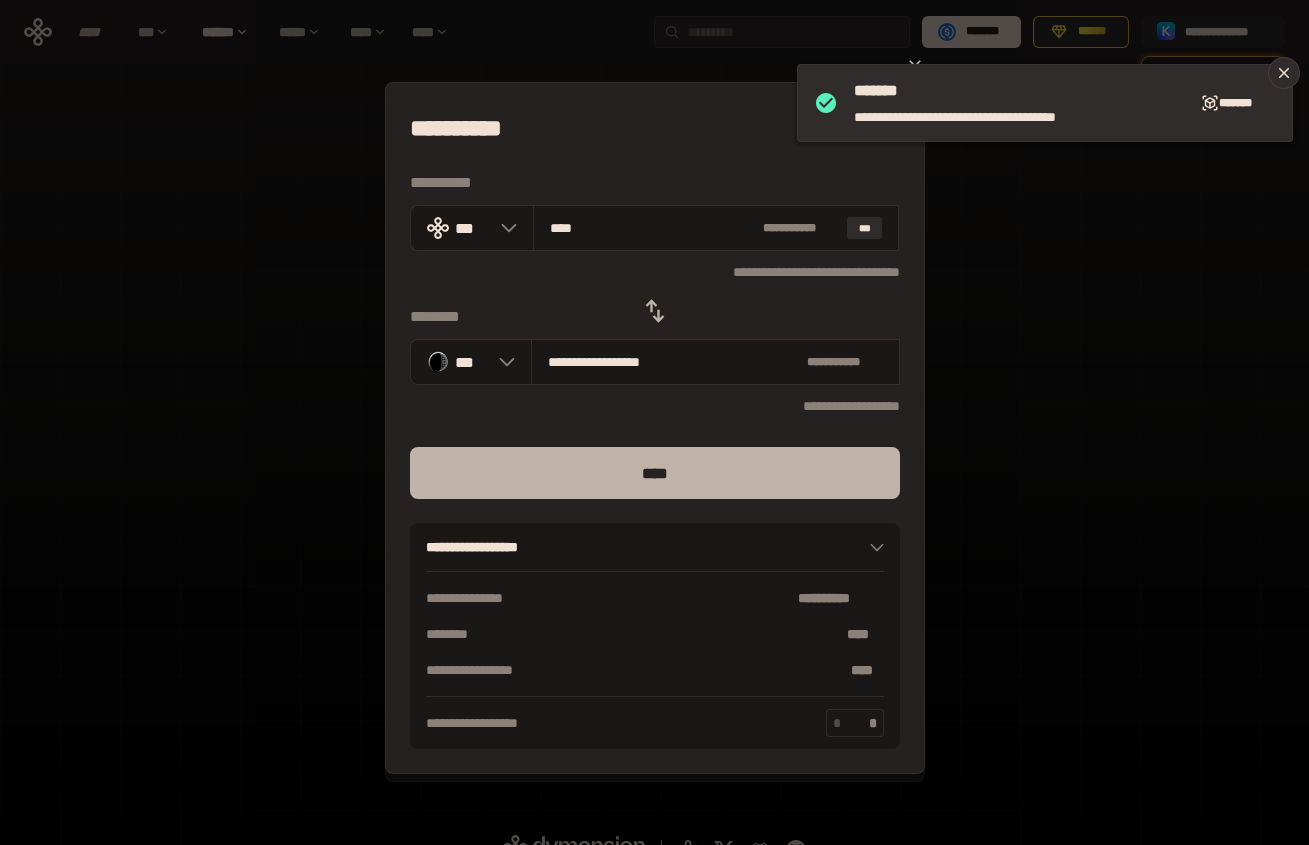 type on "****" 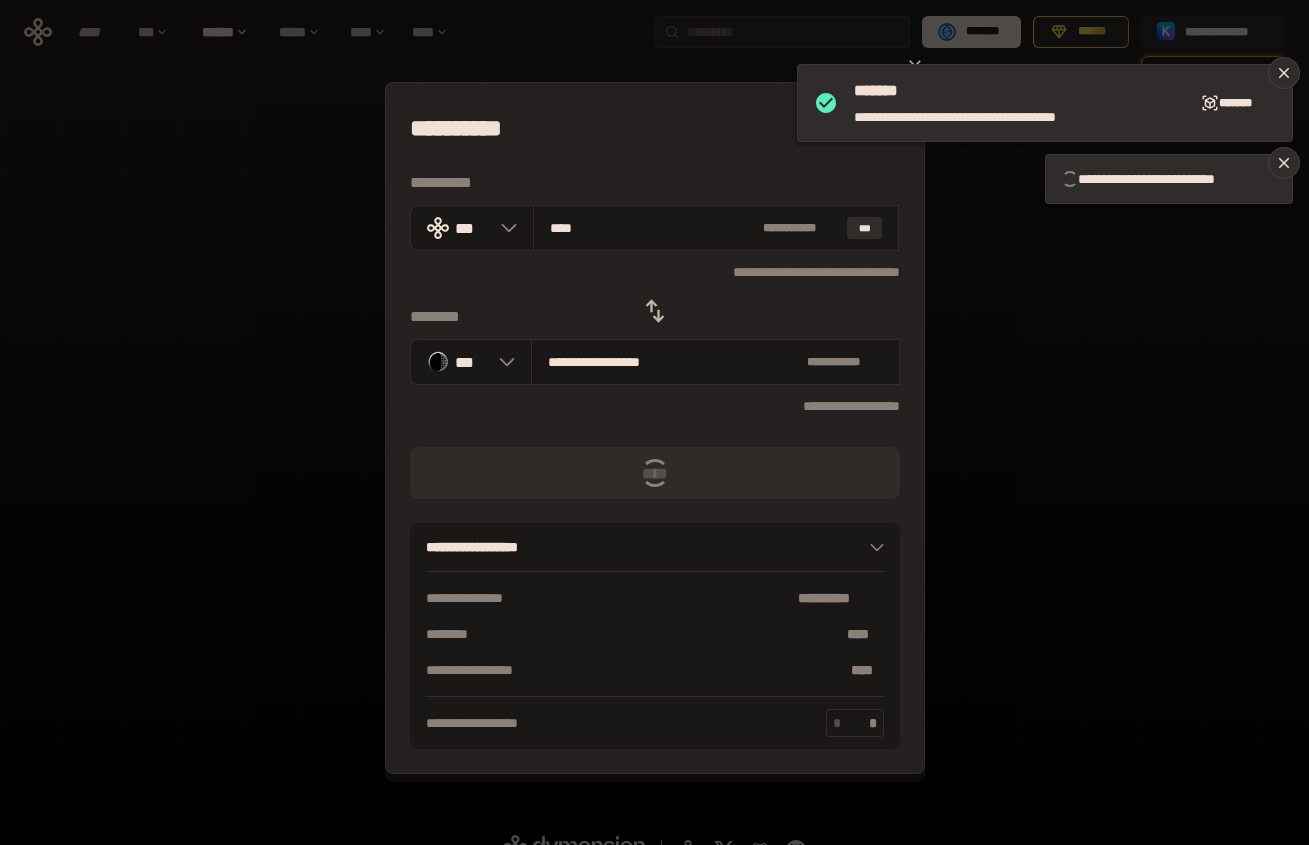 type 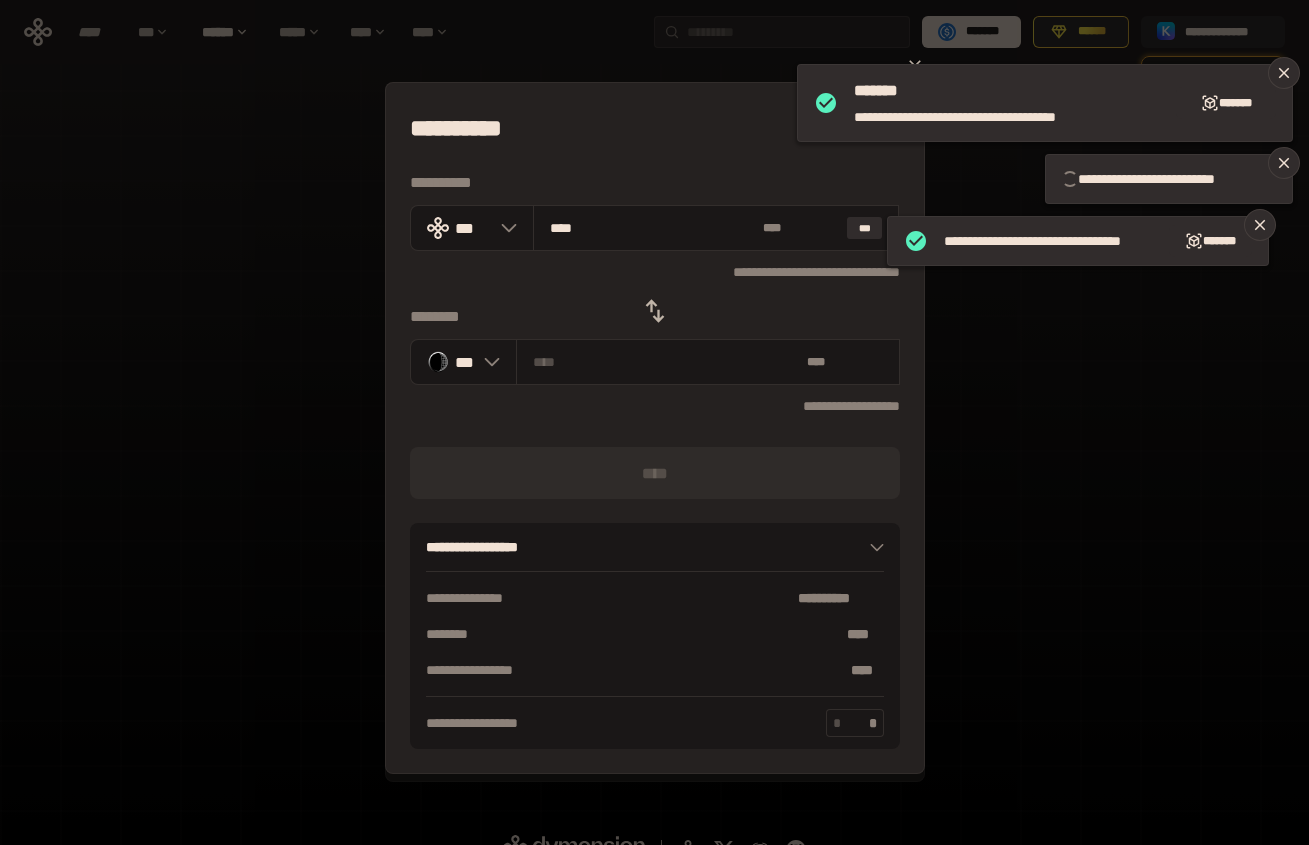 type 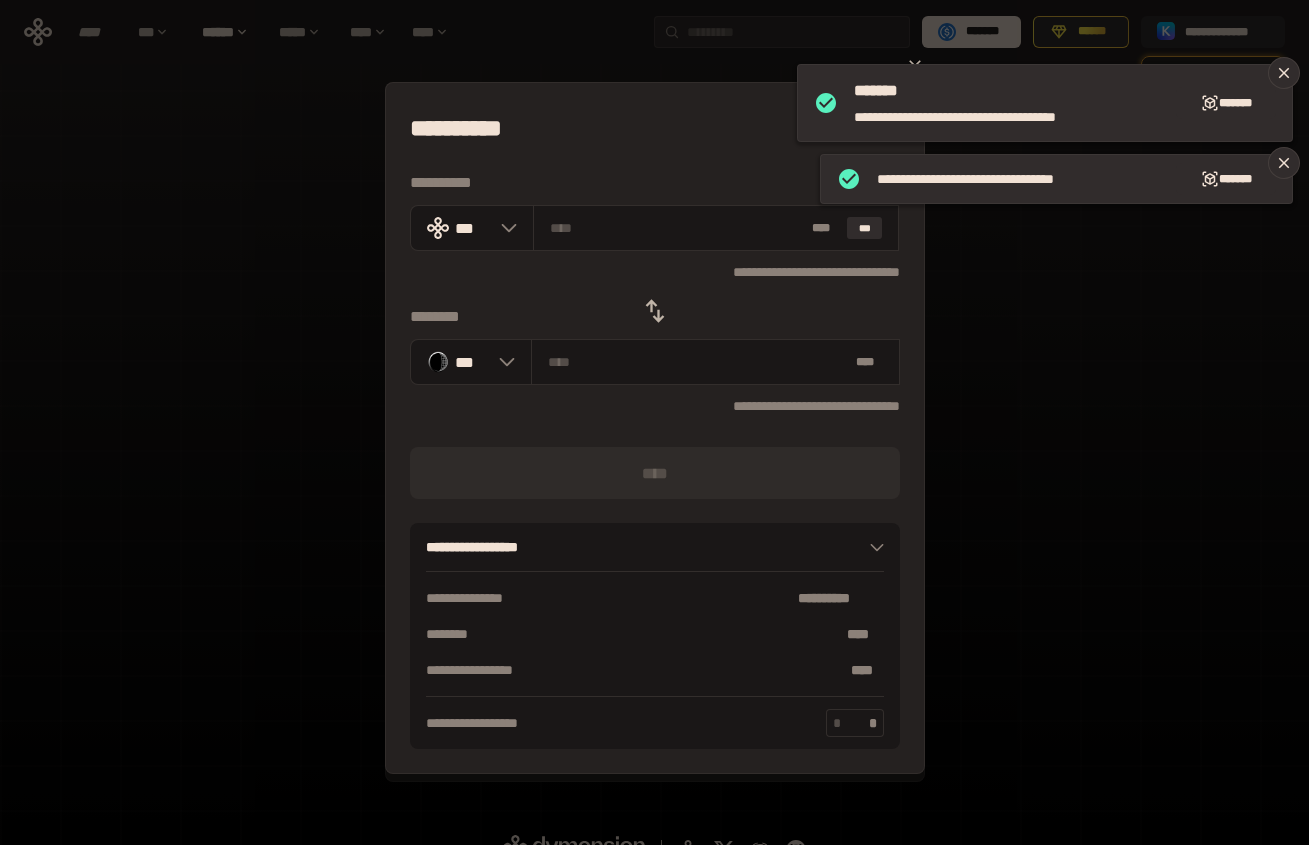 click on "**********" at bounding box center (655, 428) 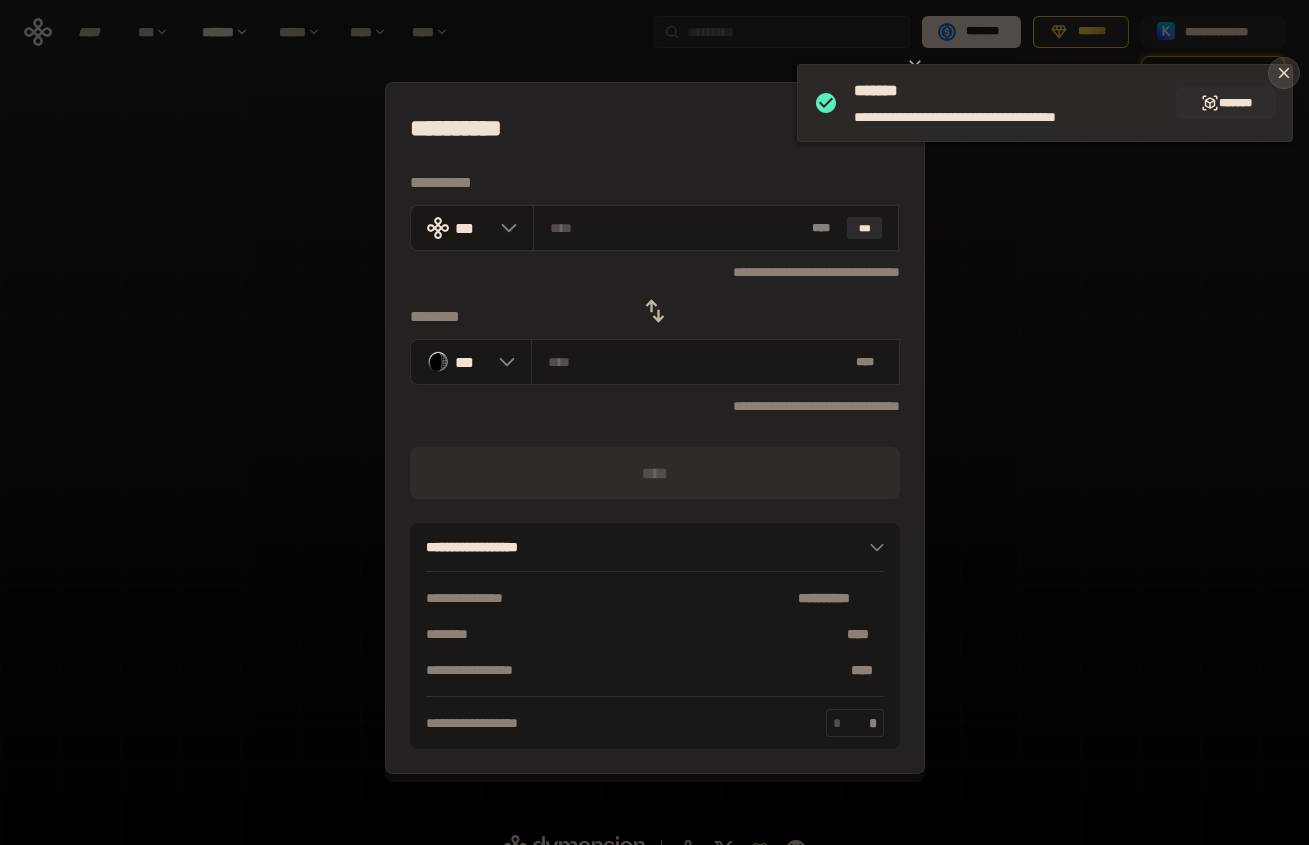 click 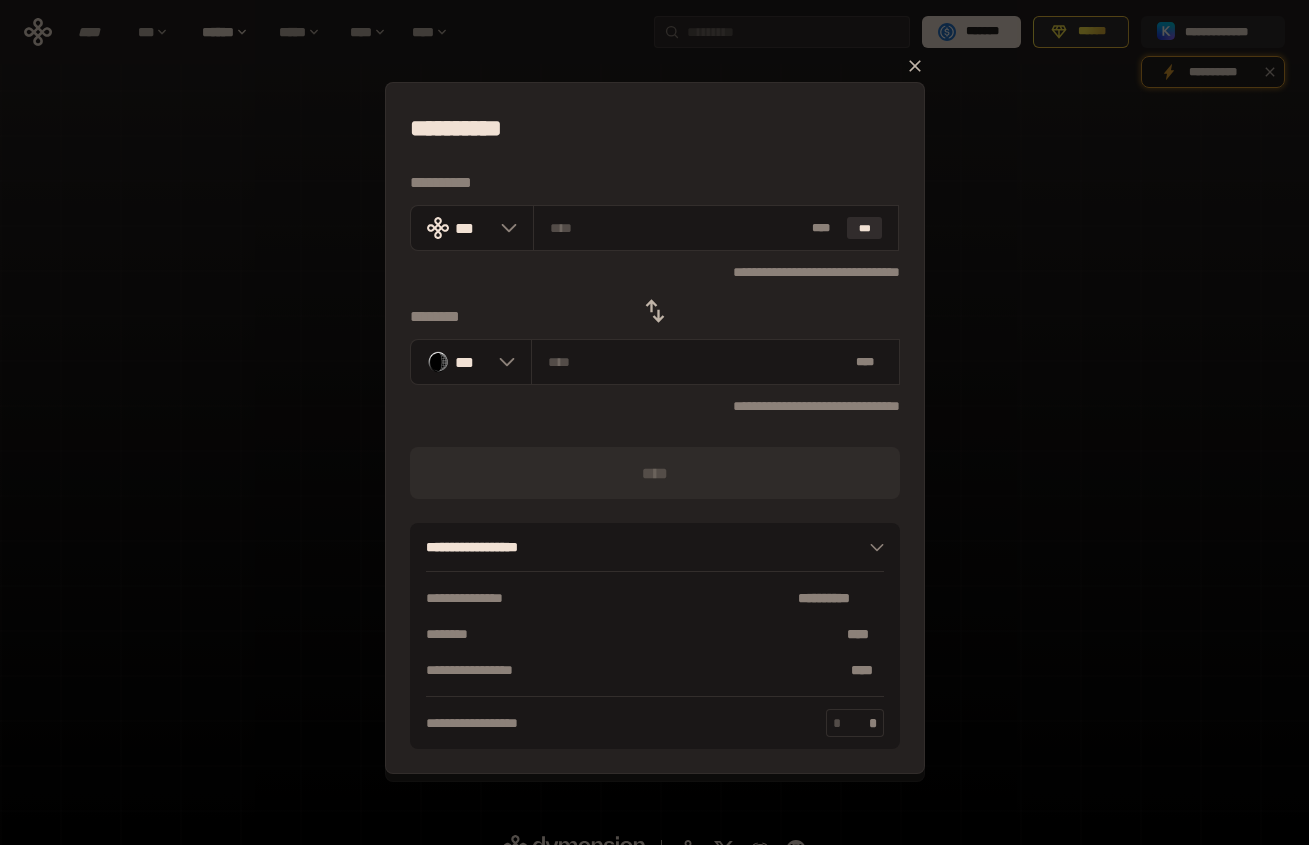 click 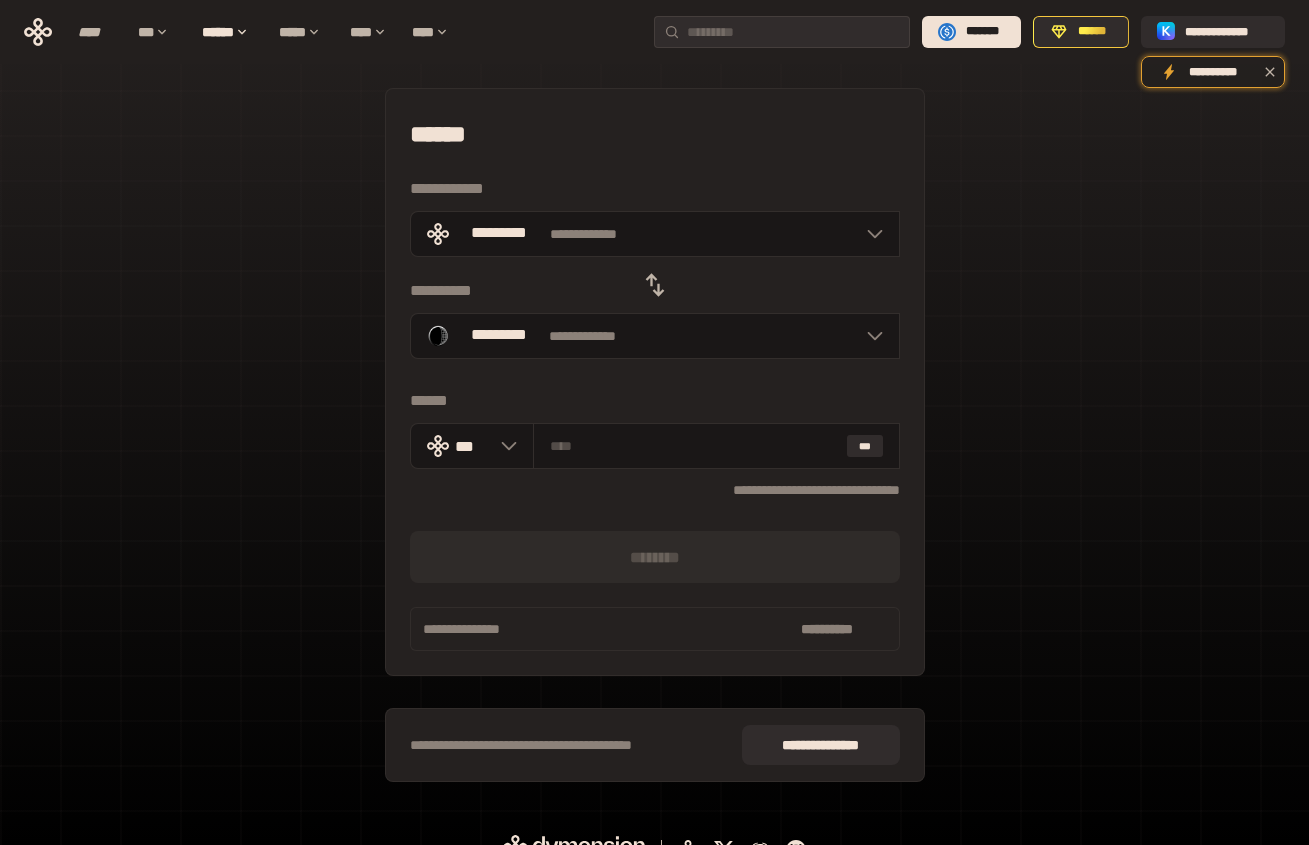 click 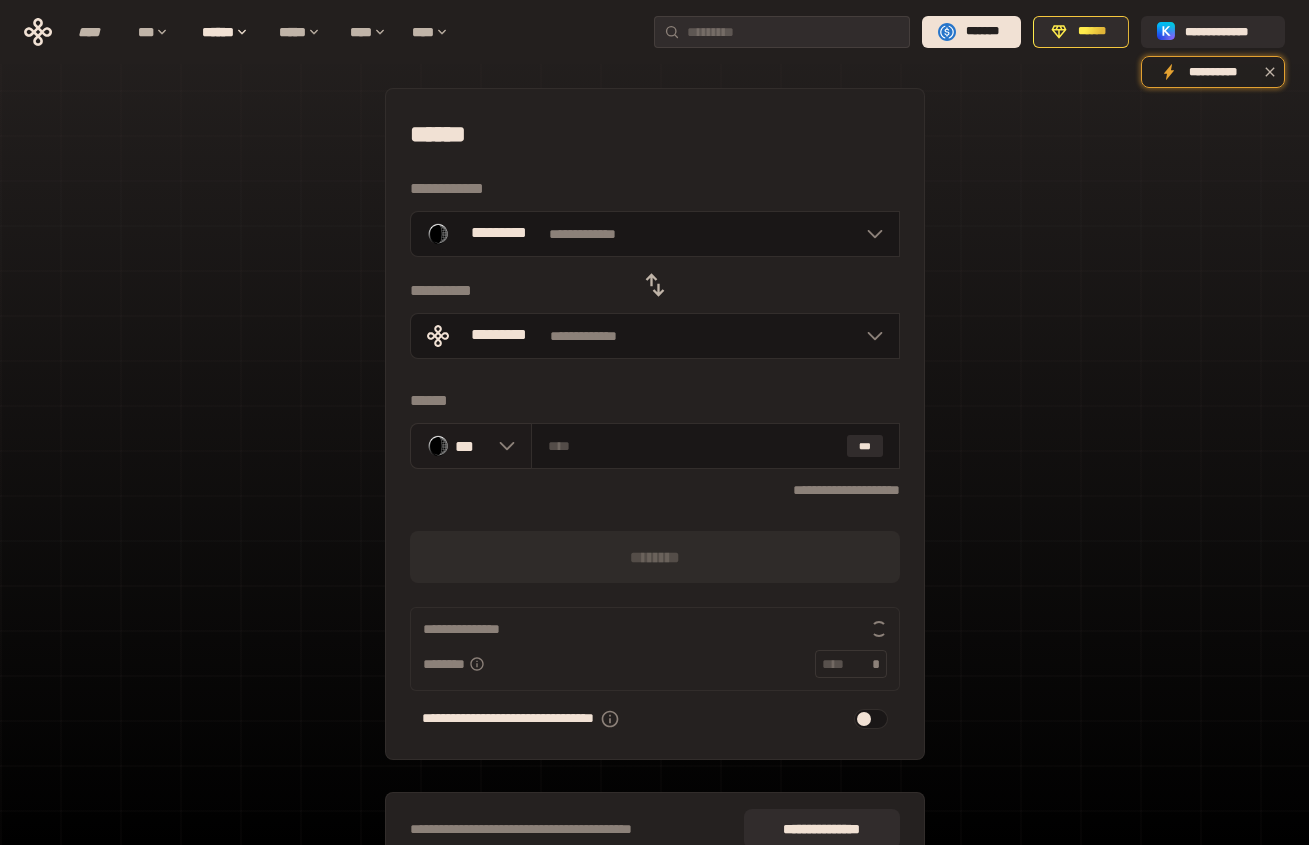 click on "***" at bounding box center (471, 446) 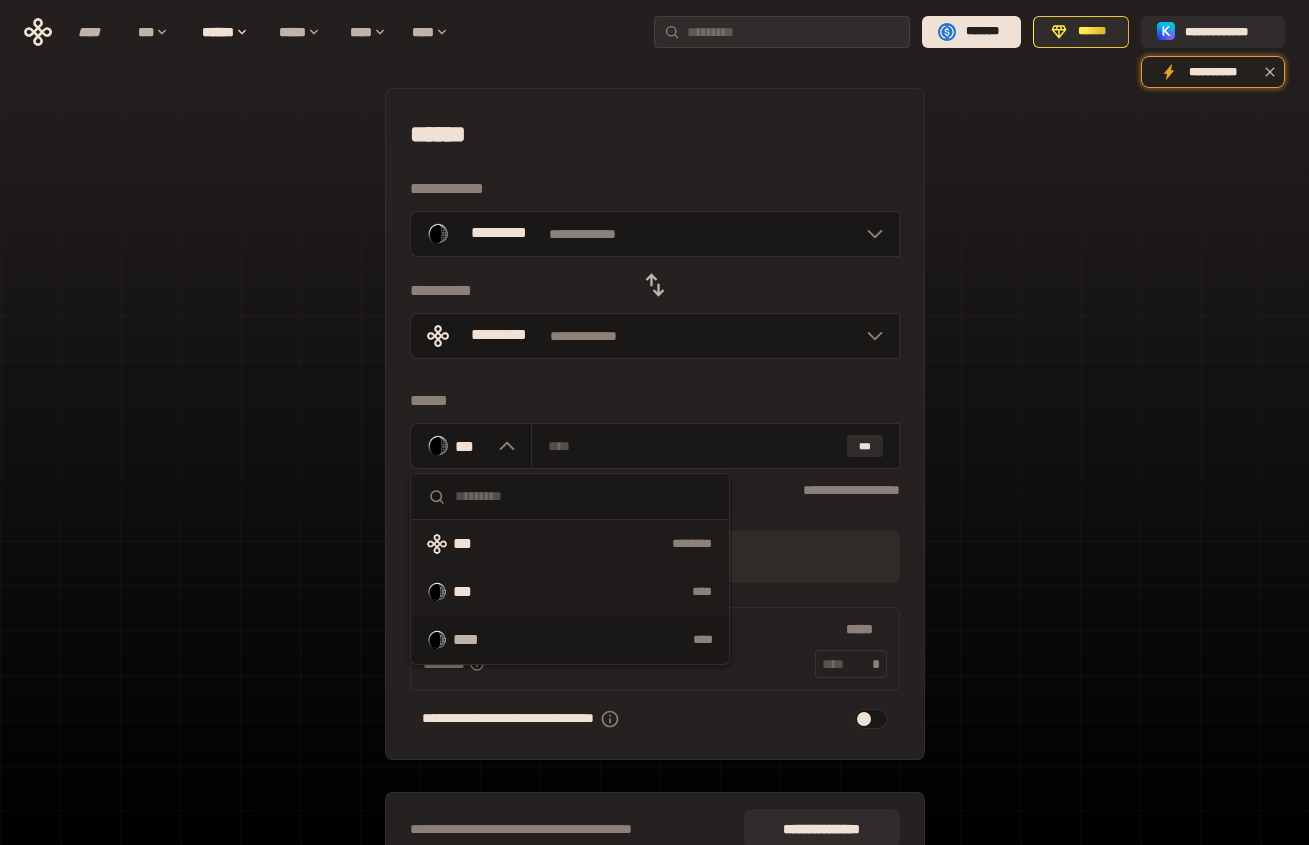 click on "********" at bounding box center (612, 544) 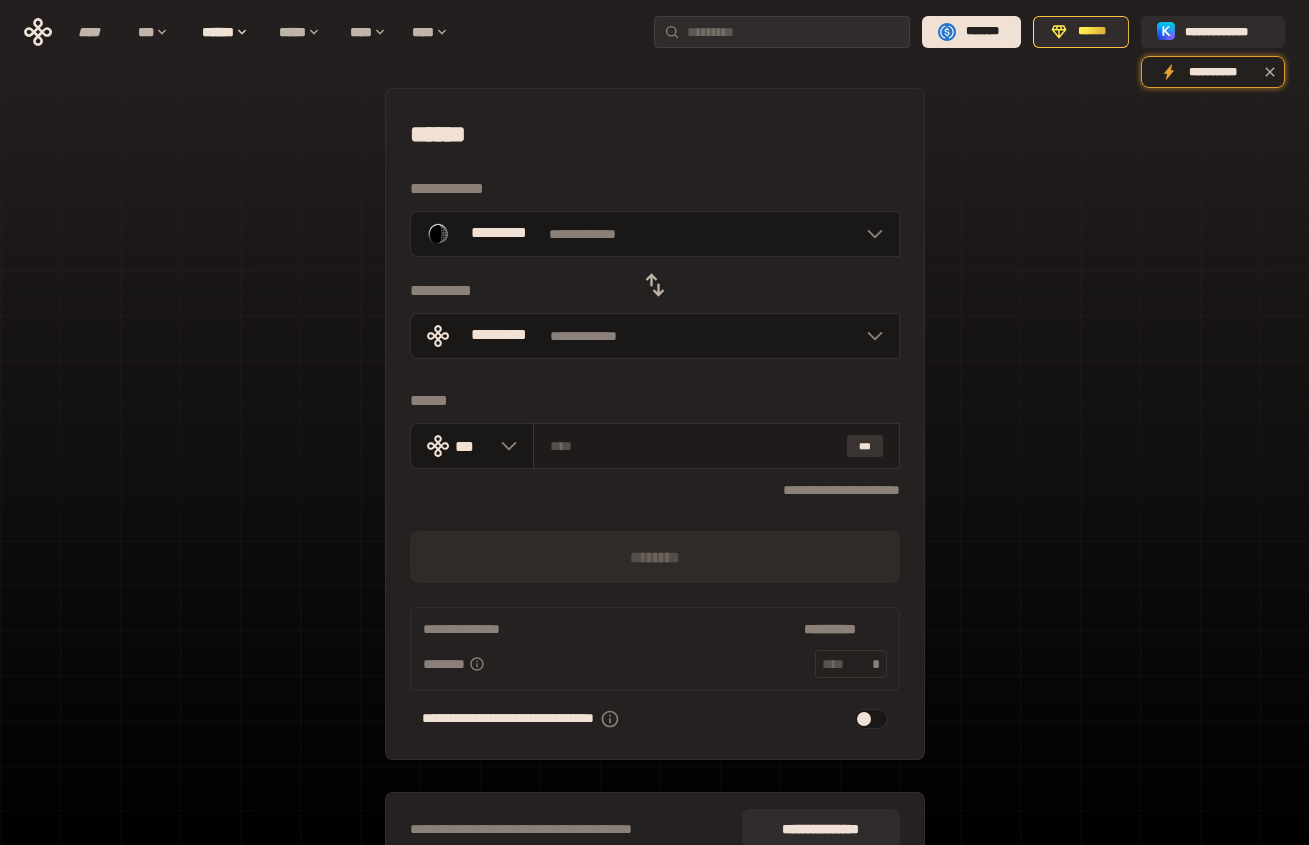 click on "***" at bounding box center [865, 446] 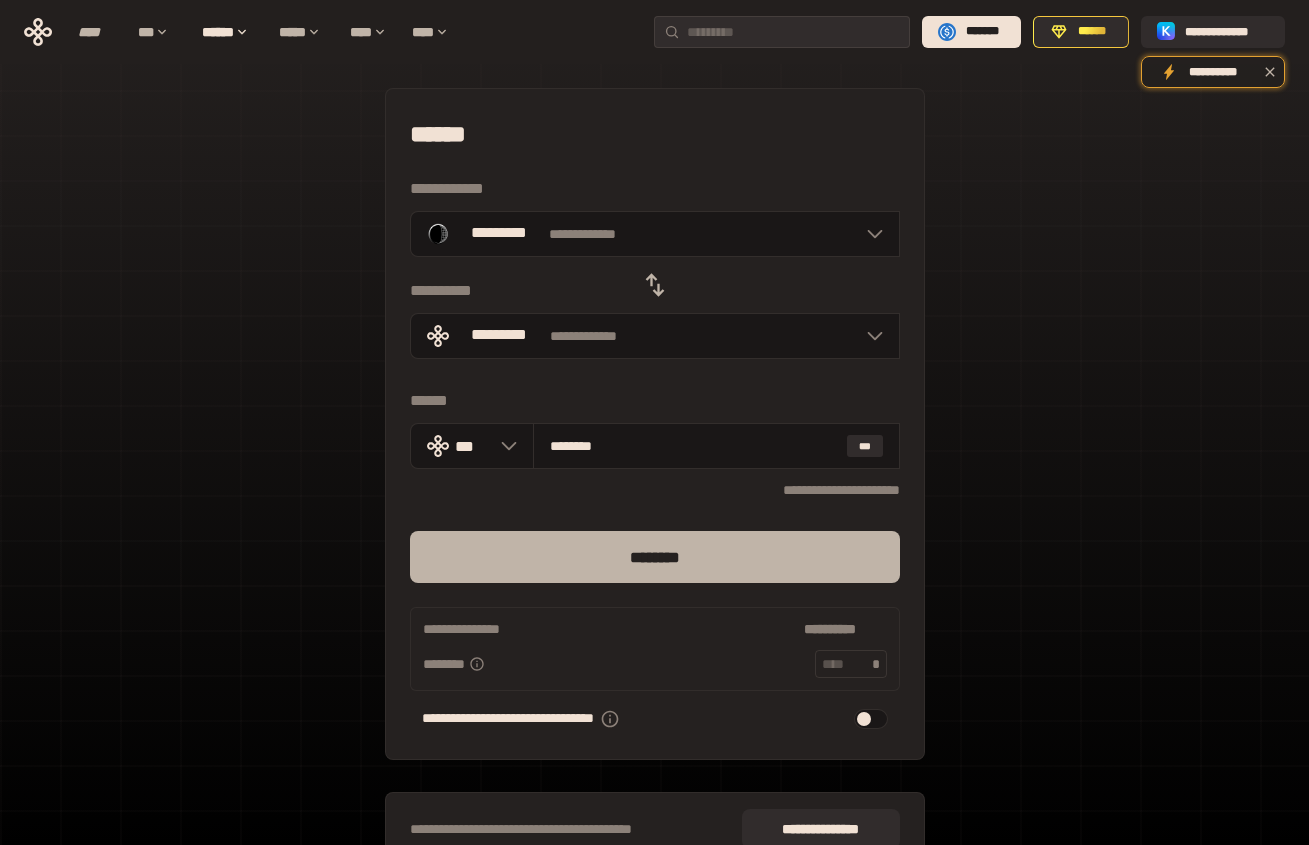 click on "********" at bounding box center (655, 557) 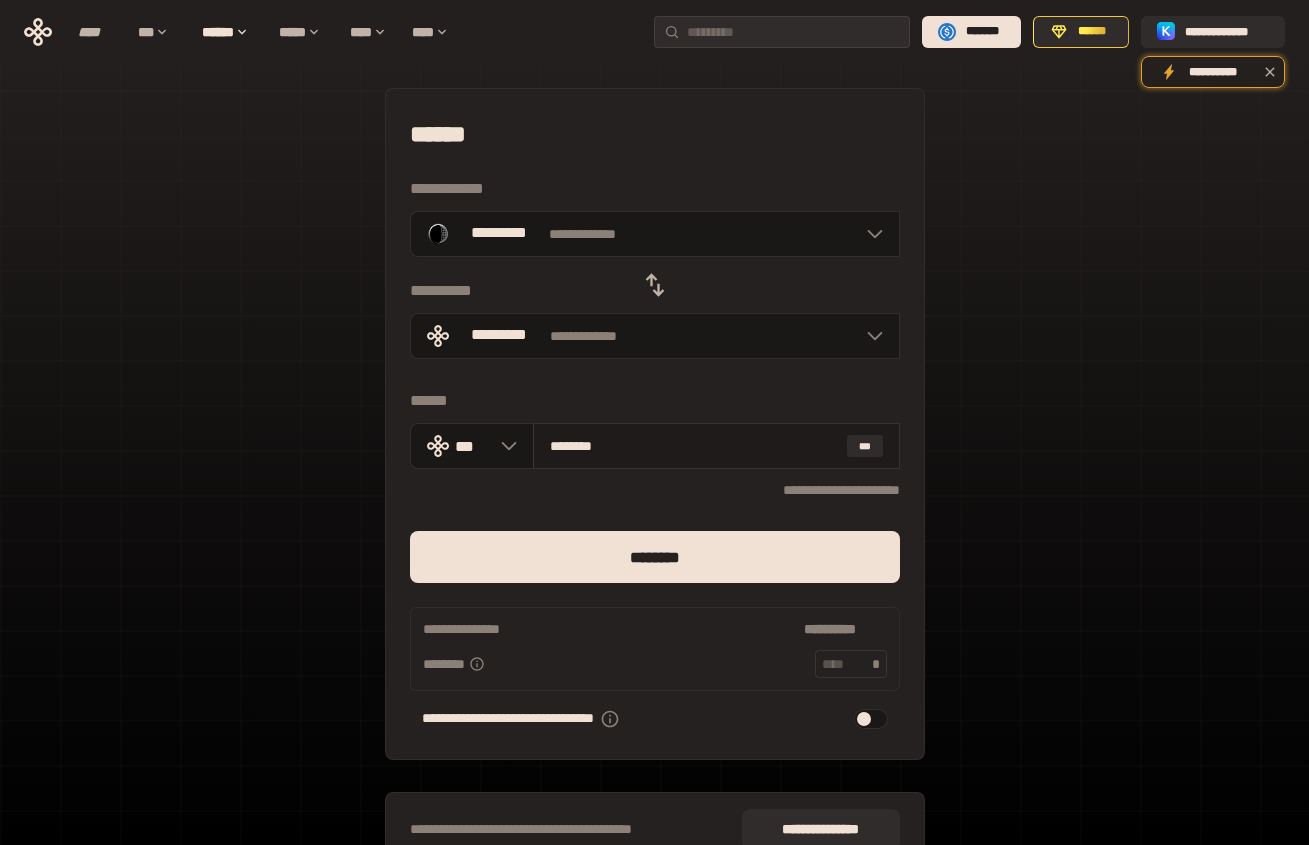 click on "******** ***" at bounding box center [716, 446] 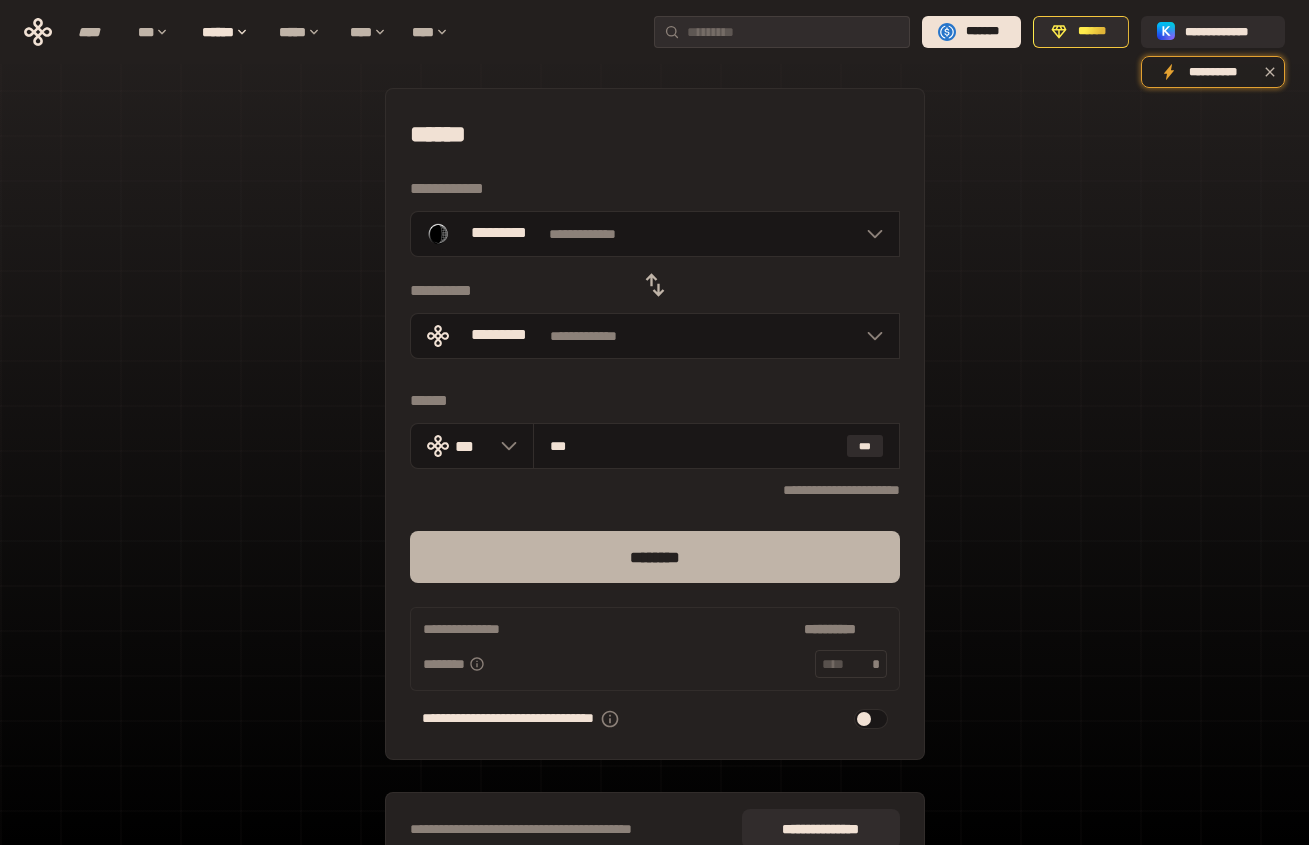 click on "********" at bounding box center (655, 557) 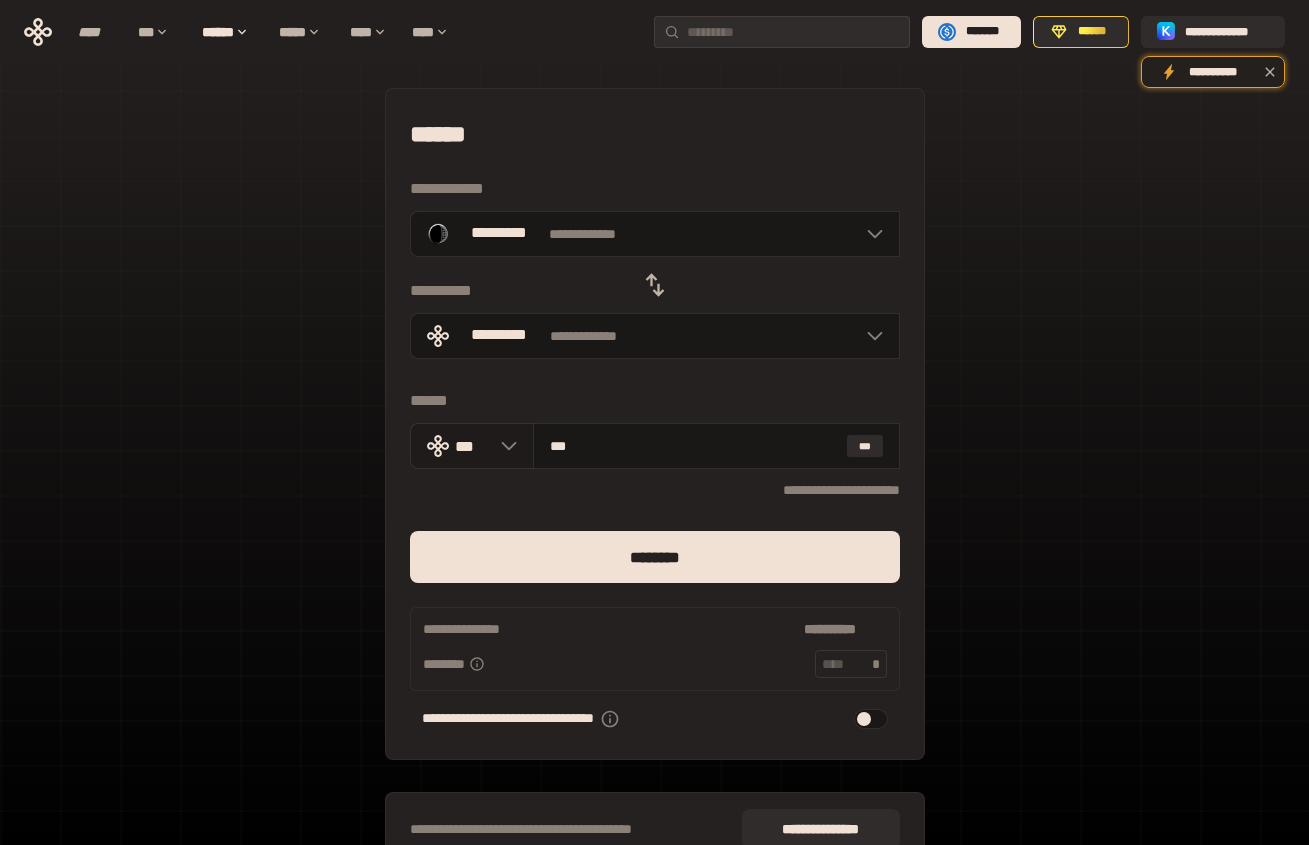 drag, startPoint x: 618, startPoint y: 441, endPoint x: 525, endPoint y: 443, distance: 93.0215 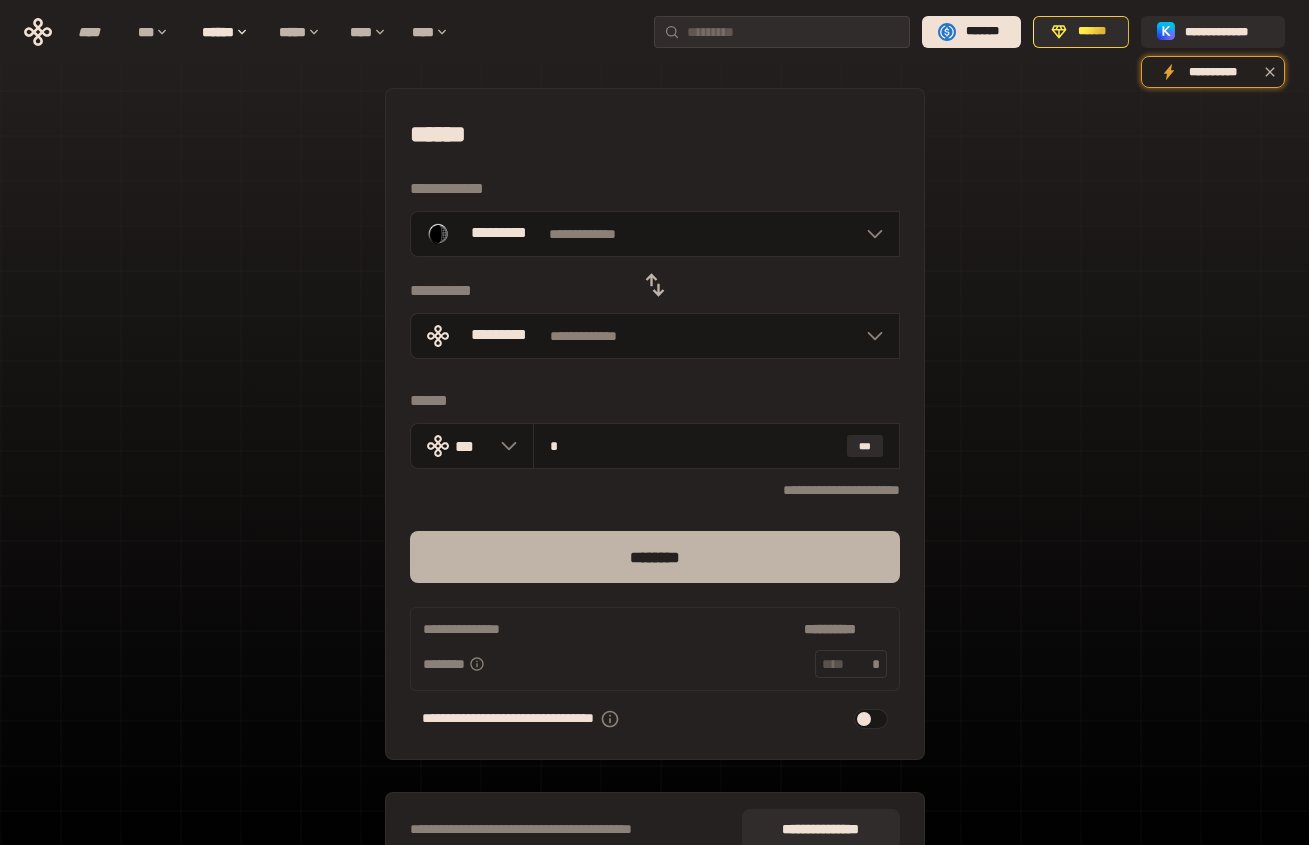 click on "********" at bounding box center (655, 557) 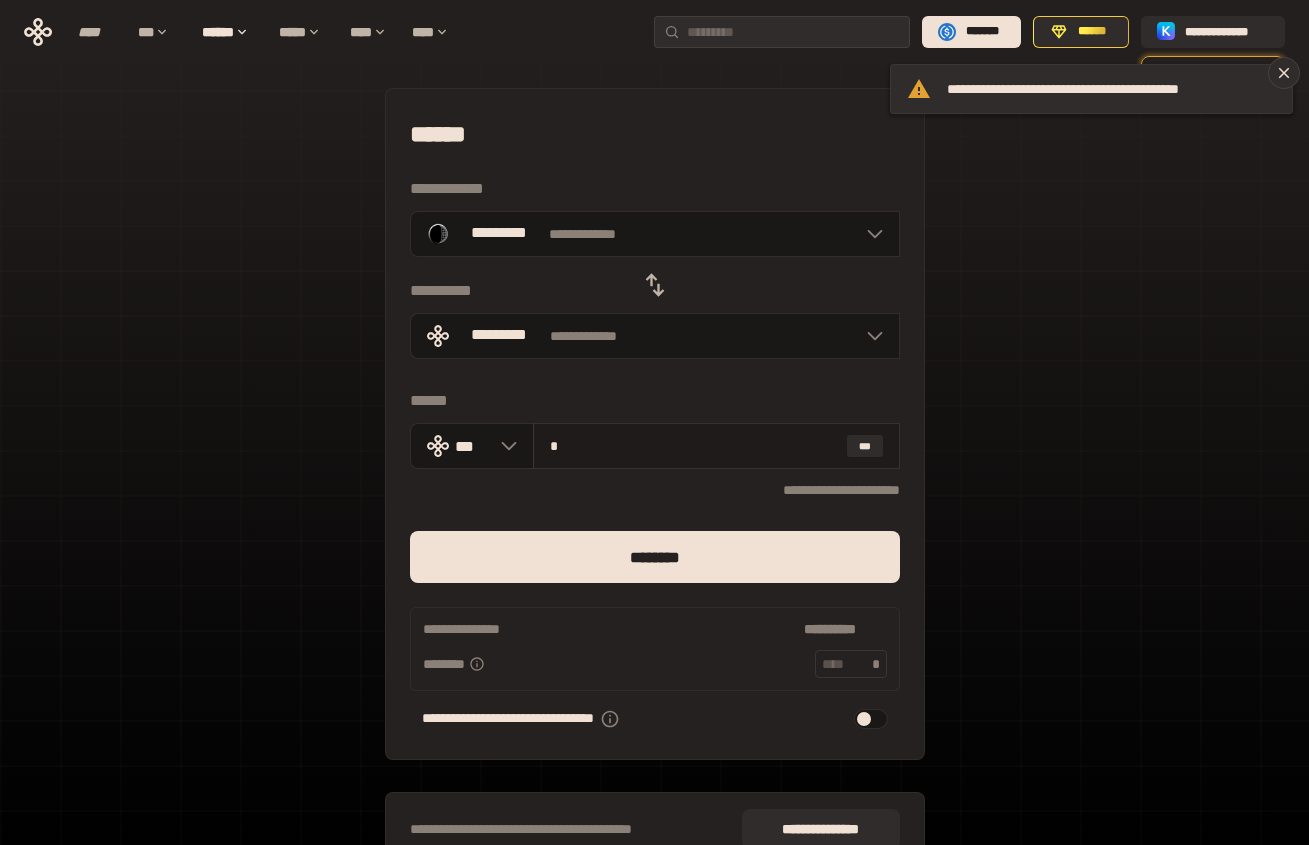 drag, startPoint x: 591, startPoint y: 446, endPoint x: 546, endPoint y: 449, distance: 45.099888 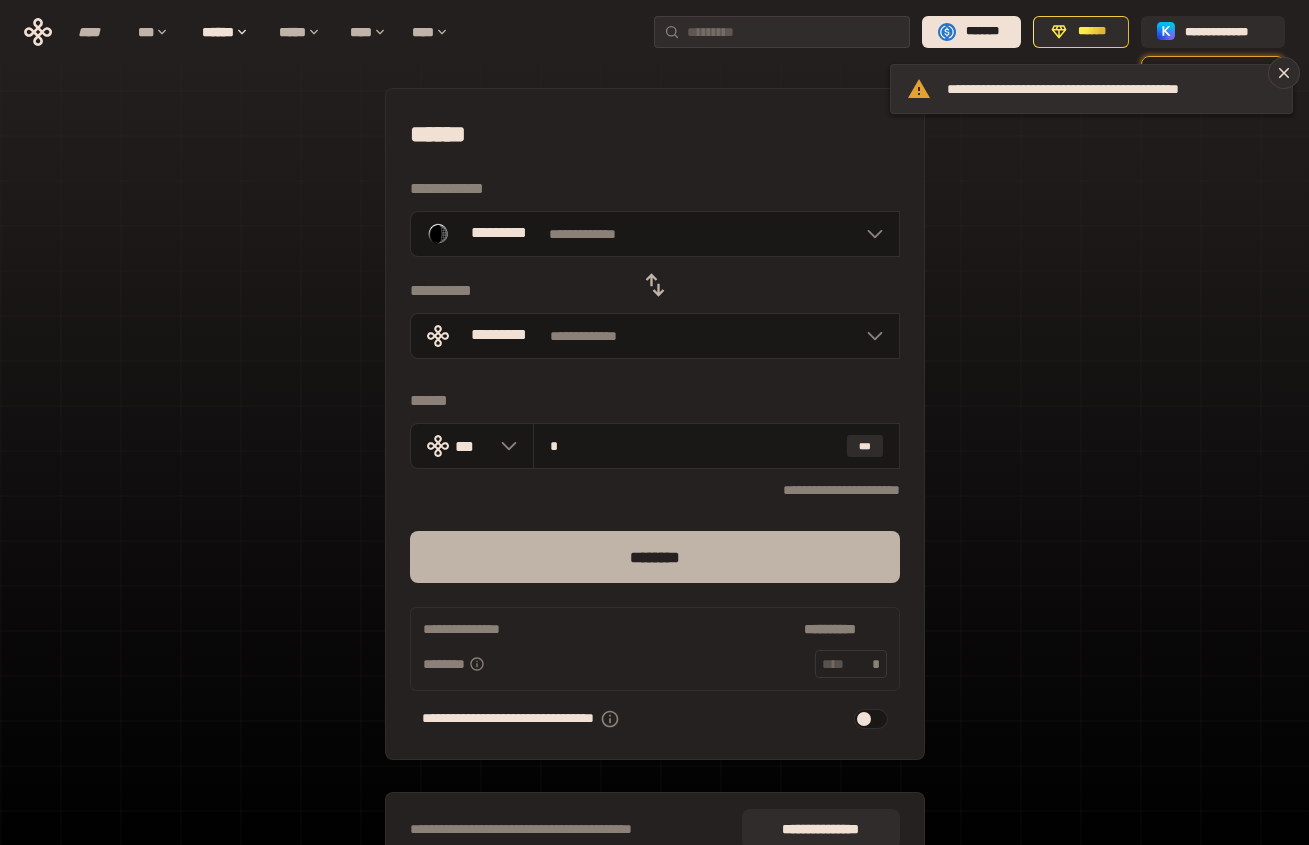 click on "********" at bounding box center (655, 557) 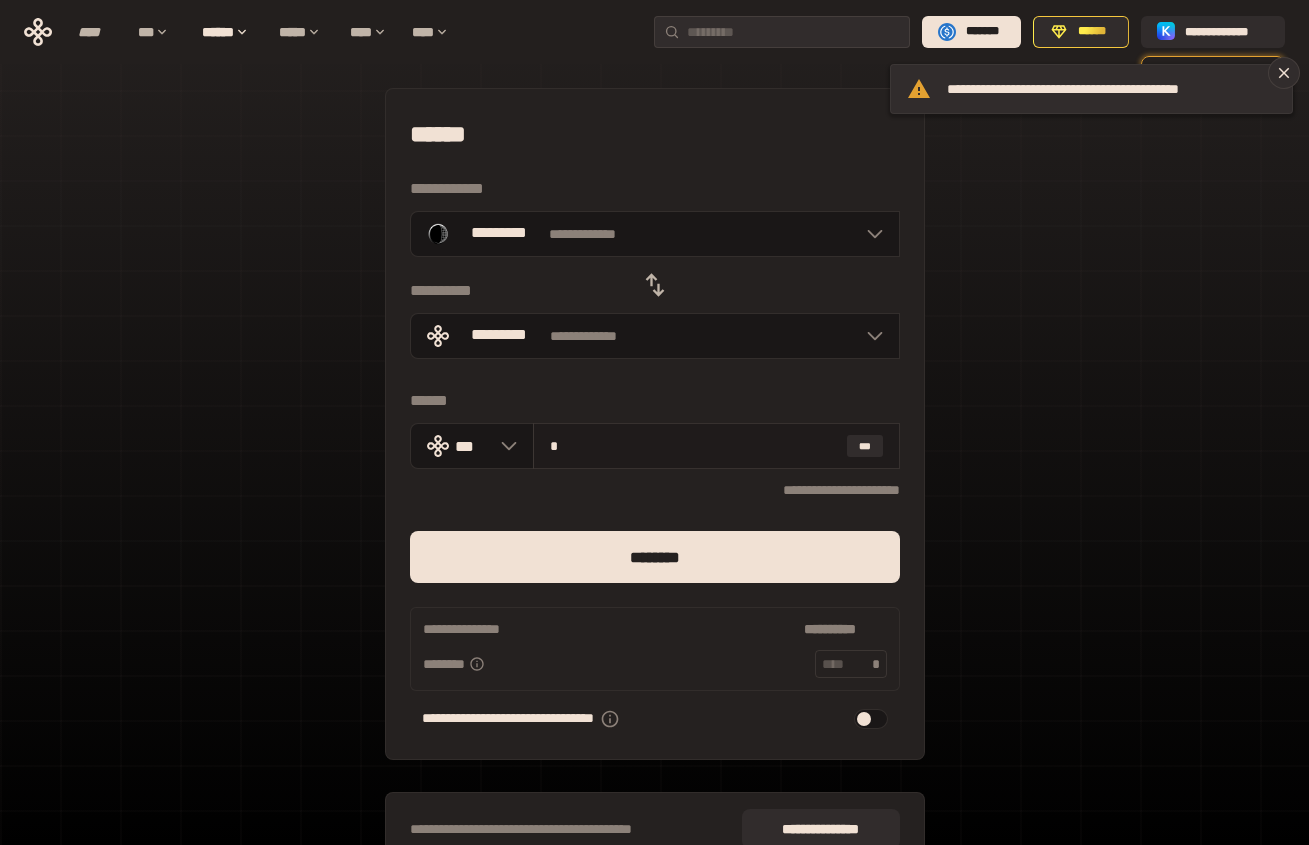 click on "*" at bounding box center [694, 446] 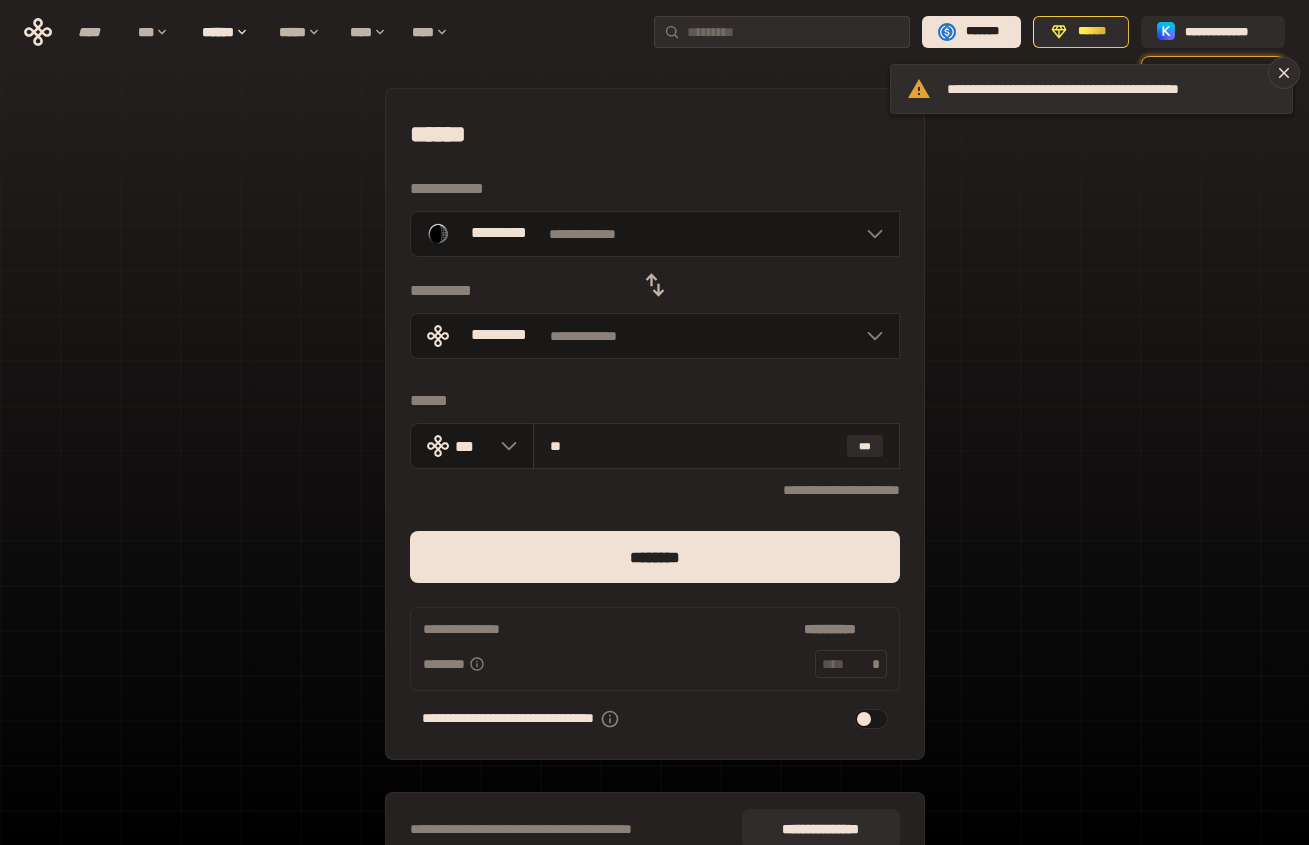type on "*" 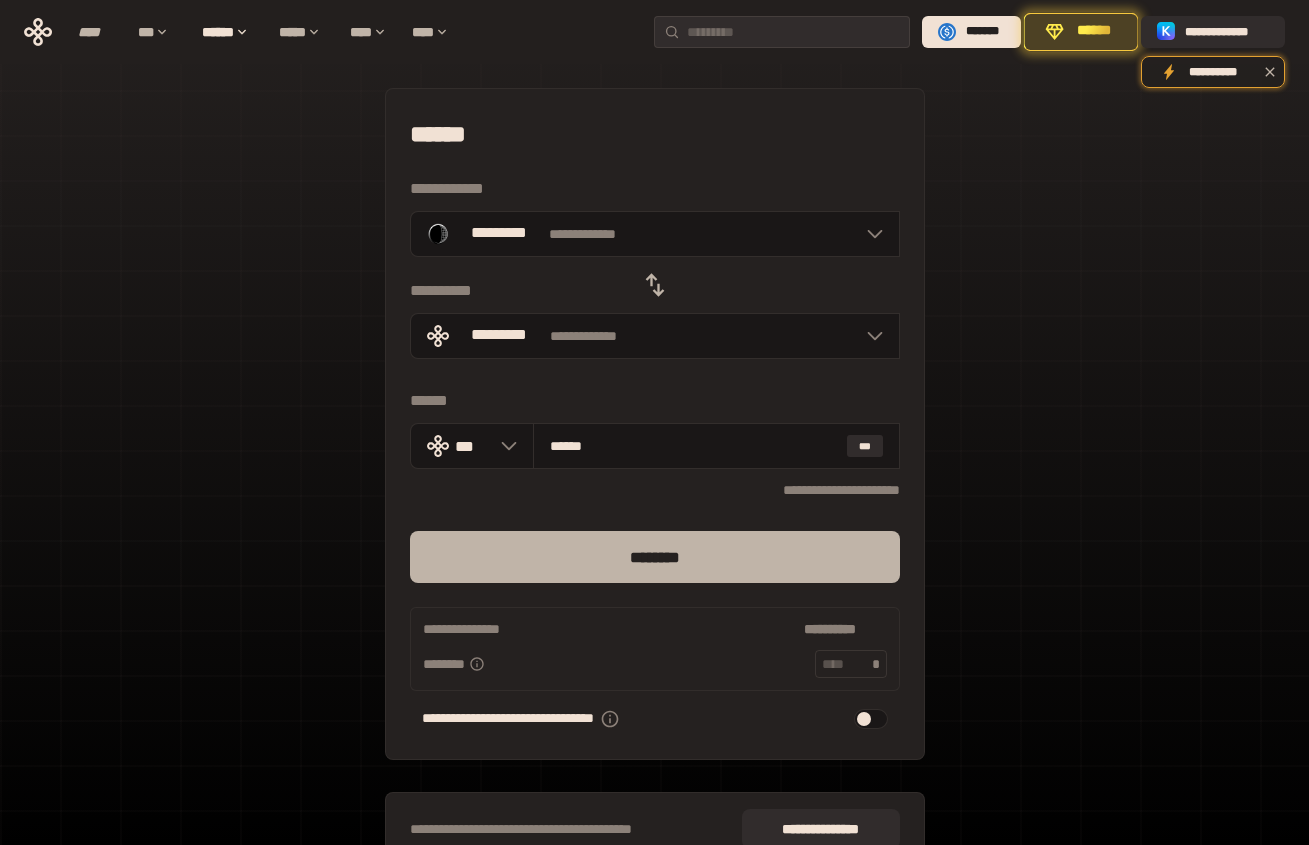 type on "******" 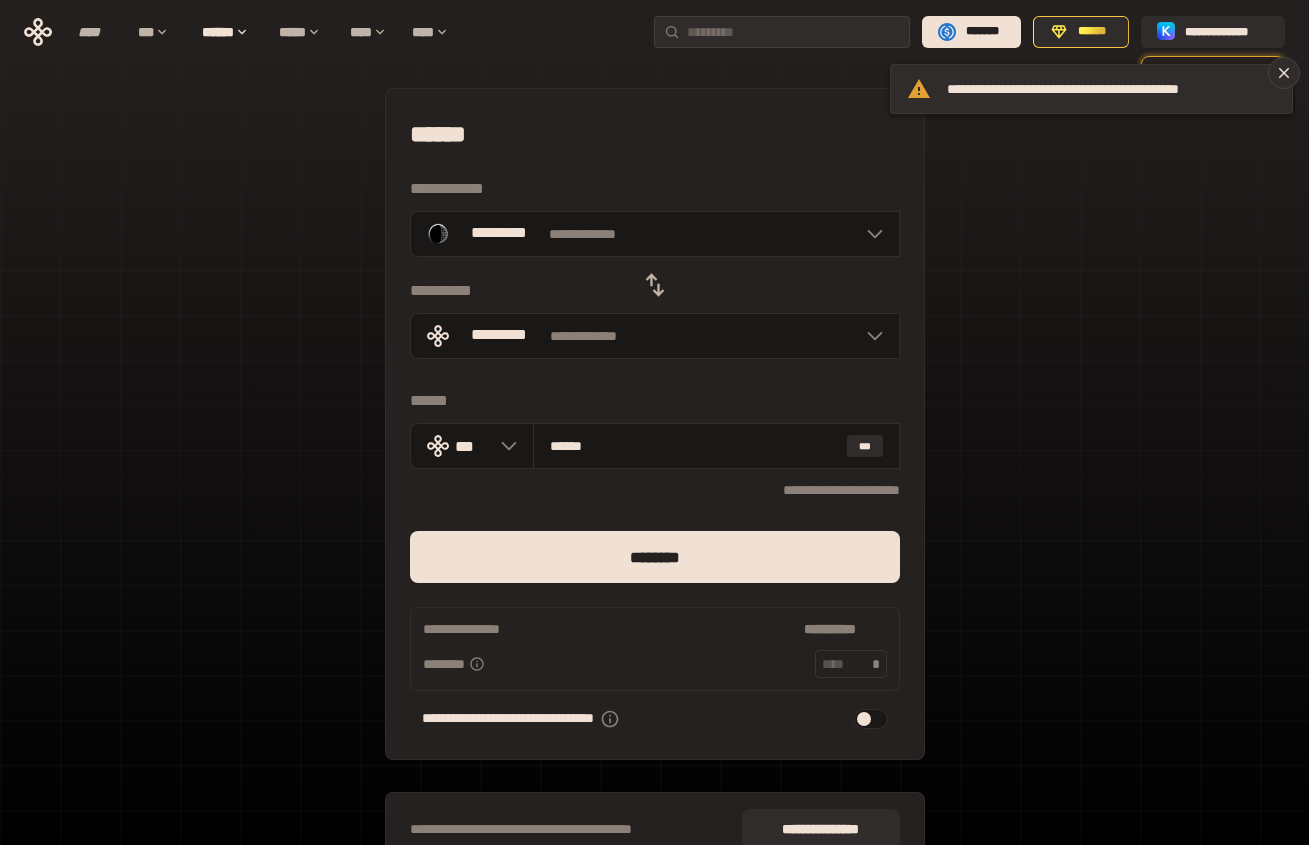 click on "**********" at bounding box center [654, 487] 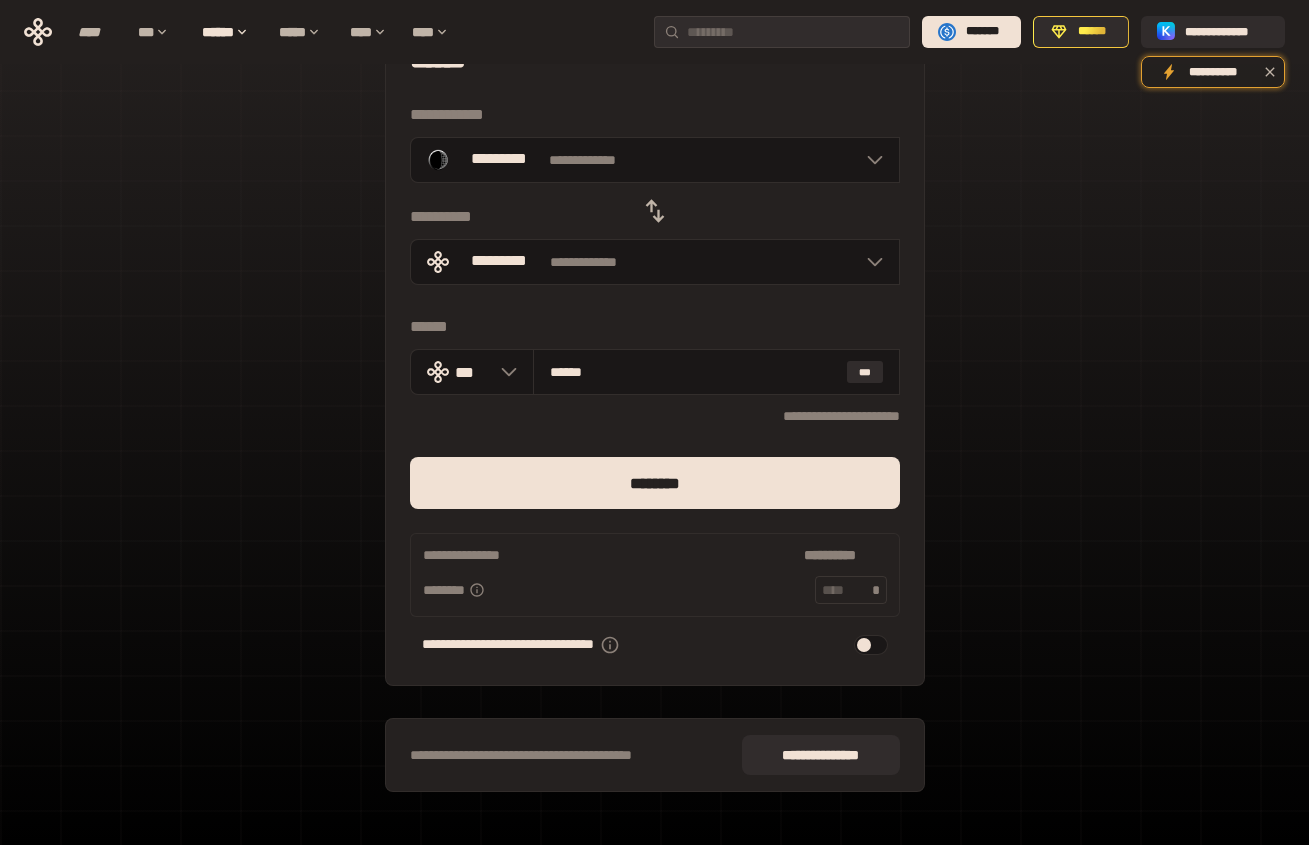 scroll, scrollTop: 74, scrollLeft: 0, axis: vertical 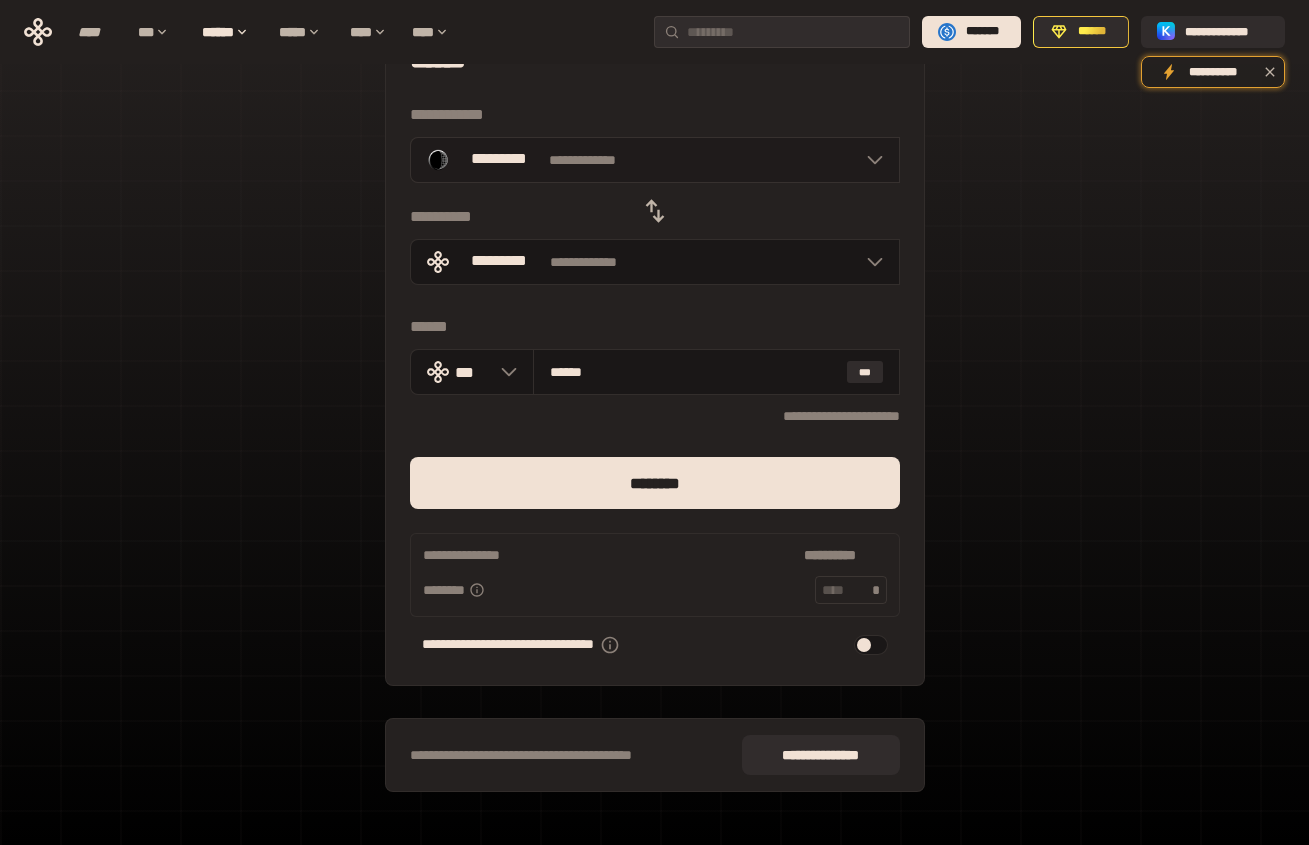click at bounding box center [870, 160] 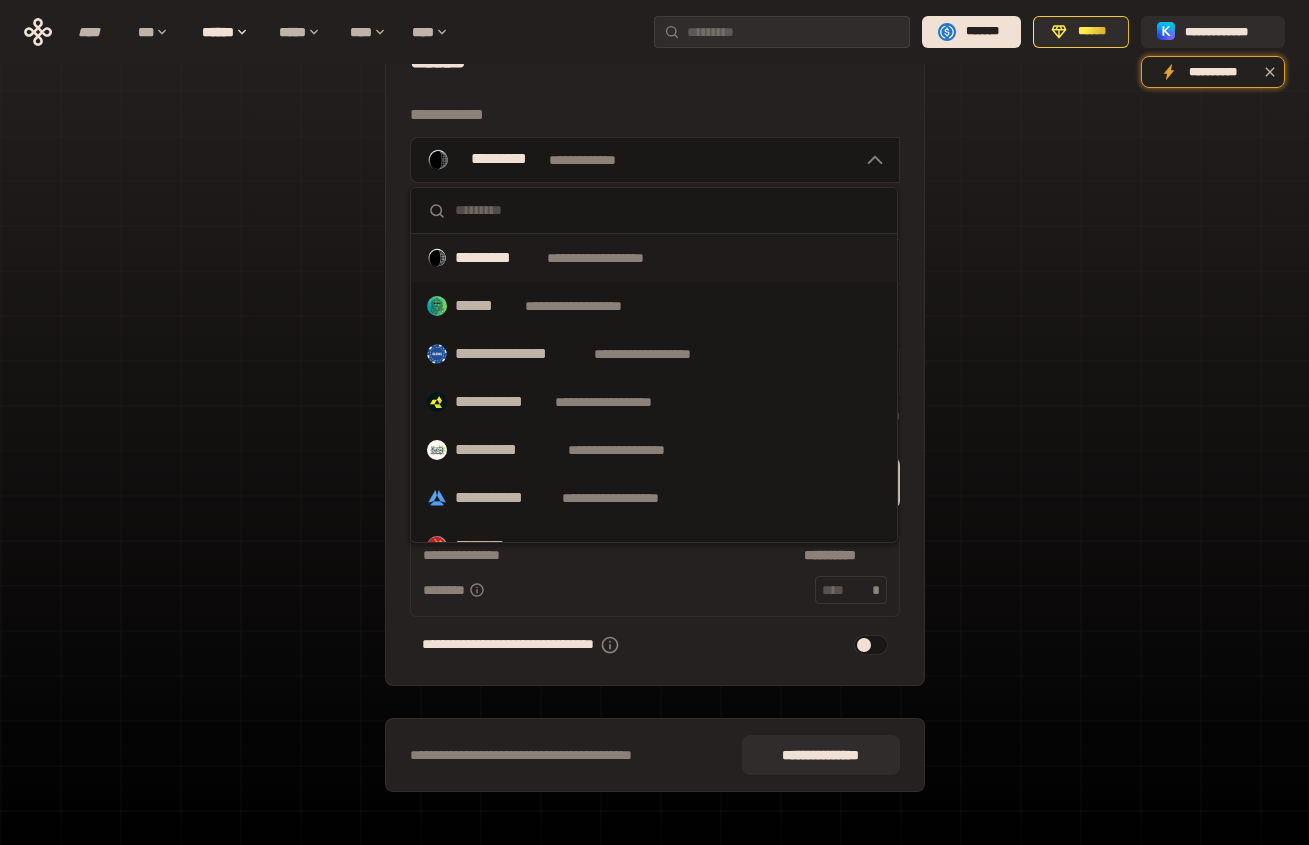 click on "**********" at bounding box center (614, 258) 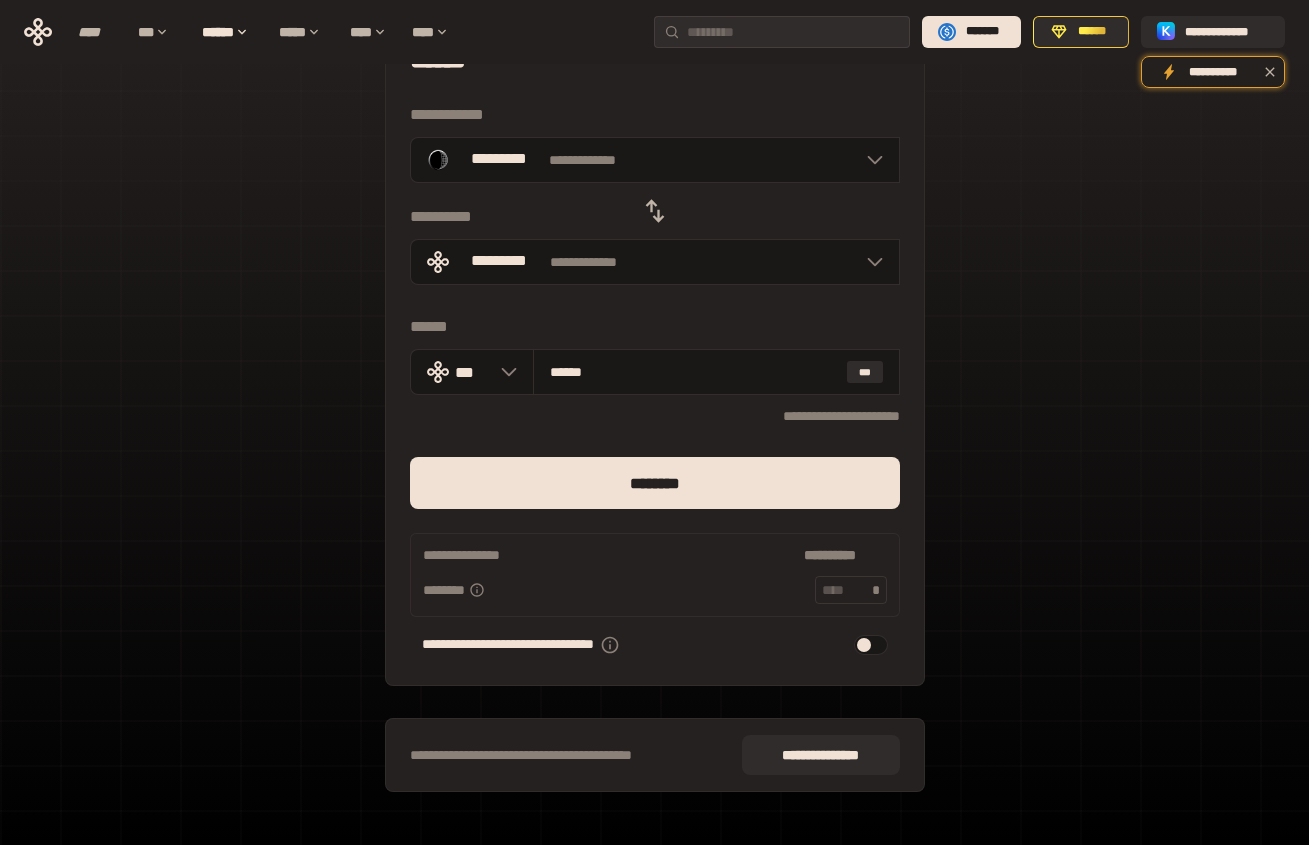 click 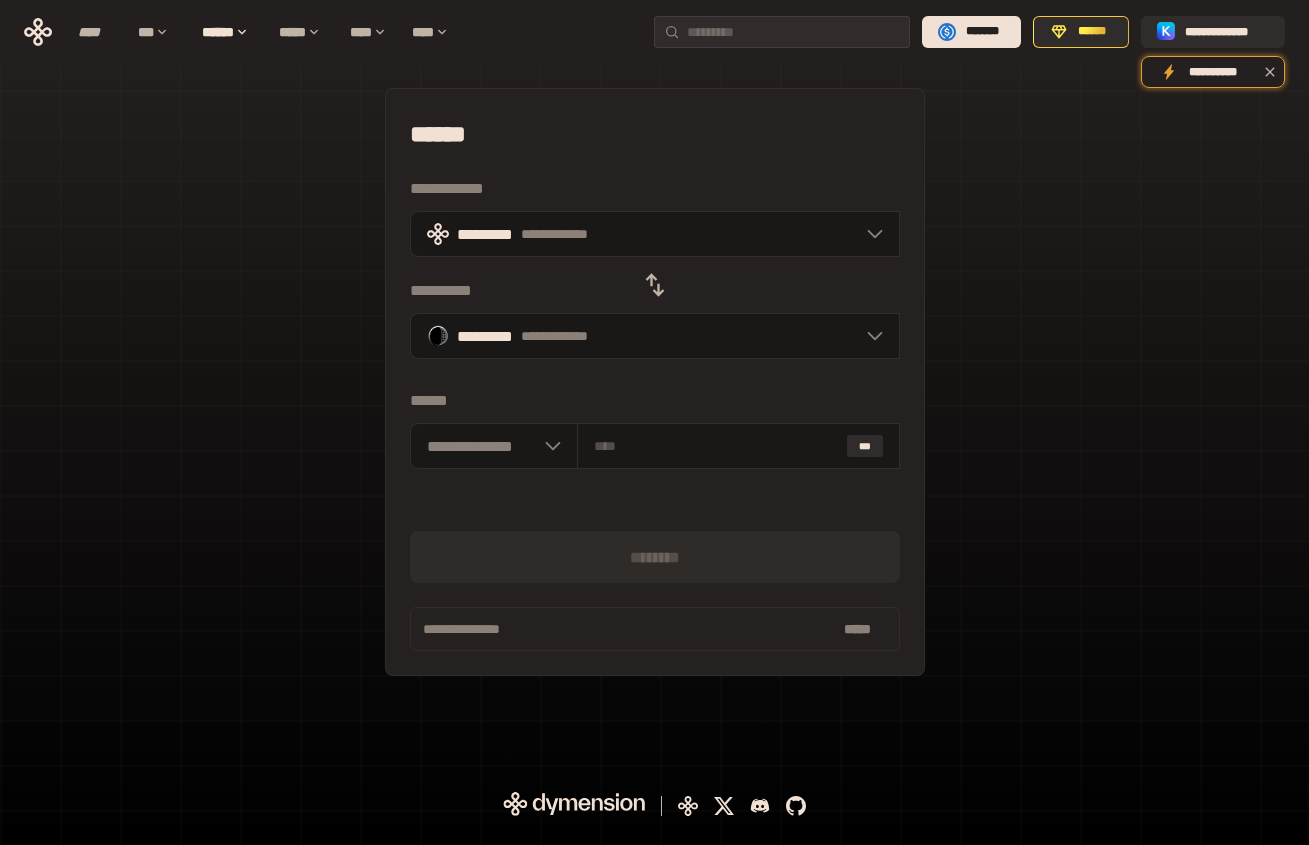 scroll, scrollTop: 0, scrollLeft: 0, axis: both 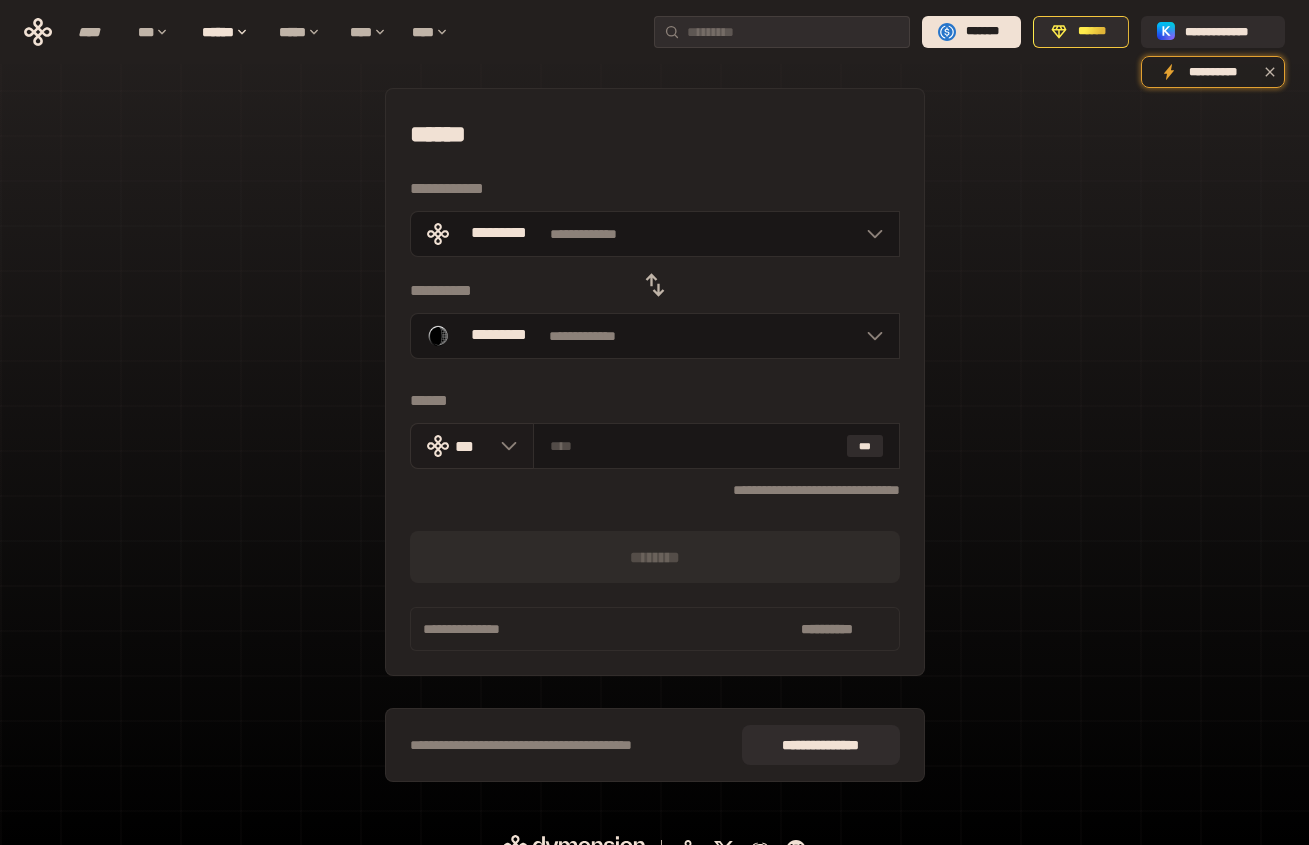 click 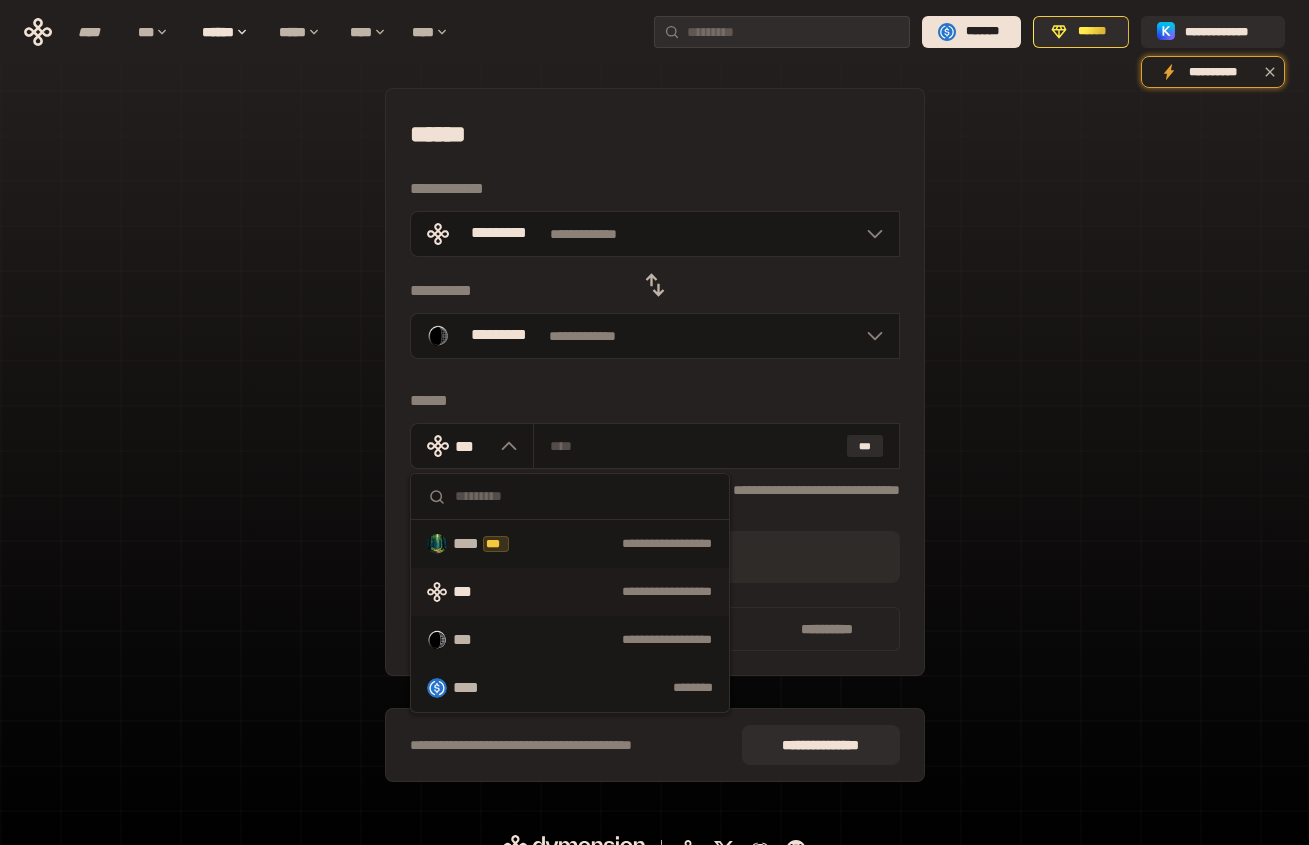 drag, startPoint x: 795, startPoint y: 294, endPoint x: 684, endPoint y: 285, distance: 111.364265 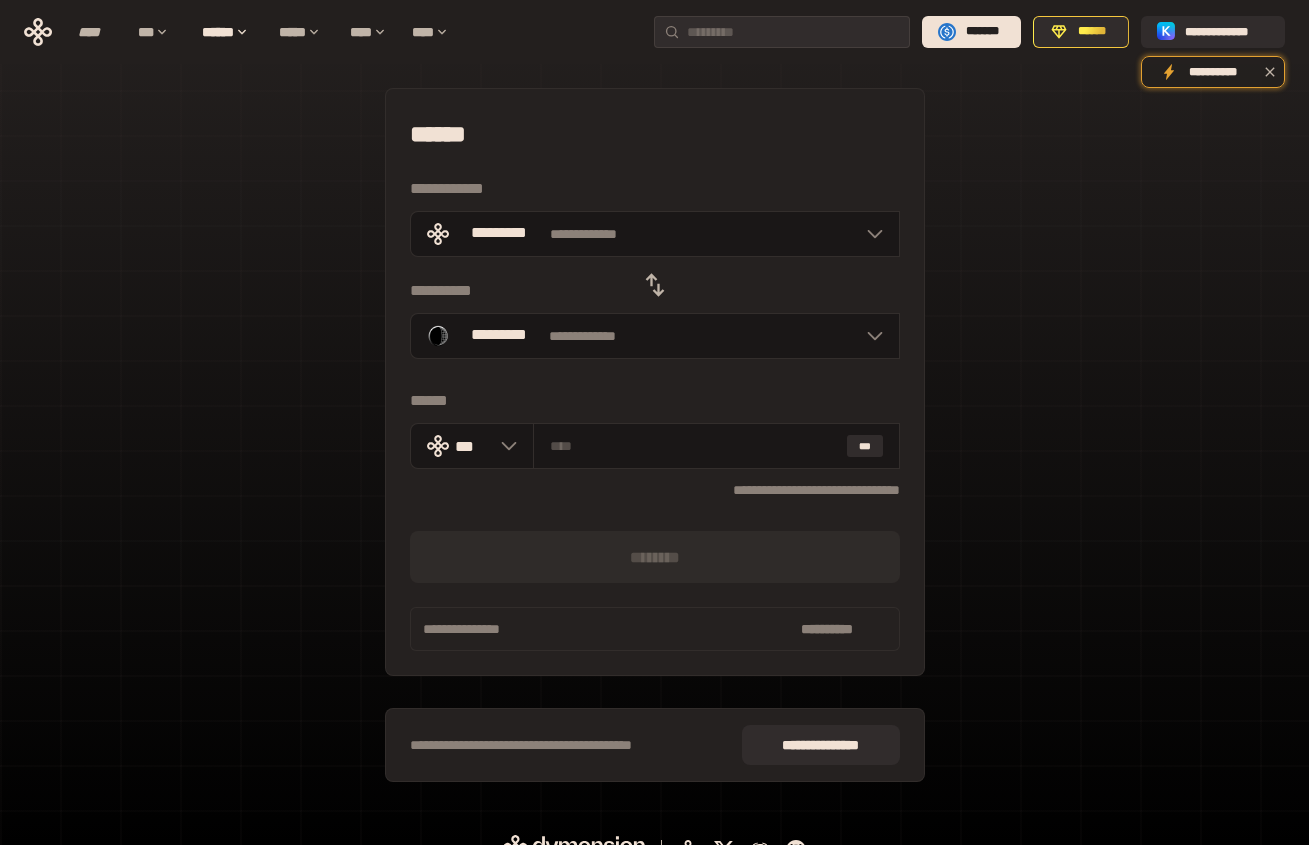 click 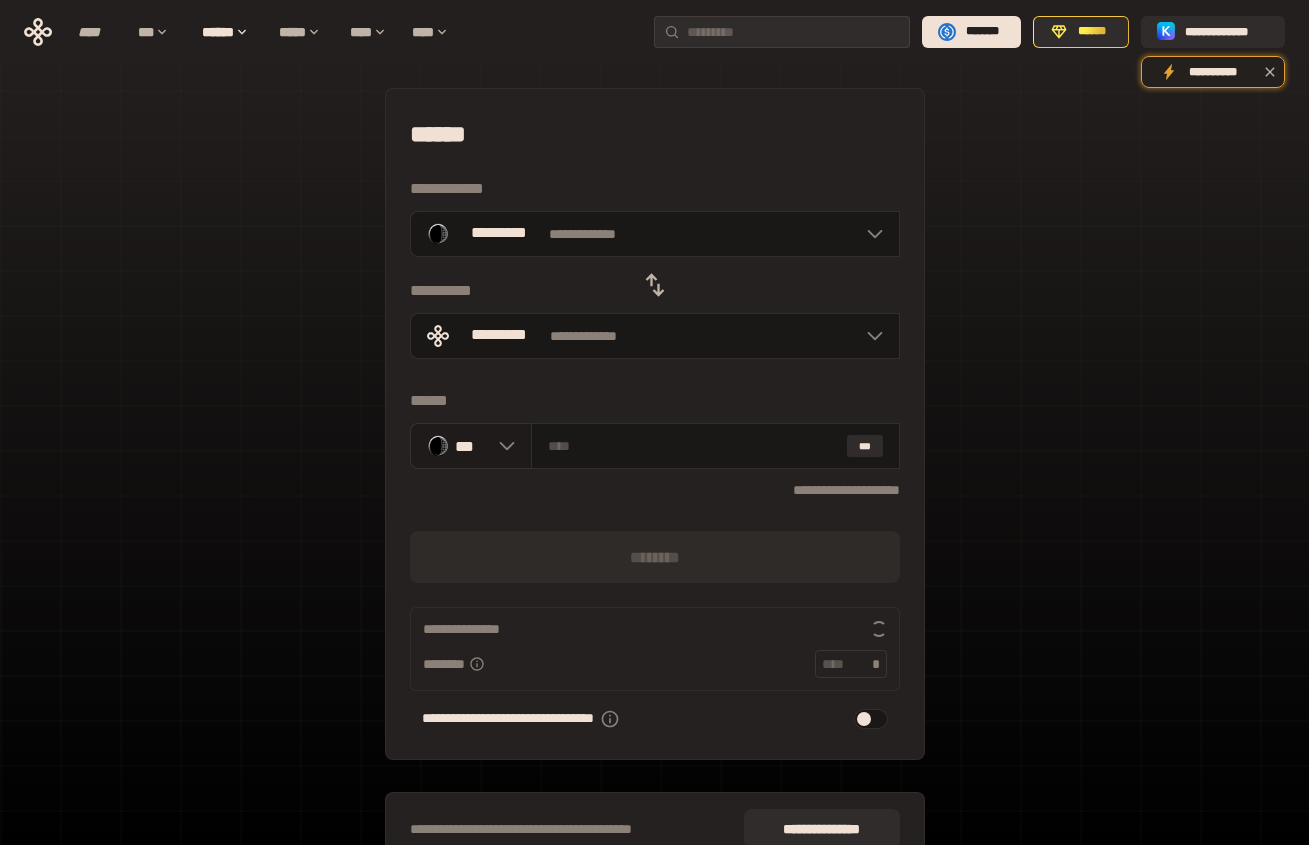 click on "***" at bounding box center (471, 446) 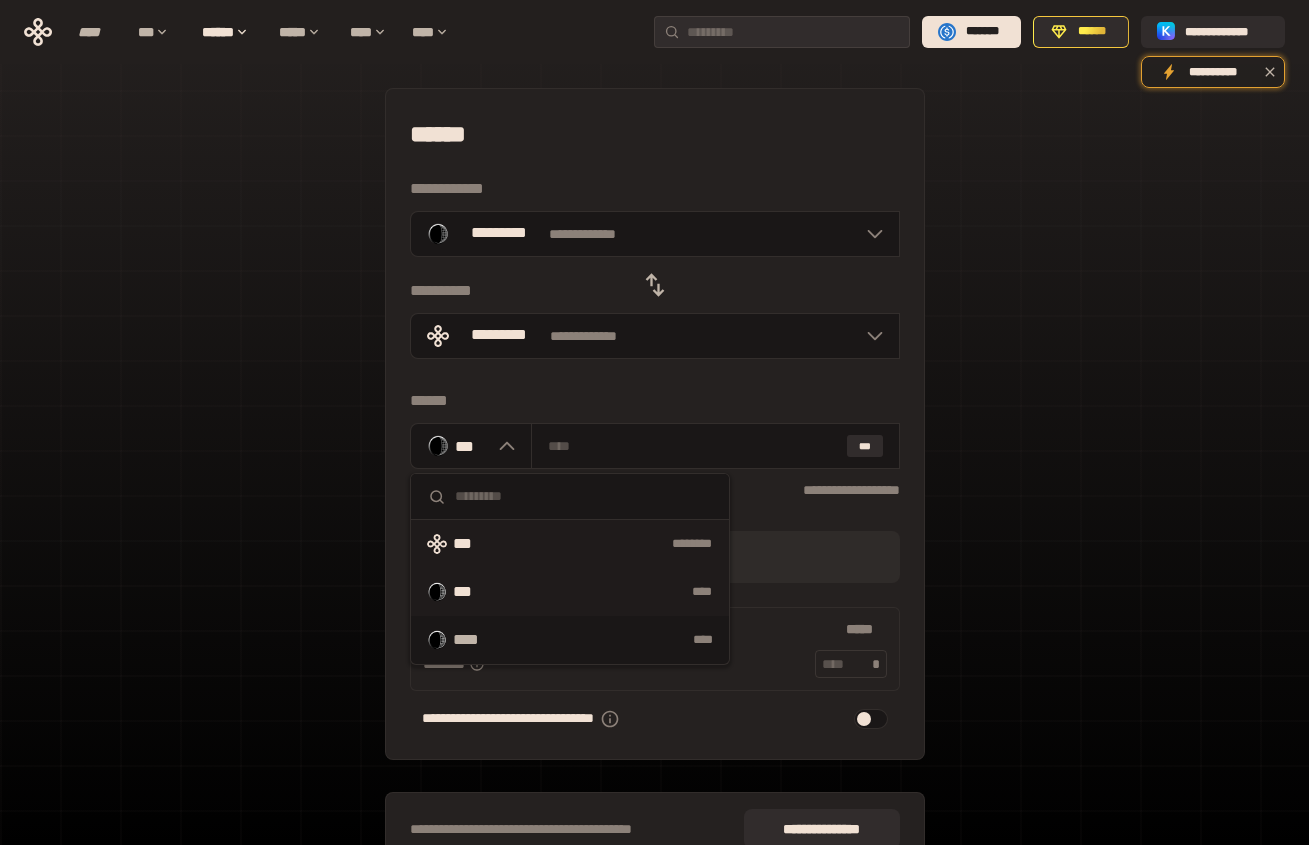 click on "********" at bounding box center [612, 544] 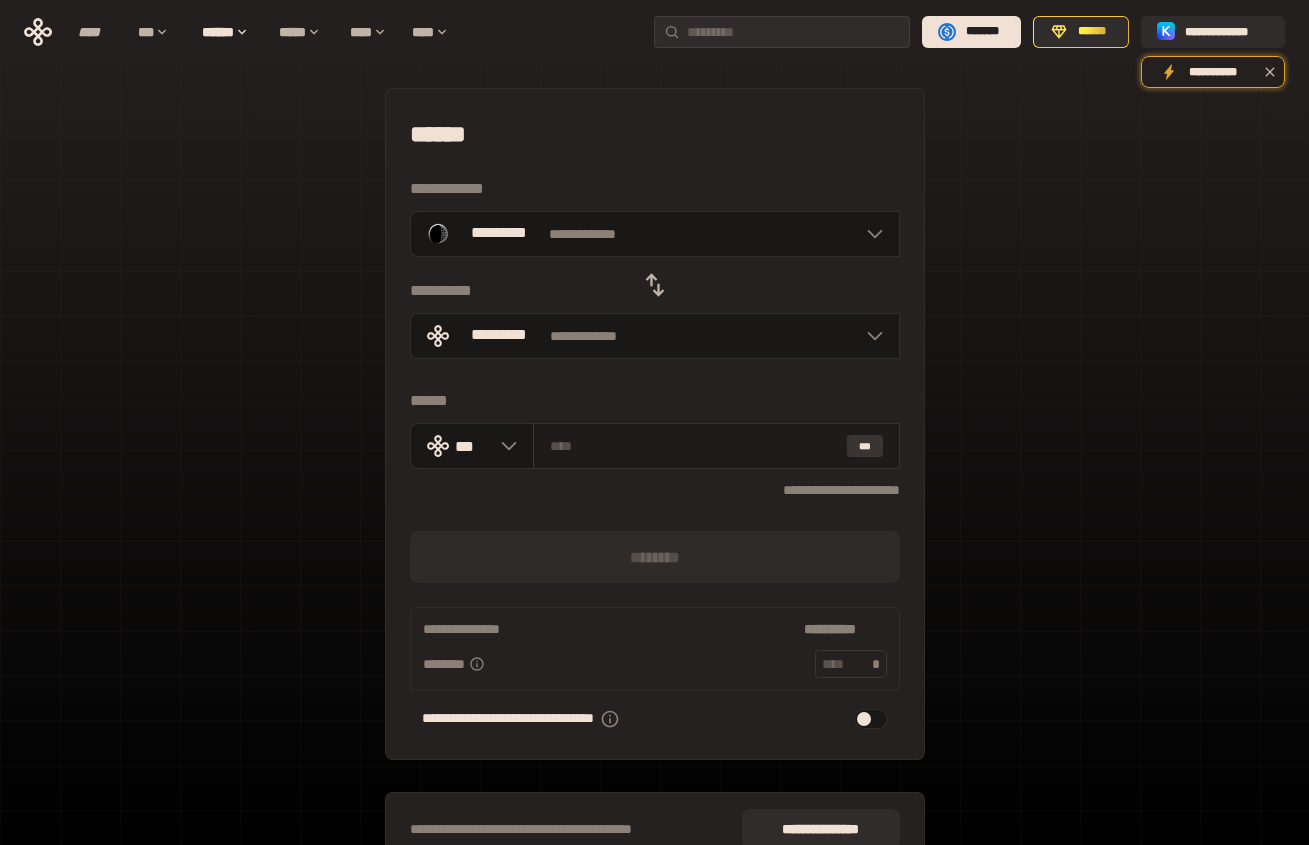 click on "***" at bounding box center (865, 446) 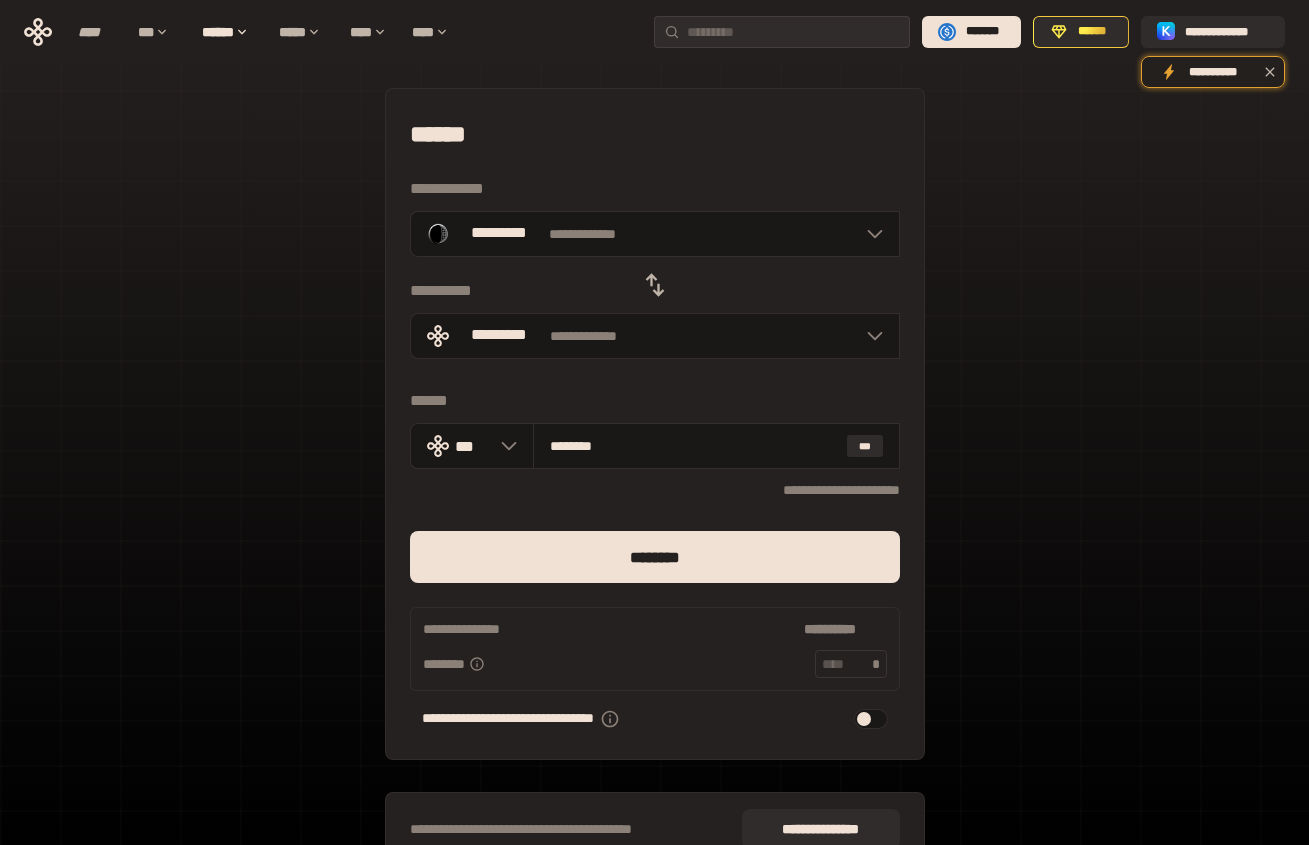 scroll, scrollTop: 113, scrollLeft: 0, axis: vertical 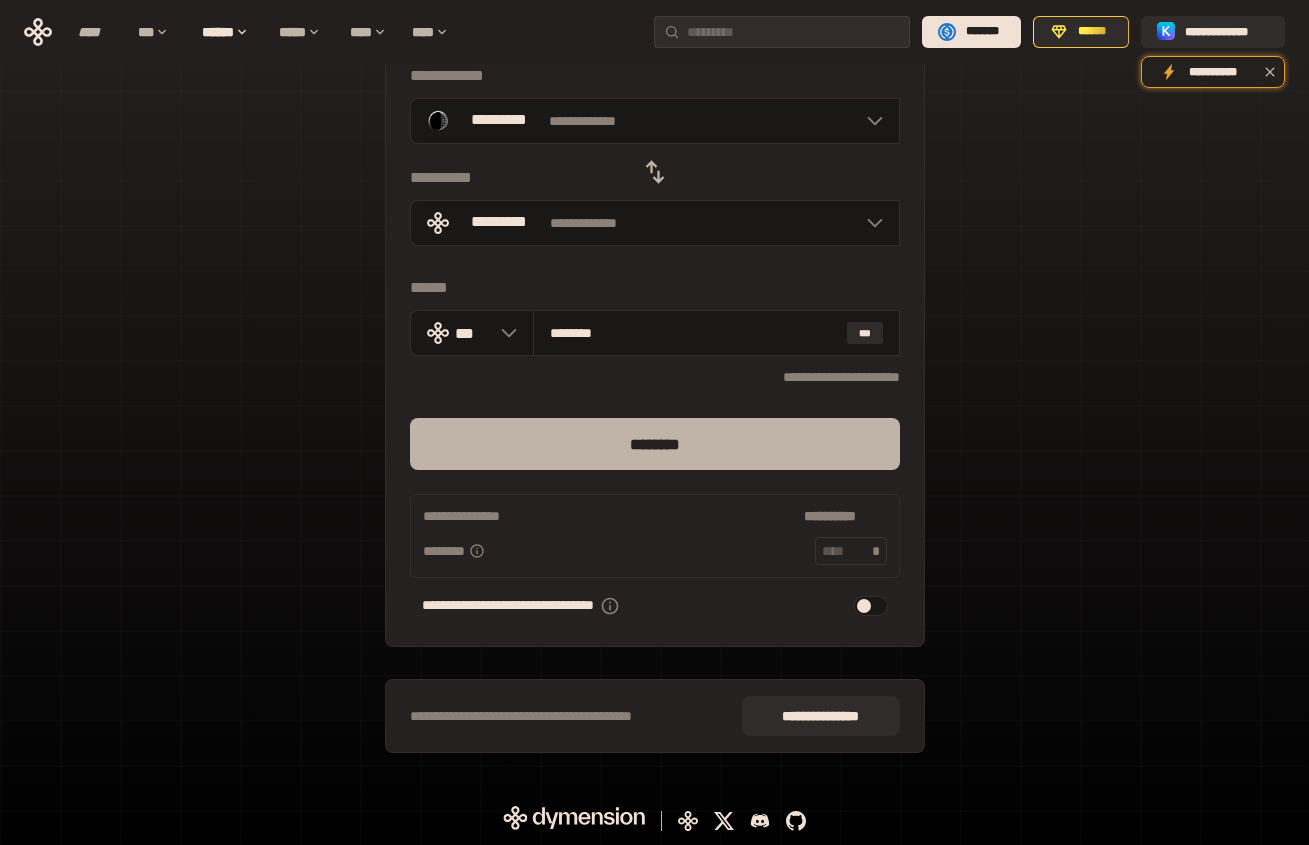 click on "********" at bounding box center [655, 444] 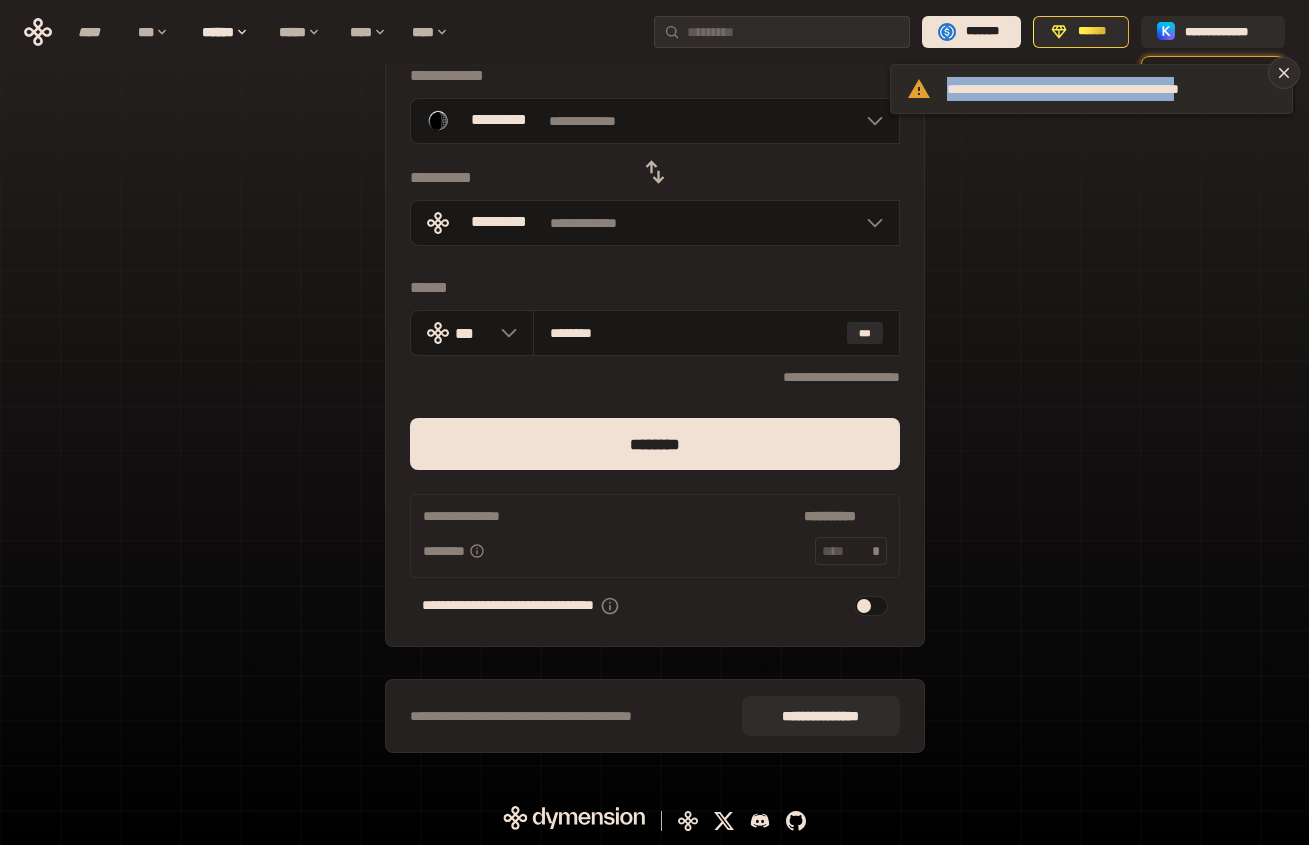 drag, startPoint x: 1253, startPoint y: 85, endPoint x: 949, endPoint y: 86, distance: 304.00165 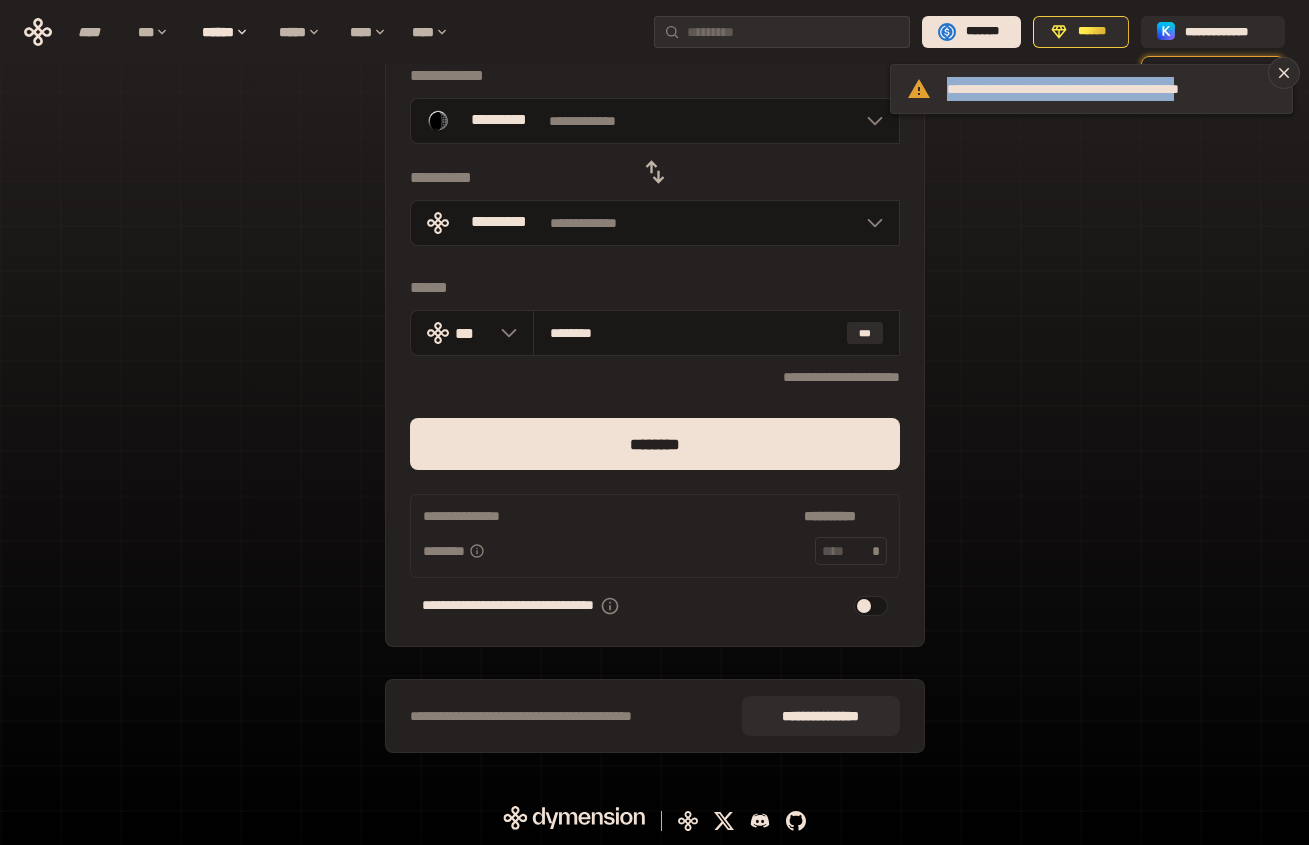 click at bounding box center [654, 732] 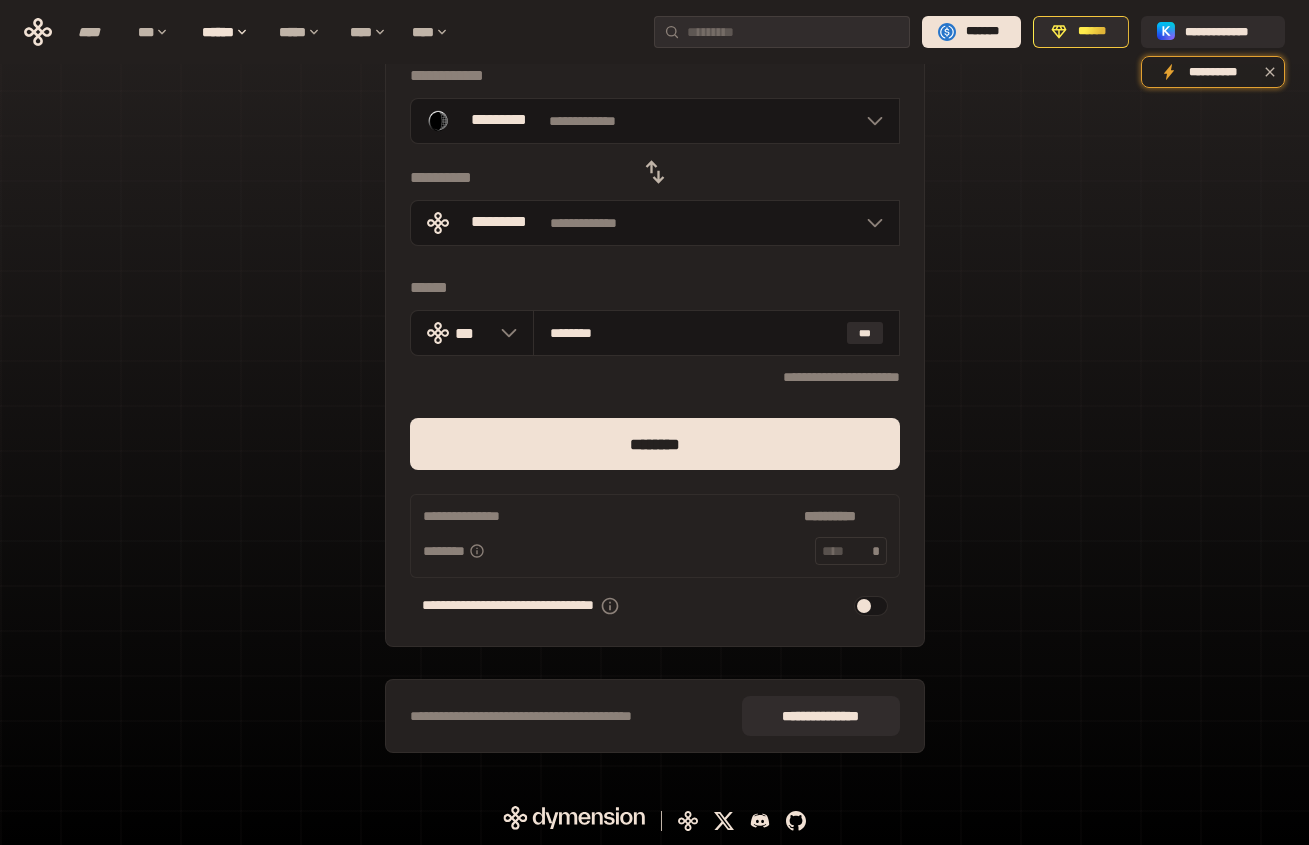 click on "**********" at bounding box center [654, 374] 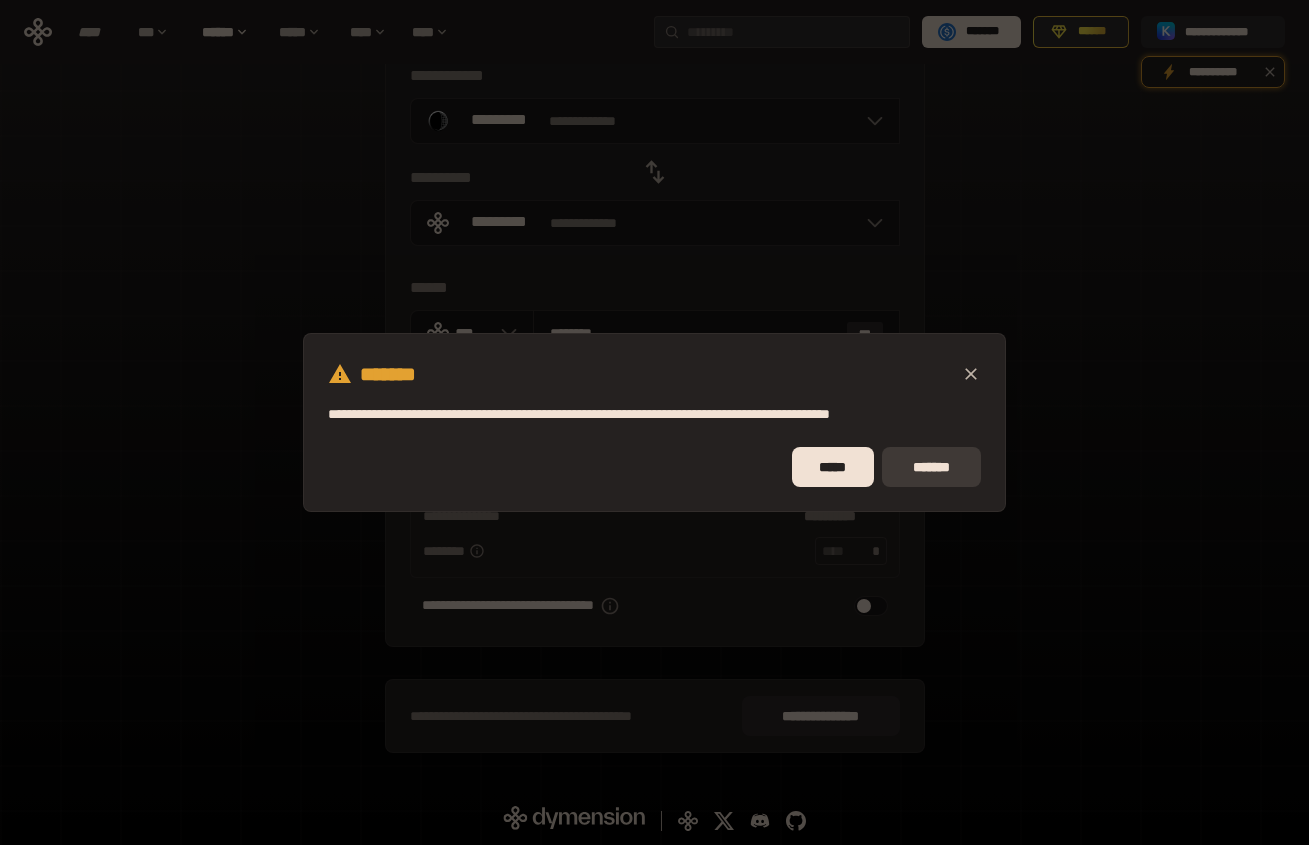 click on "*******" at bounding box center (931, 467) 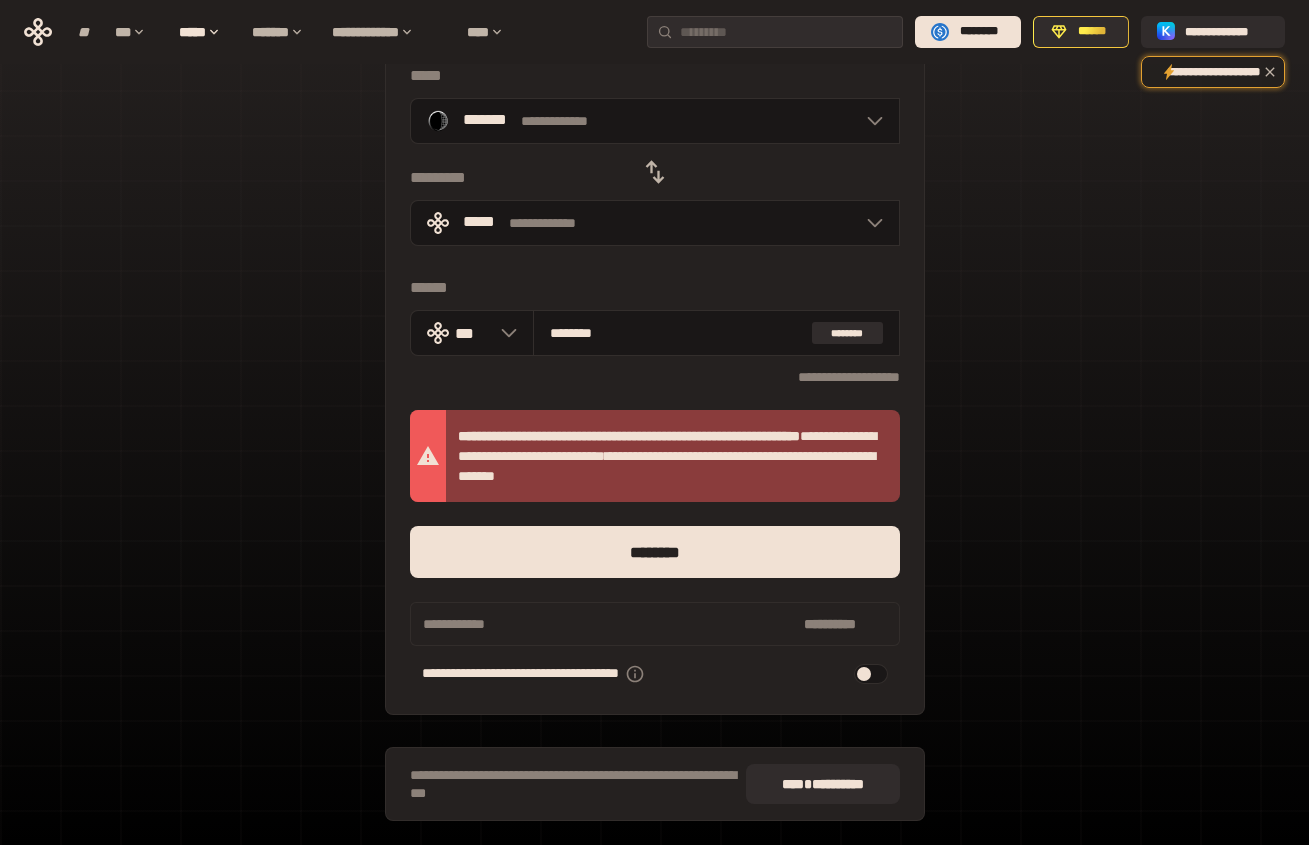 click at bounding box center [871, 674] 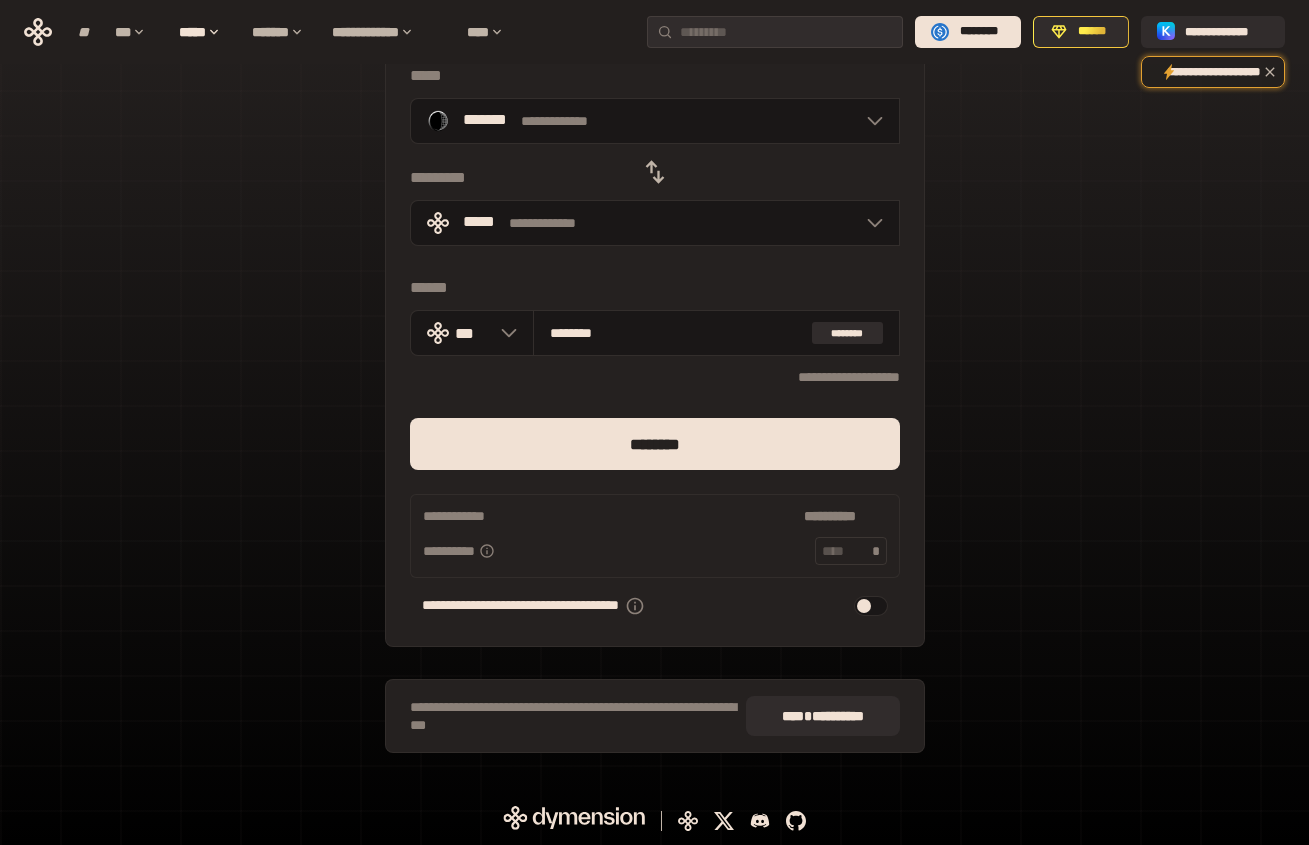 click on "**********" at bounding box center (654, 374) 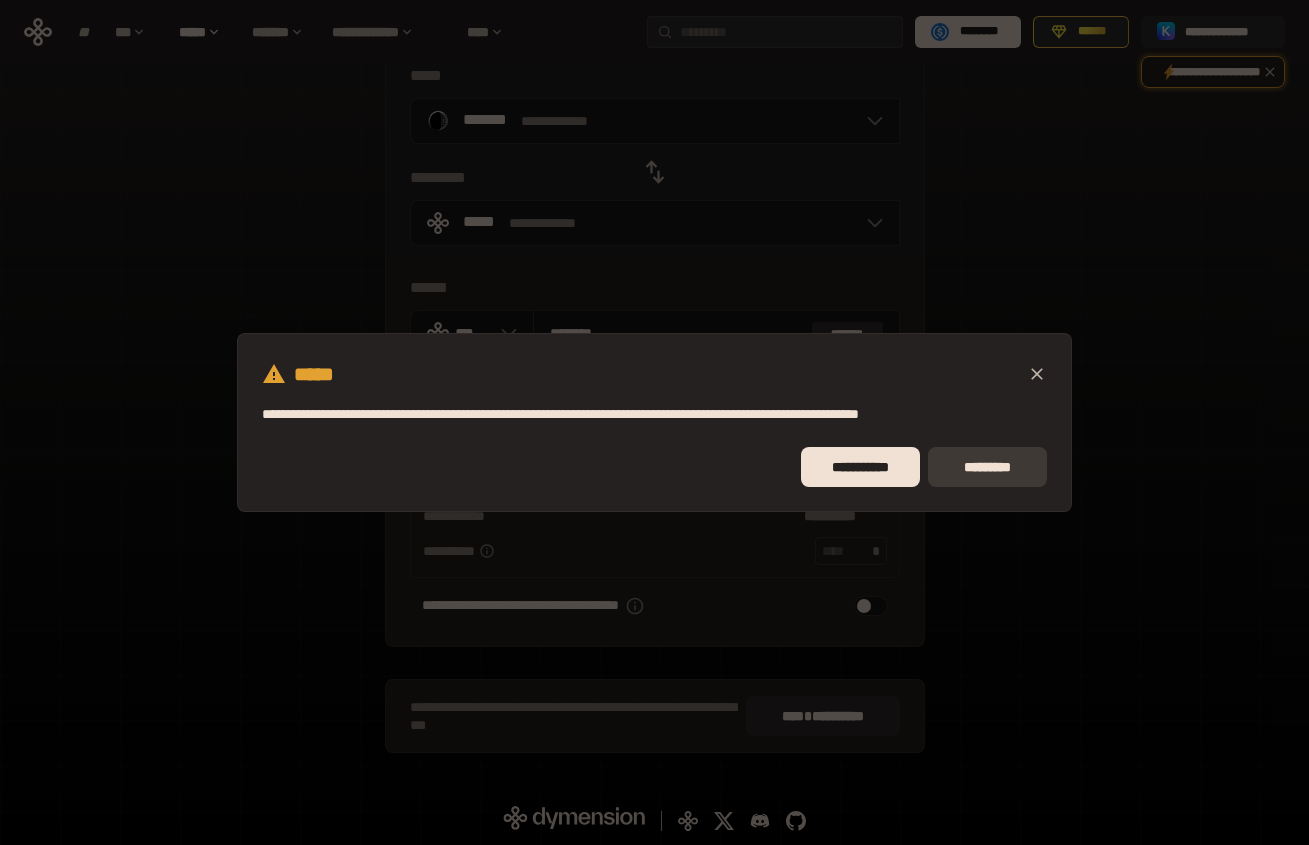 click on "*********" at bounding box center (987, 467) 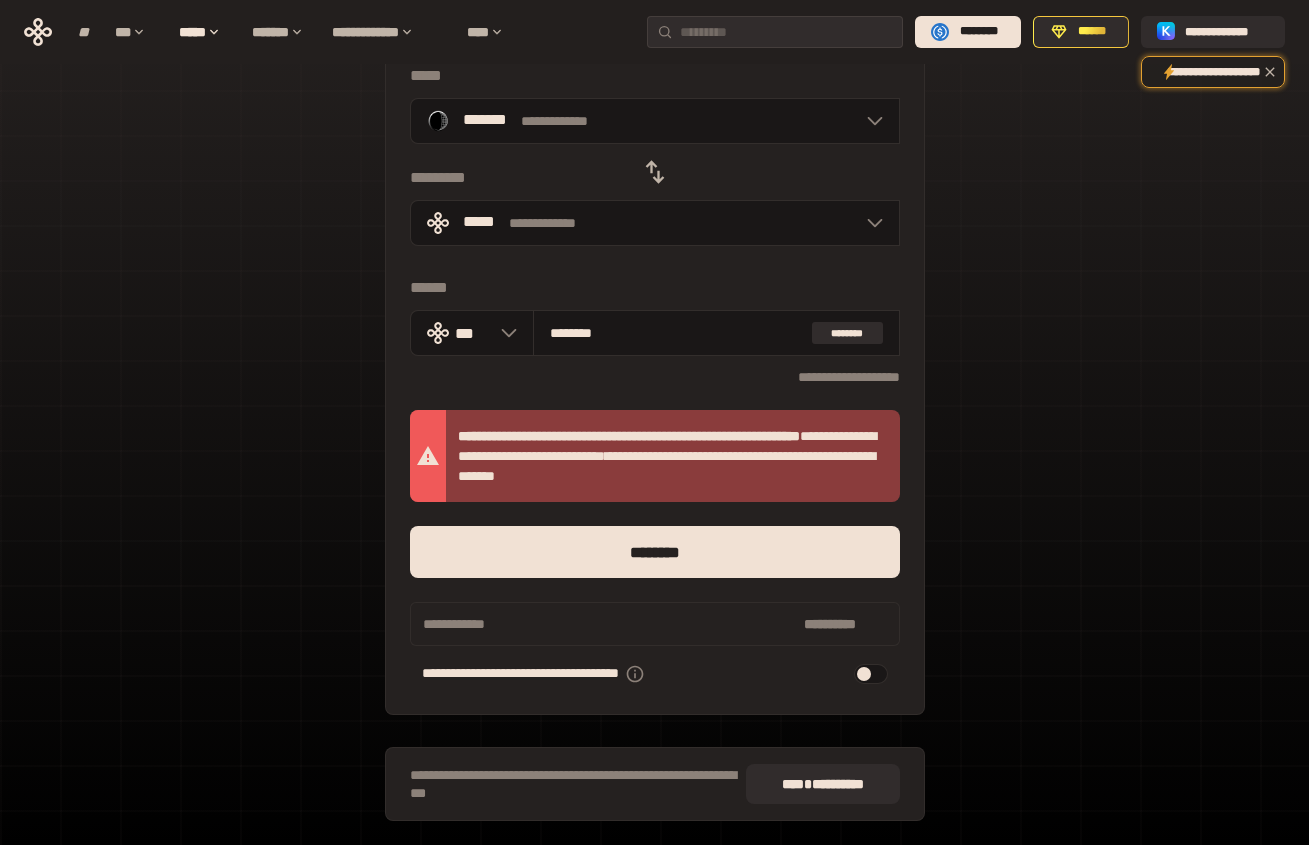 click at bounding box center [871, 674] 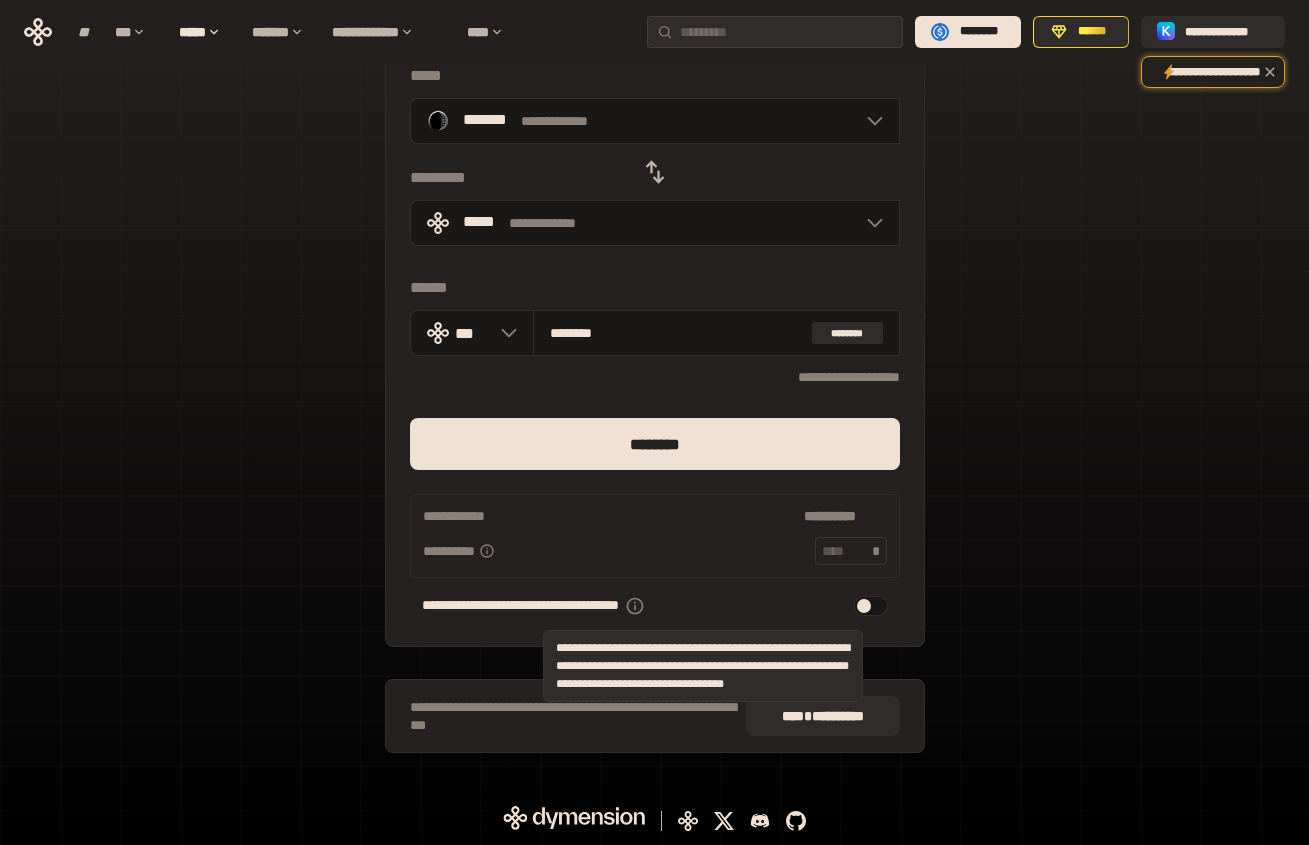 click 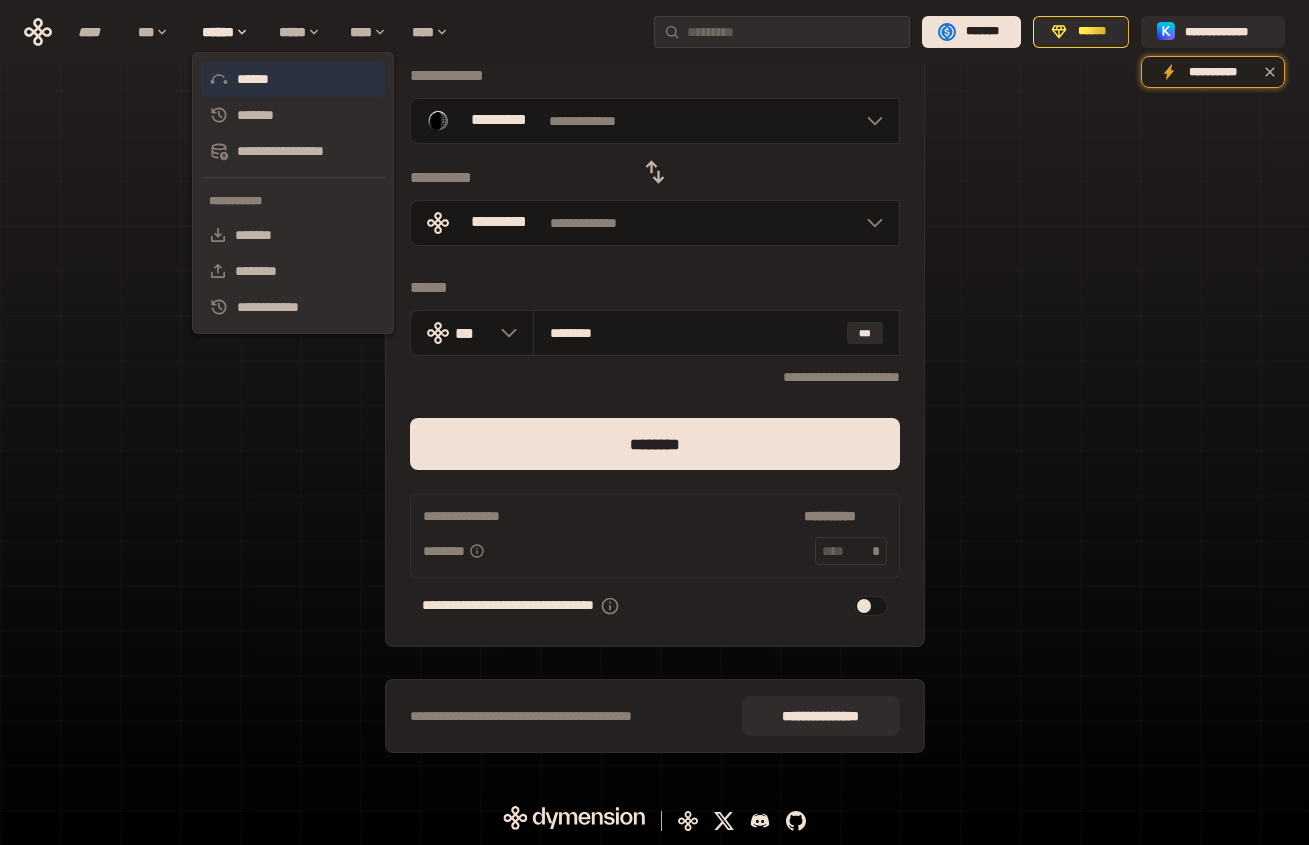 click on "******" at bounding box center [293, 79] 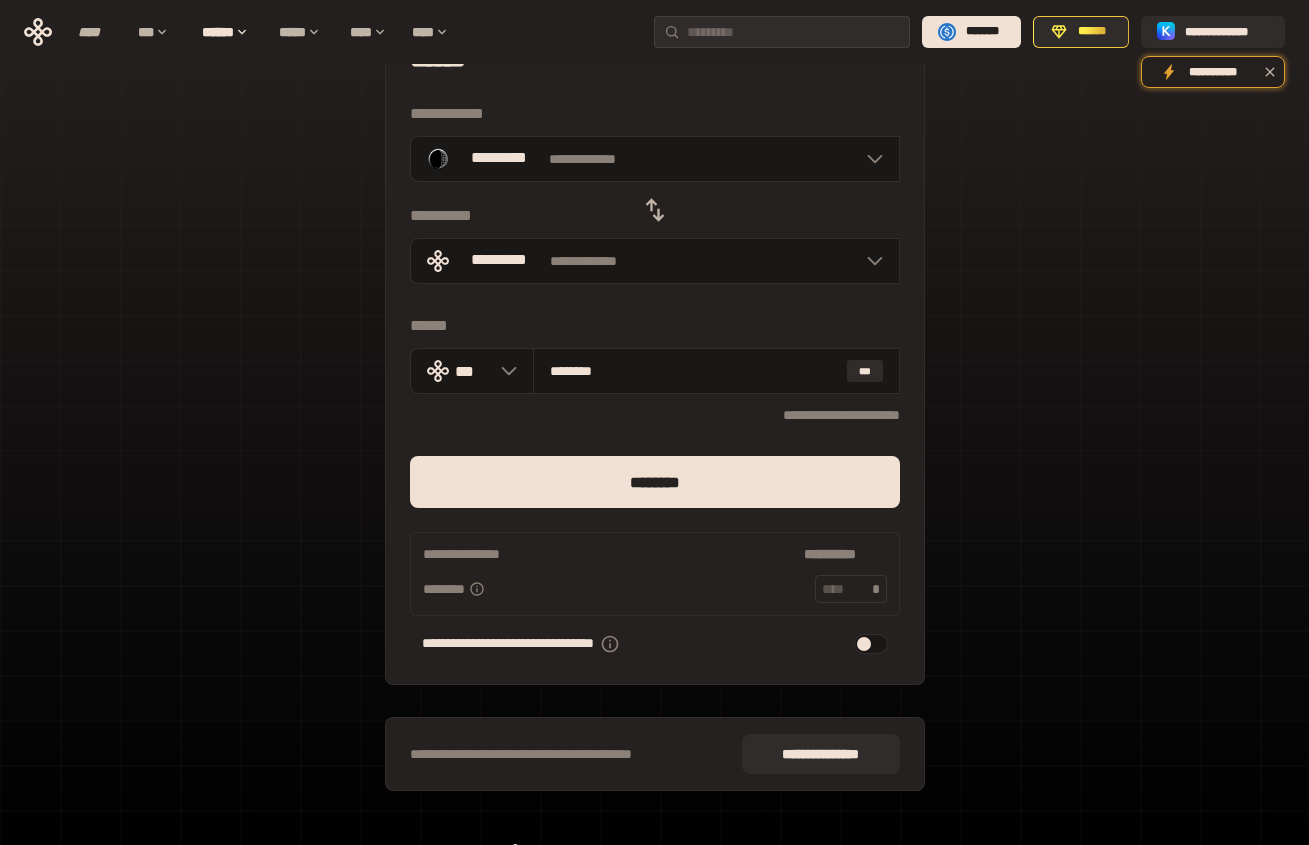 scroll, scrollTop: 0, scrollLeft: 0, axis: both 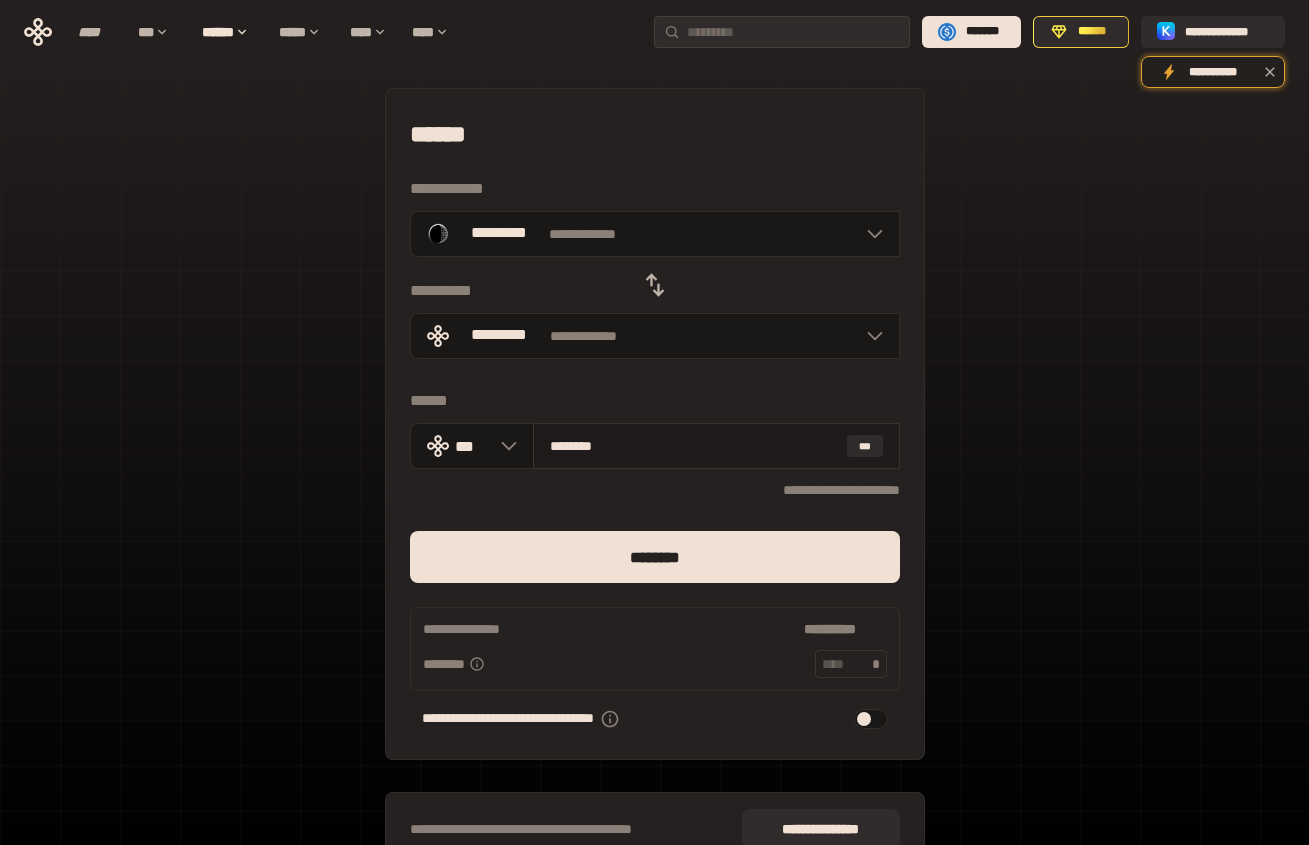 click on "********" at bounding box center (694, 446) 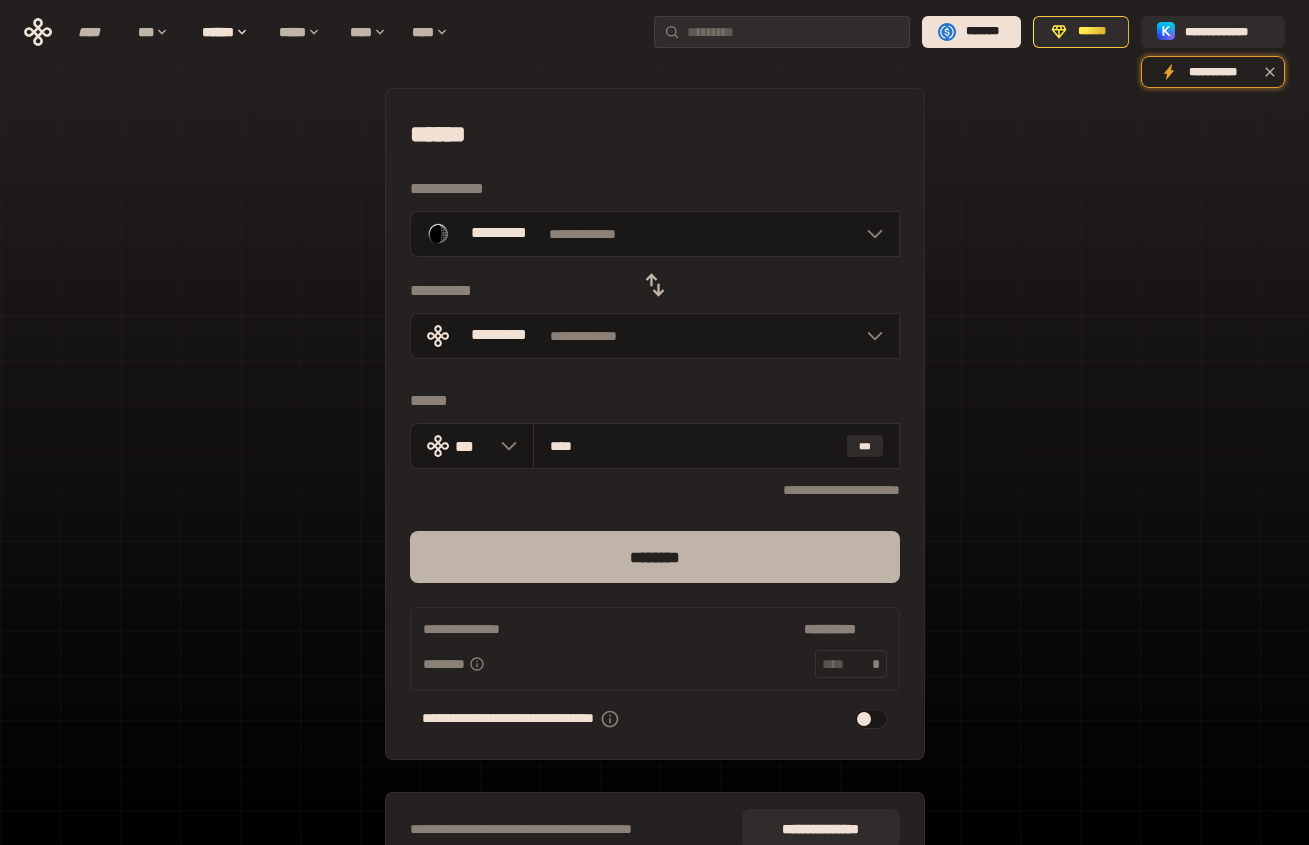 click on "********" at bounding box center [655, 557] 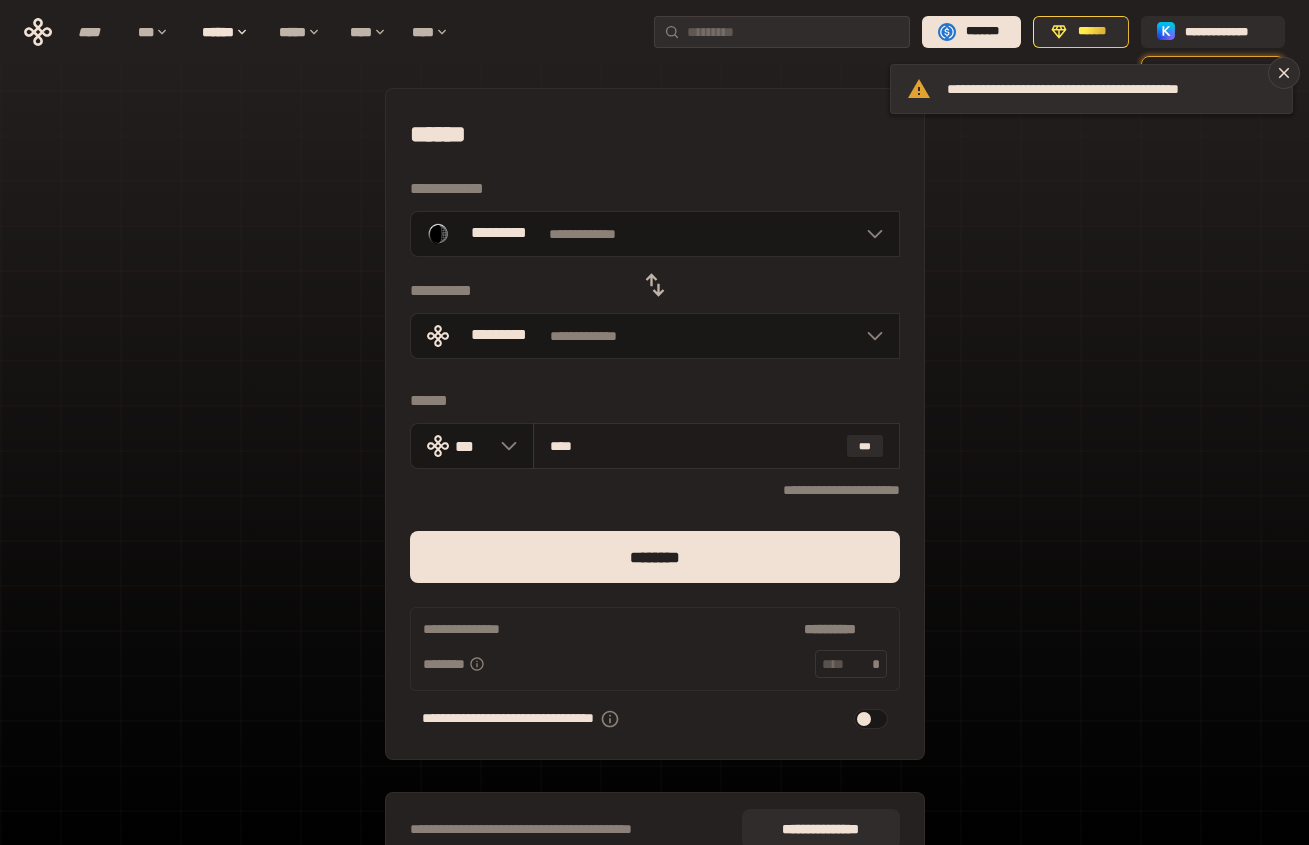 drag, startPoint x: 569, startPoint y: 444, endPoint x: 650, endPoint y: 468, distance: 84.48077 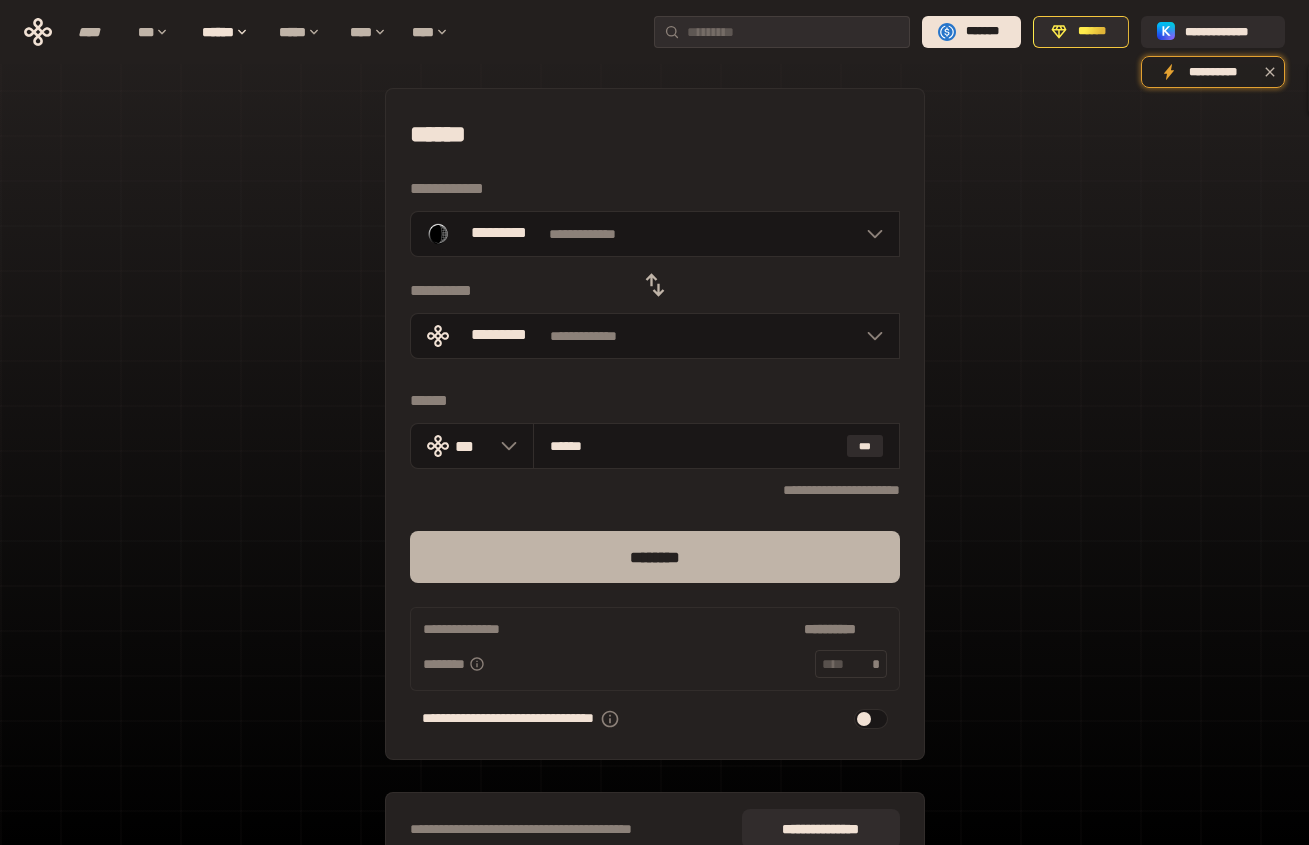 type on "******" 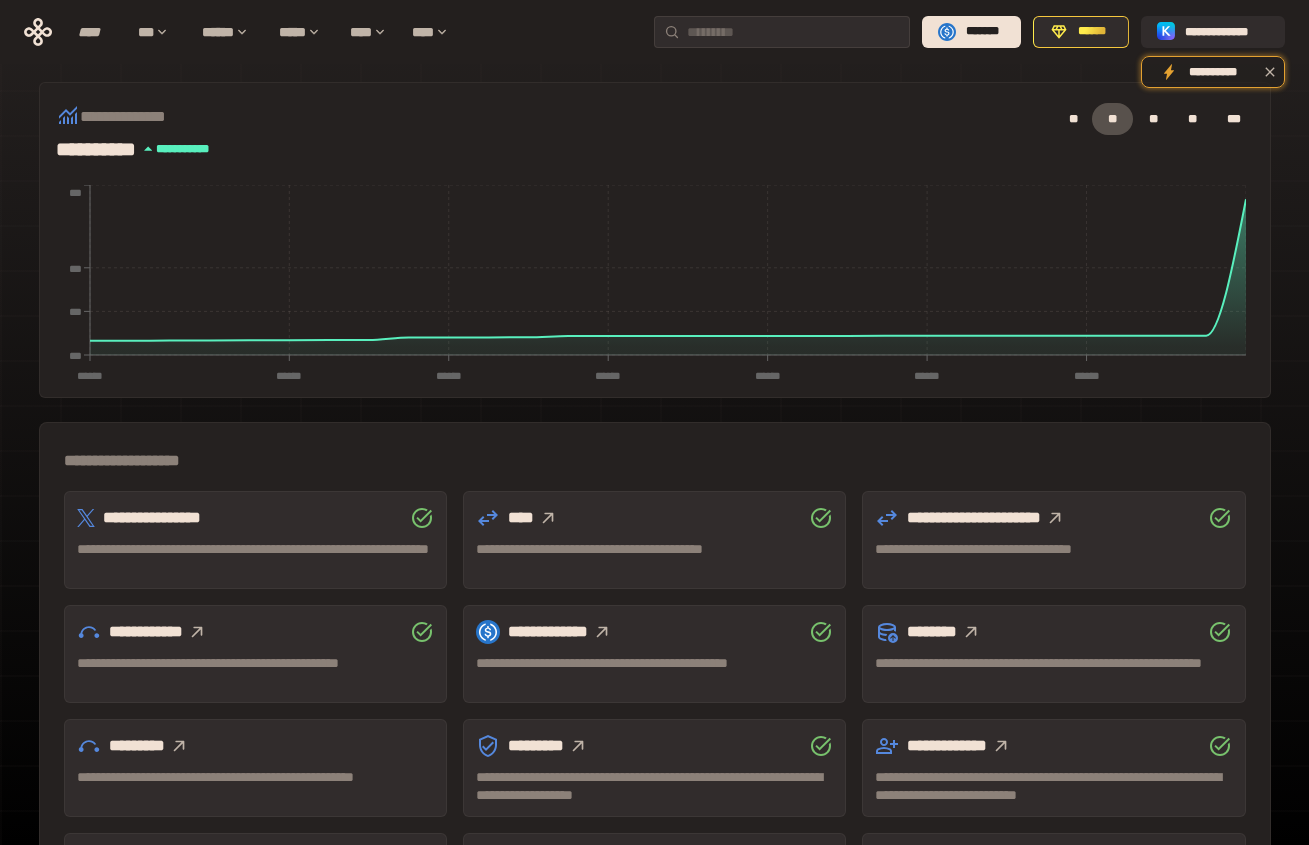 scroll, scrollTop: 272, scrollLeft: 0, axis: vertical 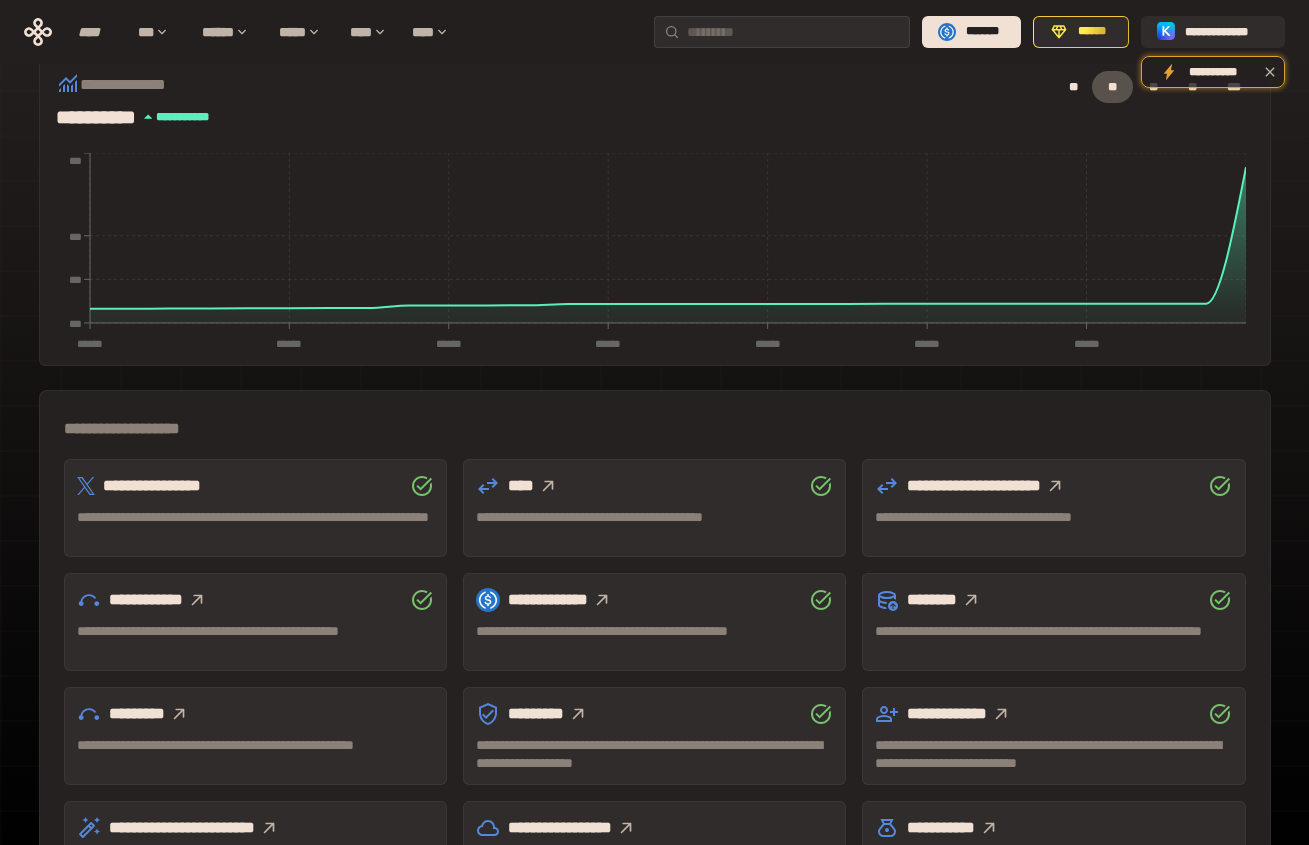click 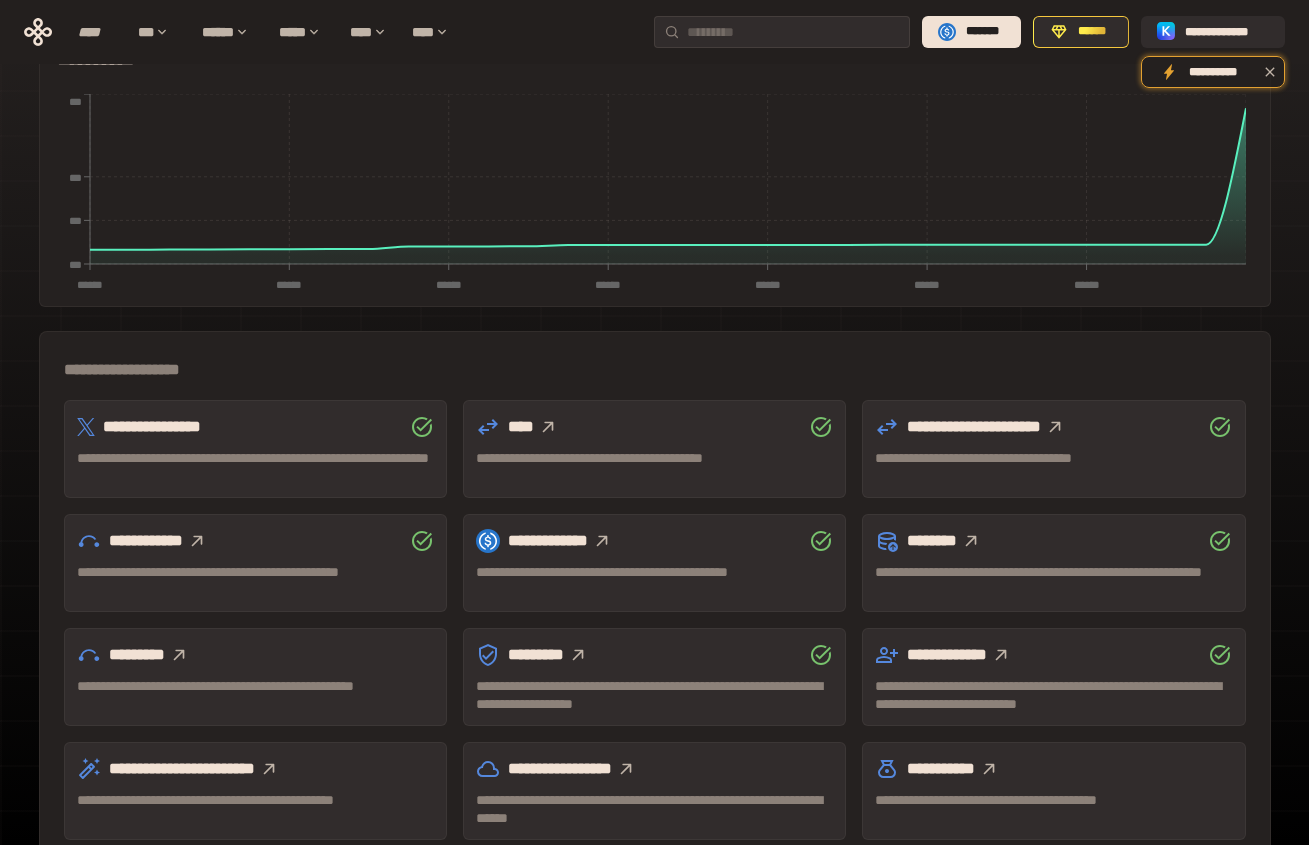 scroll, scrollTop: 335, scrollLeft: 0, axis: vertical 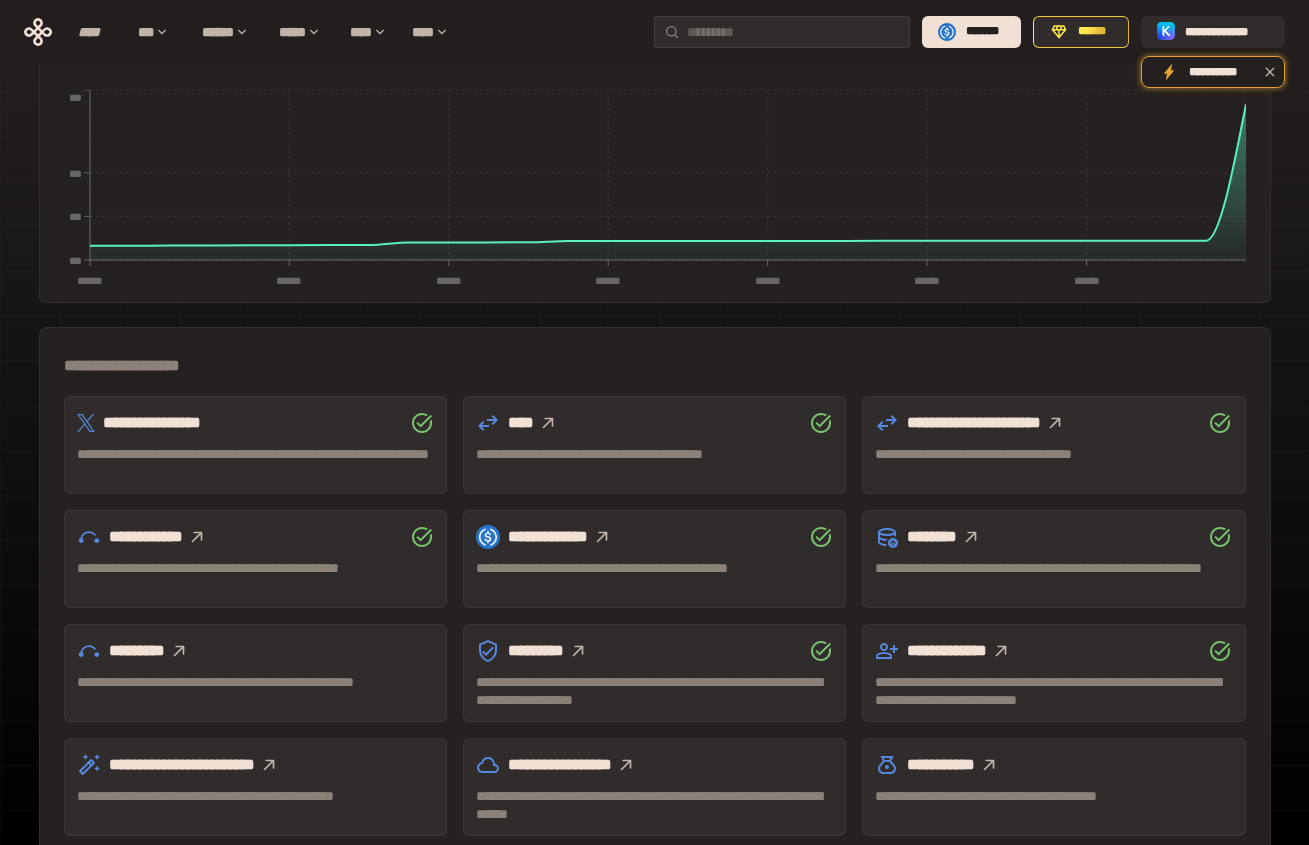 click on "*********" at bounding box center (255, 651) 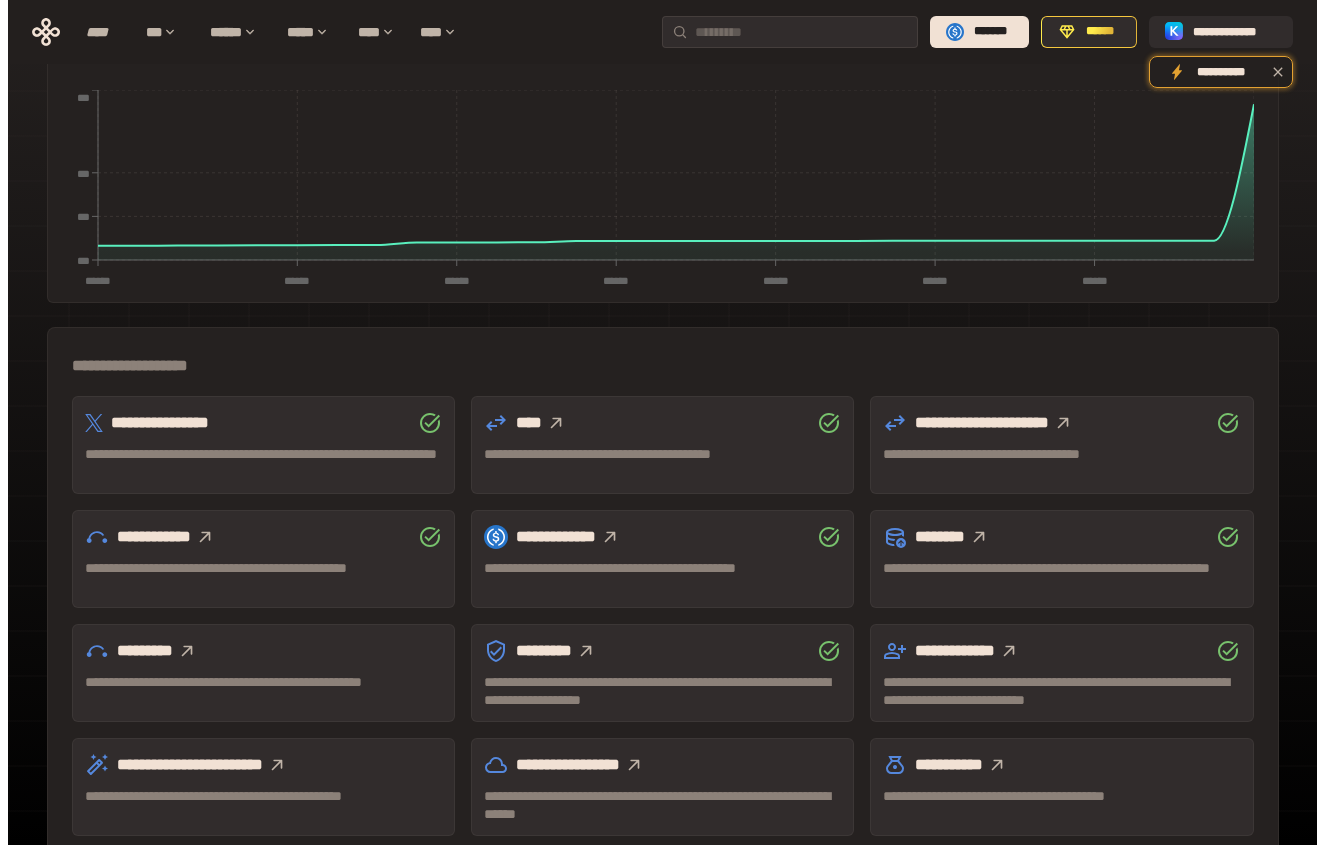 scroll, scrollTop: 0, scrollLeft: 0, axis: both 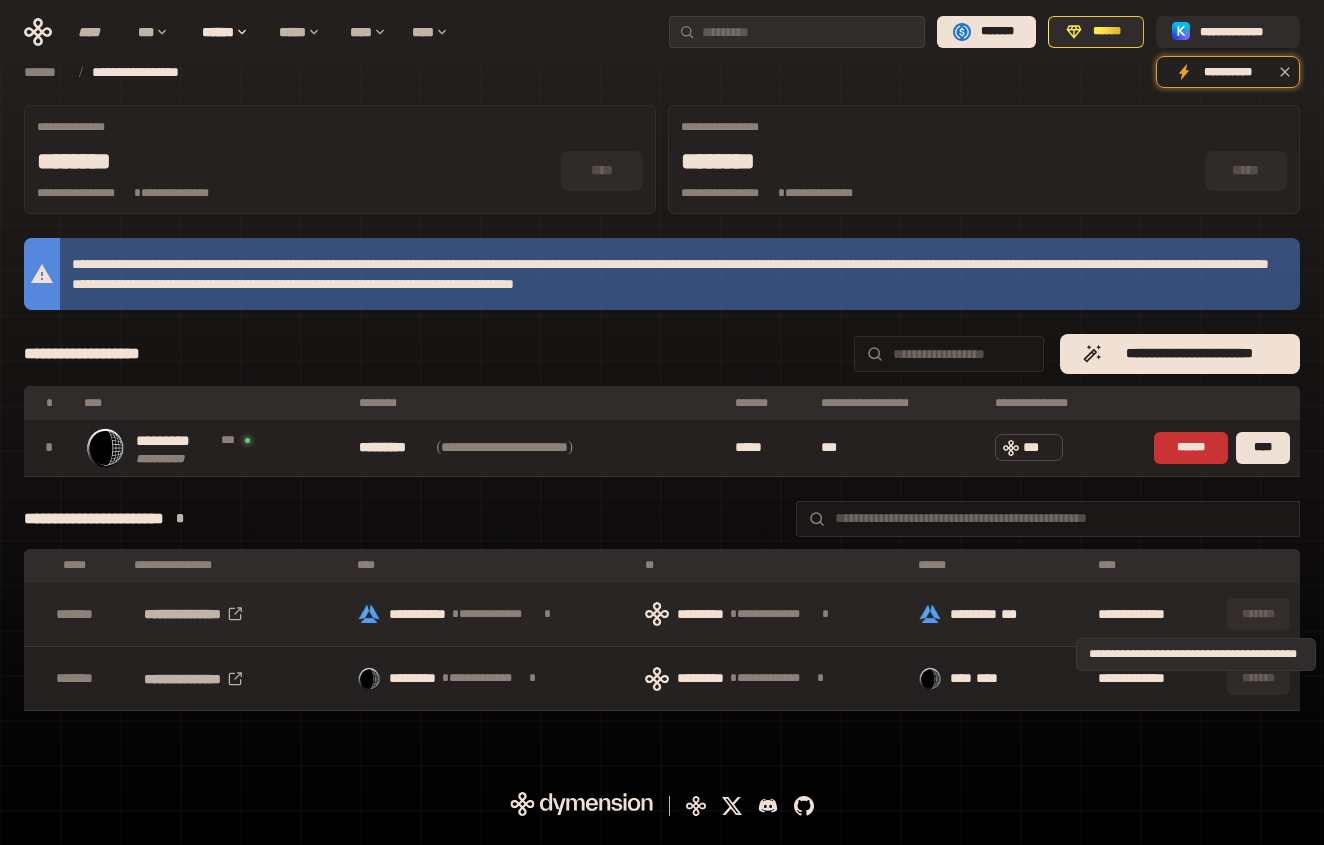 click on "*******" at bounding box center (1258, 614) 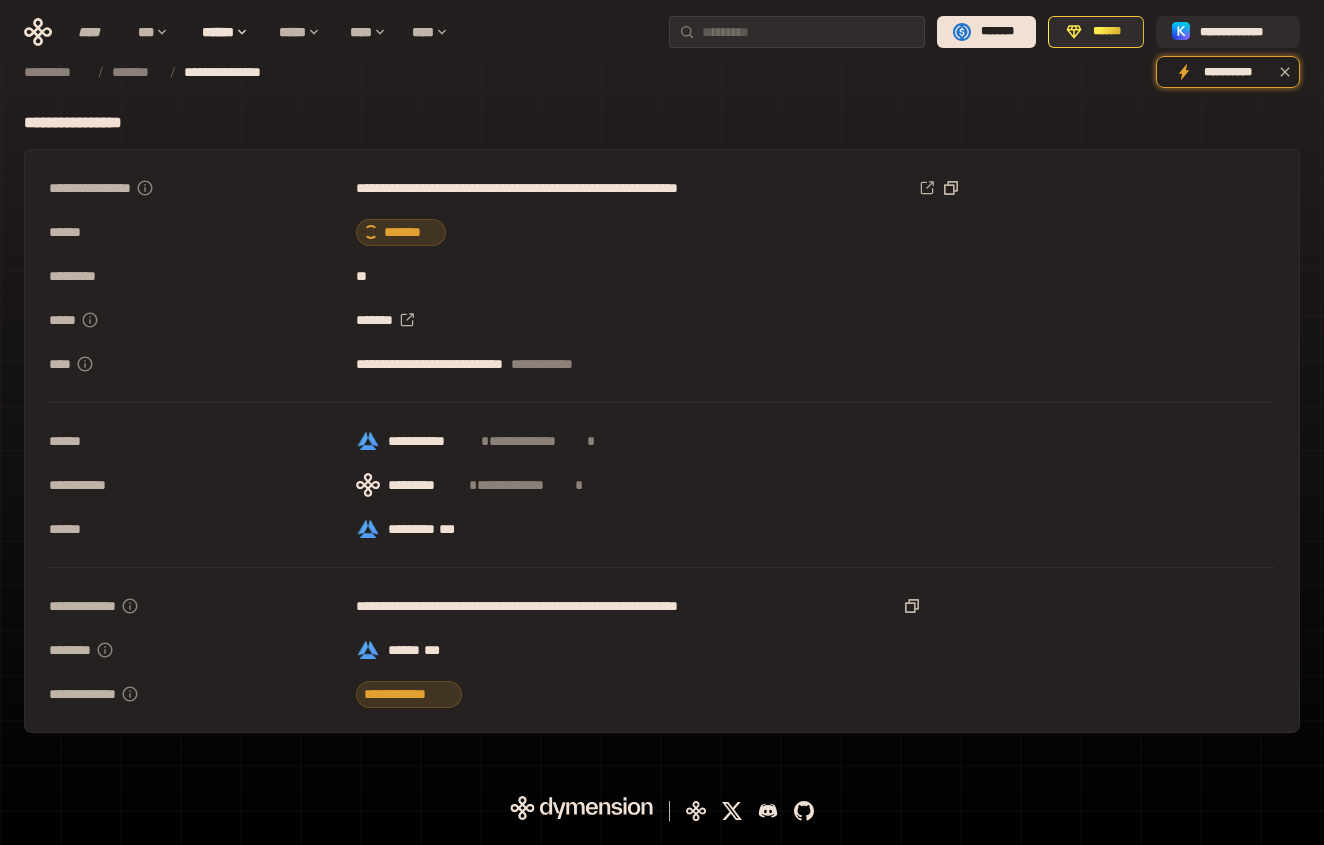 click on "**********" at bounding box center [662, 123] 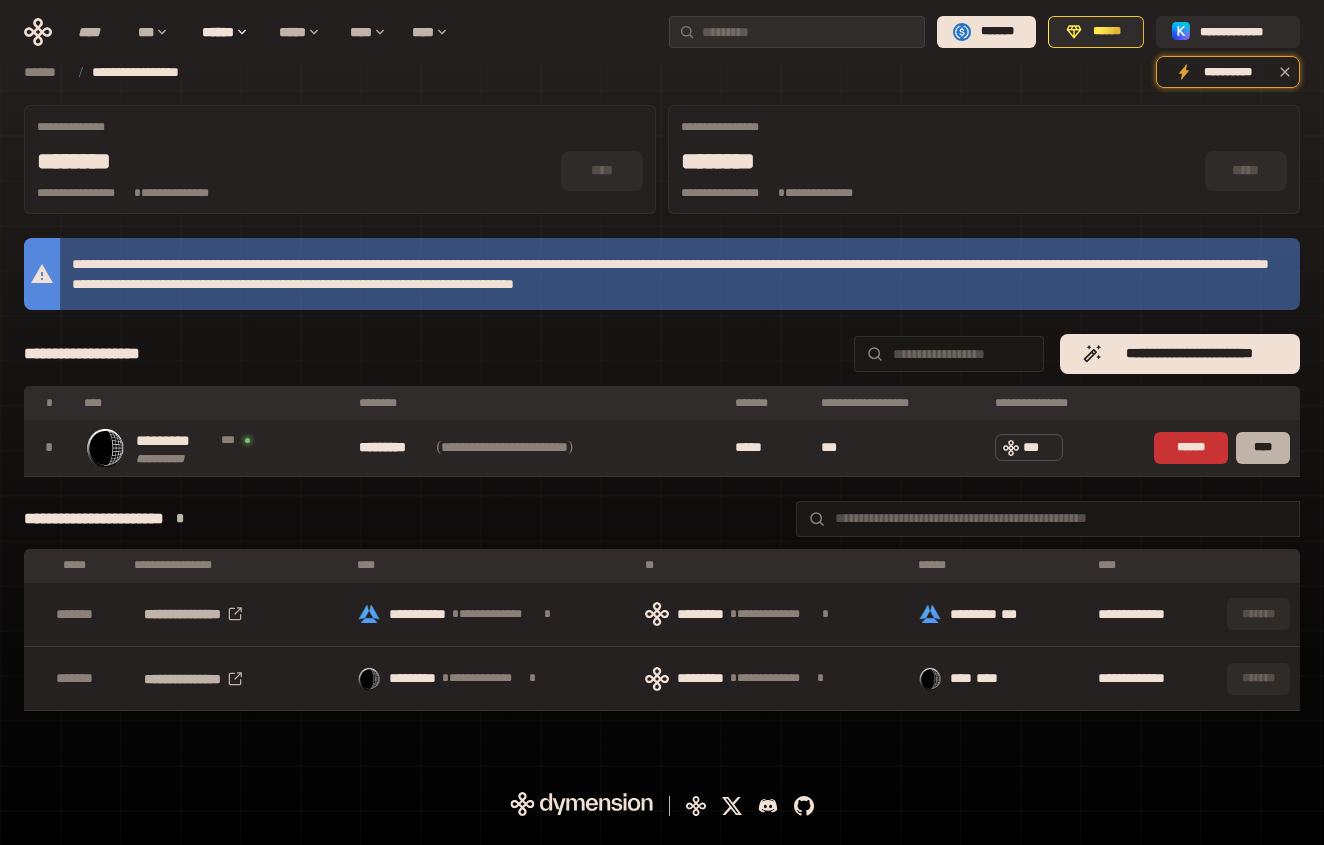 click on "****" at bounding box center [1263, 448] 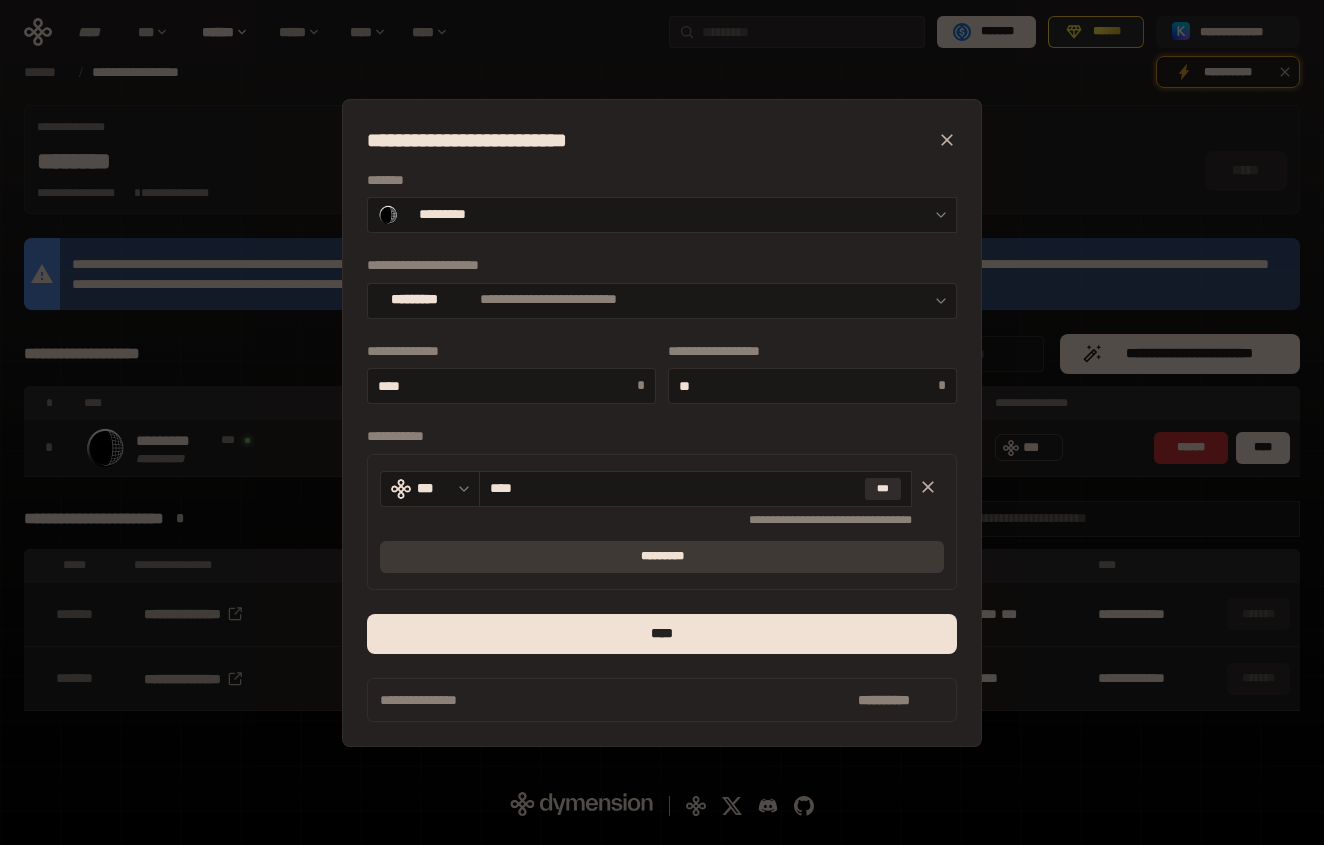 click on "*********" at bounding box center [662, 557] 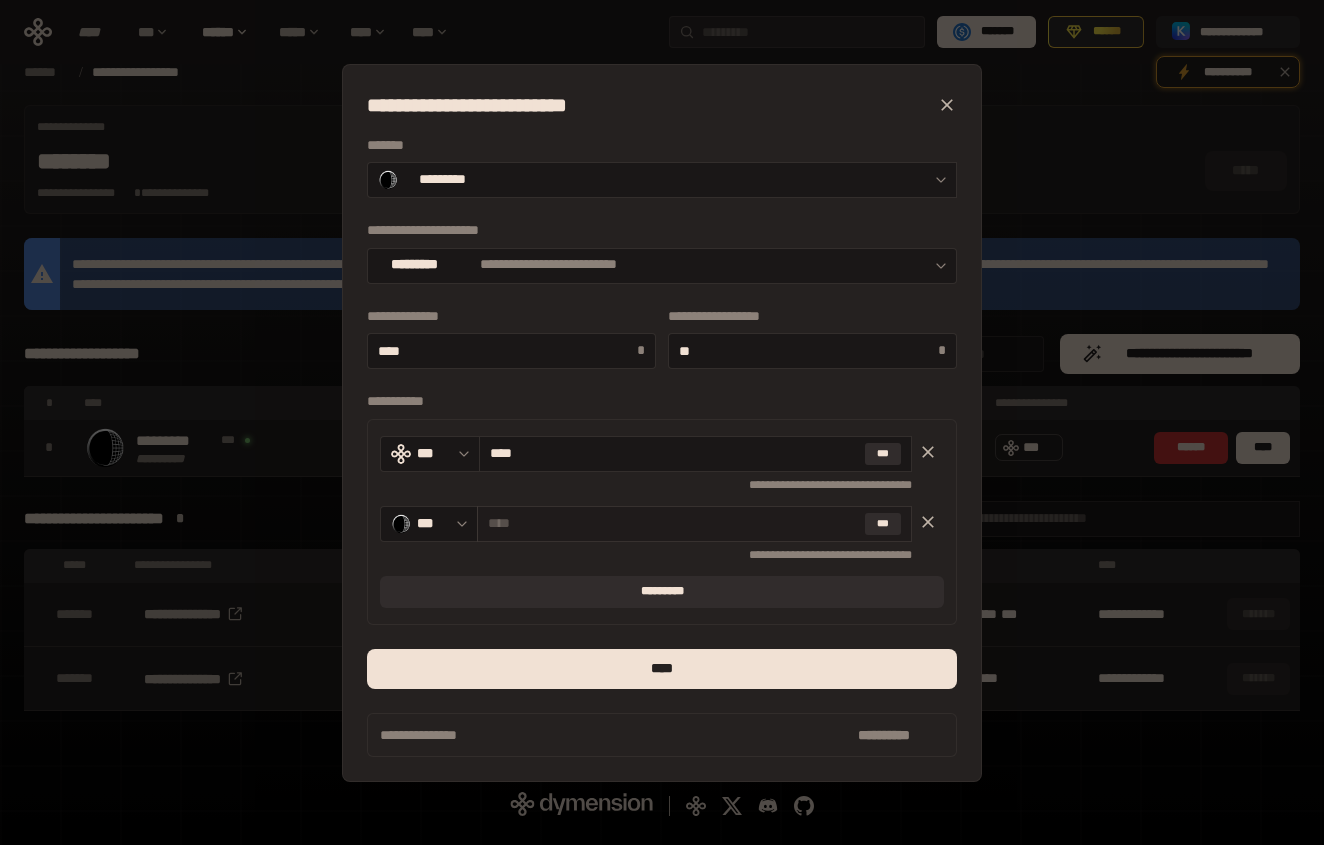 click at bounding box center (672, 523) 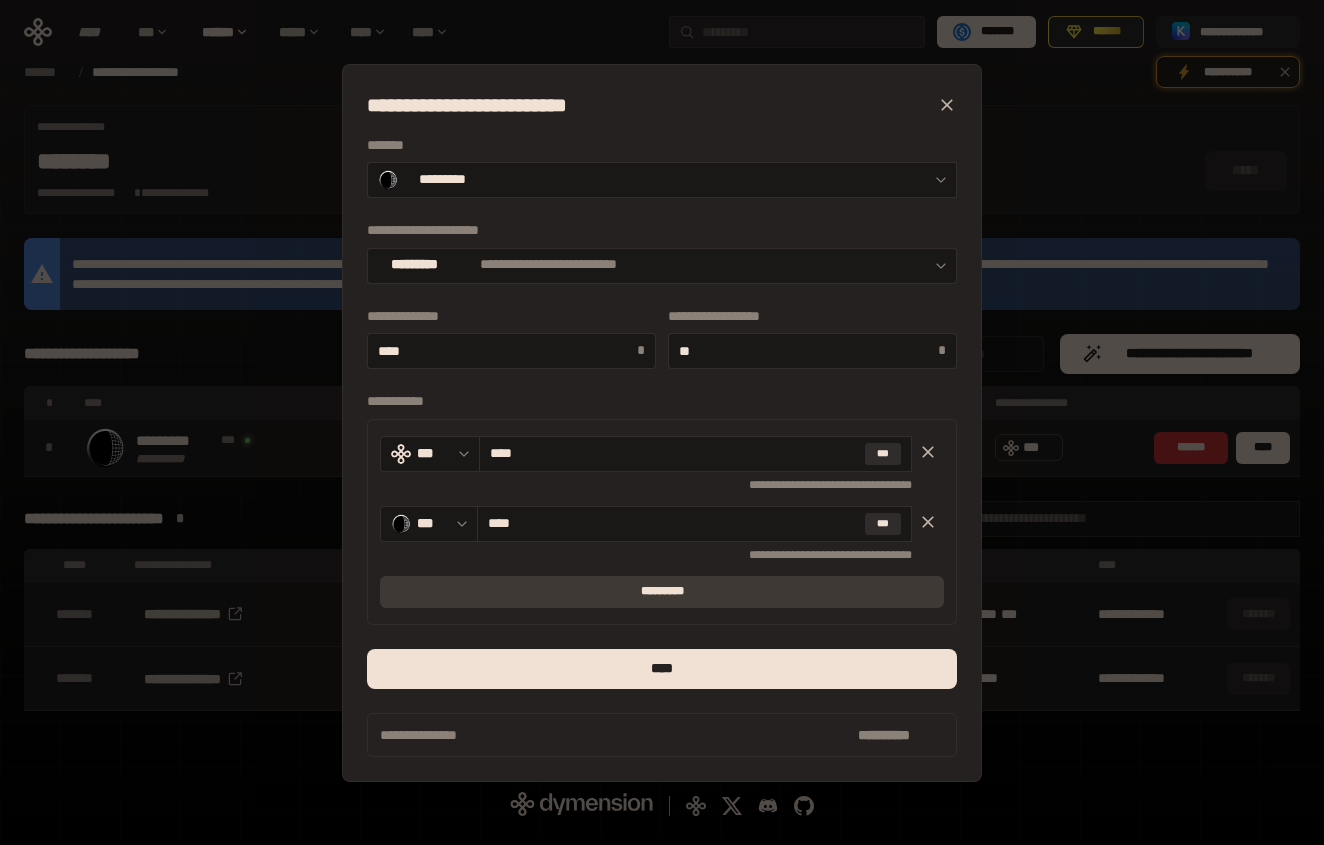 type on "****" 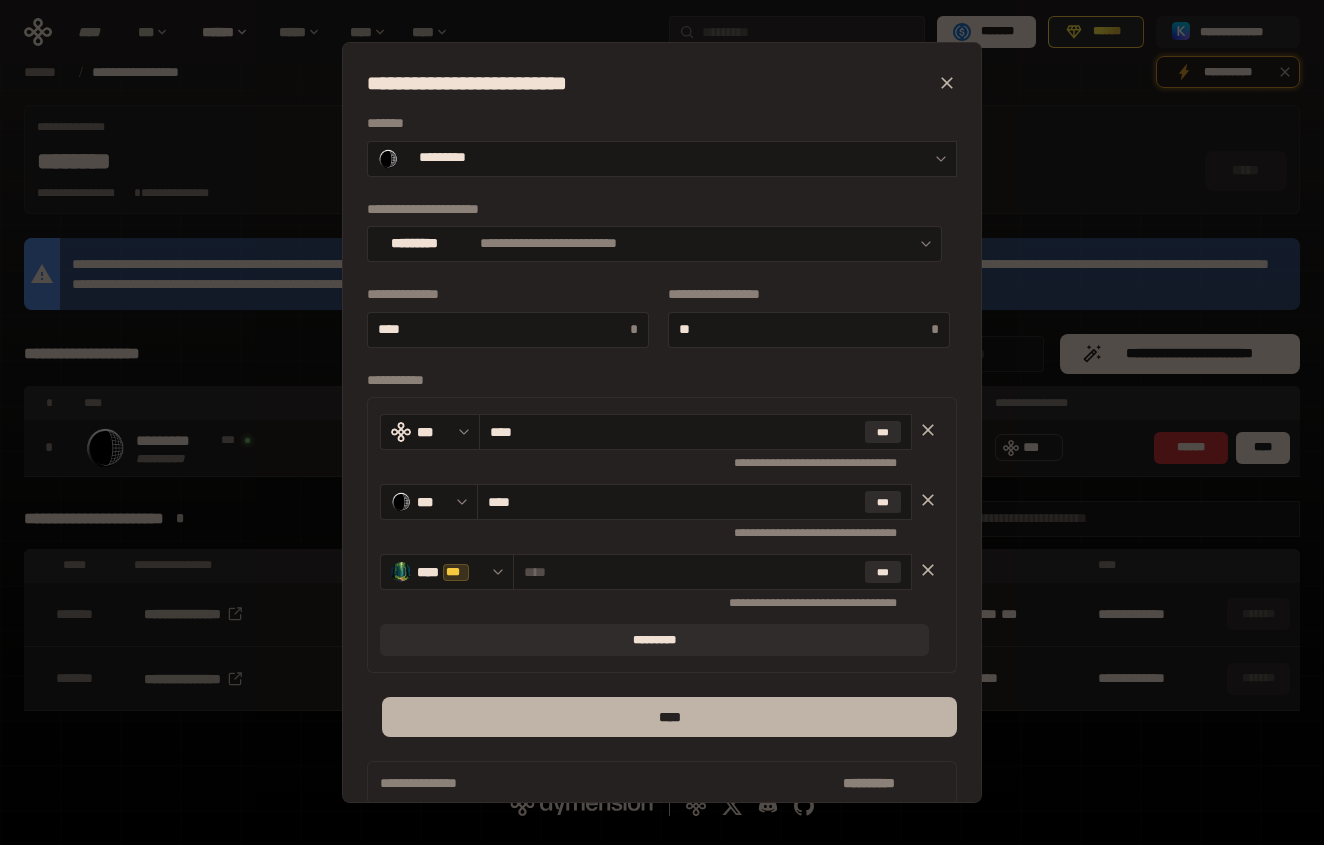 click on "****" at bounding box center (669, 717) 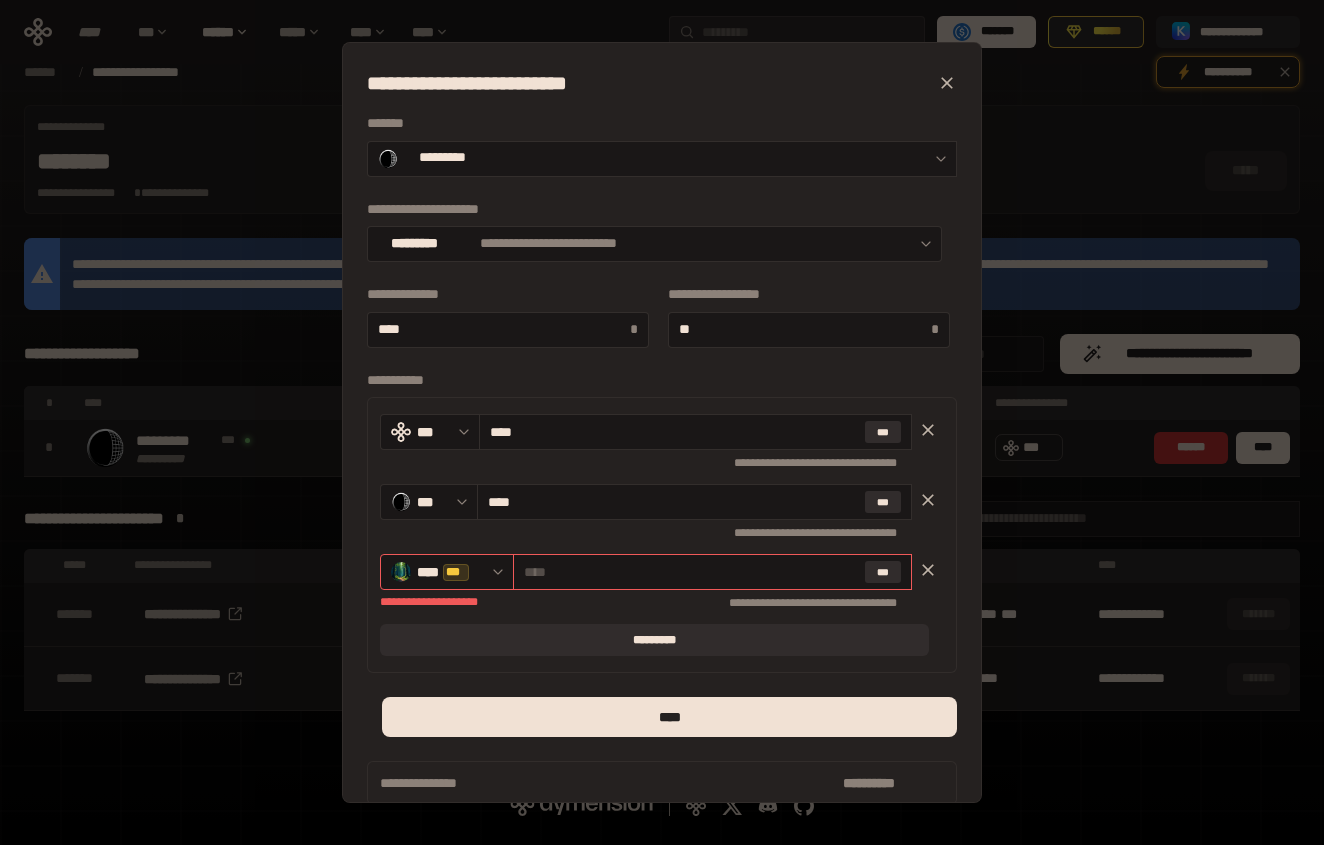 click 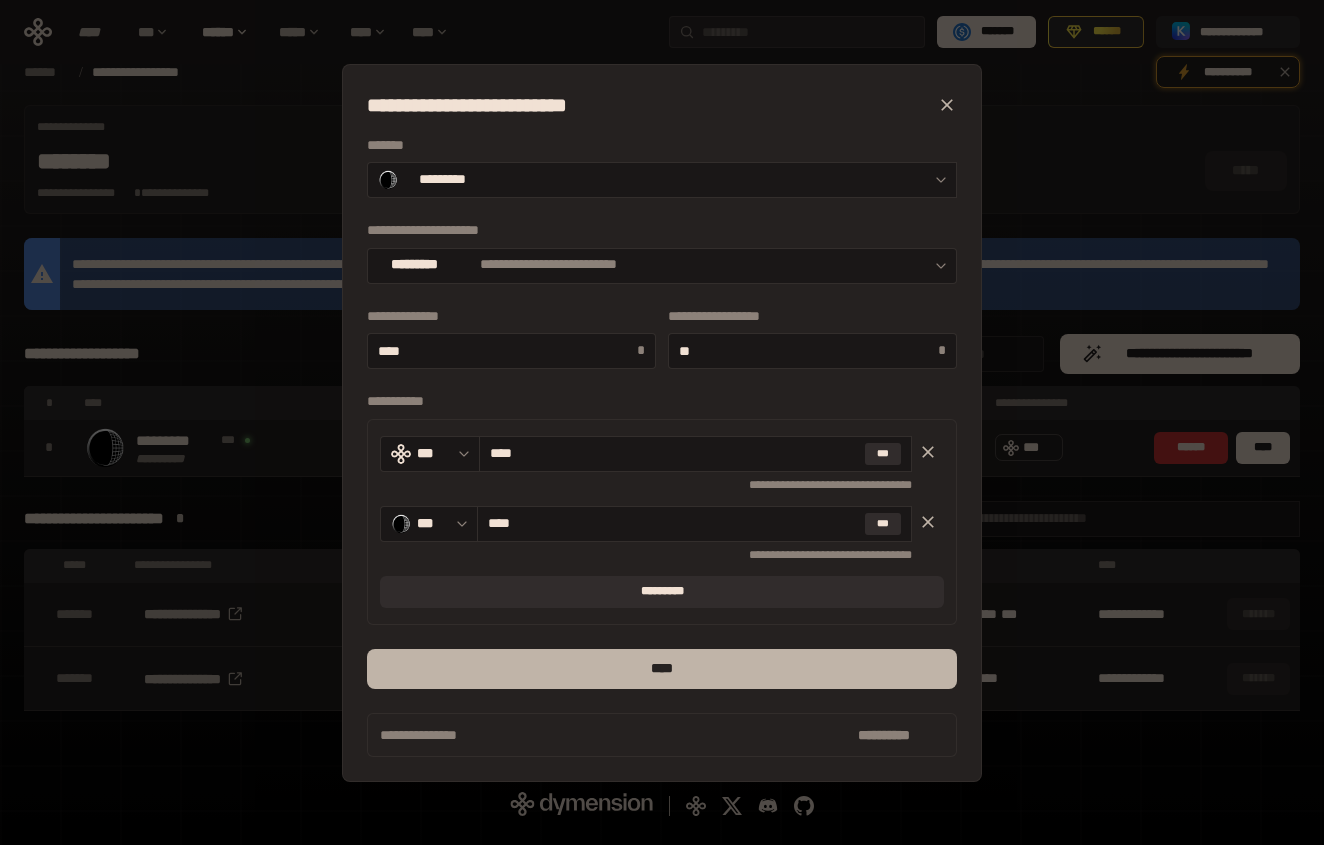 click on "****" at bounding box center [662, 669] 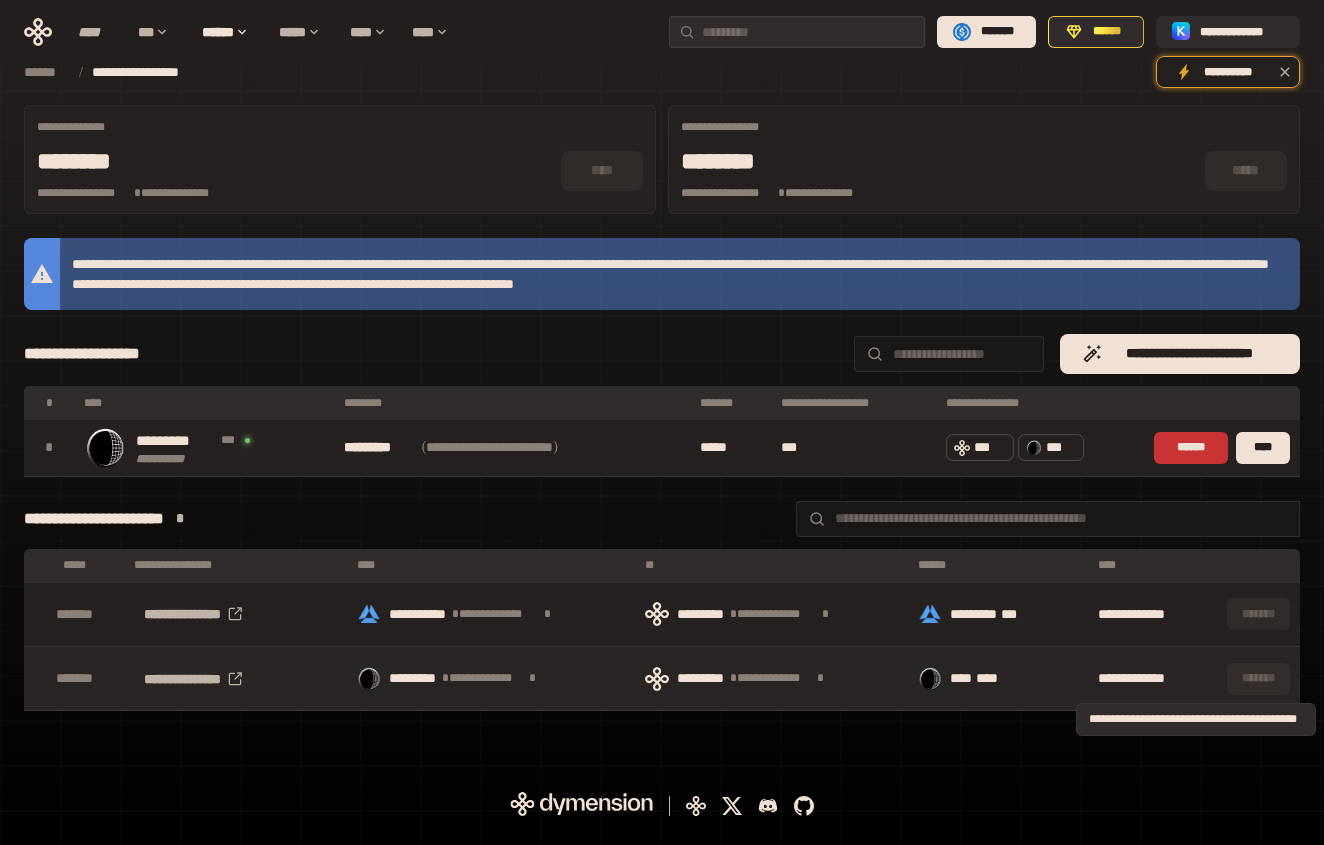 click on "*******" at bounding box center (1258, 679) 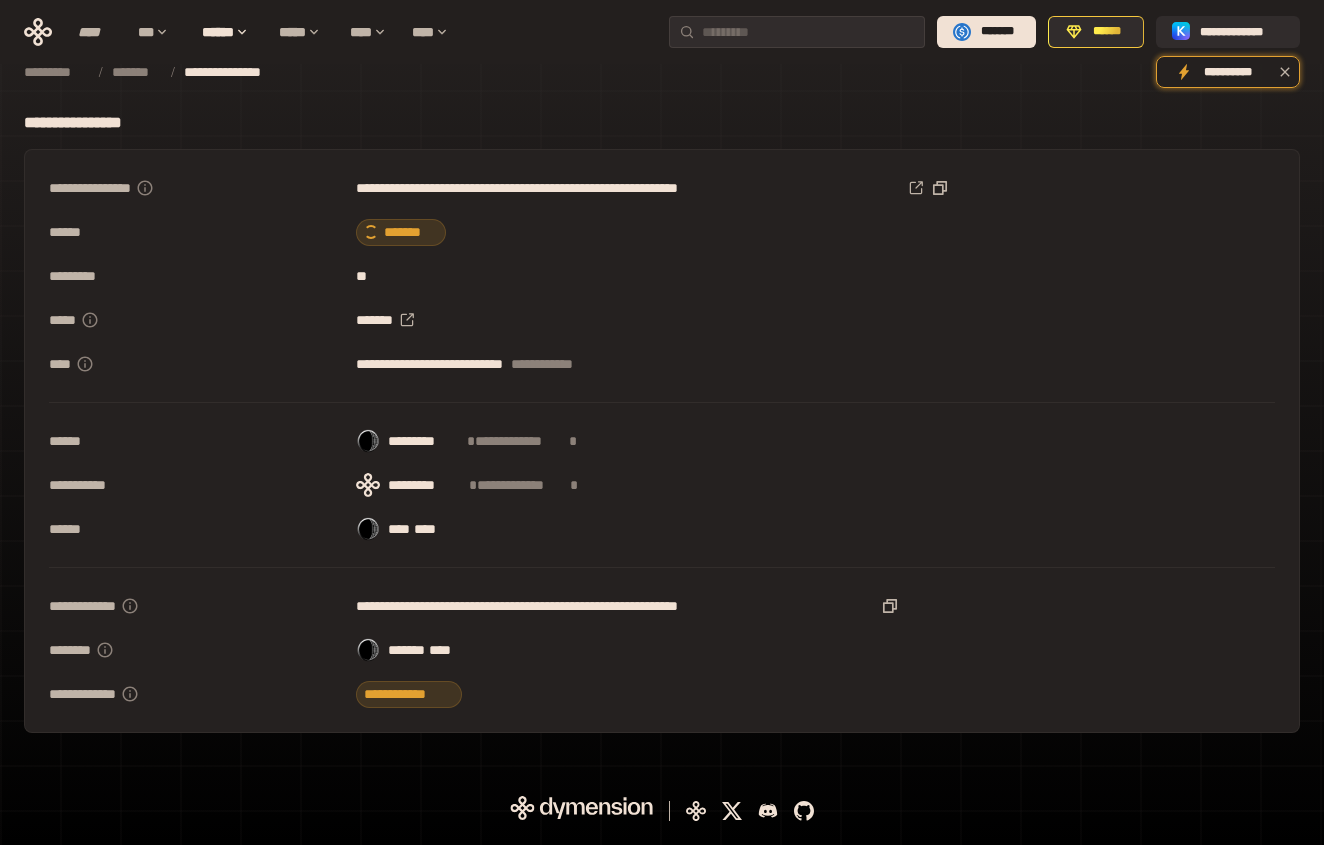 click on "**********" at bounding box center (662, 420) 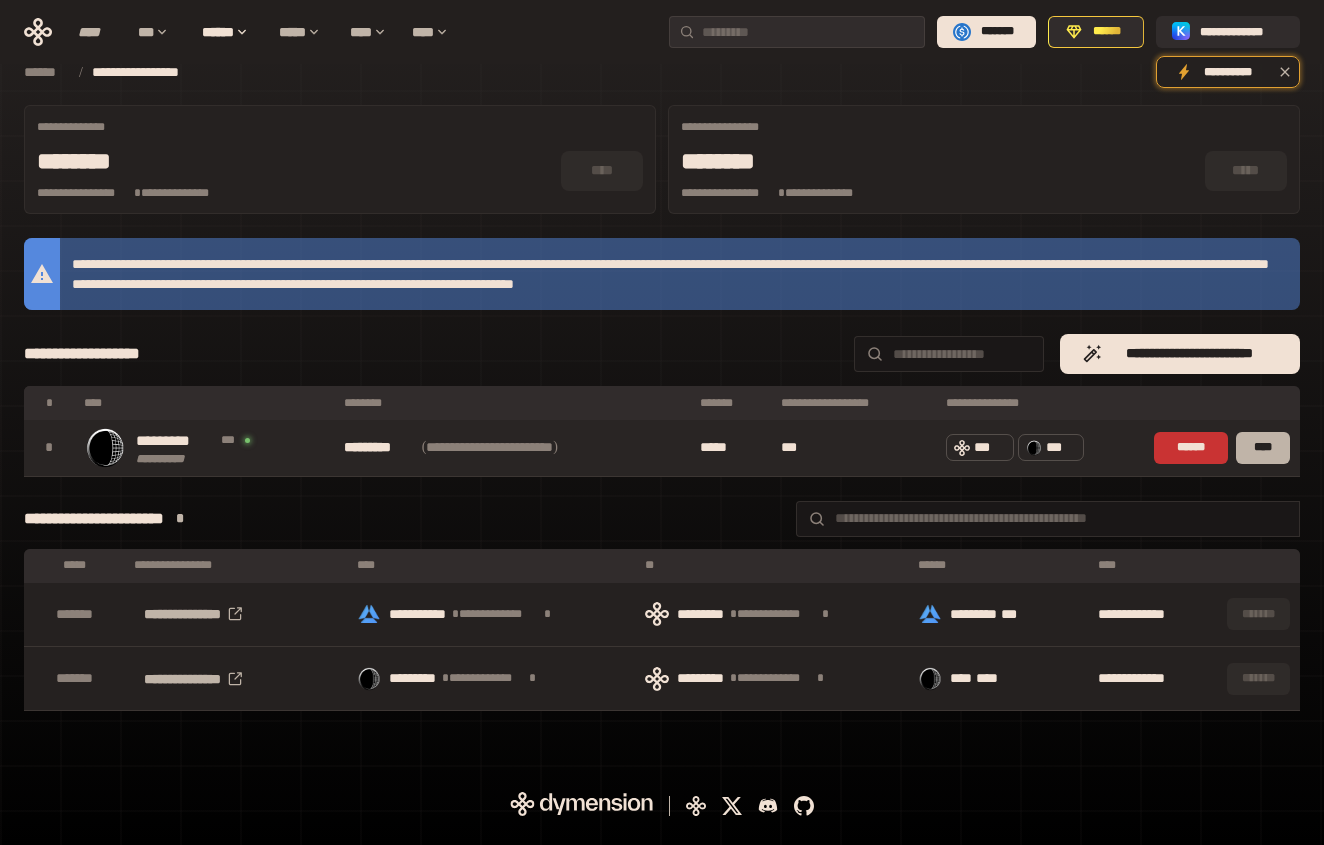 click on "****" at bounding box center [1263, 448] 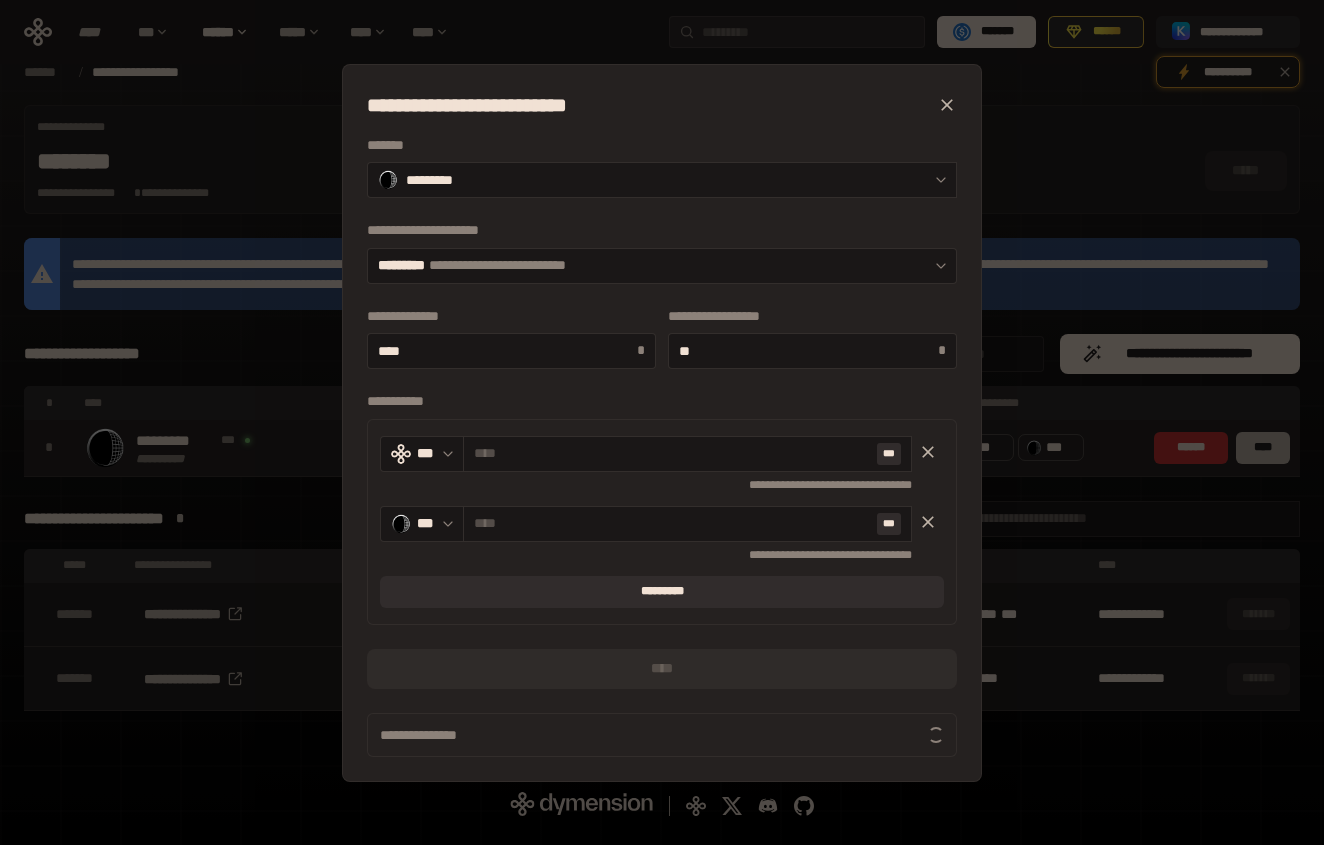 type on "****" 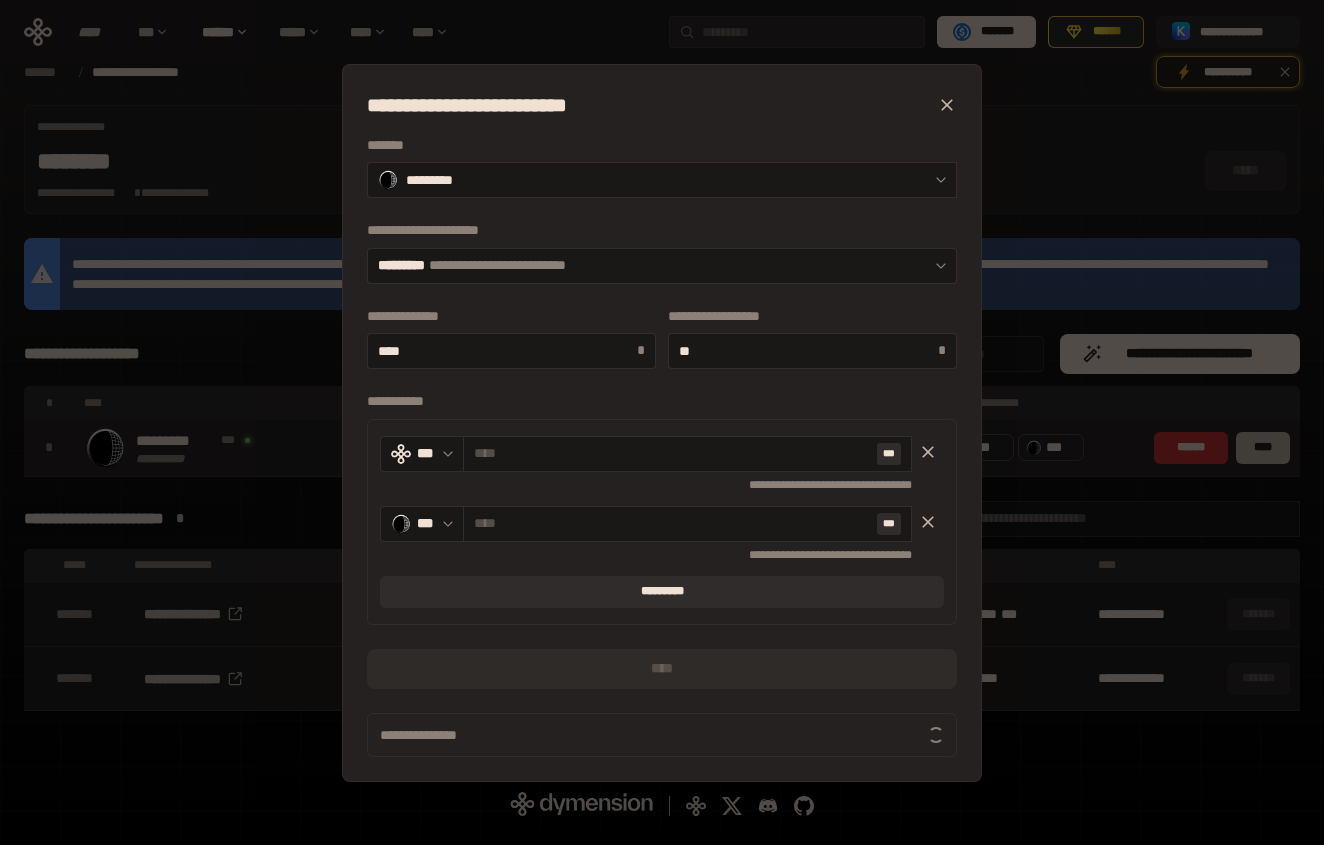 type on "****" 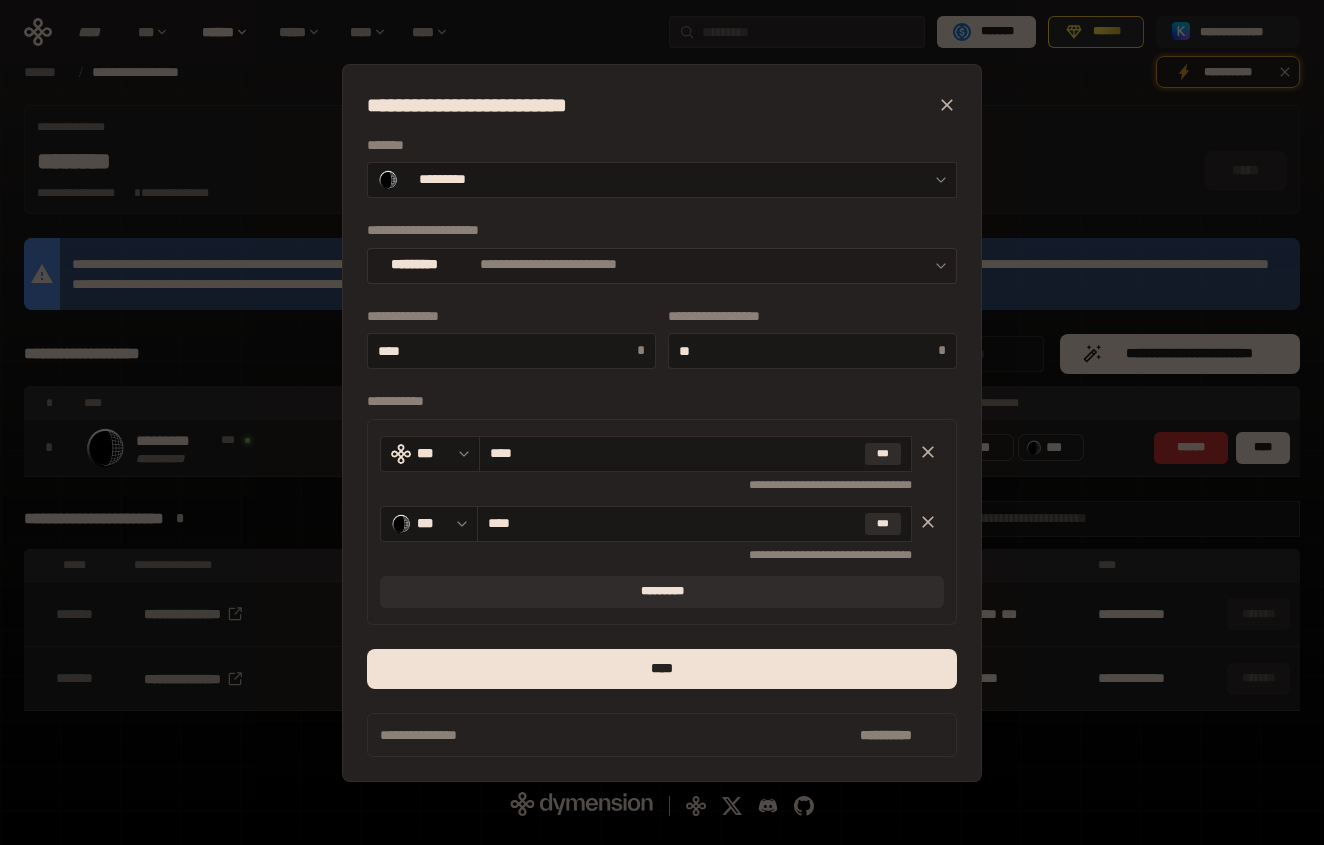 click on "**********" at bounding box center [662, 266] 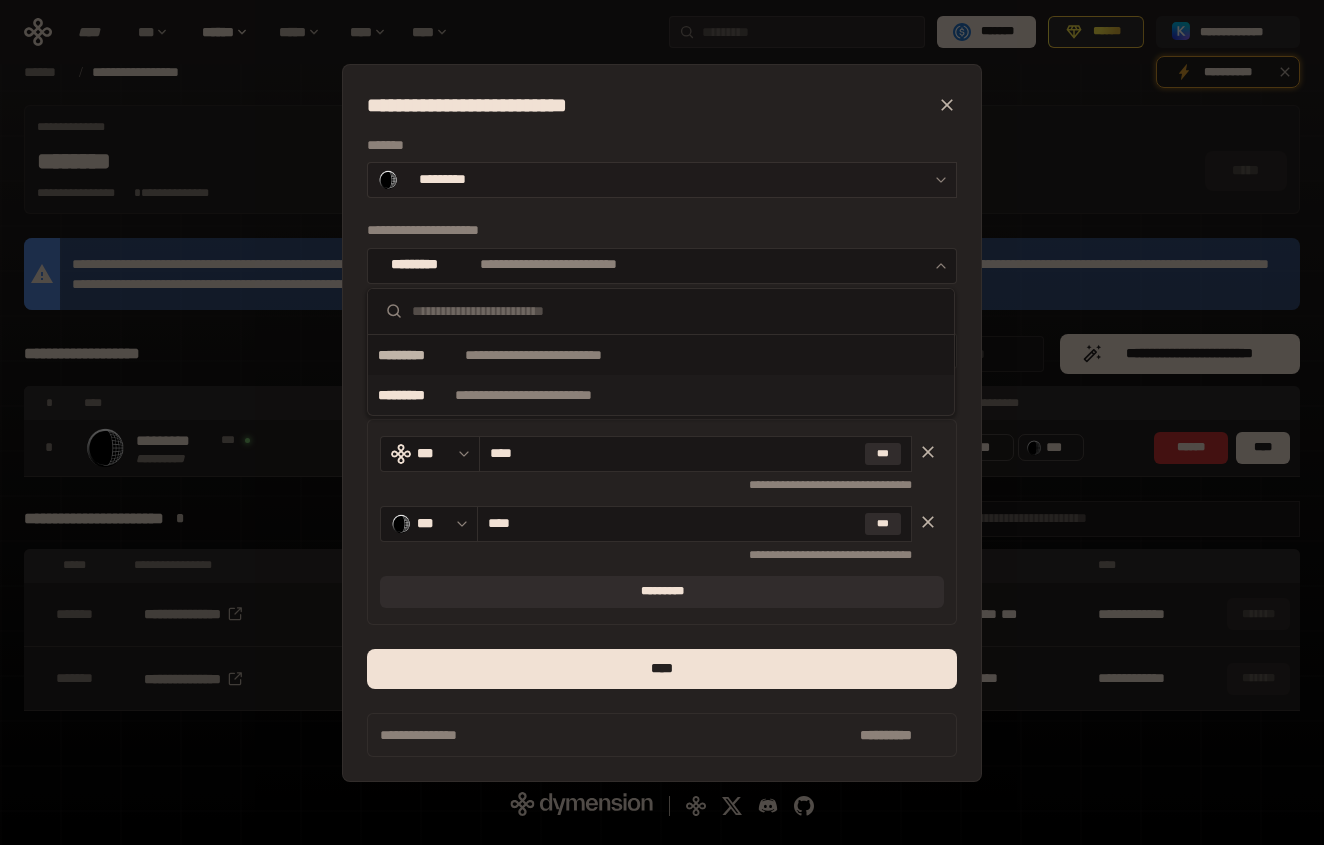 click on "*********" at bounding box center (662, 180) 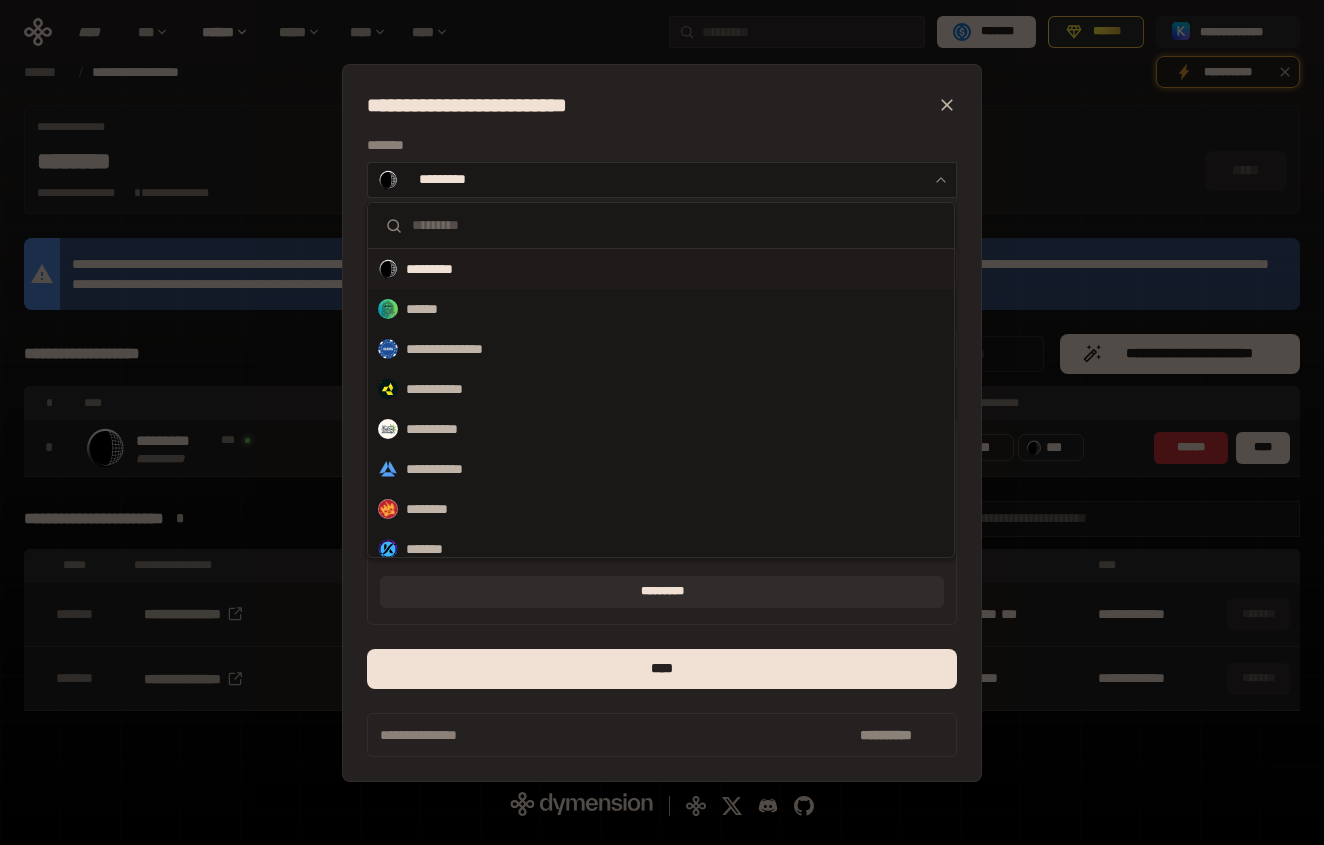click on "*********" at bounding box center (661, 269) 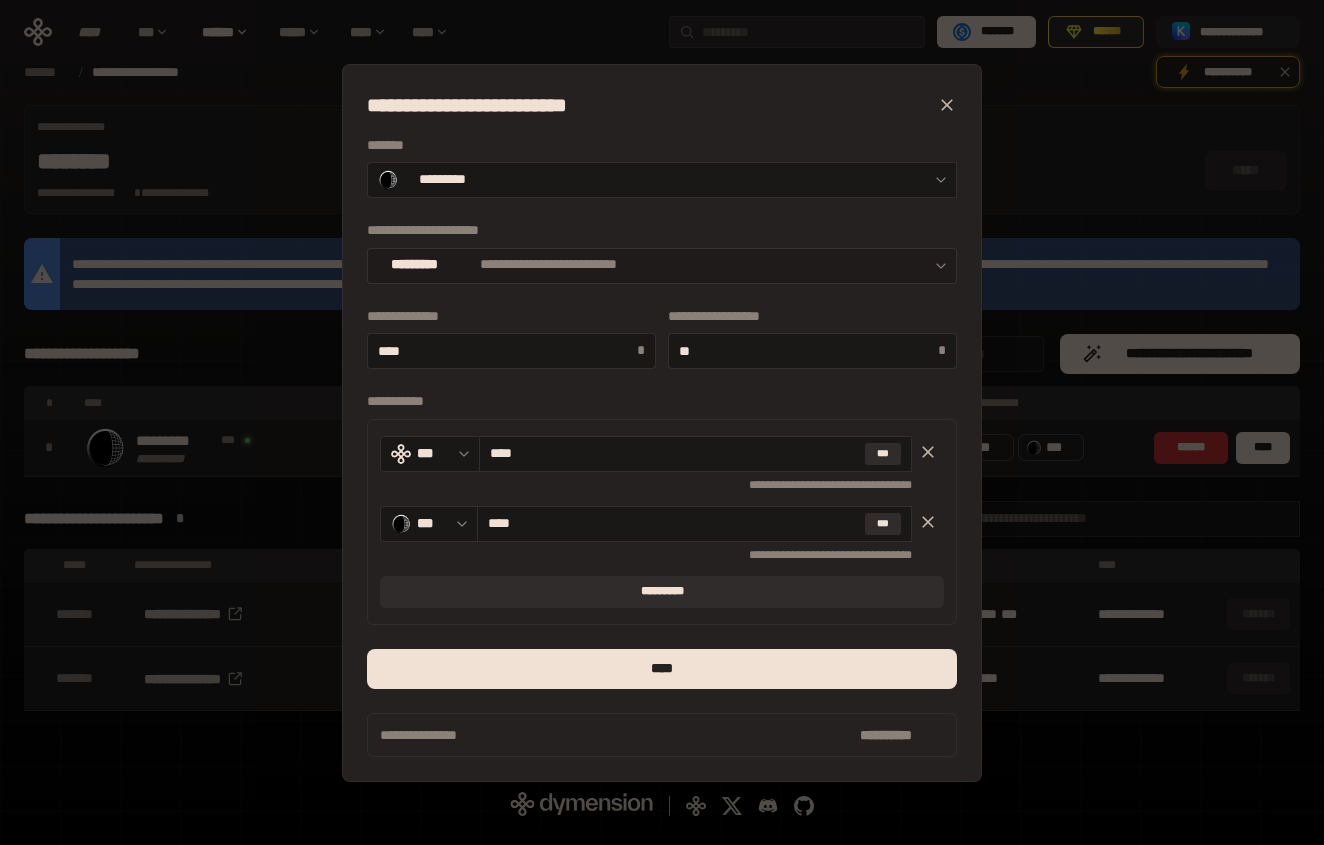 click on "**********" at bounding box center [662, 266] 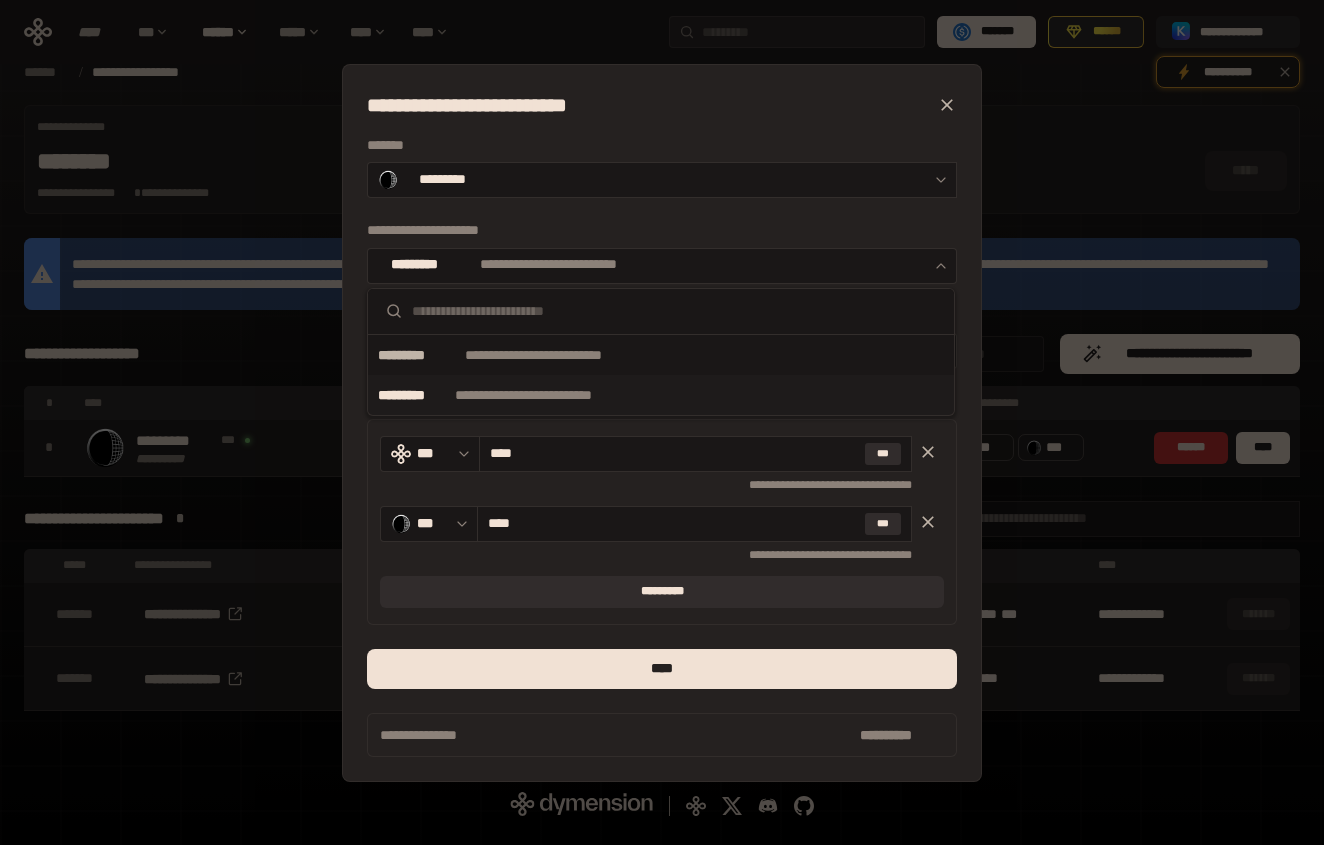 click on "**********" at bounding box center [548, 395] 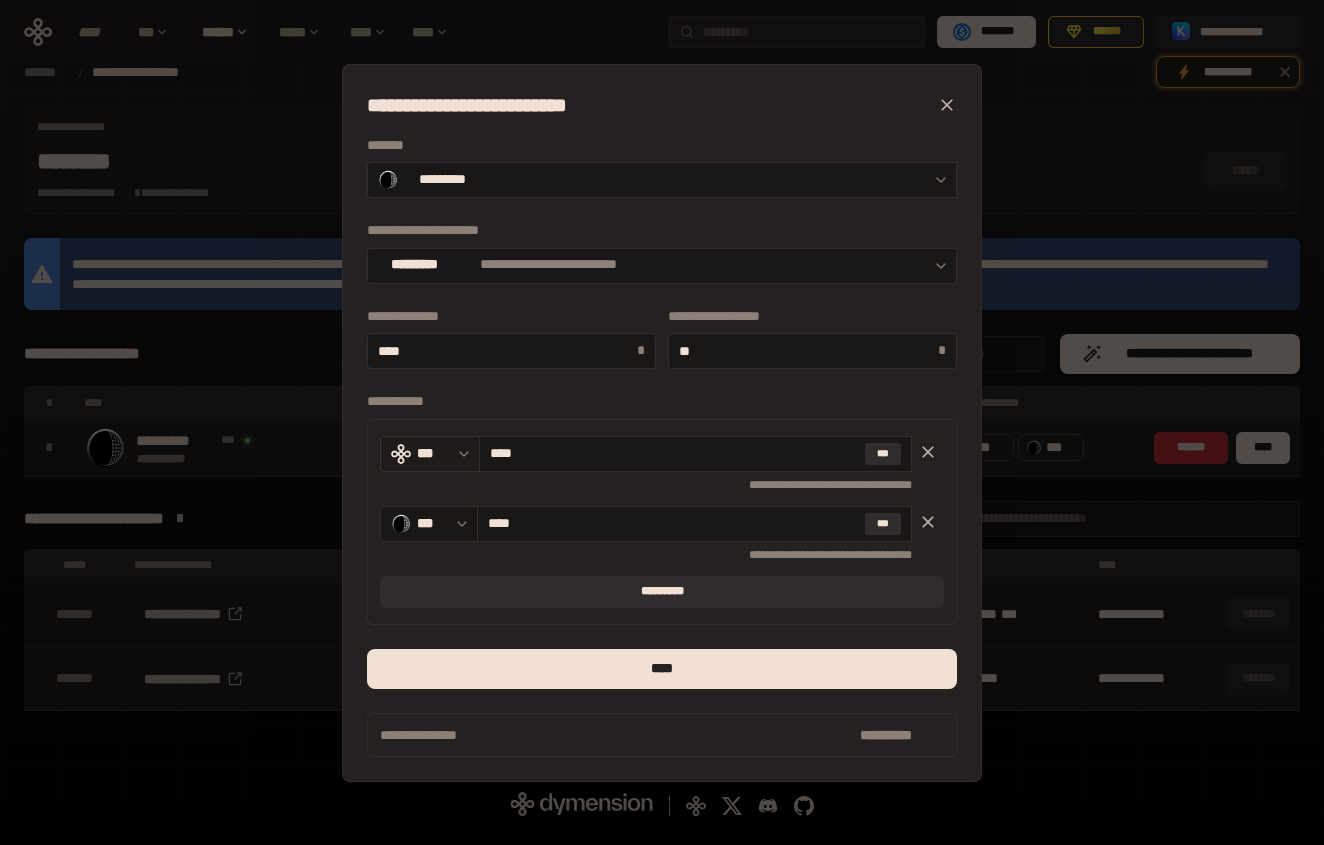 drag, startPoint x: 553, startPoint y: 454, endPoint x: 455, endPoint y: 449, distance: 98.12747 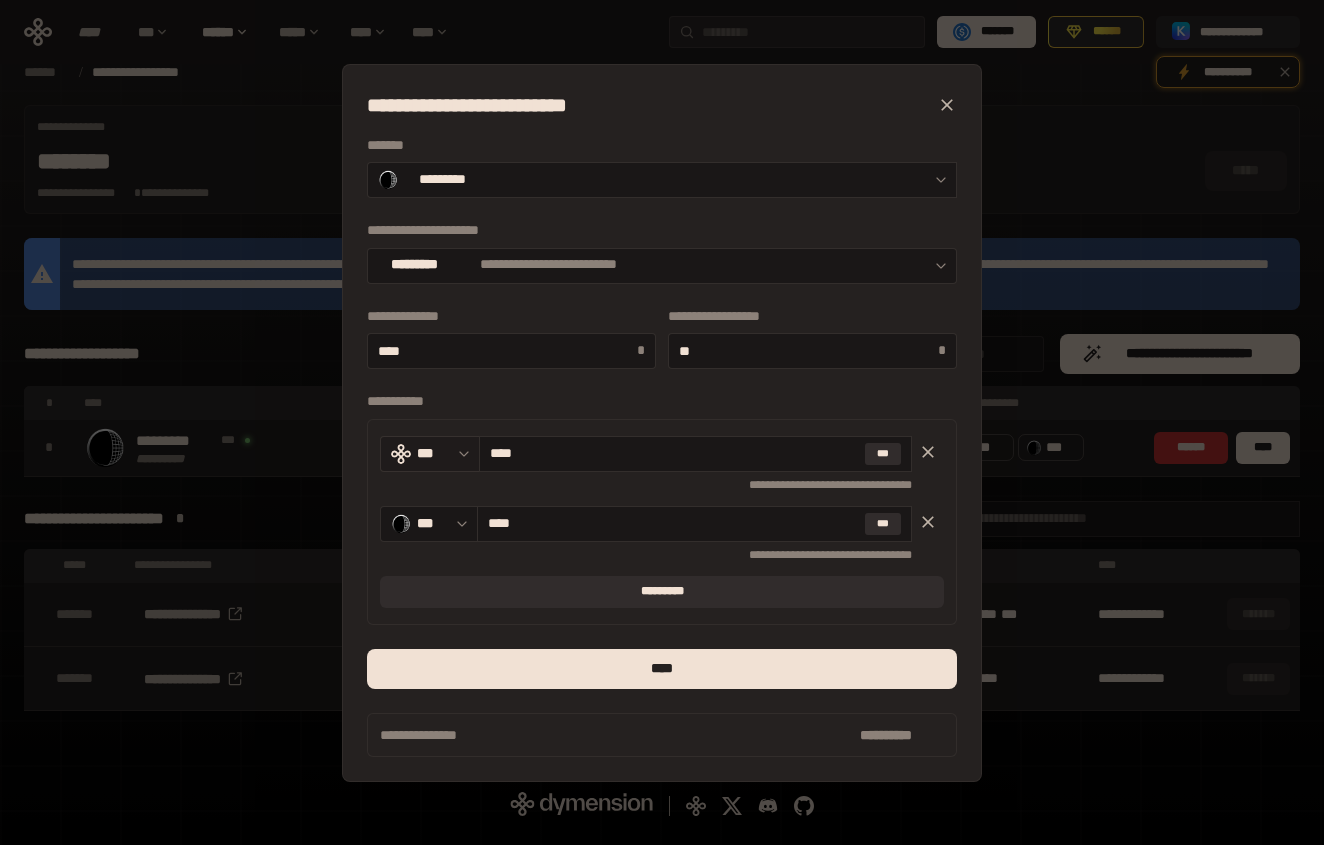 click on "*** **** ***" at bounding box center [646, 454] 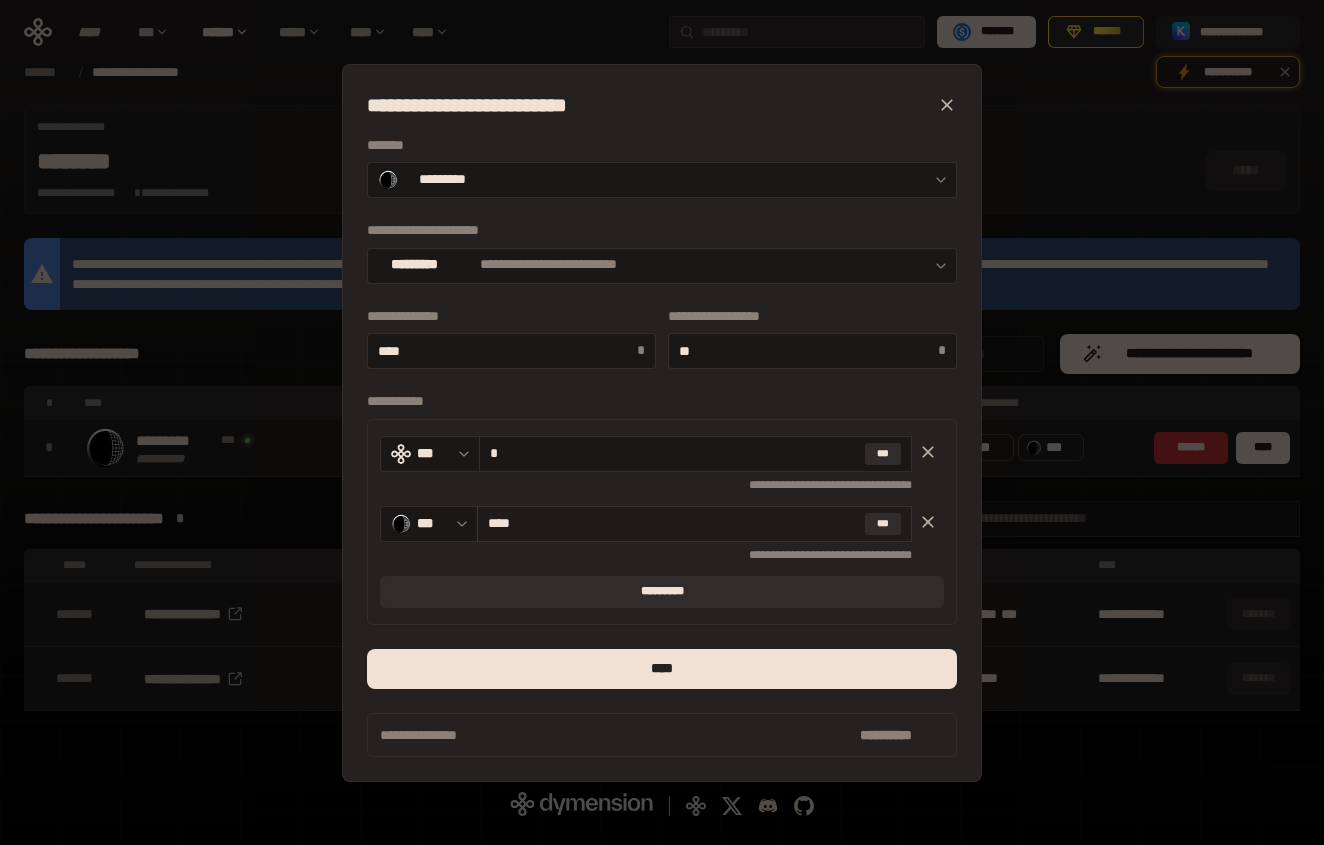 type on "*" 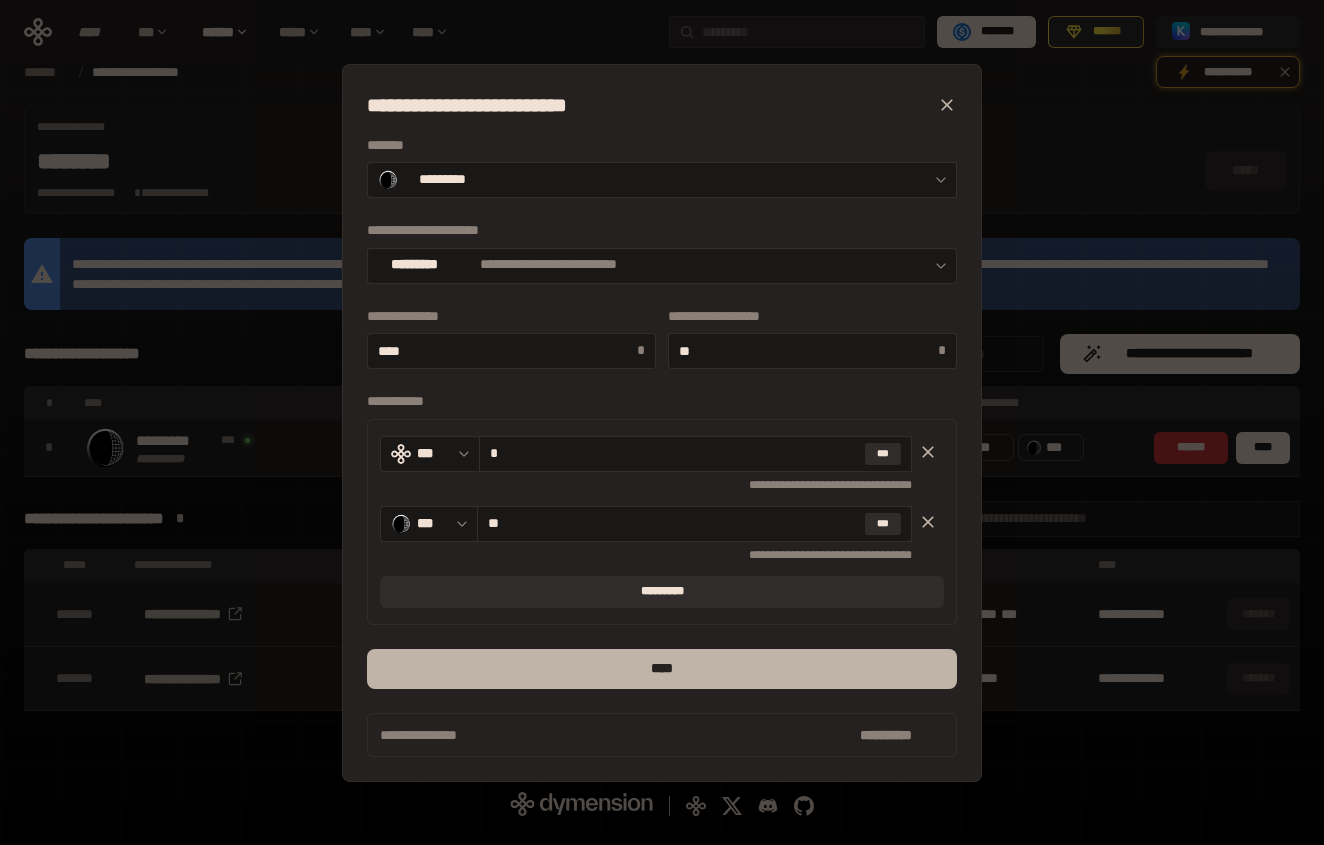 type on "**" 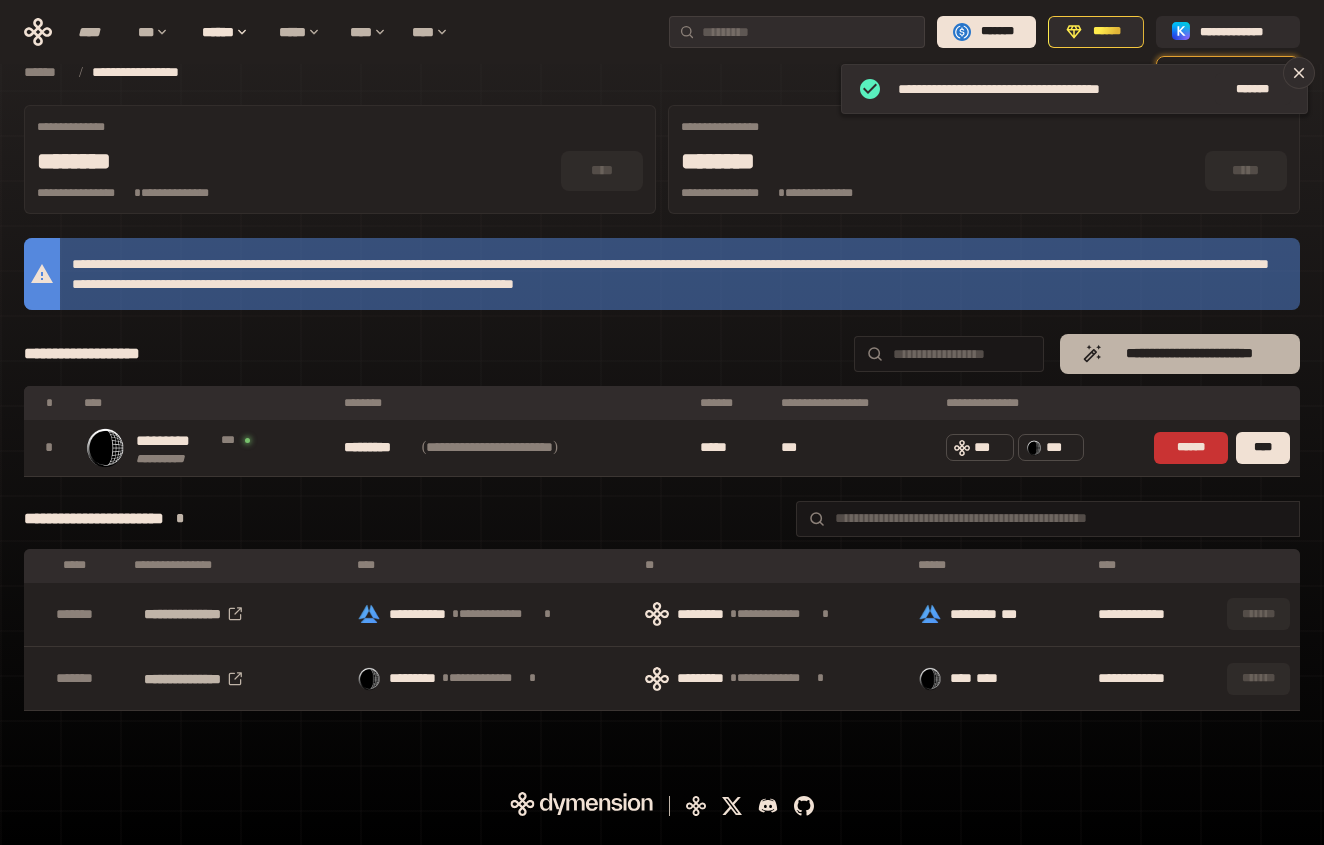 click on "**********" at bounding box center (1190, 354) 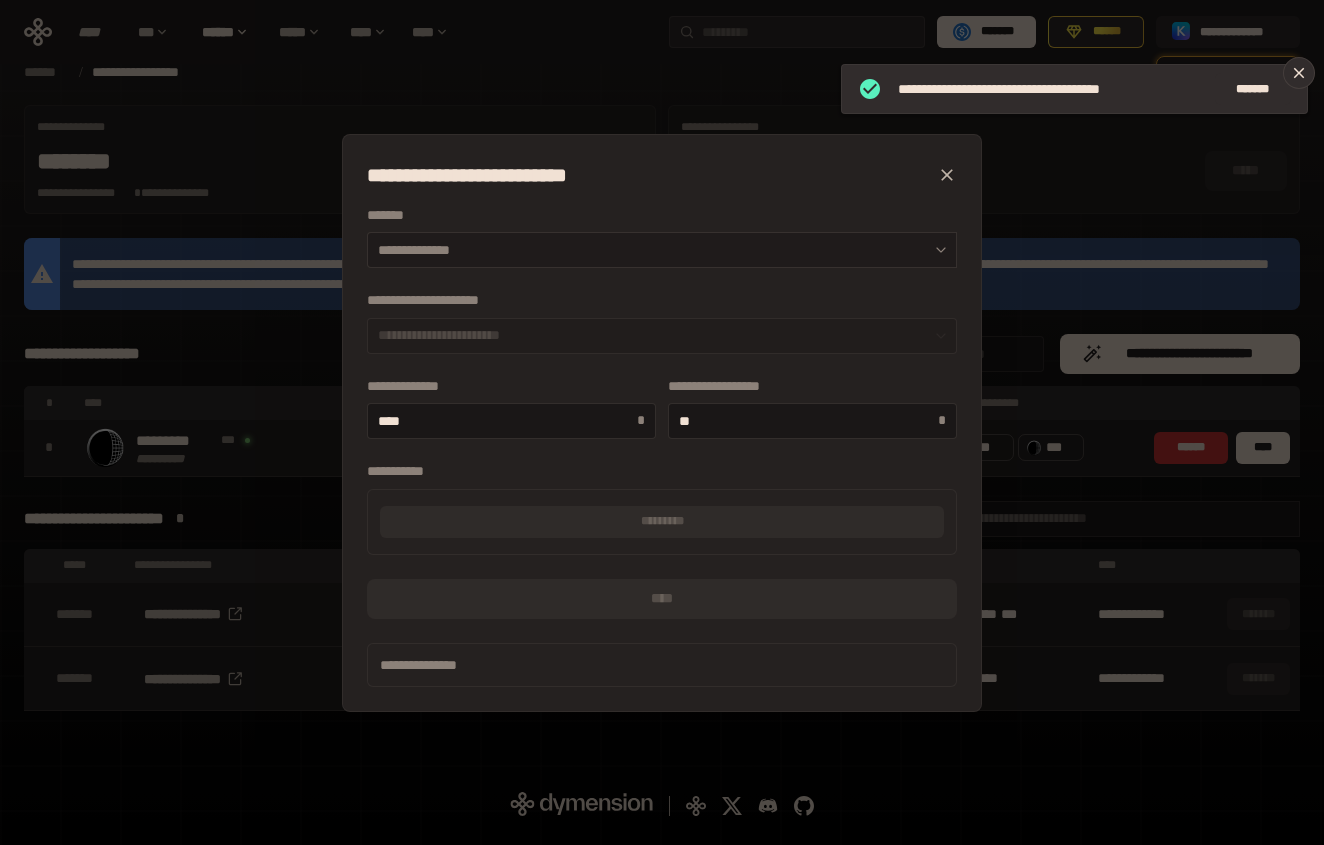 click on "**********" at bounding box center [662, 250] 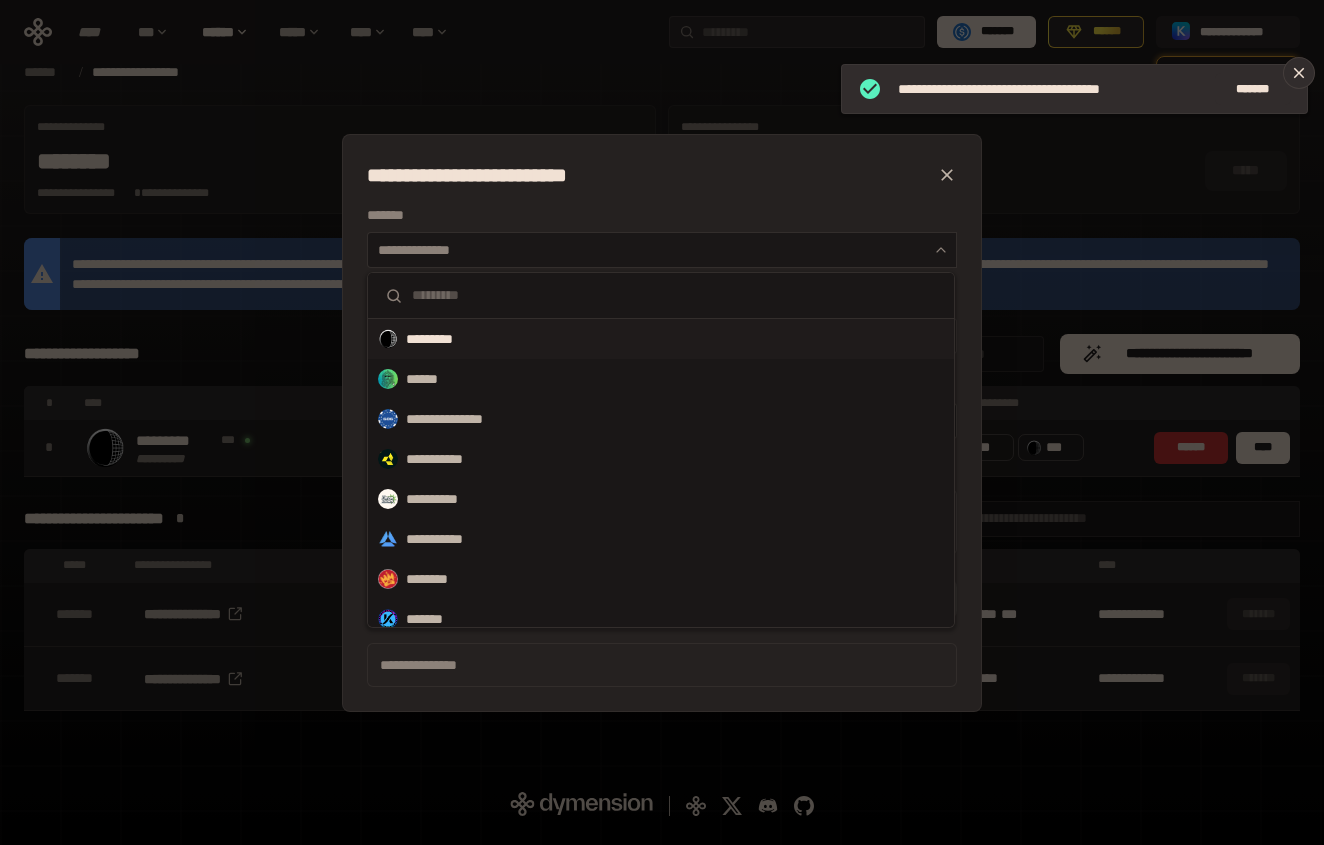 click on "*********" at bounding box center [442, 339] 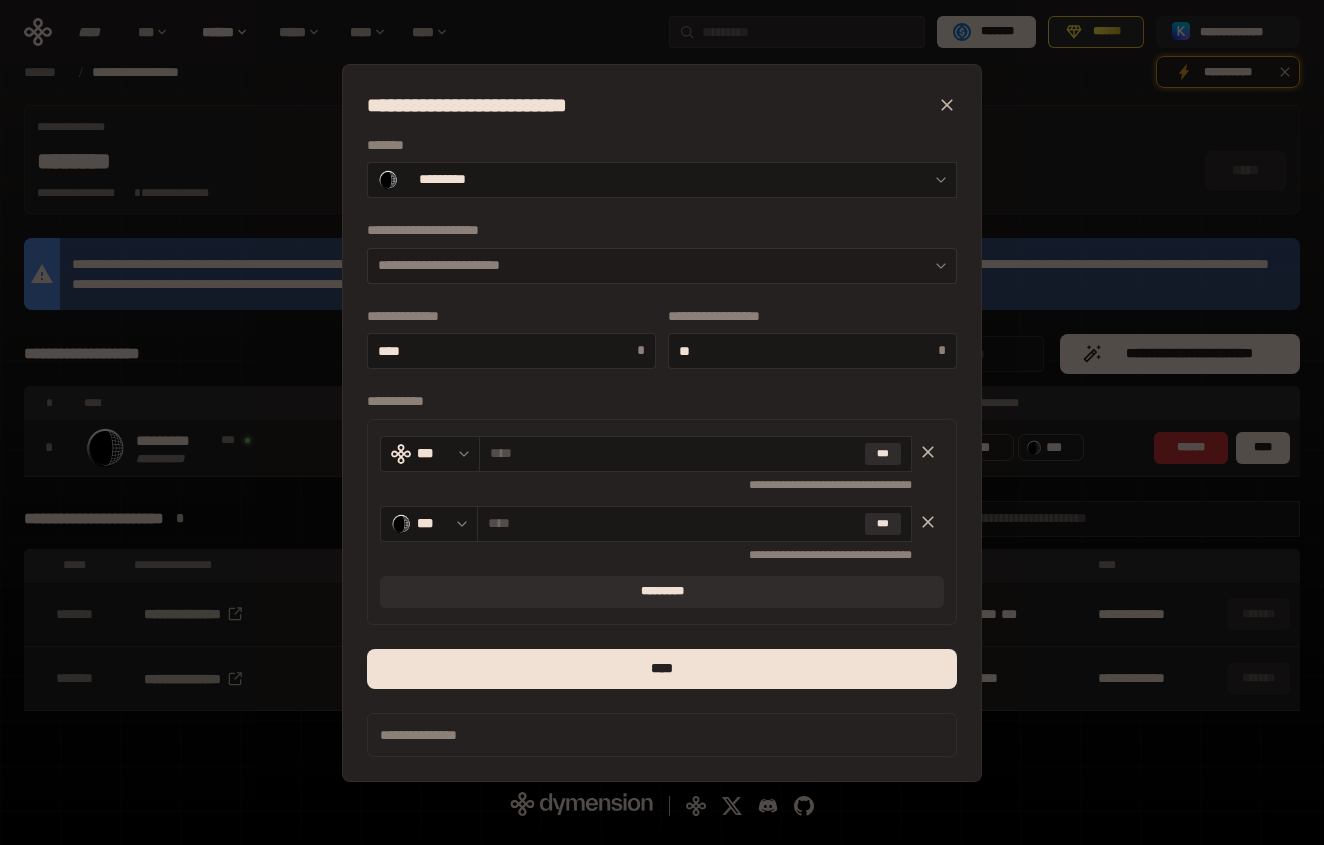 click on "**********" at bounding box center [662, 266] 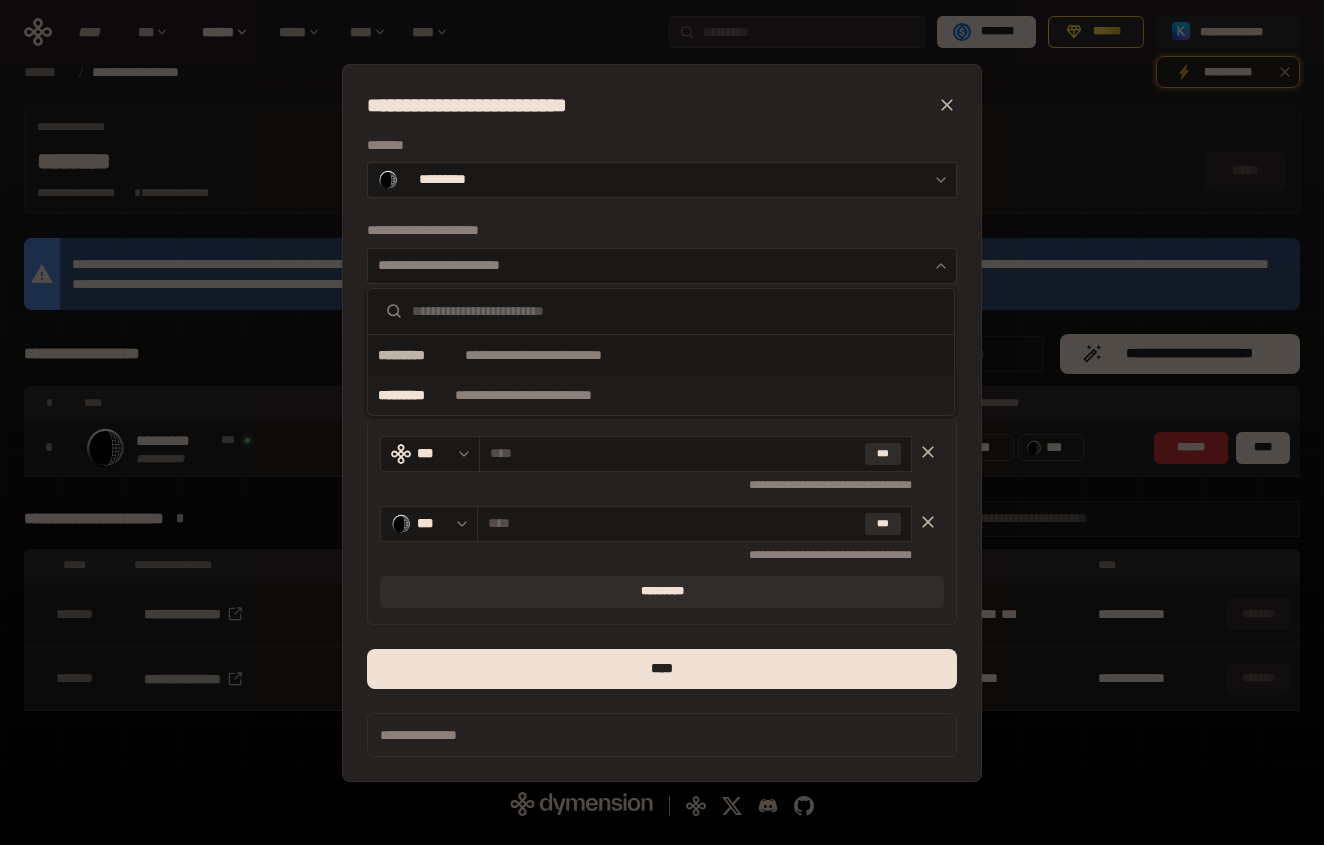 click on "**********" at bounding box center [548, 395] 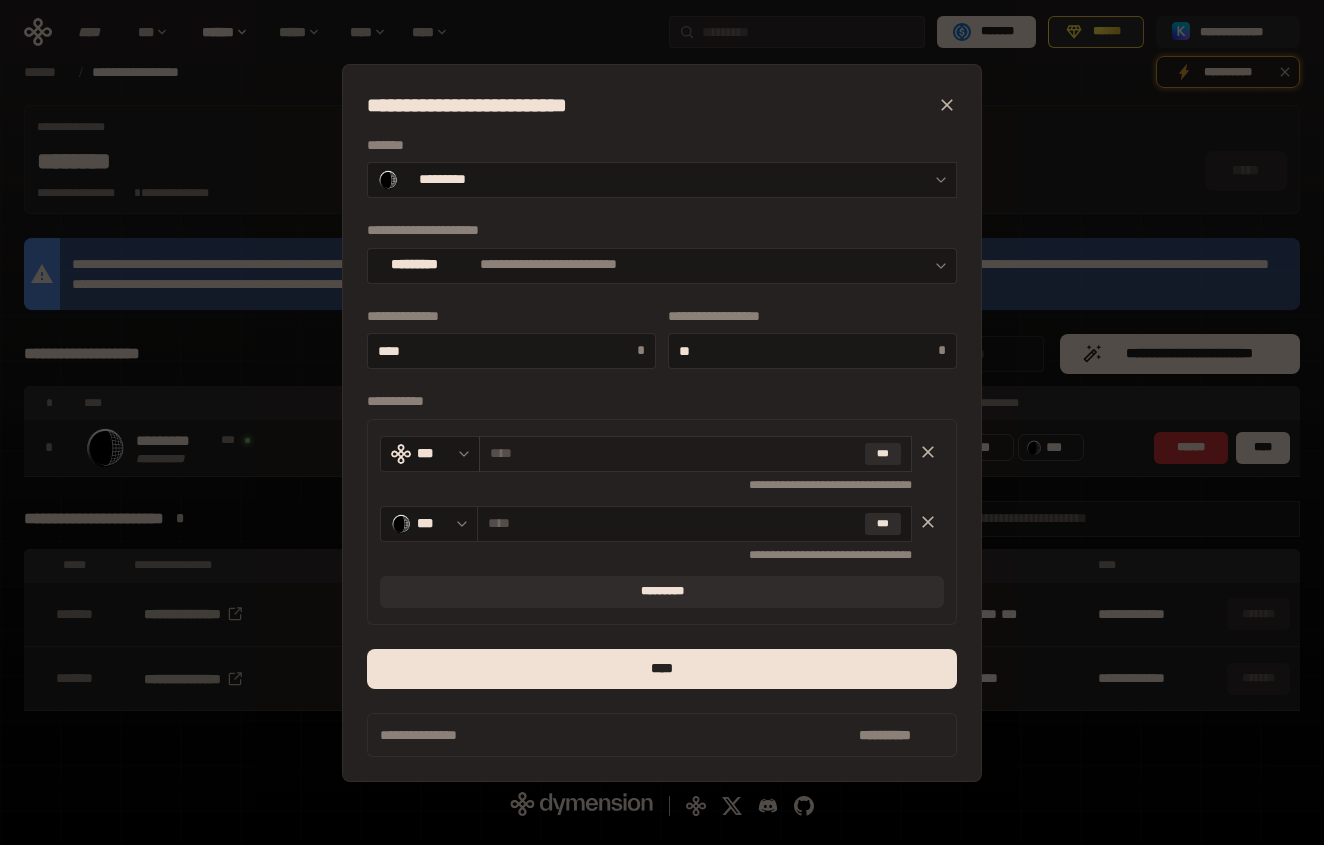 click at bounding box center [673, 453] 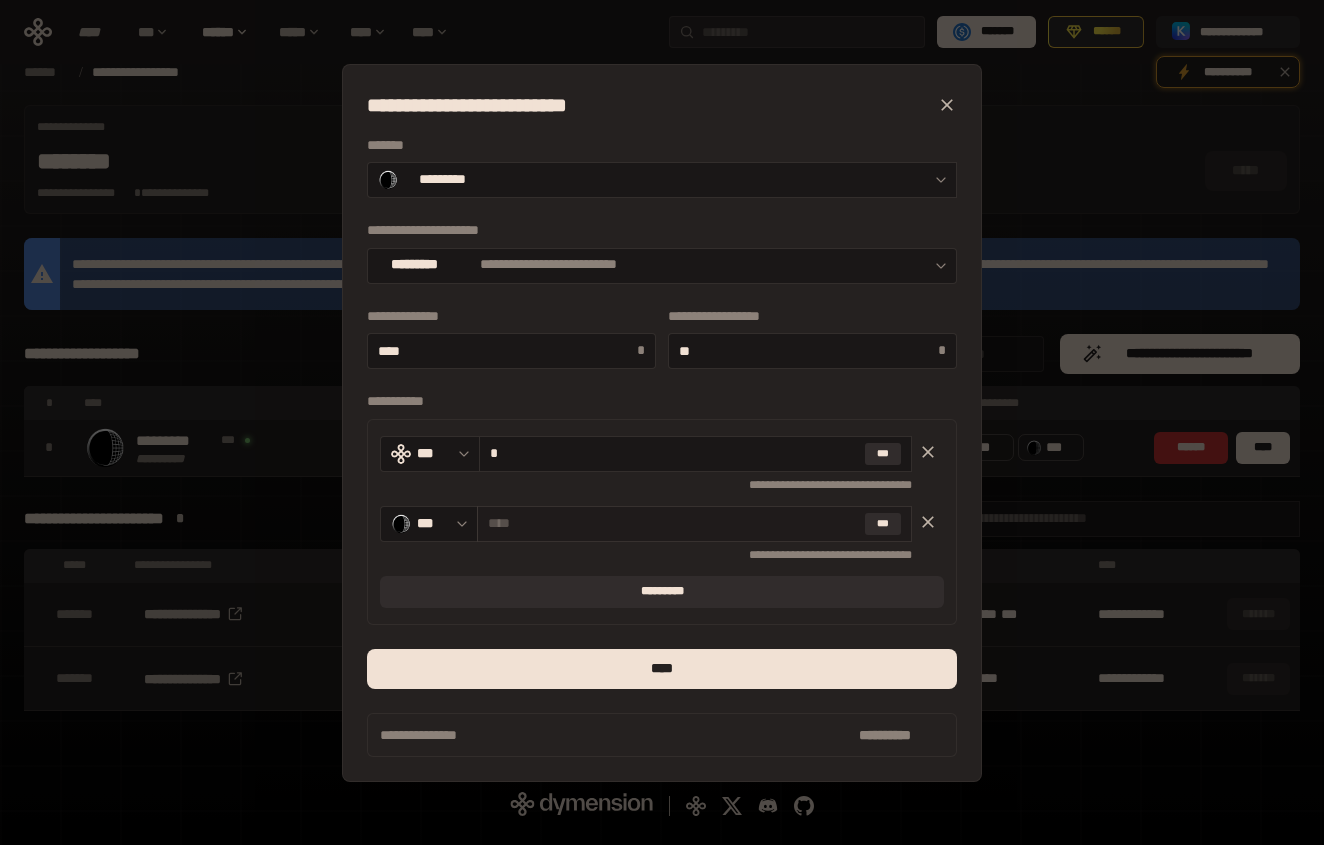 type on "*" 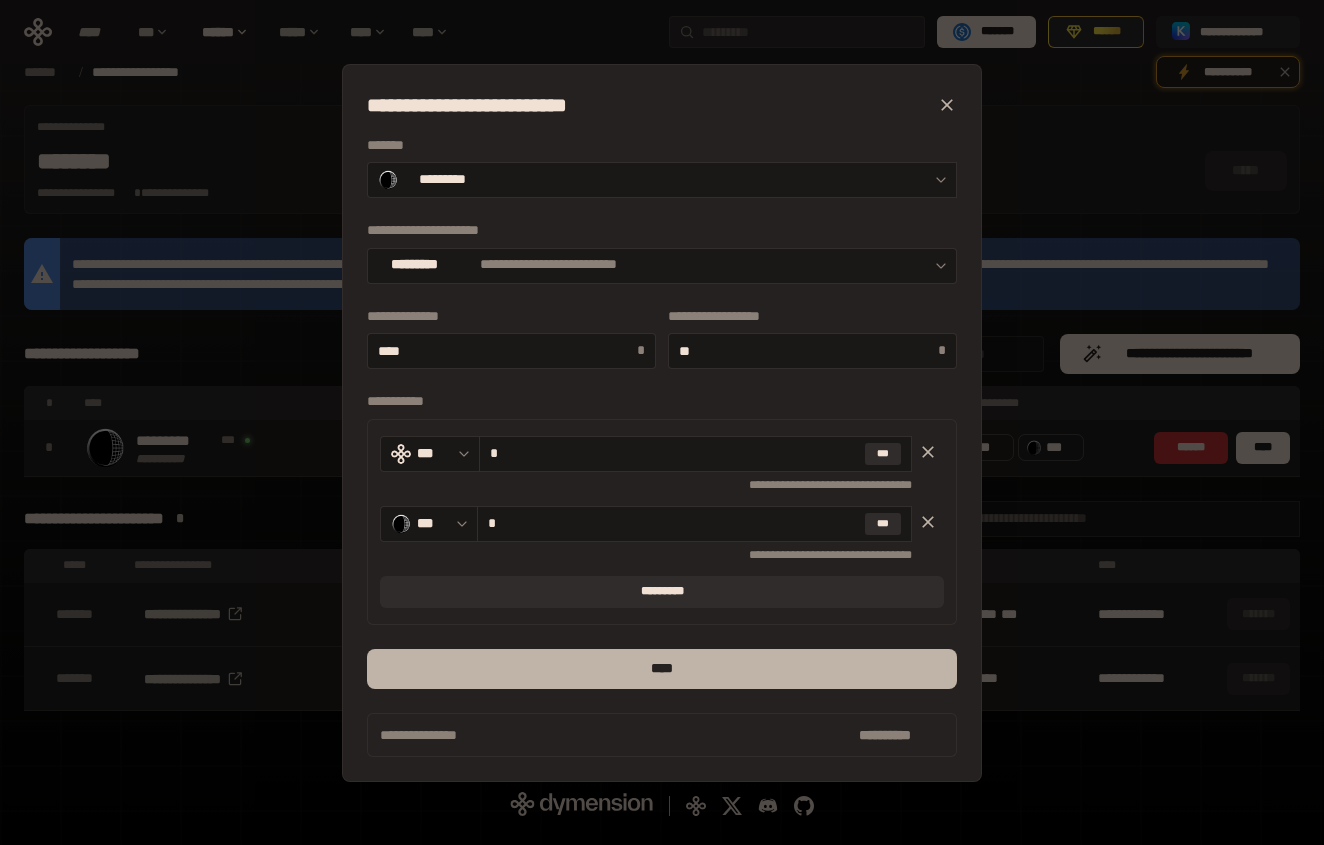 type on "*" 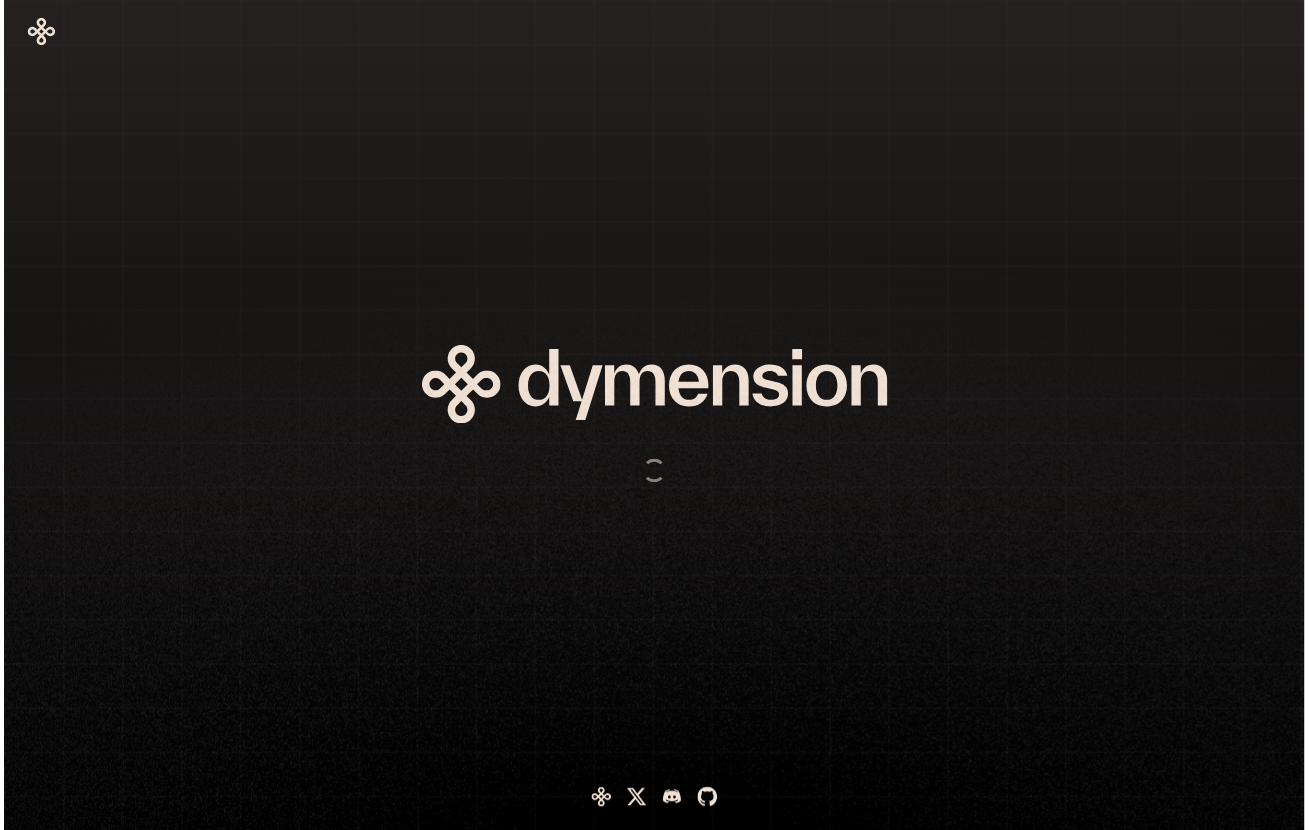 scroll, scrollTop: 0, scrollLeft: 0, axis: both 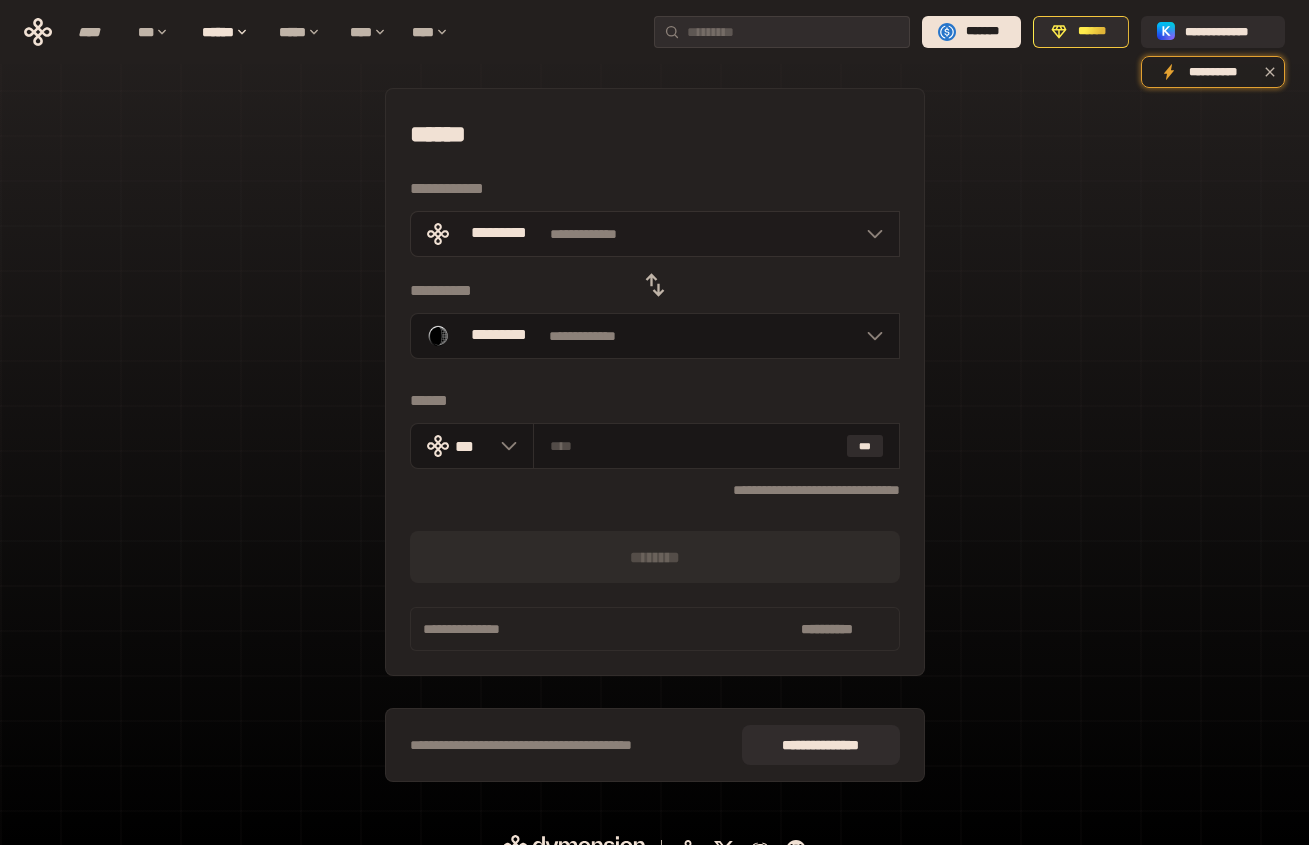 click on "**********" at bounding box center [655, 234] 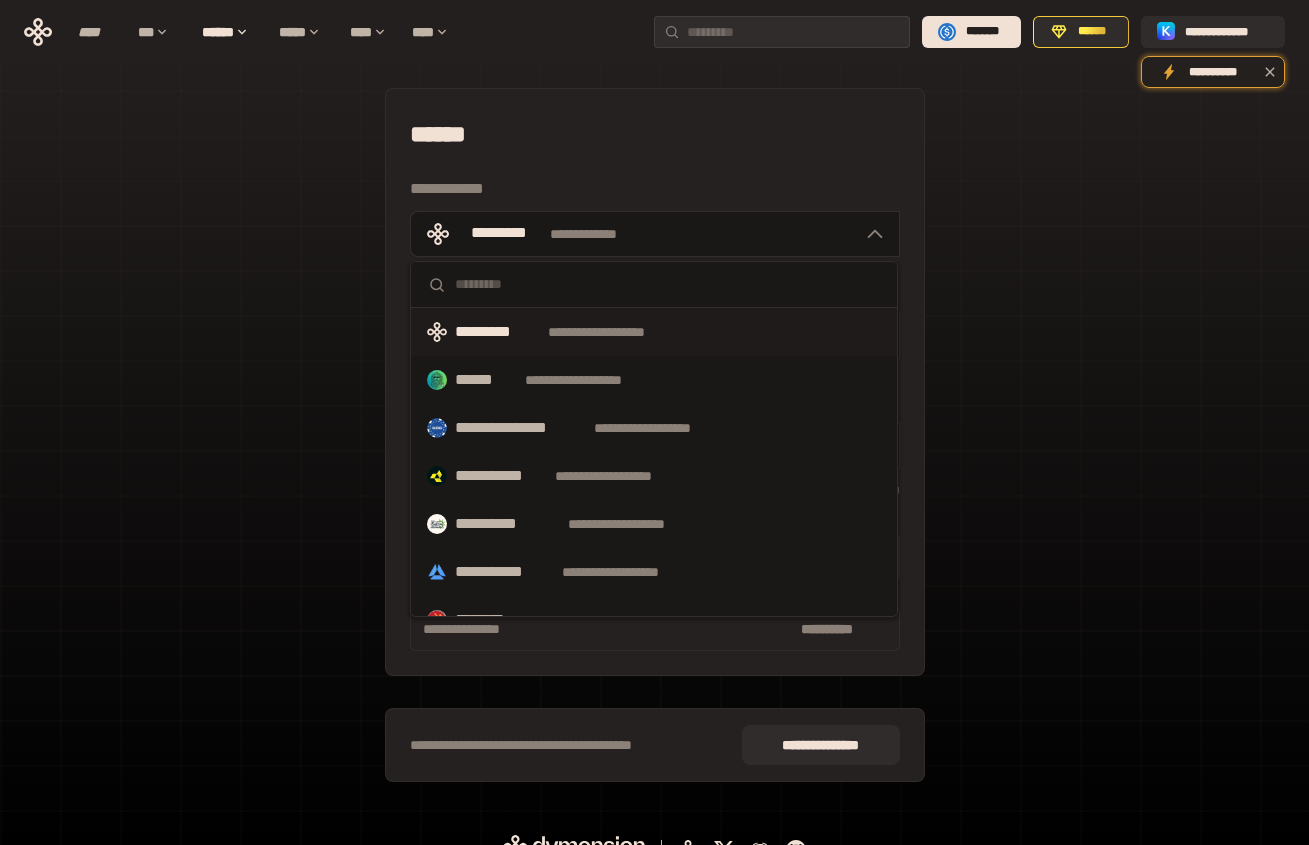 click on "**********" at bounding box center (654, 332) 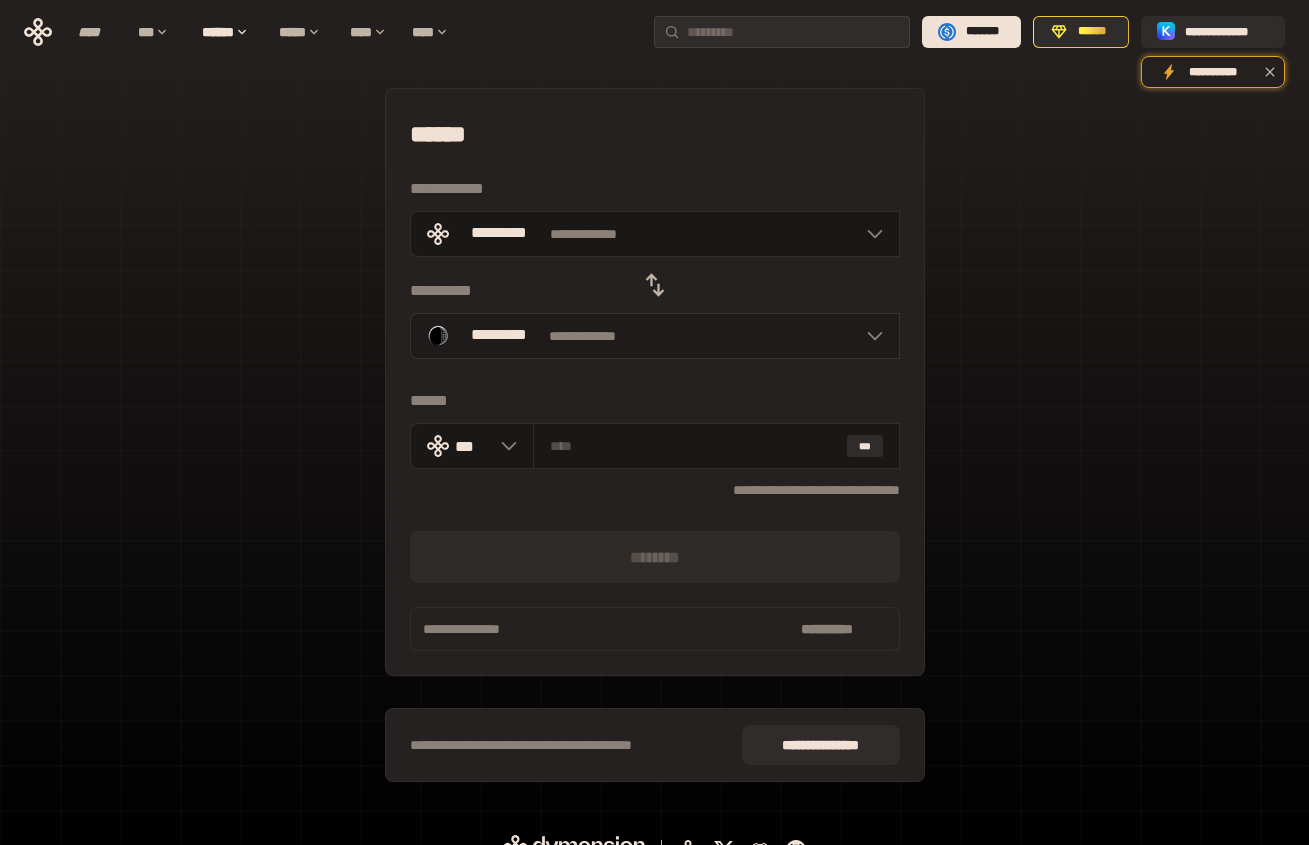 click on "**********" at bounding box center [655, 336] 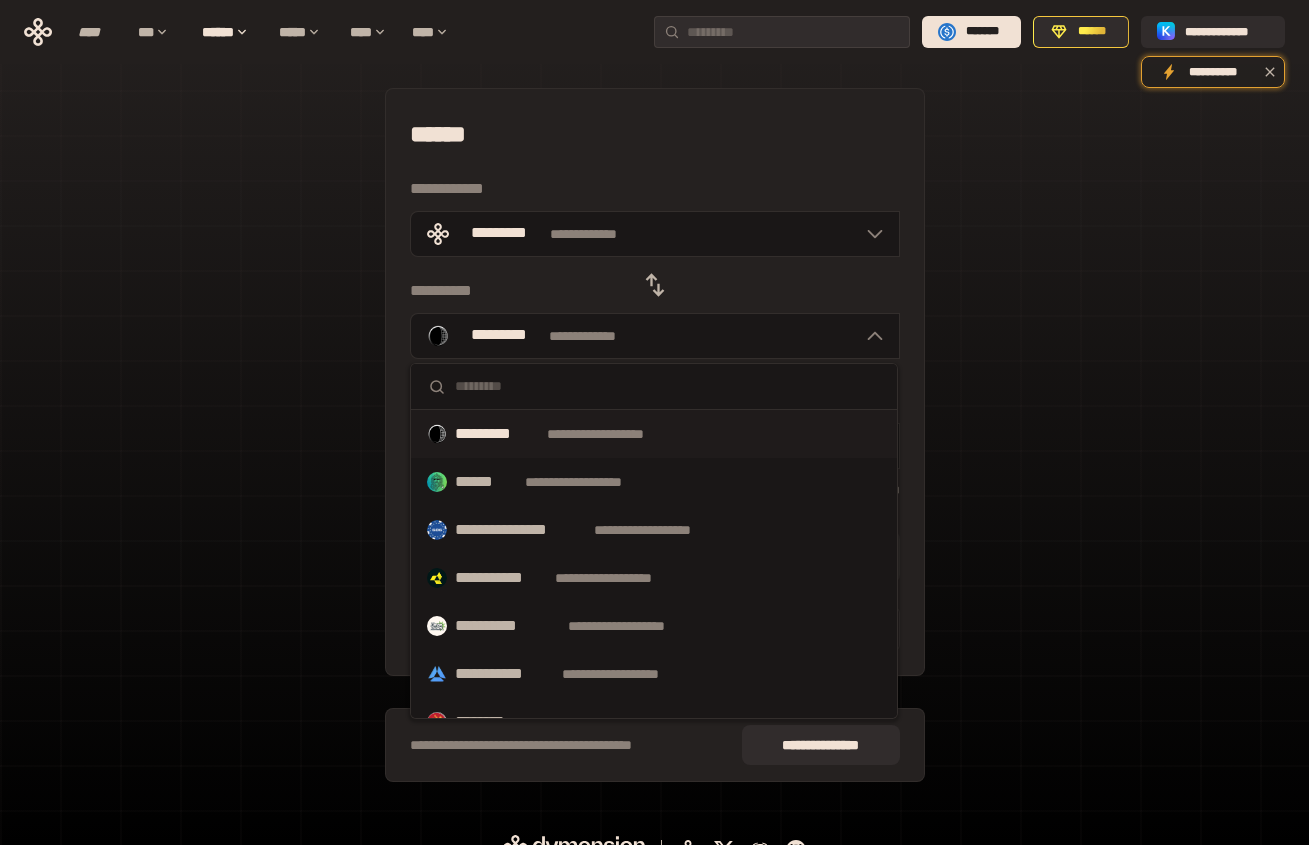 click on "**********" at bounding box center [614, 434] 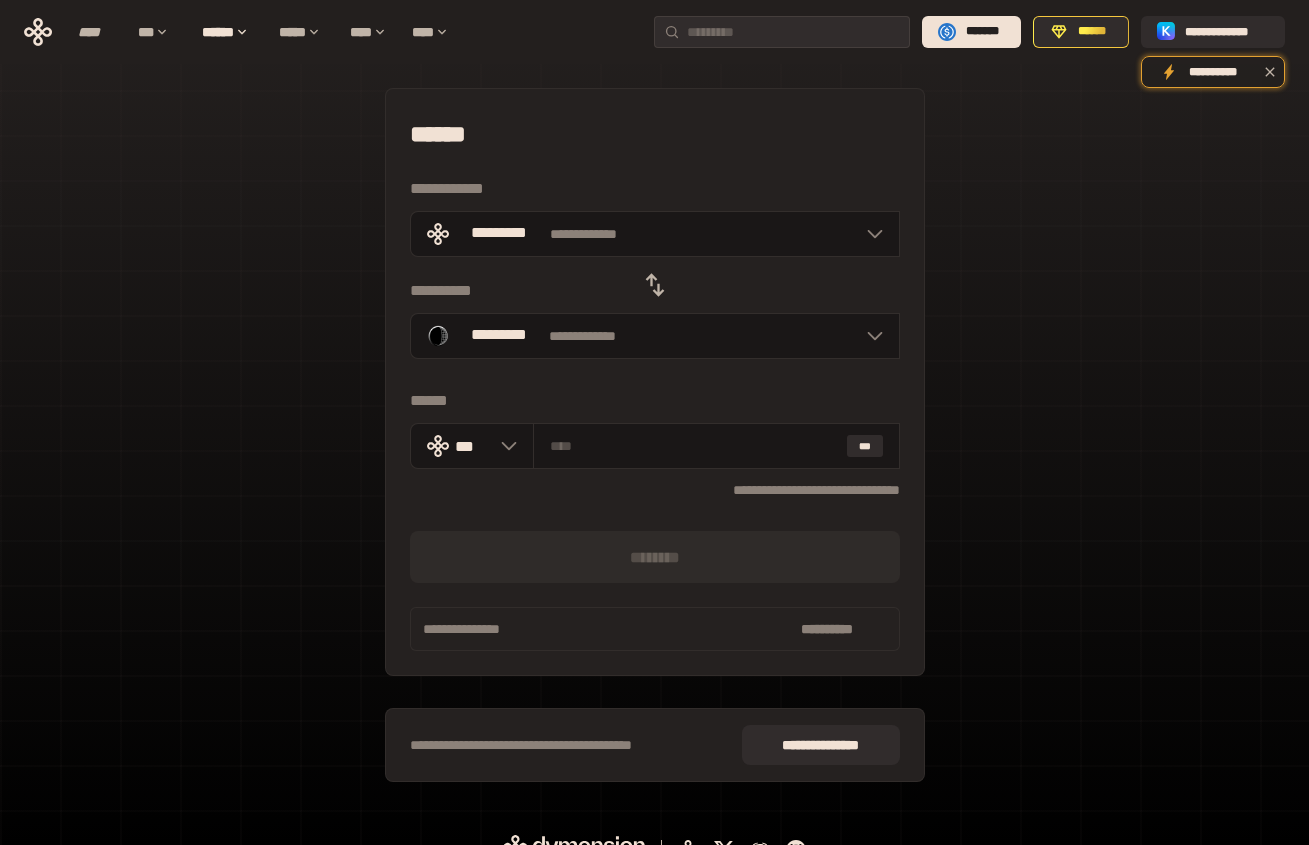 click 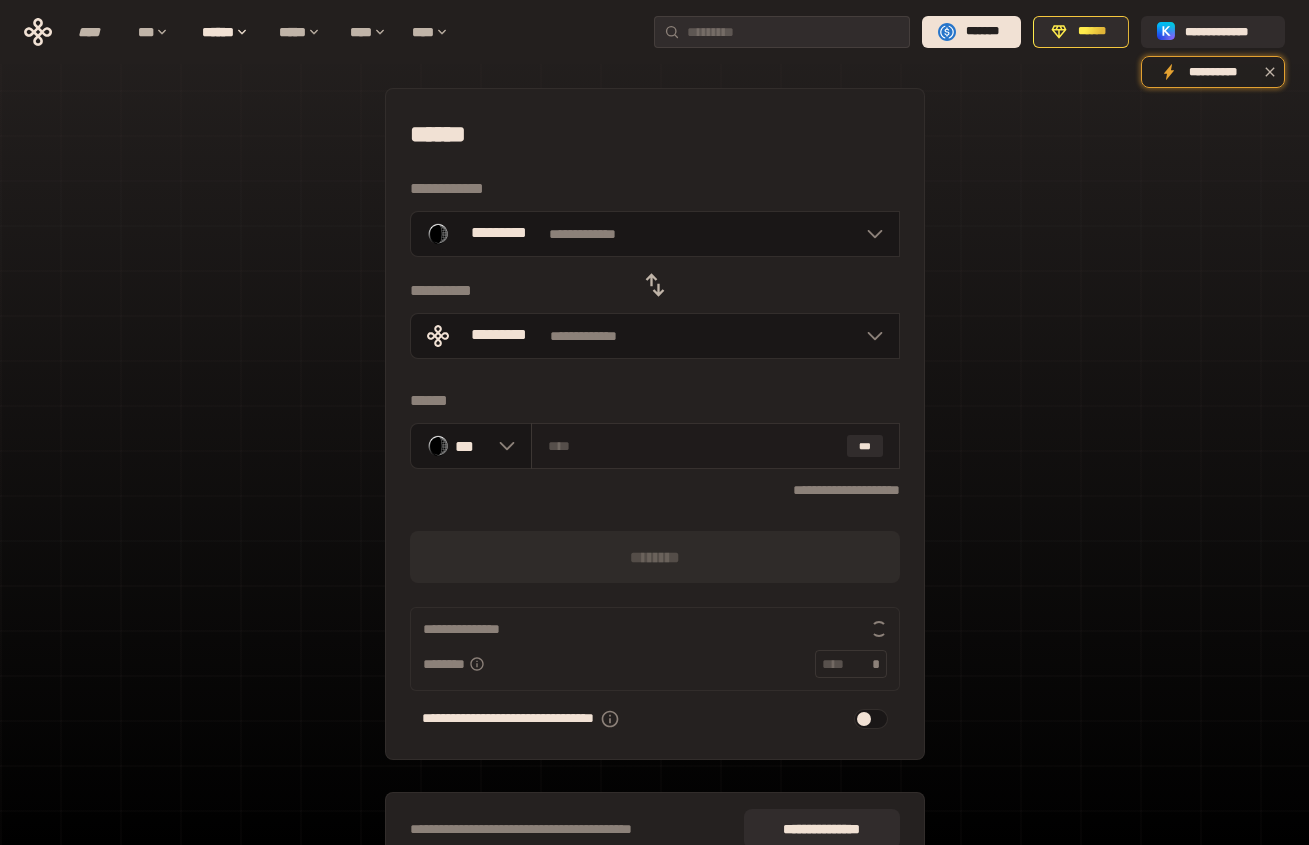 click at bounding box center [693, 446] 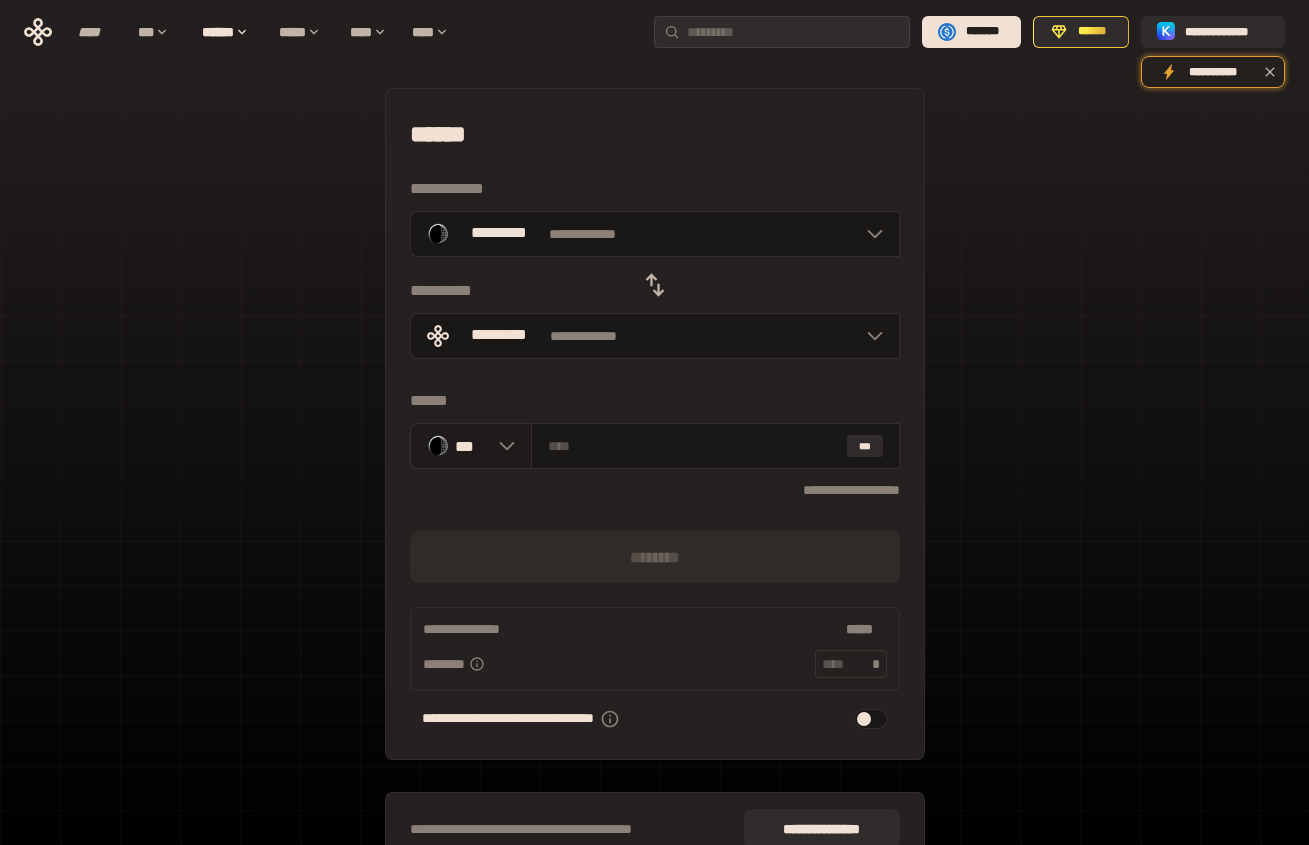 click at bounding box center [502, 446] 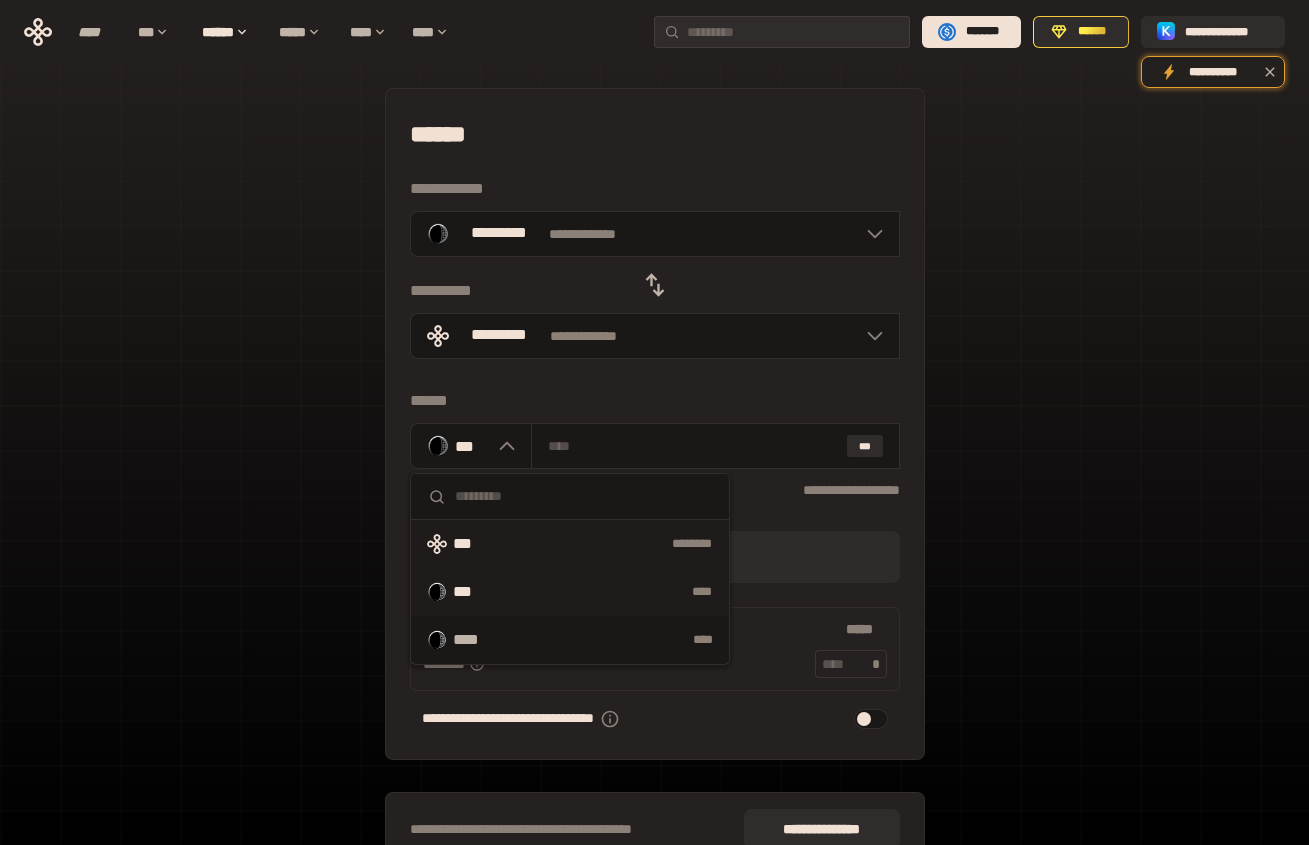 click on "********" at bounding box center [612, 544] 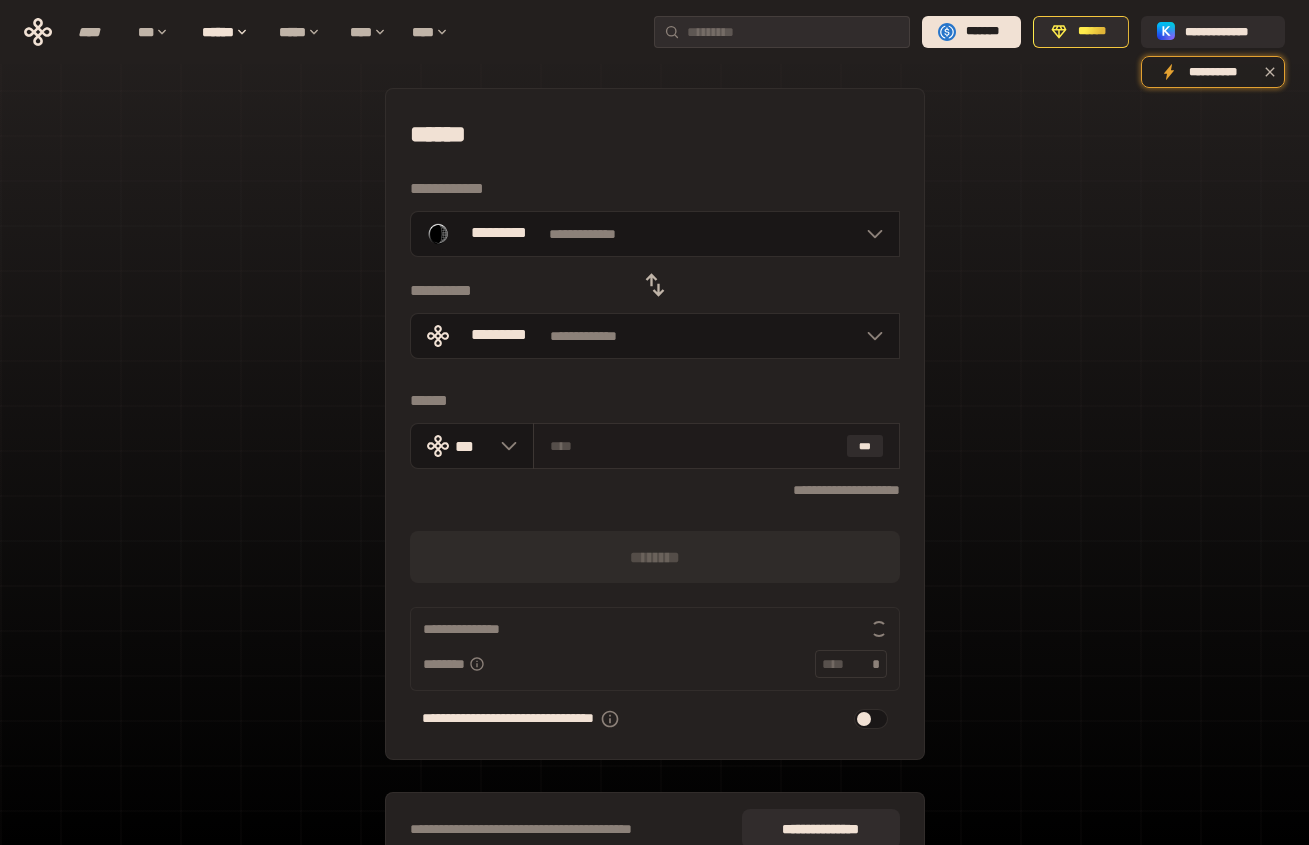 click at bounding box center (694, 446) 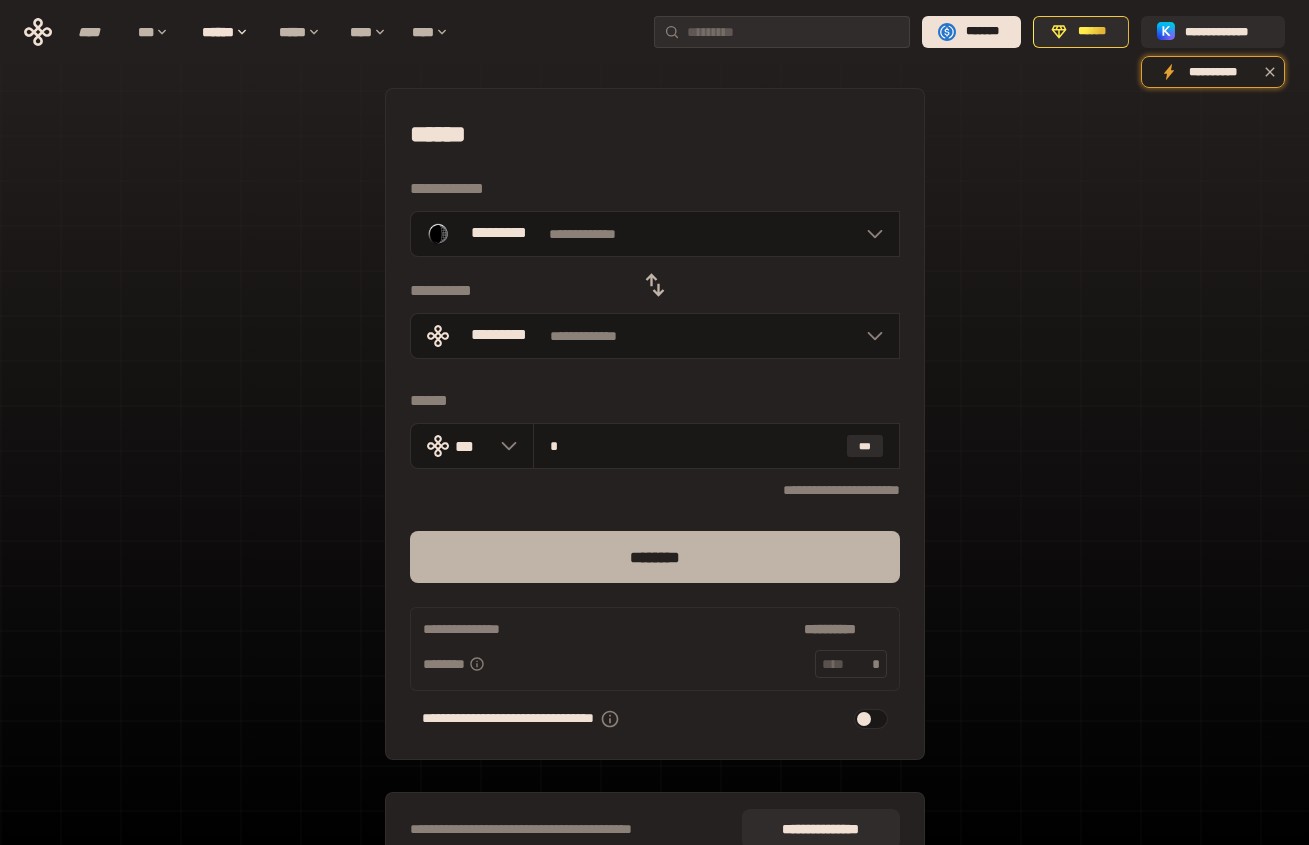 click on "********" at bounding box center (655, 557) 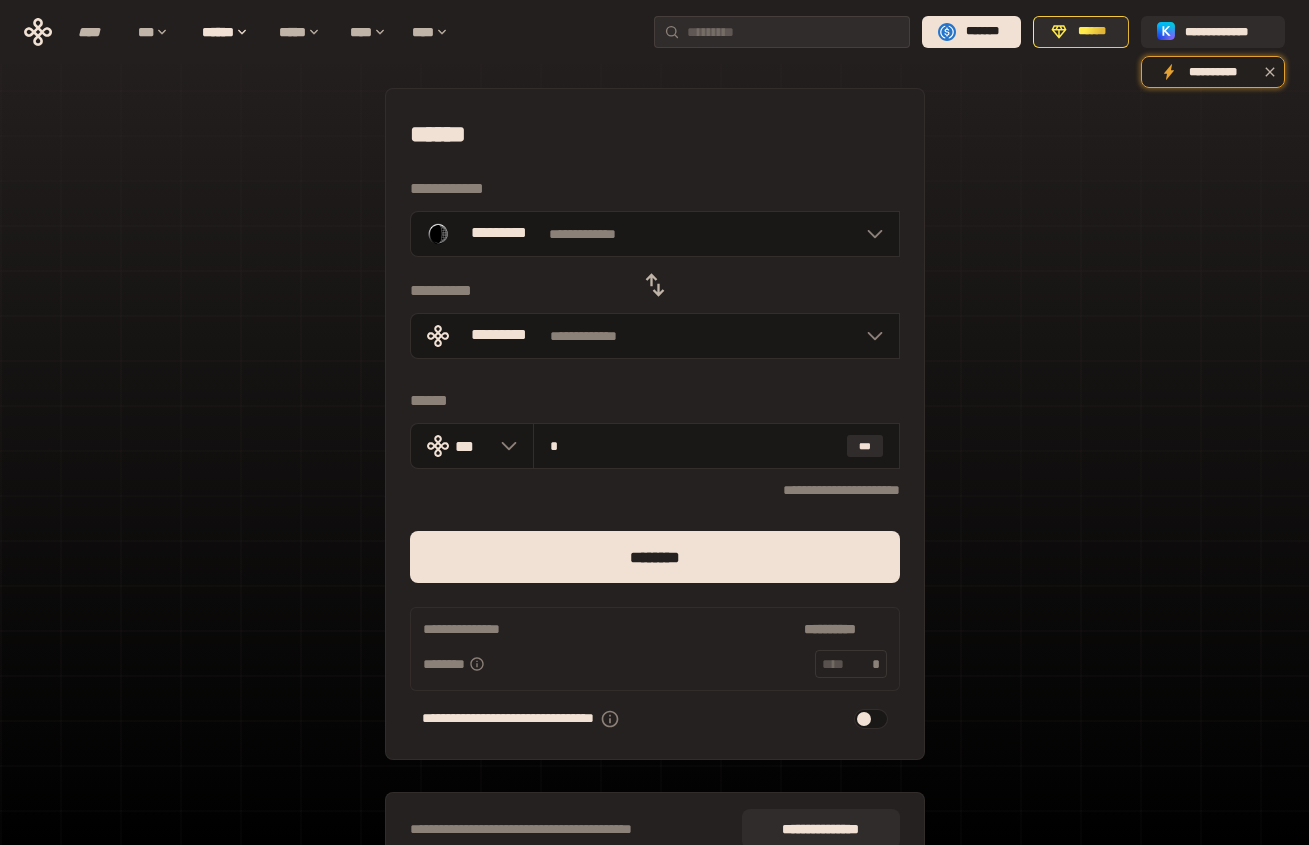 click at bounding box center (871, 719) 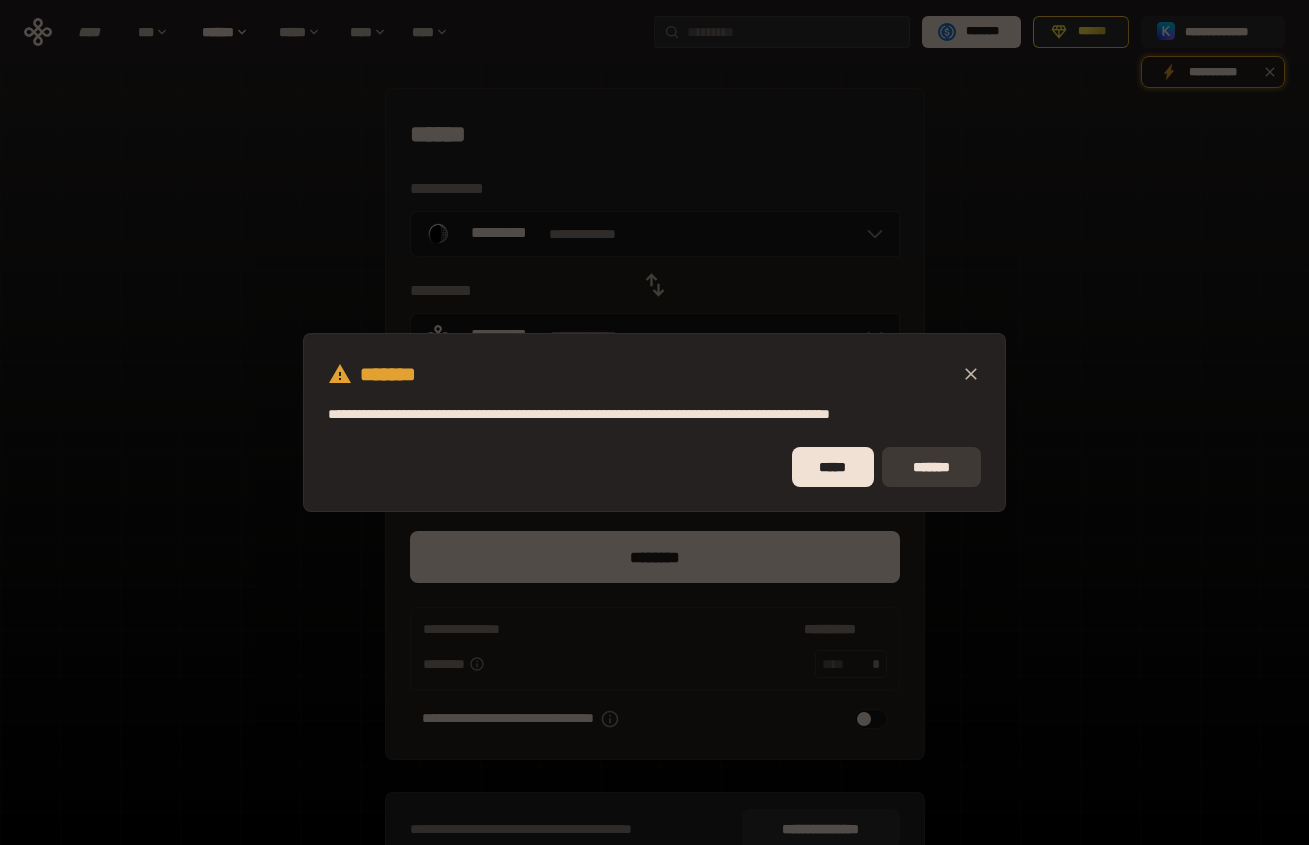 click on "*******" at bounding box center (931, 467) 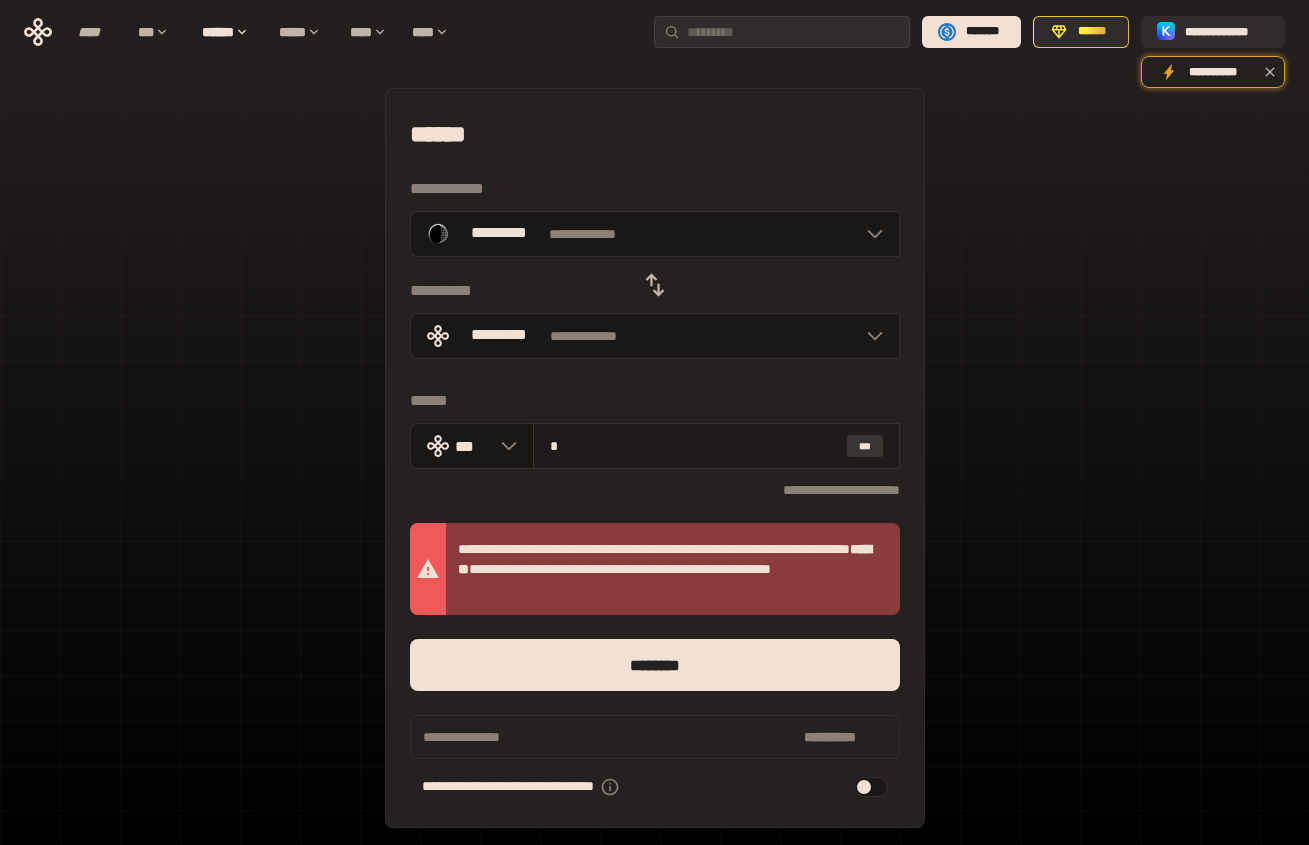 click on "***" at bounding box center (865, 446) 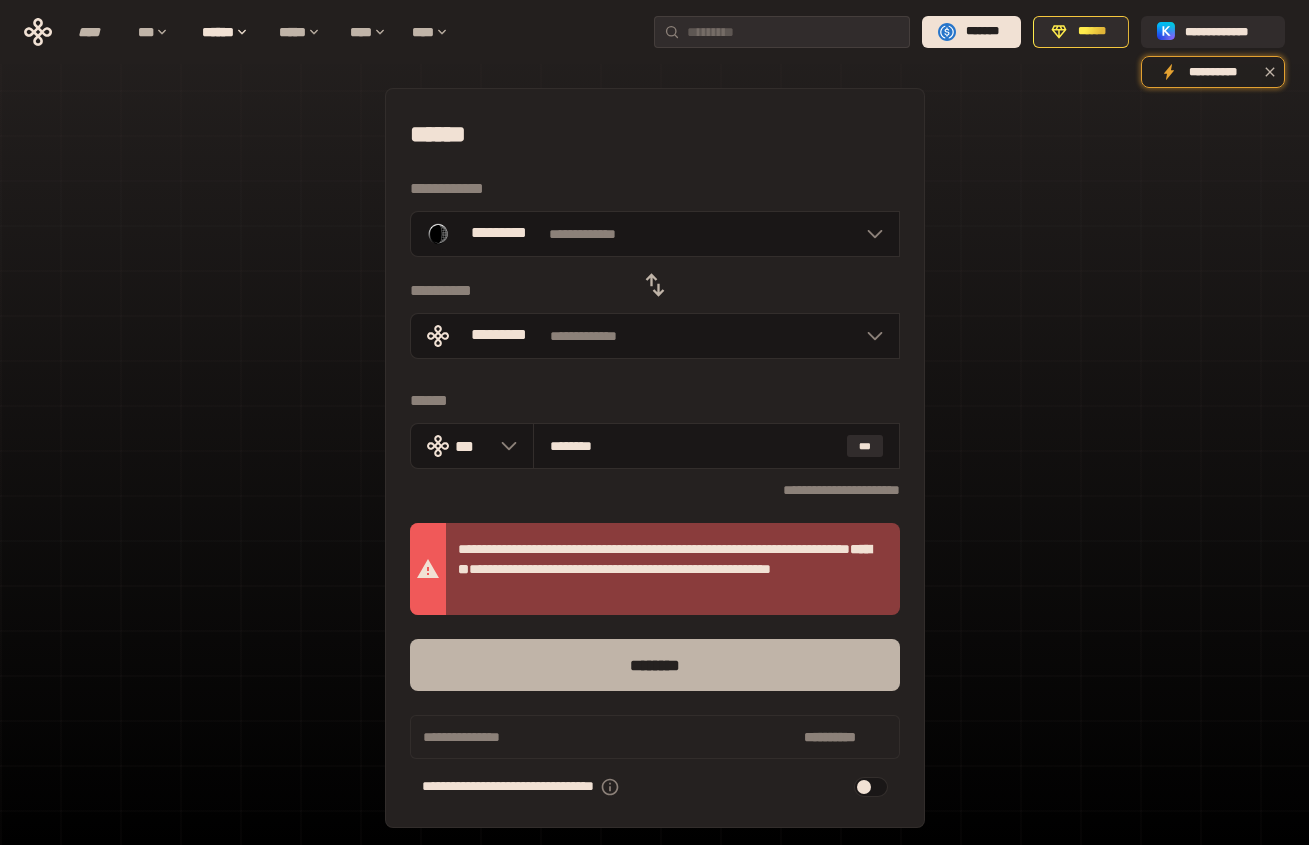 click on "********" at bounding box center [655, 665] 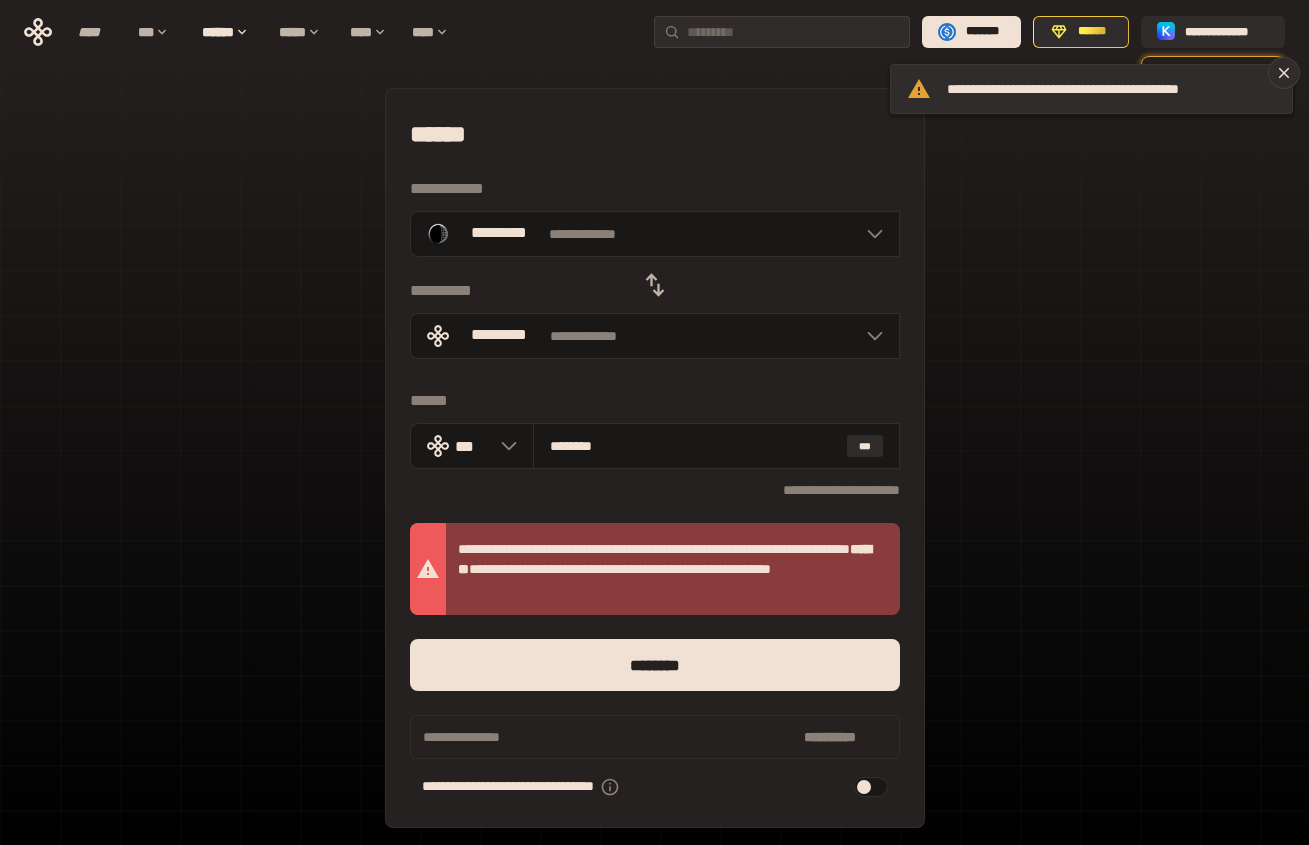 click 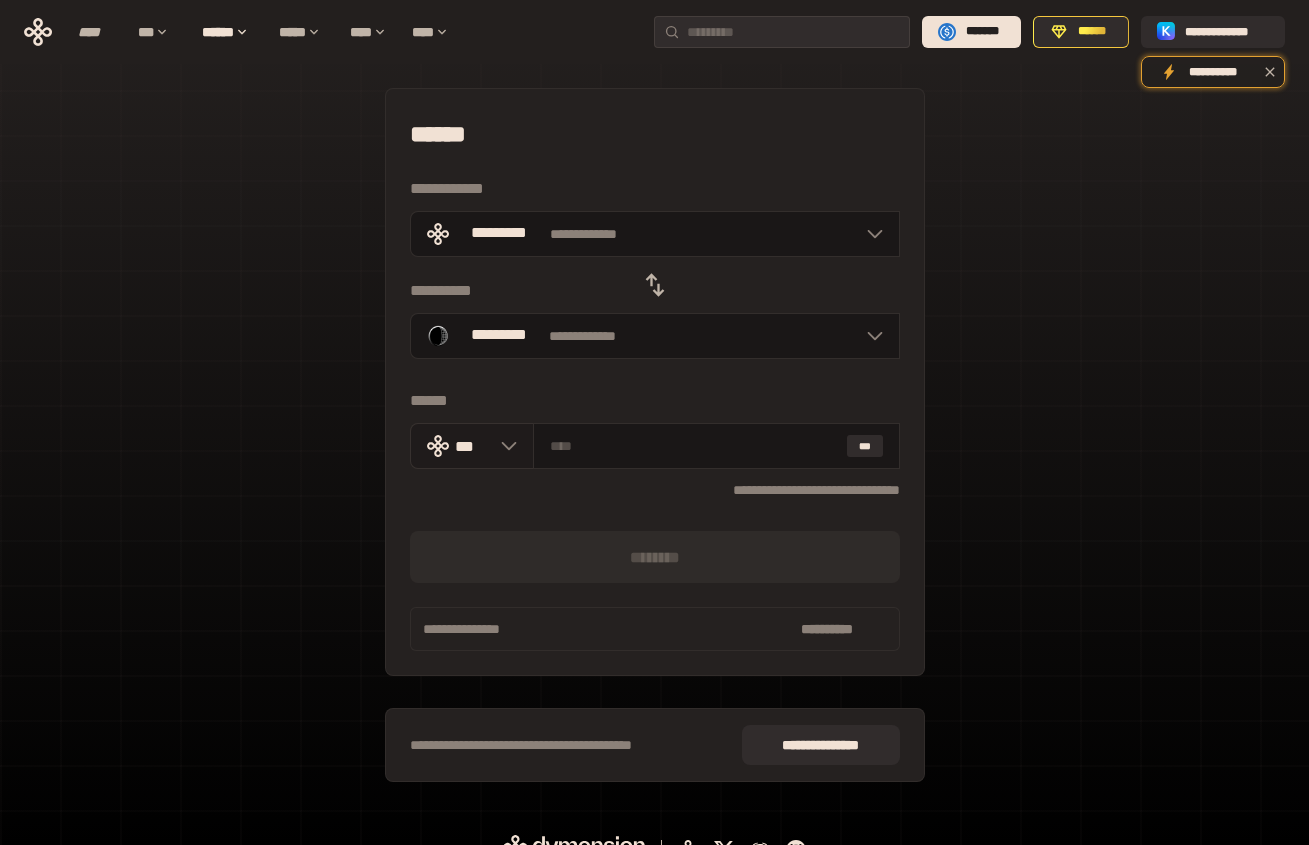 click 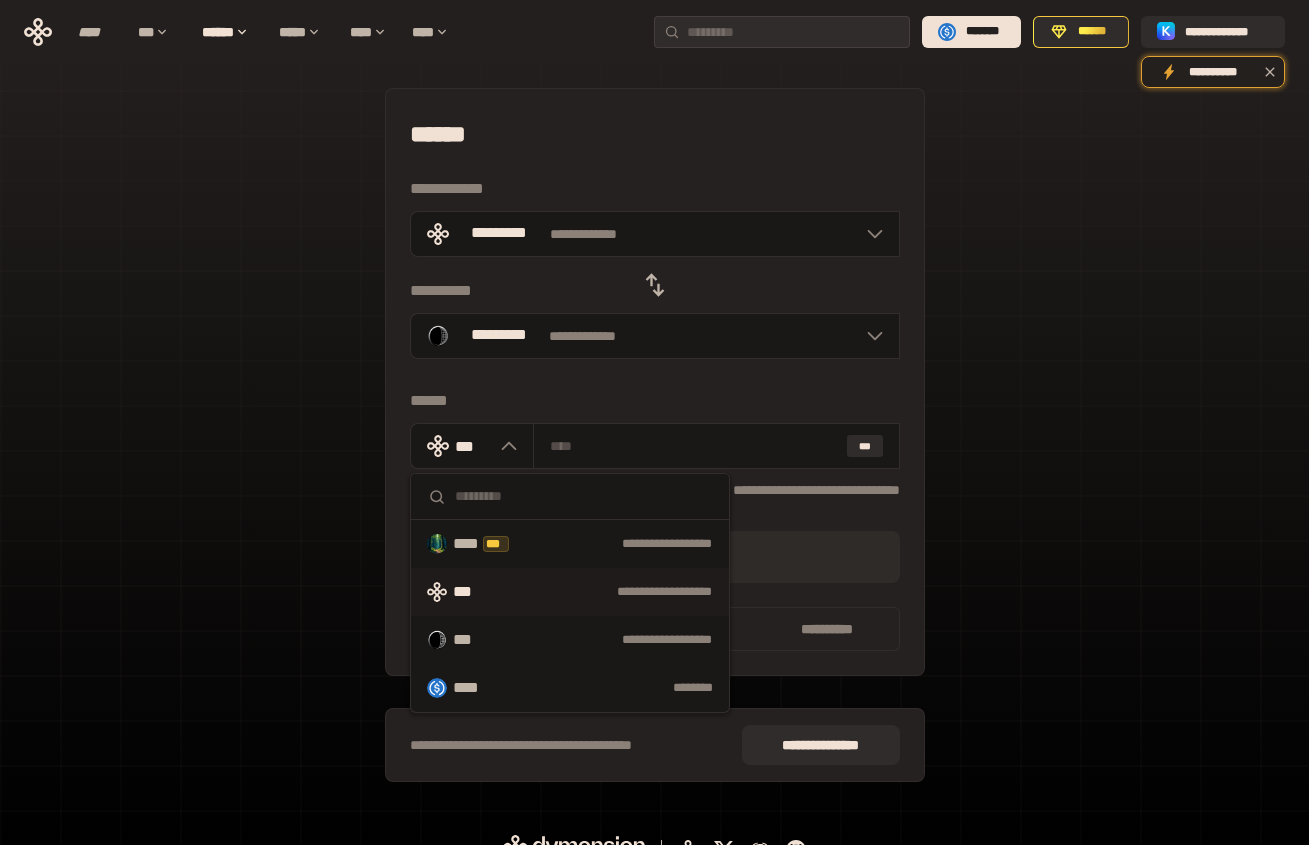 click 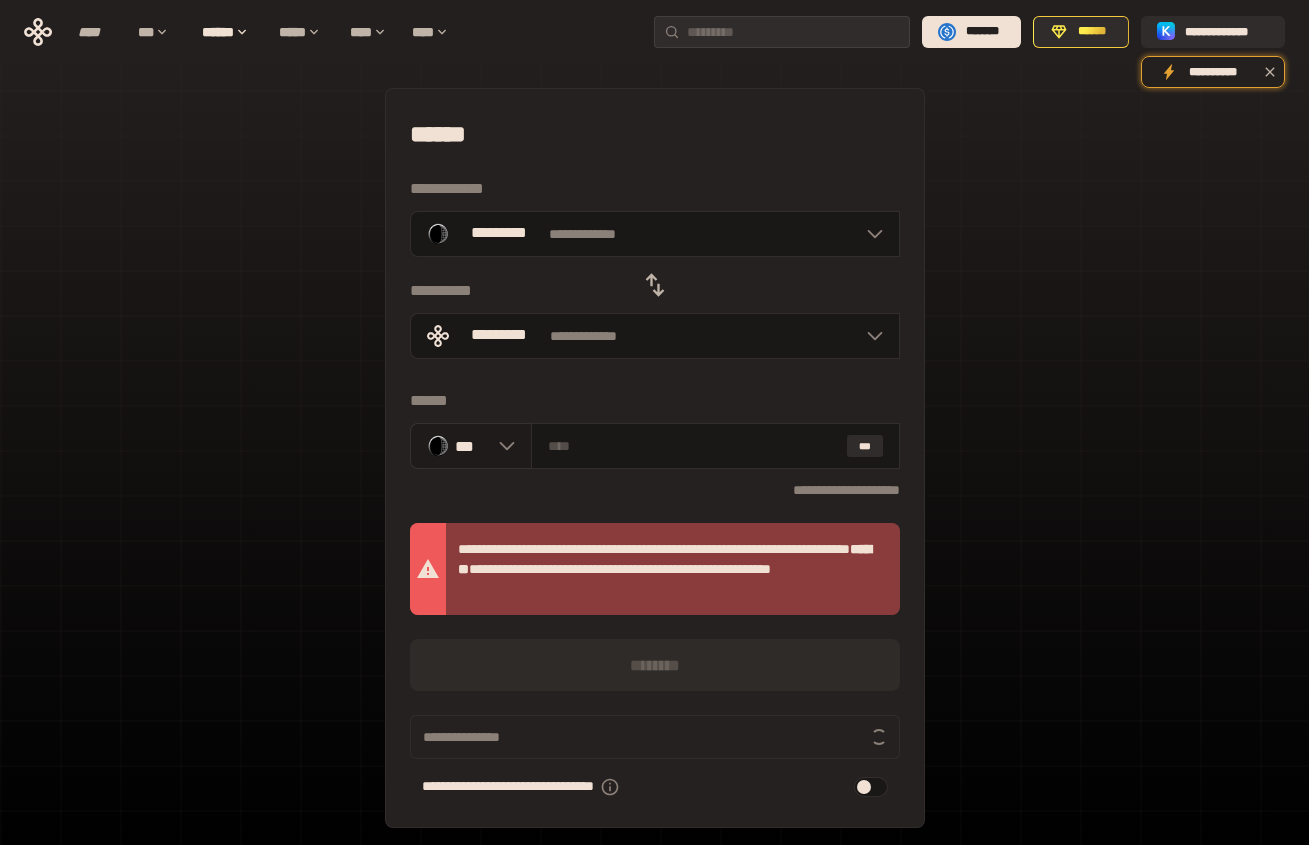 click on "***" at bounding box center [471, 446] 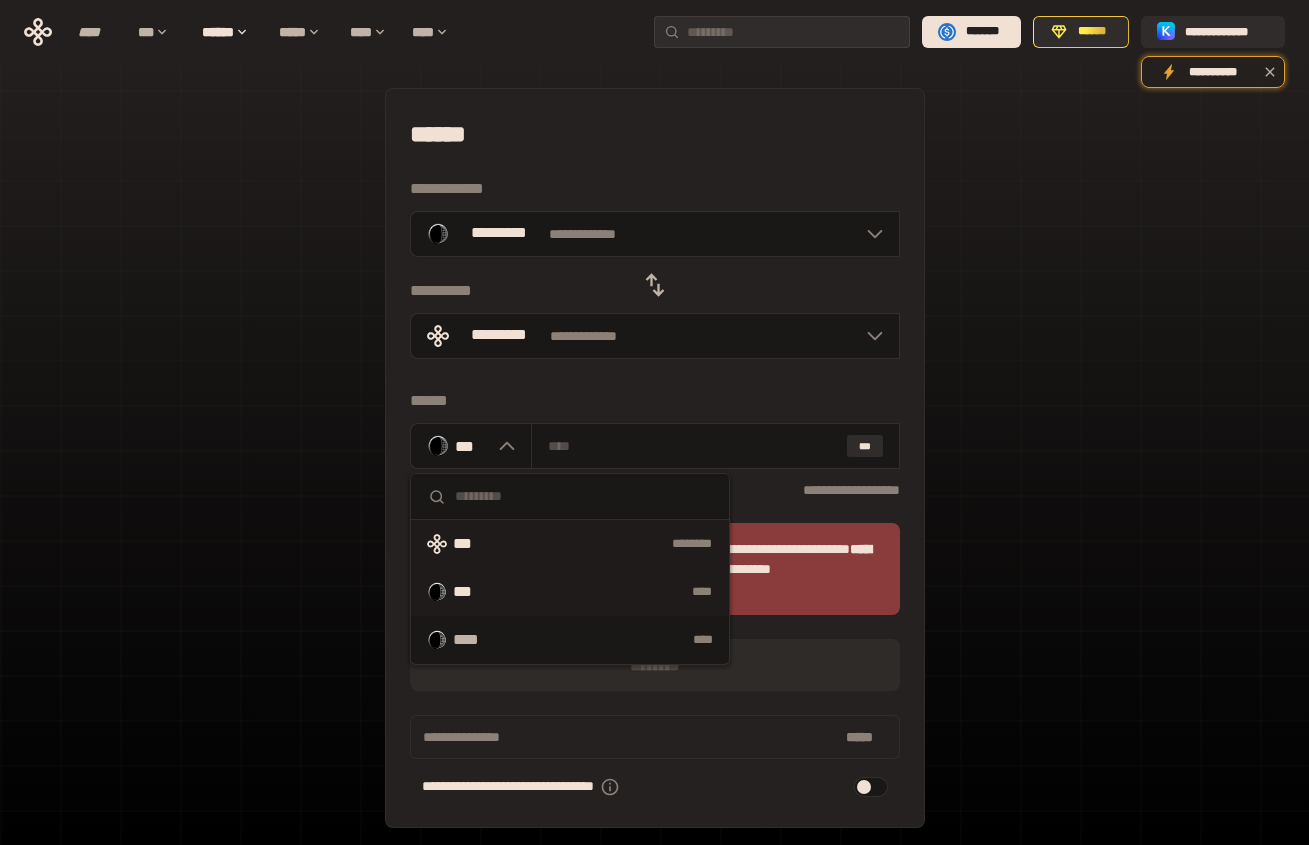 click on "*** ********" at bounding box center (570, 544) 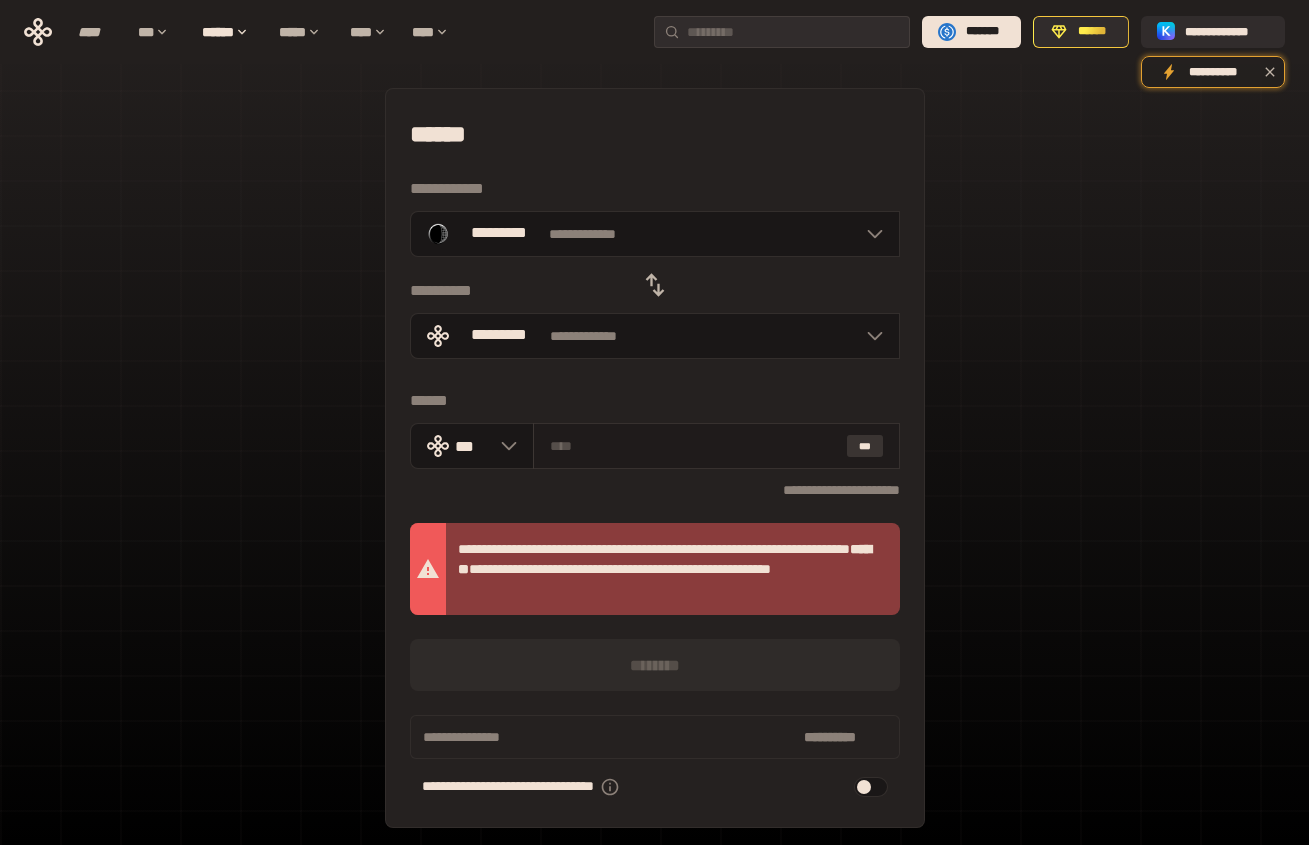 click on "***" at bounding box center (865, 446) 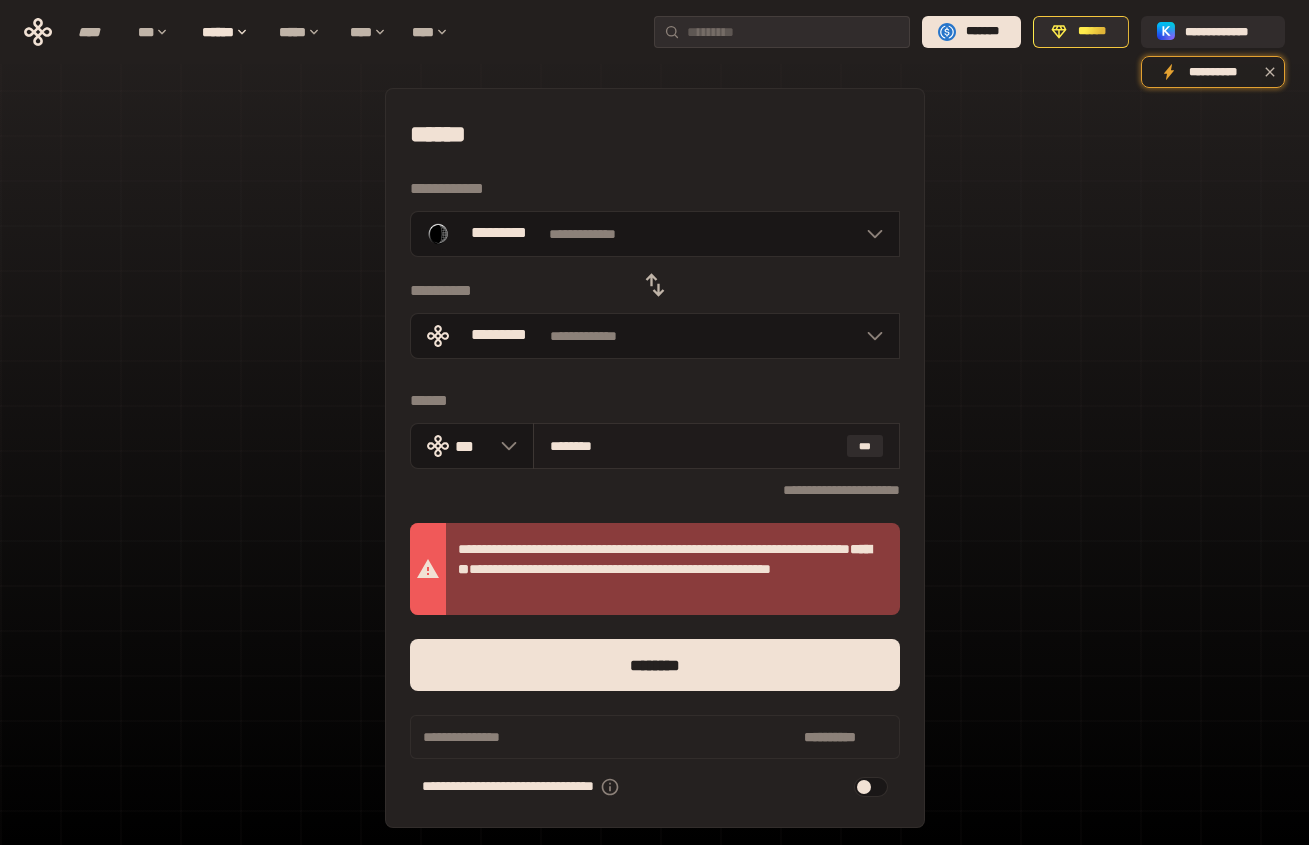 click on "********" at bounding box center [694, 446] 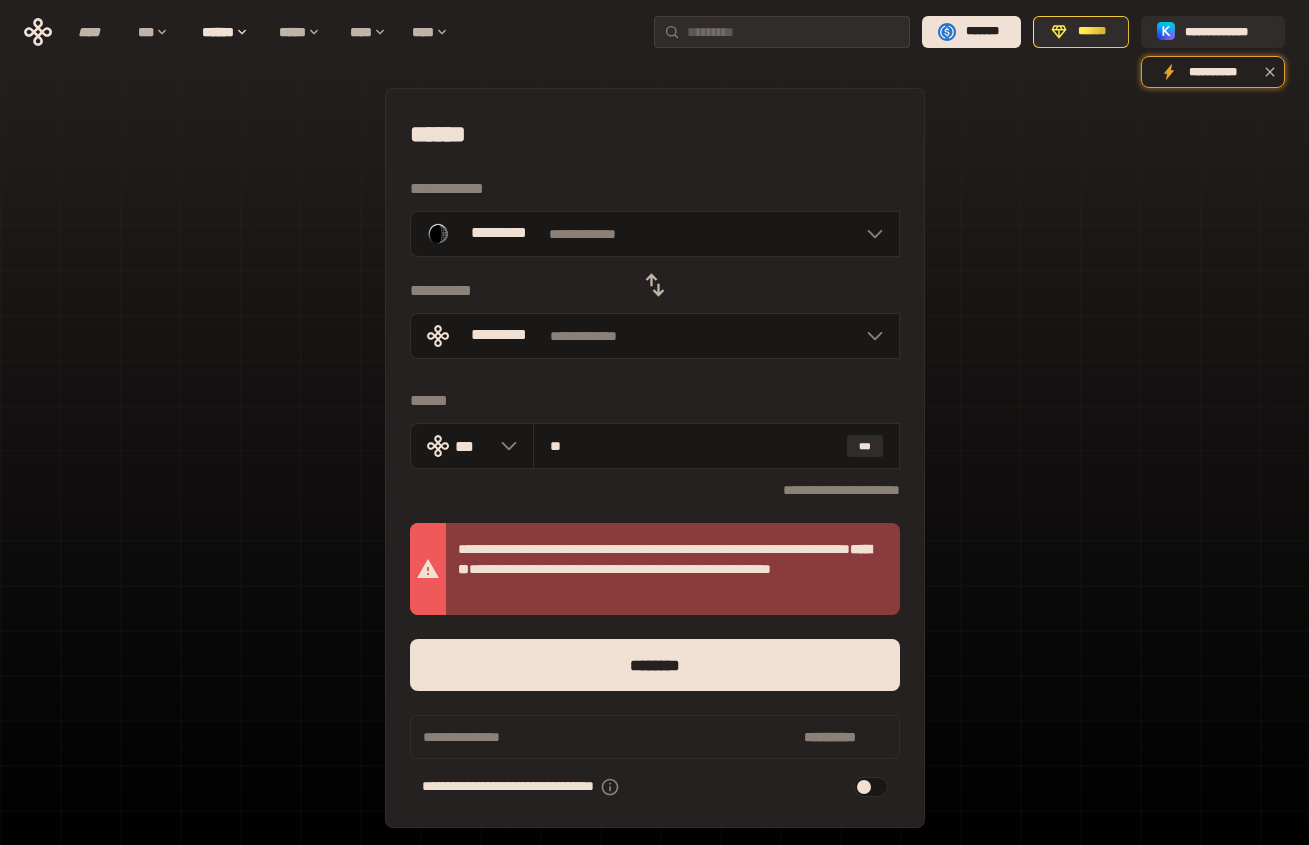 type on "*" 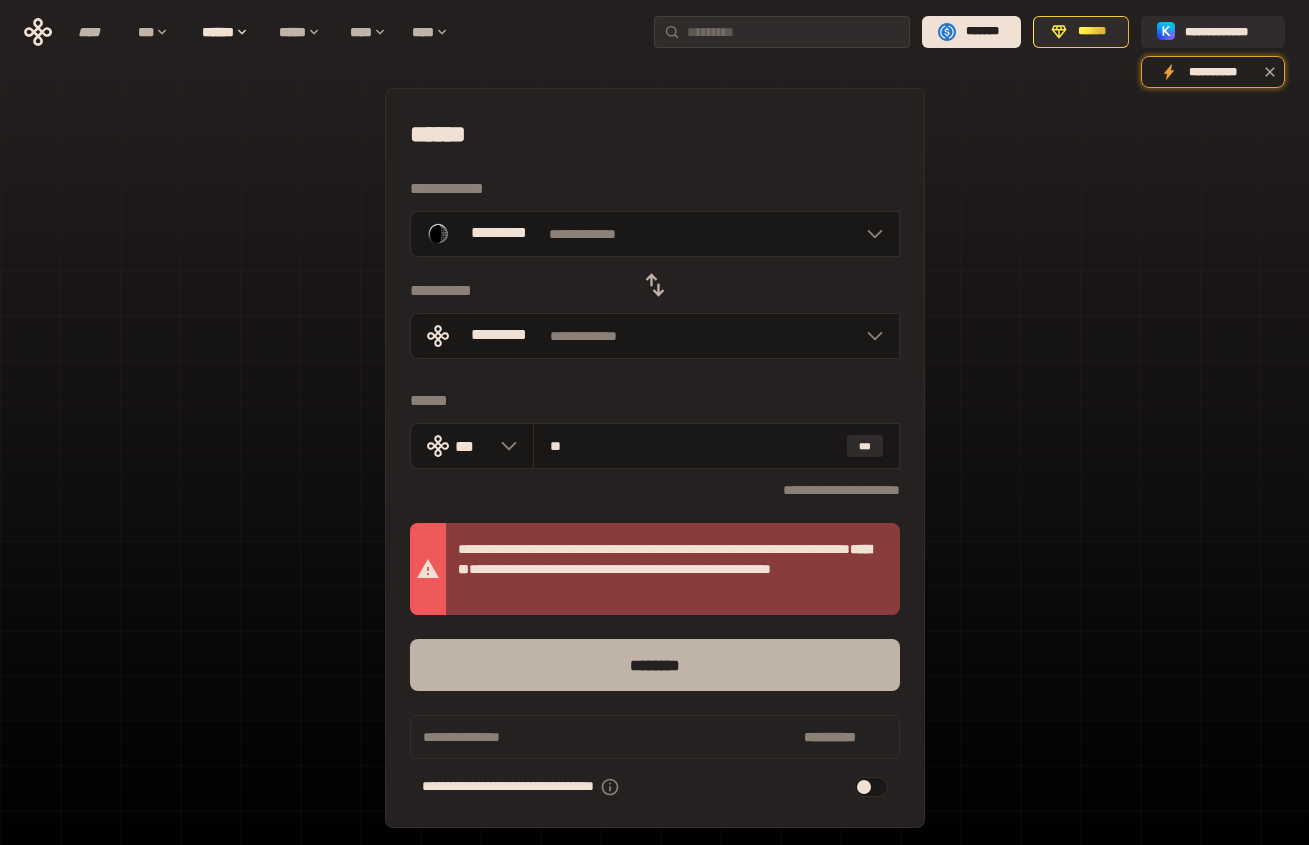 type on "**" 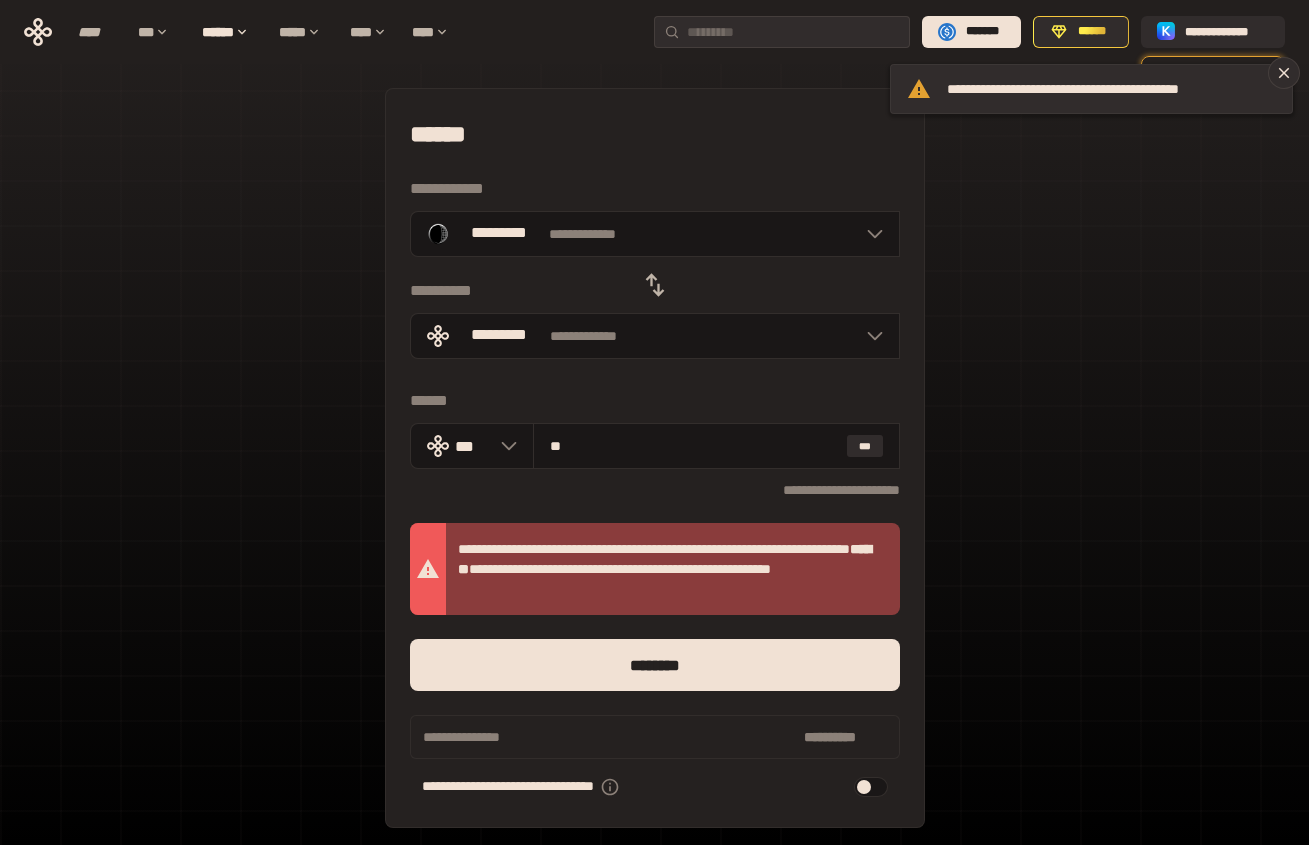 click on "**********" at bounding box center [654, 521] 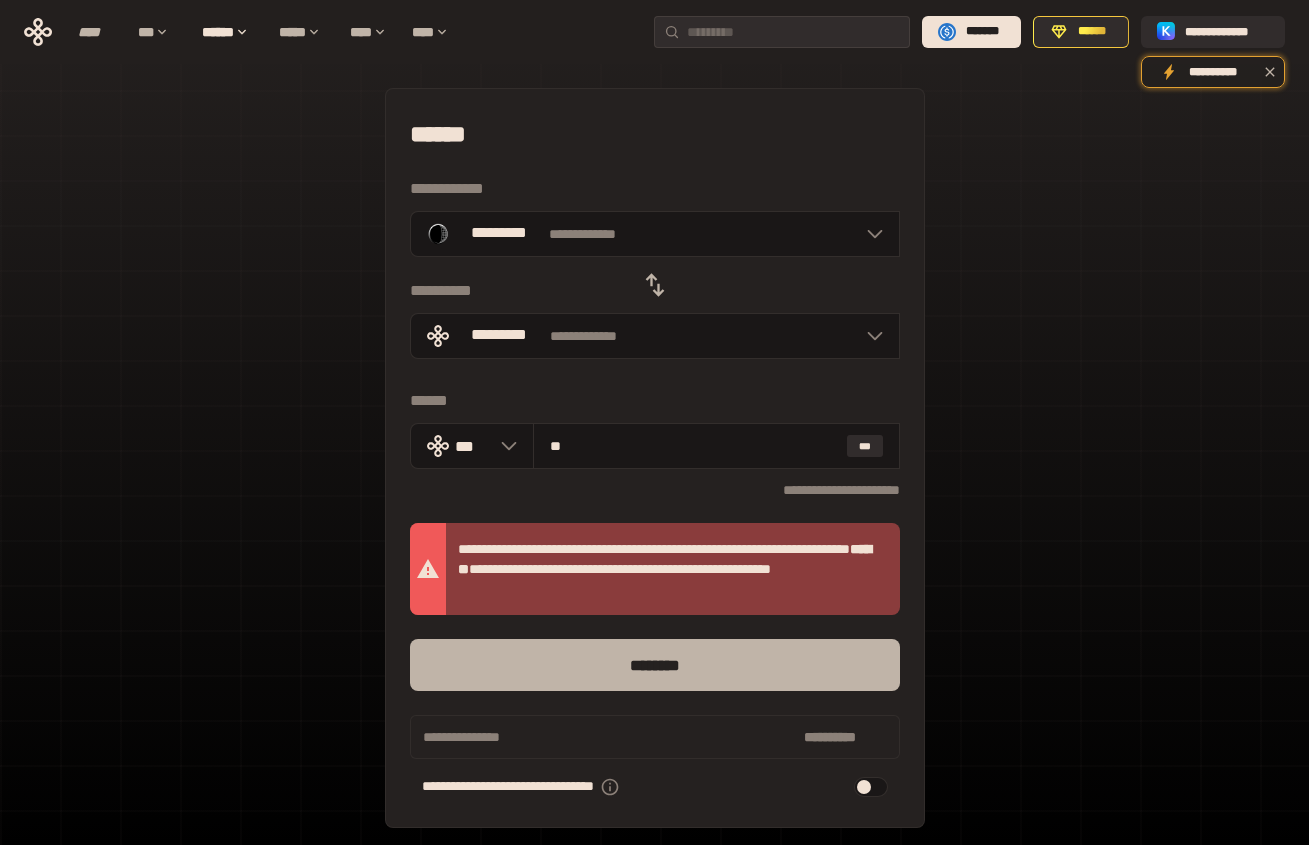 click on "********" at bounding box center [655, 665] 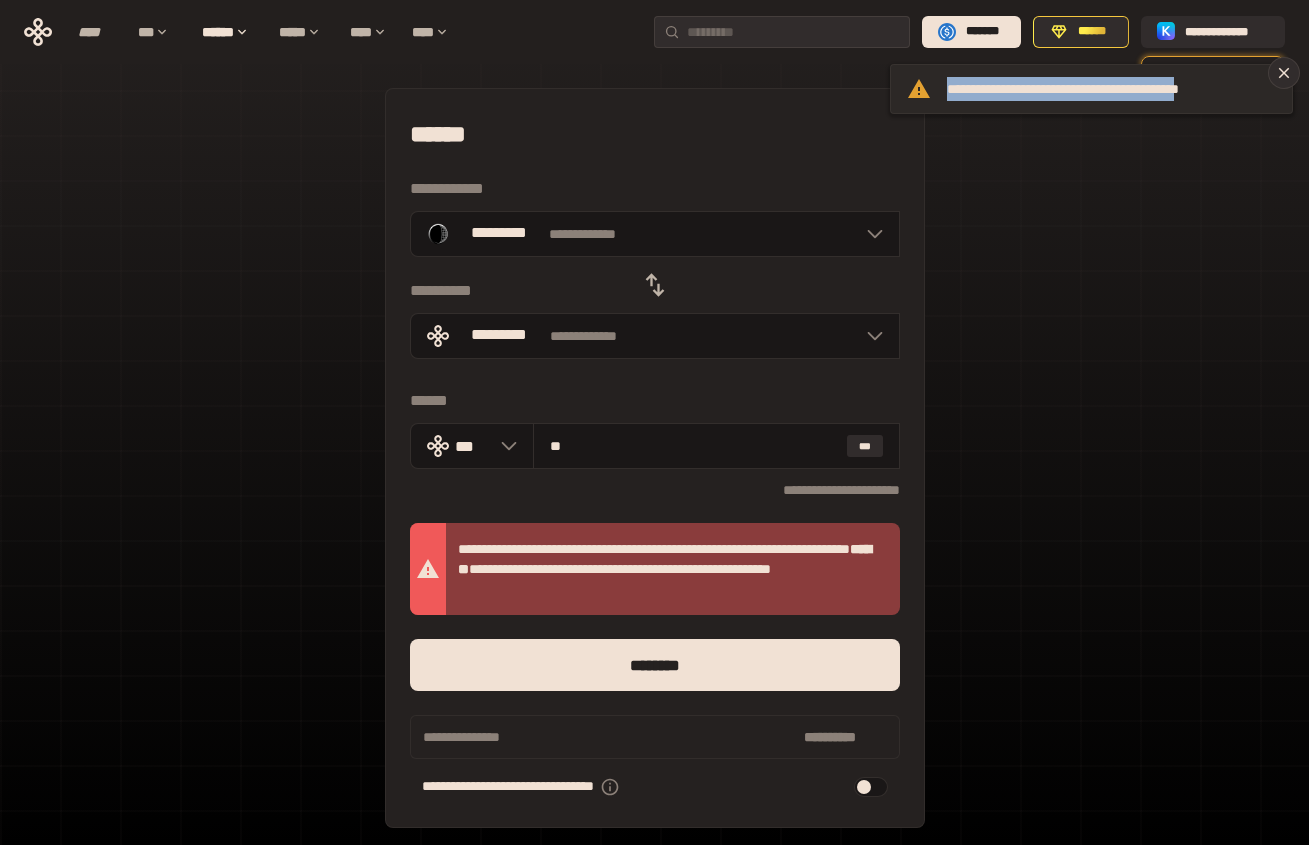 drag, startPoint x: 1257, startPoint y: 89, endPoint x: 934, endPoint y: 82, distance: 323.07584 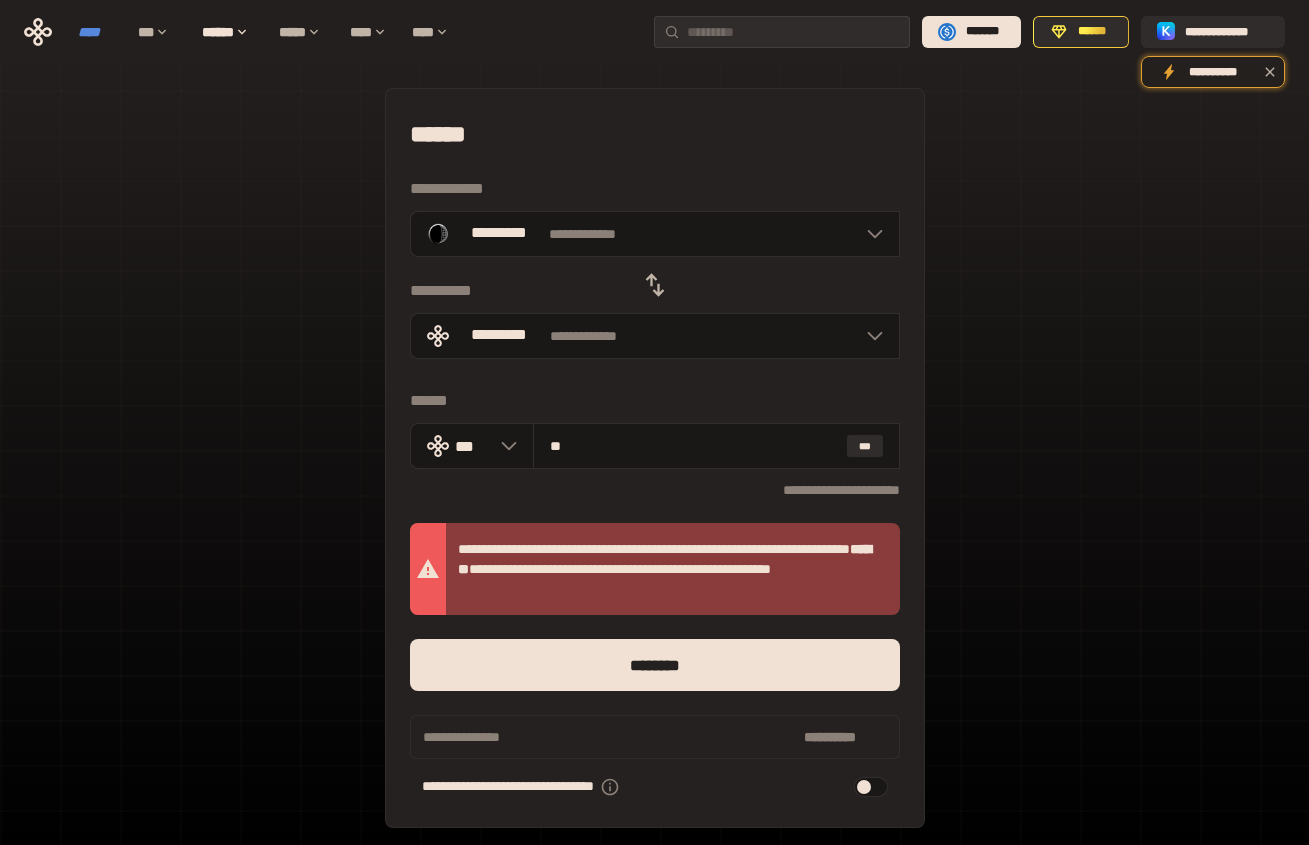 click on "****" at bounding box center (98, 32) 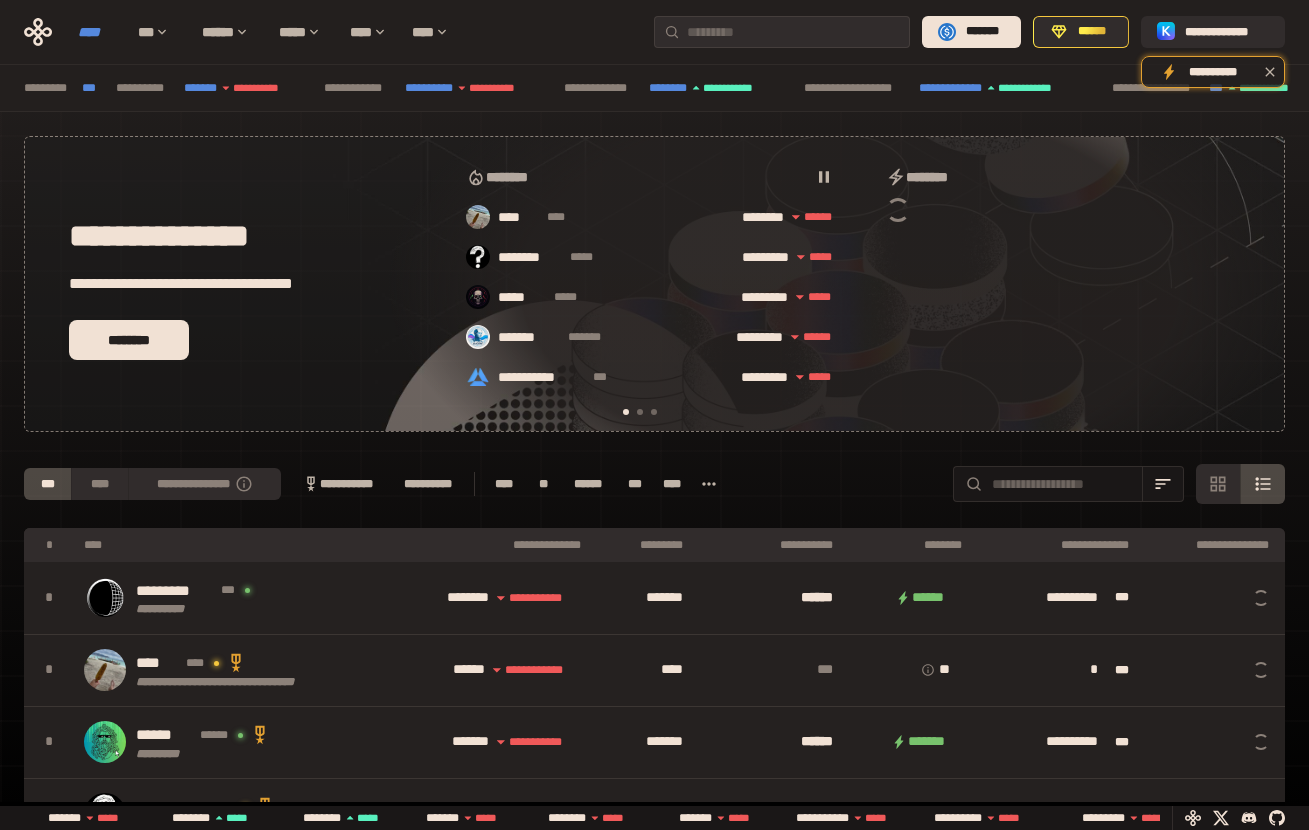 scroll, scrollTop: 0, scrollLeft: 16, axis: horizontal 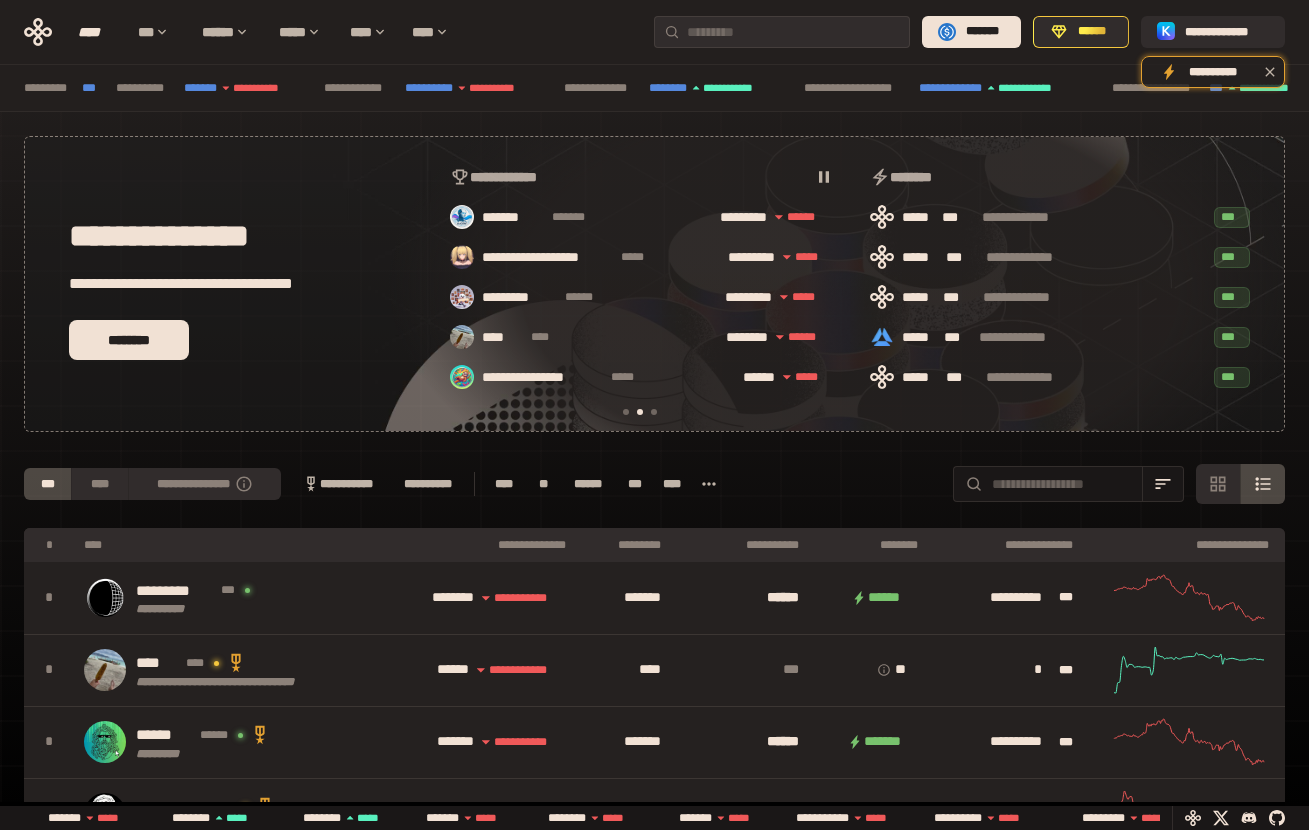 click 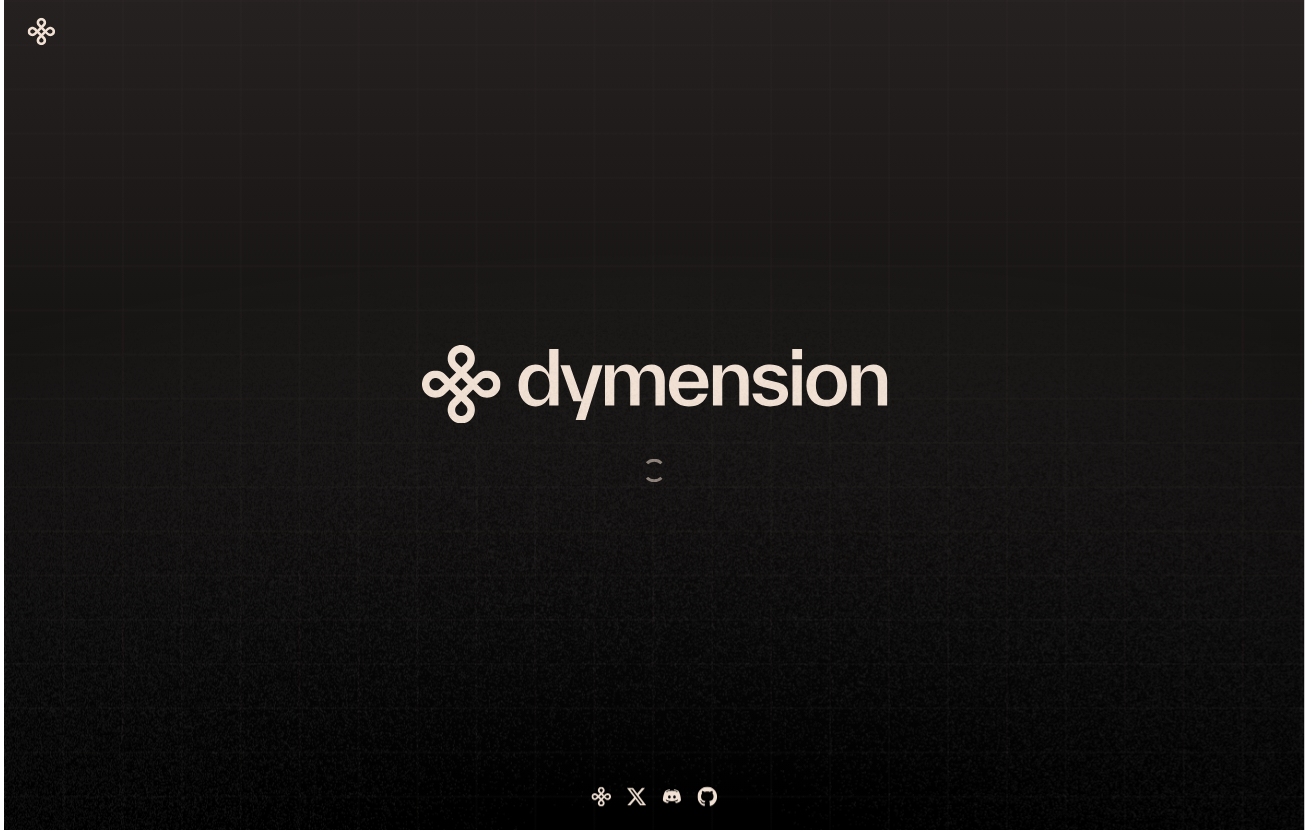 scroll, scrollTop: 0, scrollLeft: 0, axis: both 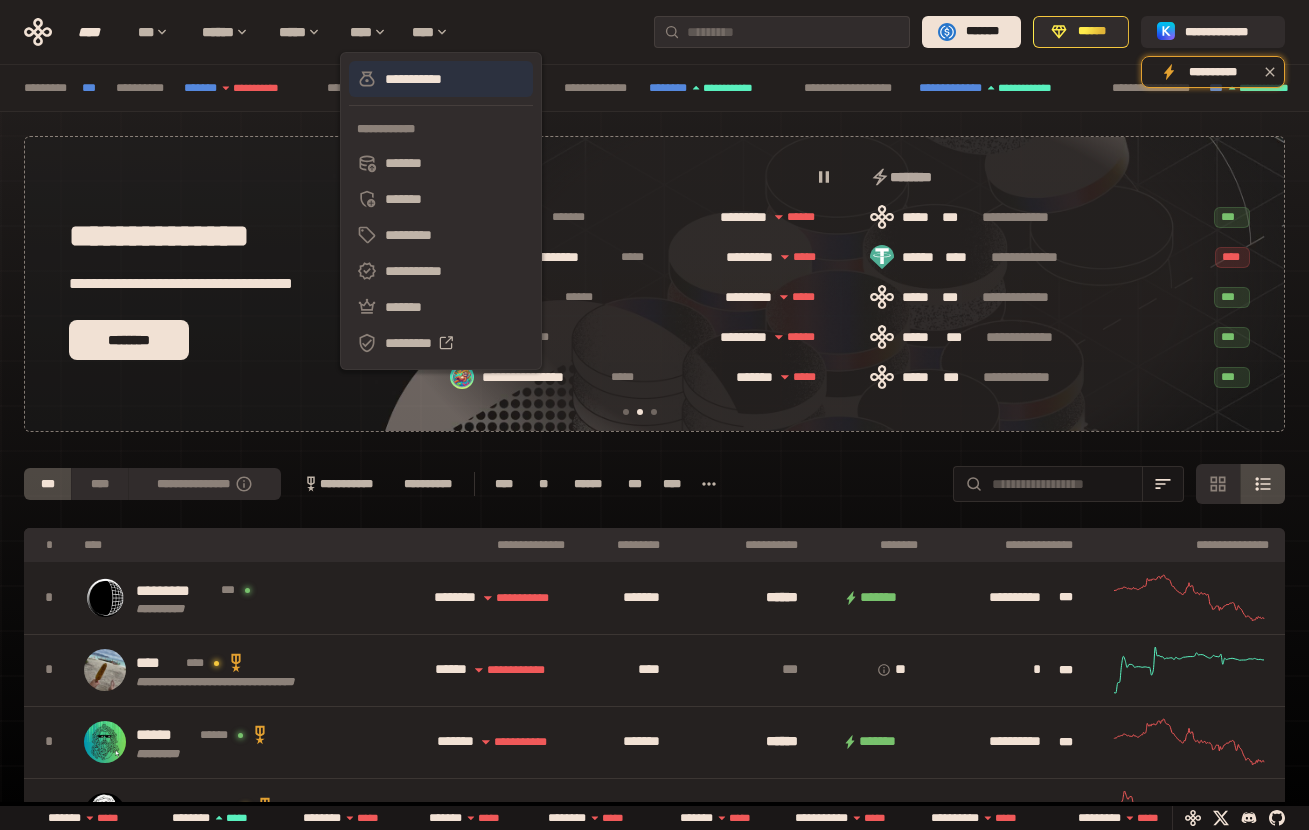 click on "**********" at bounding box center (441, 79) 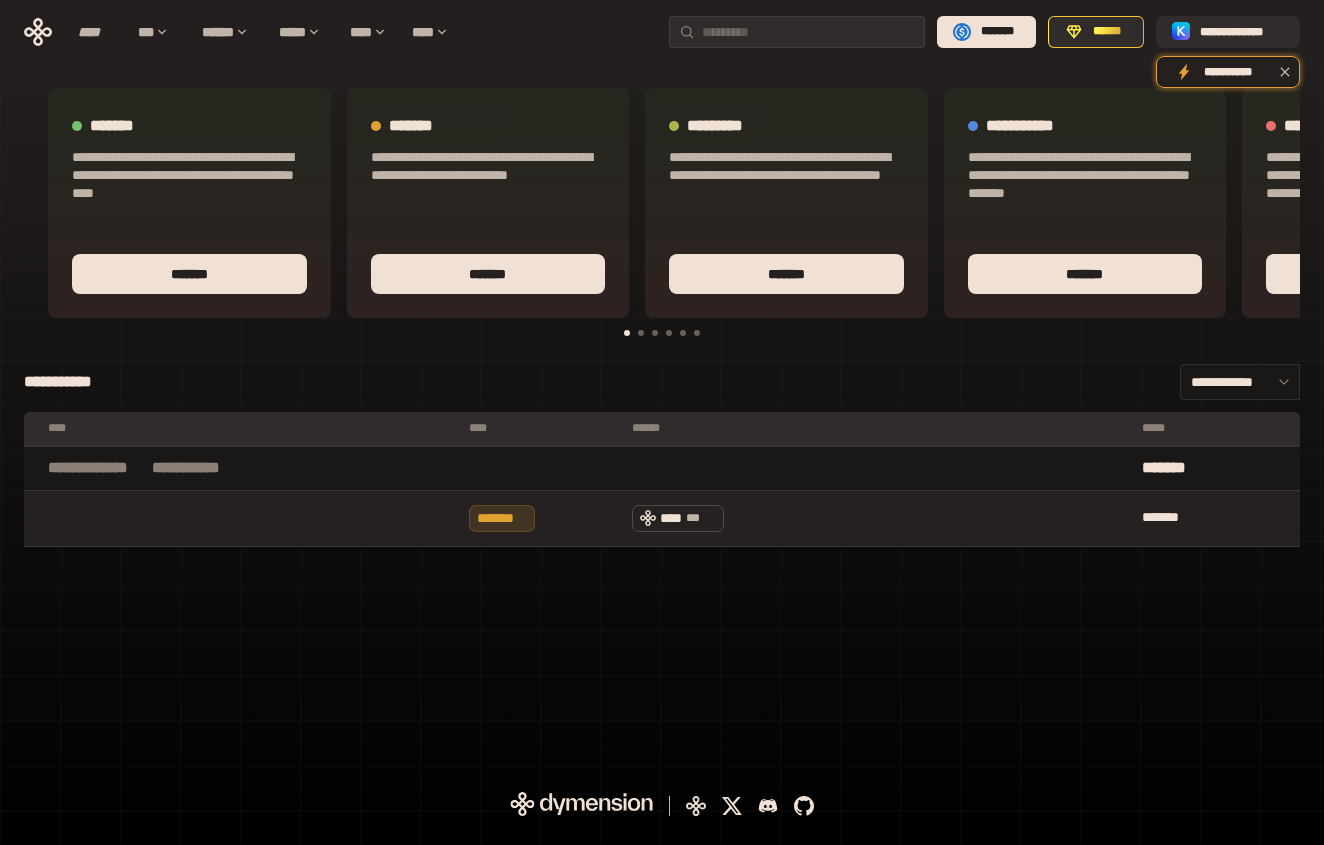 click at bounding box center (641, 333) 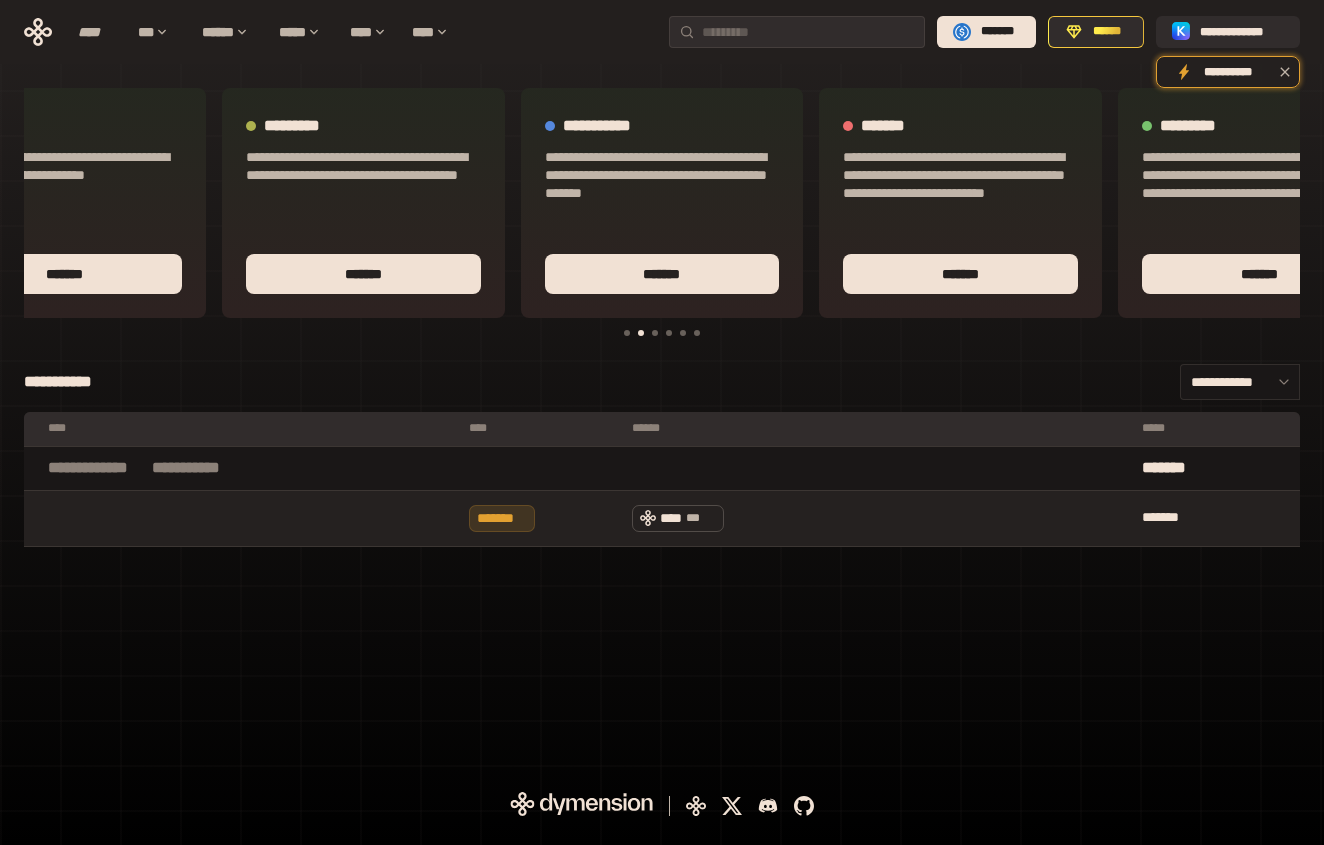 click at bounding box center [655, 333] 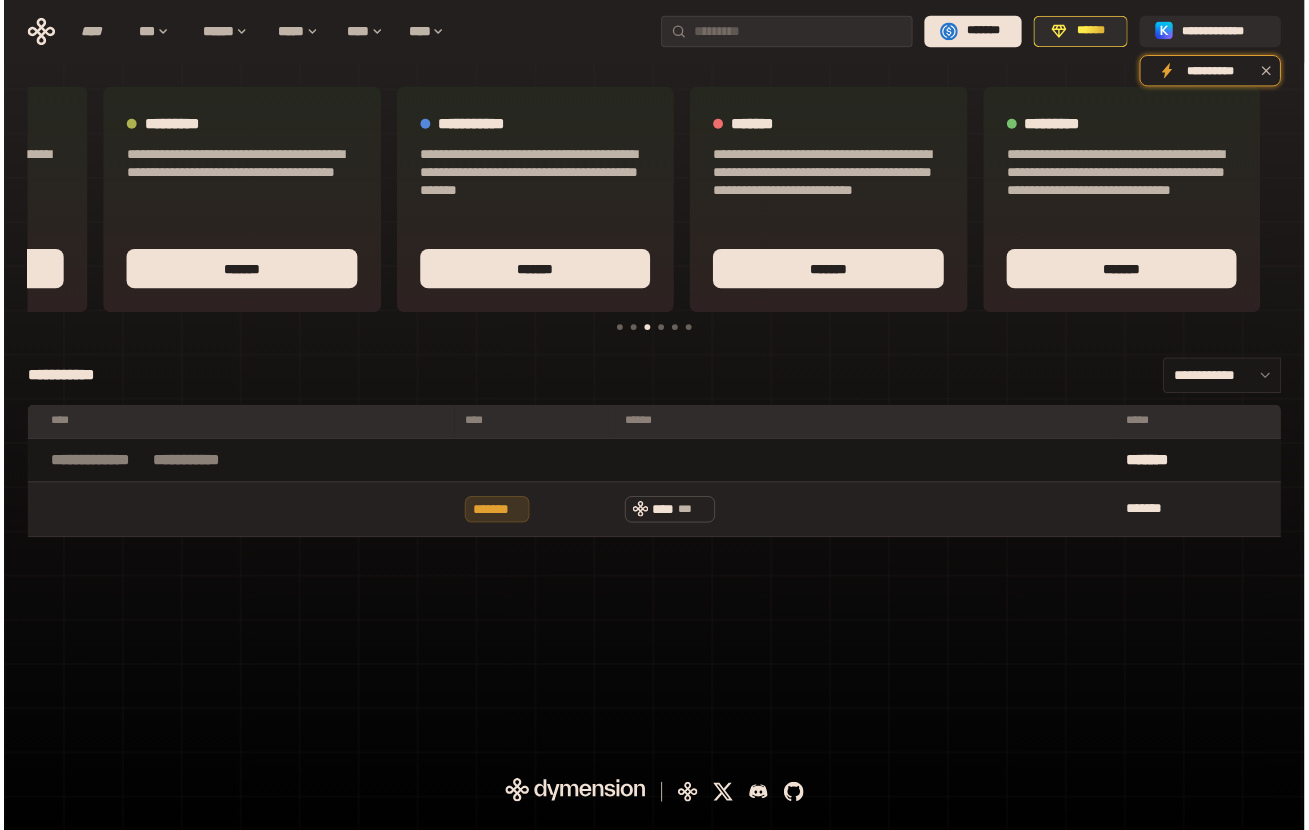 scroll, scrollTop: 0, scrollLeft: 547, axis: horizontal 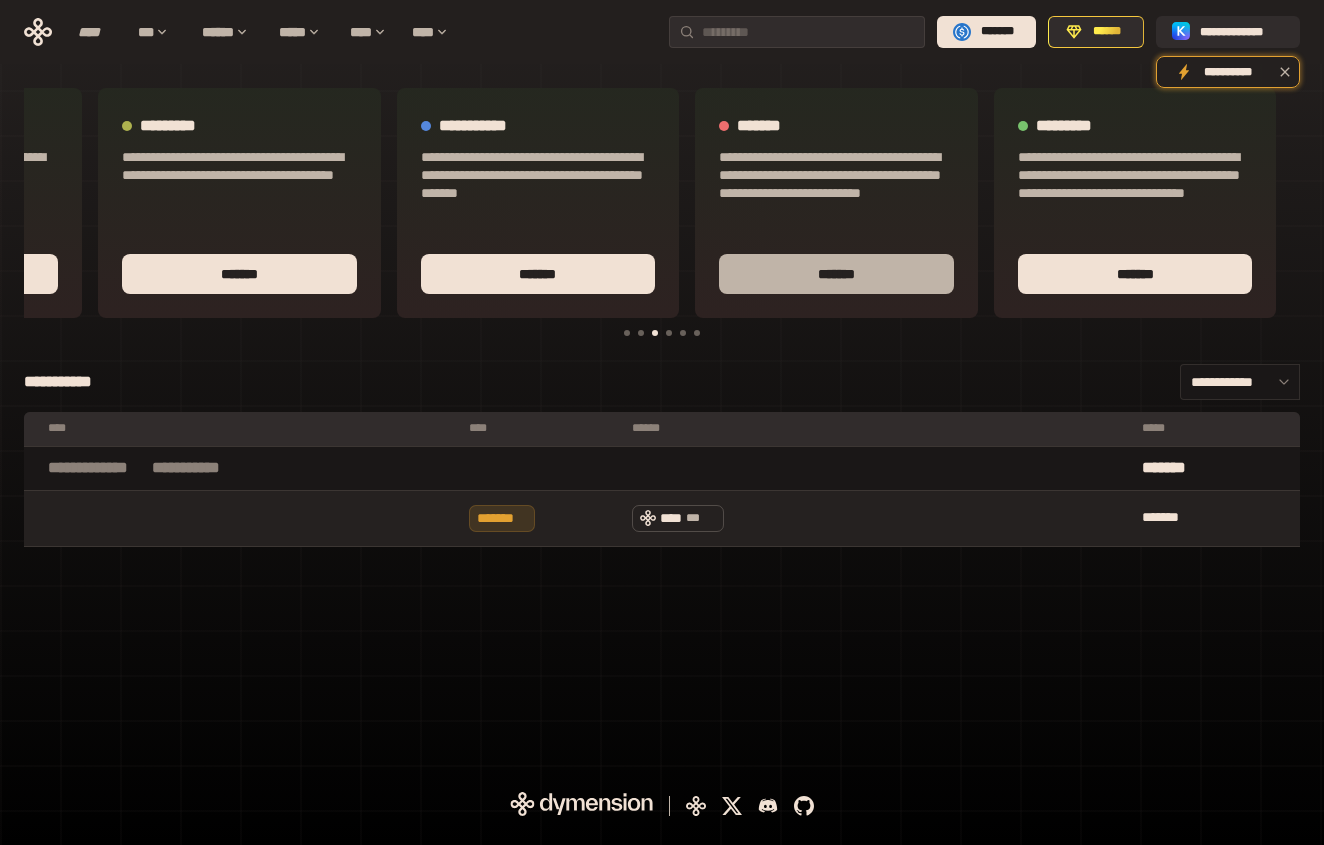 click on "*******" at bounding box center (836, 274) 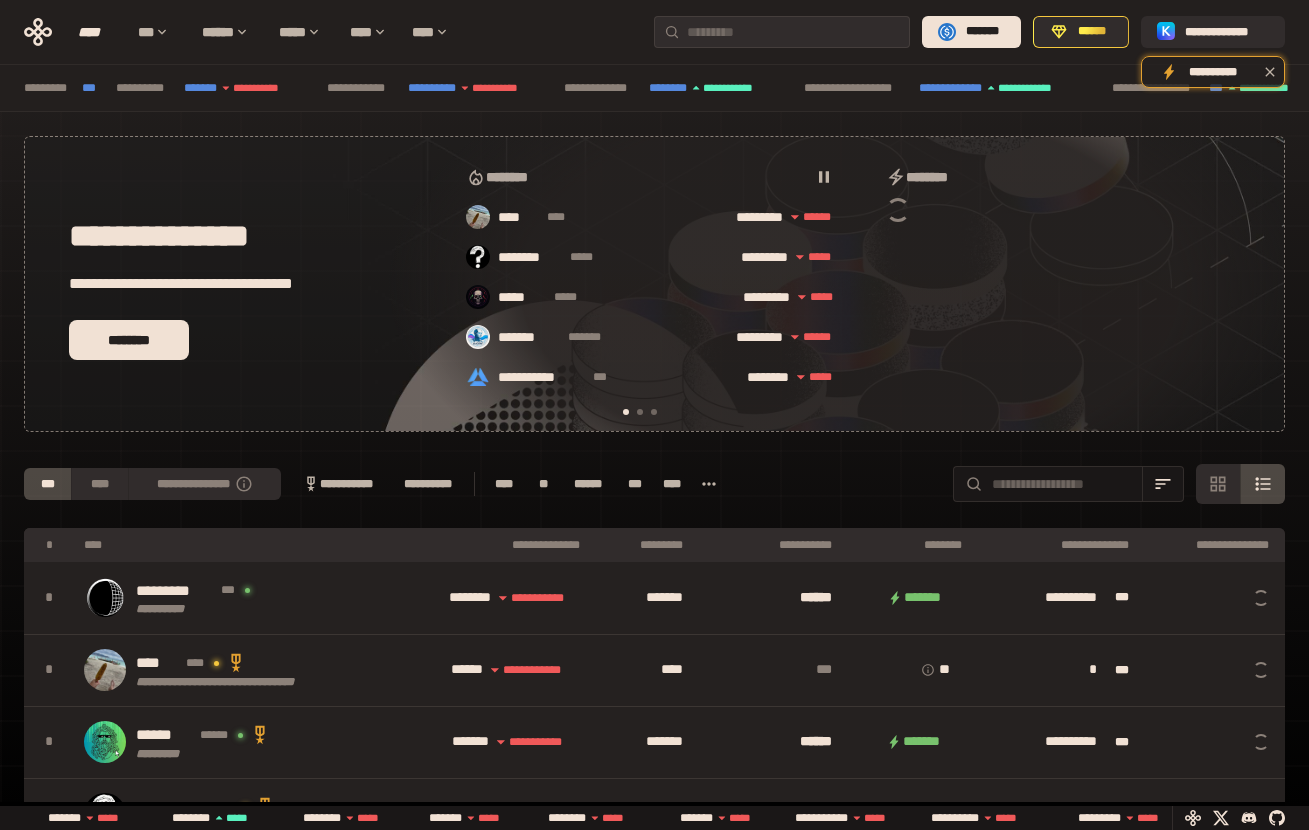 scroll, scrollTop: 0, scrollLeft: 16, axis: horizontal 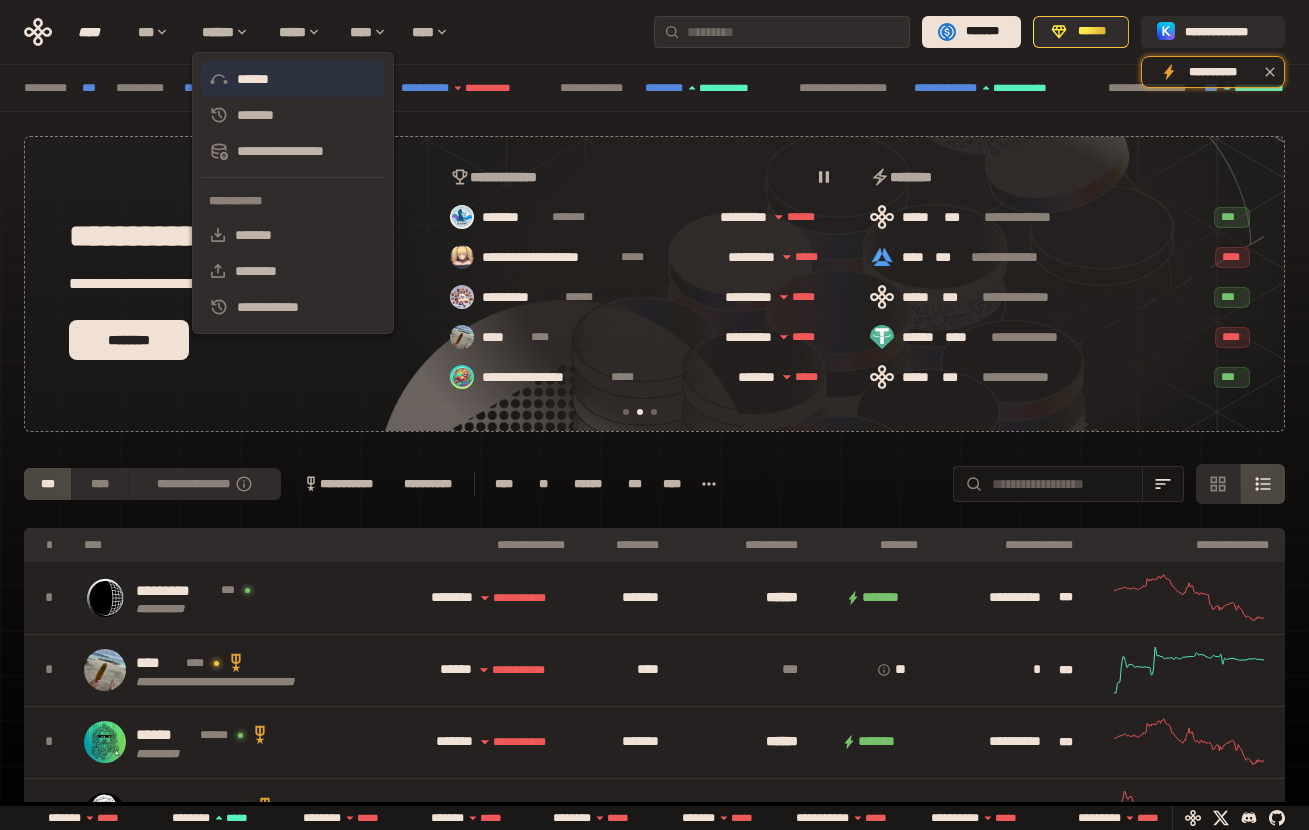 click on "******" at bounding box center (293, 79) 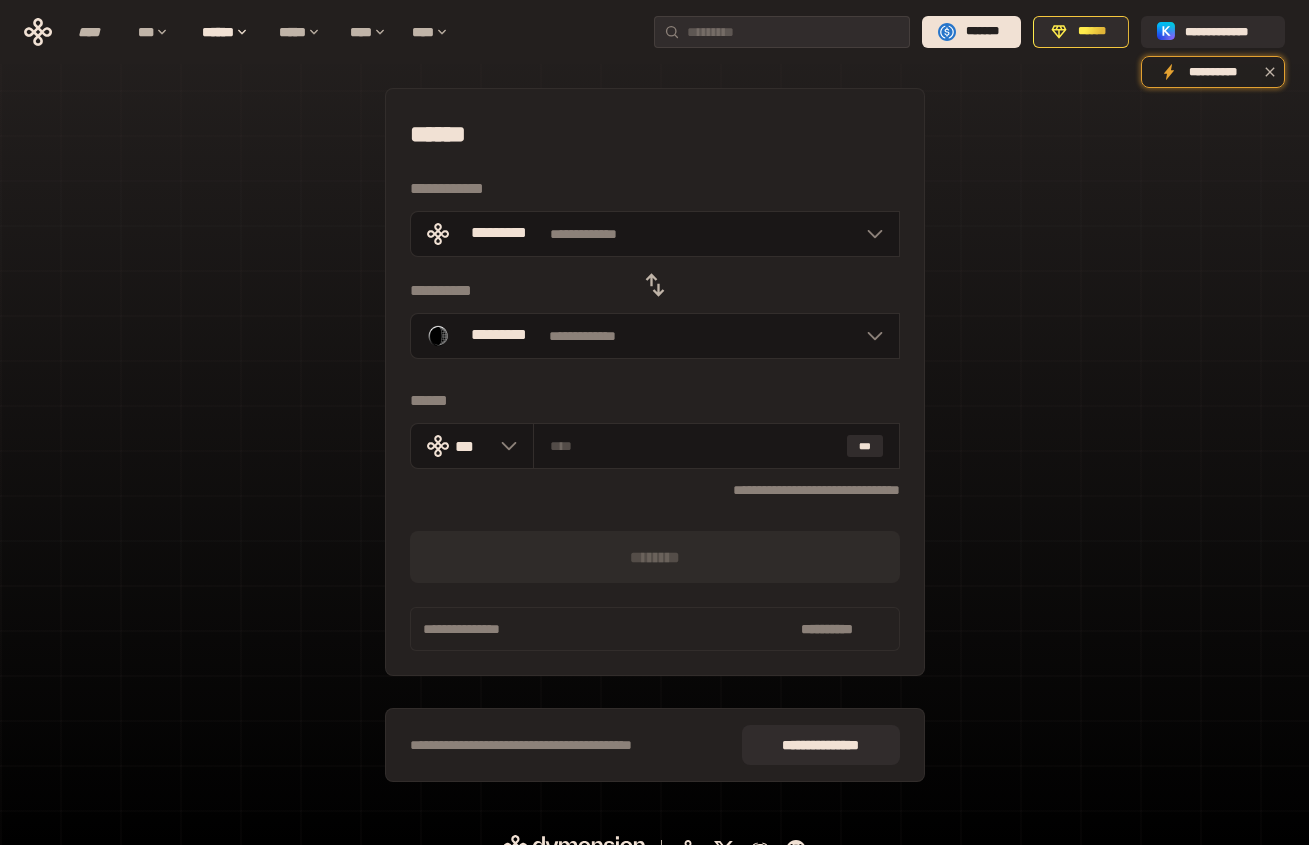 click 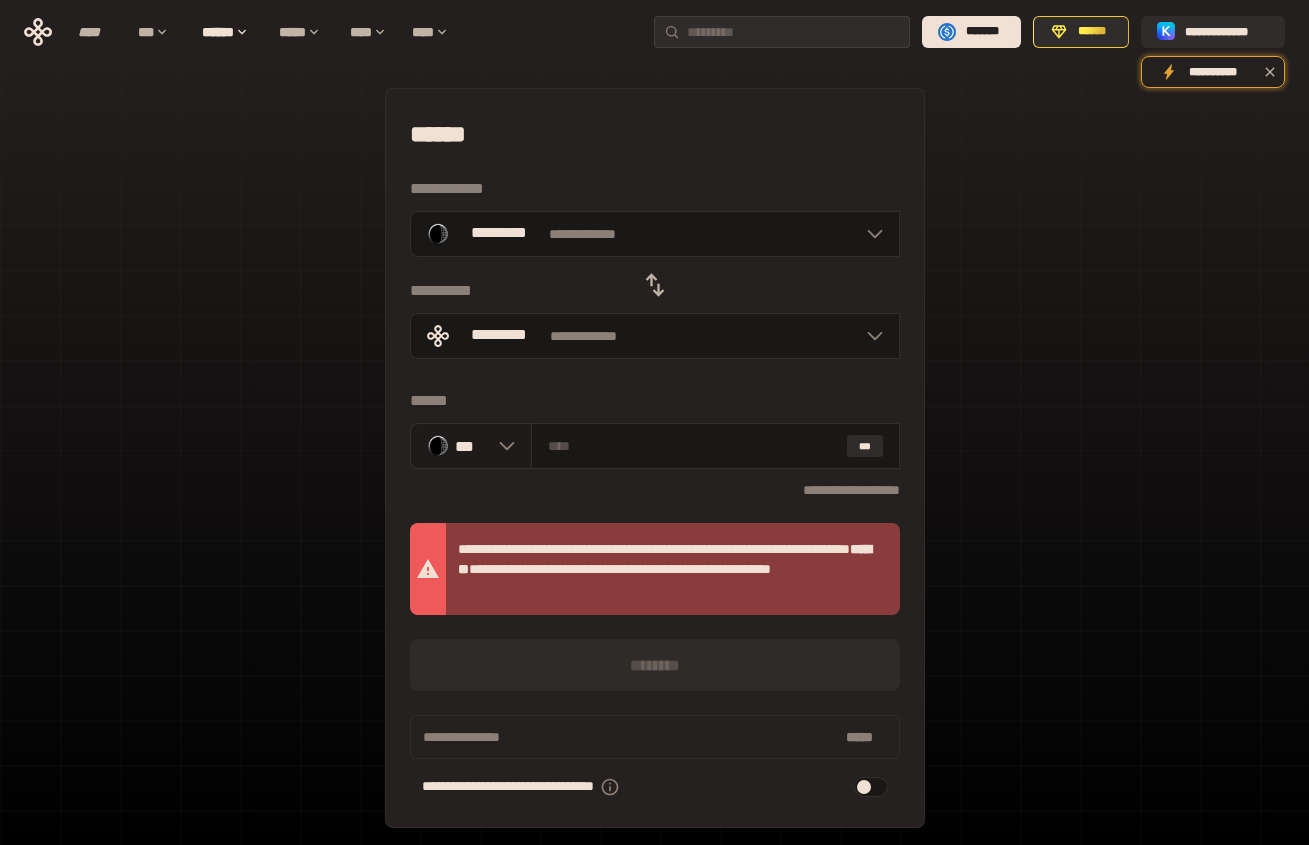 click on "***" at bounding box center [471, 446] 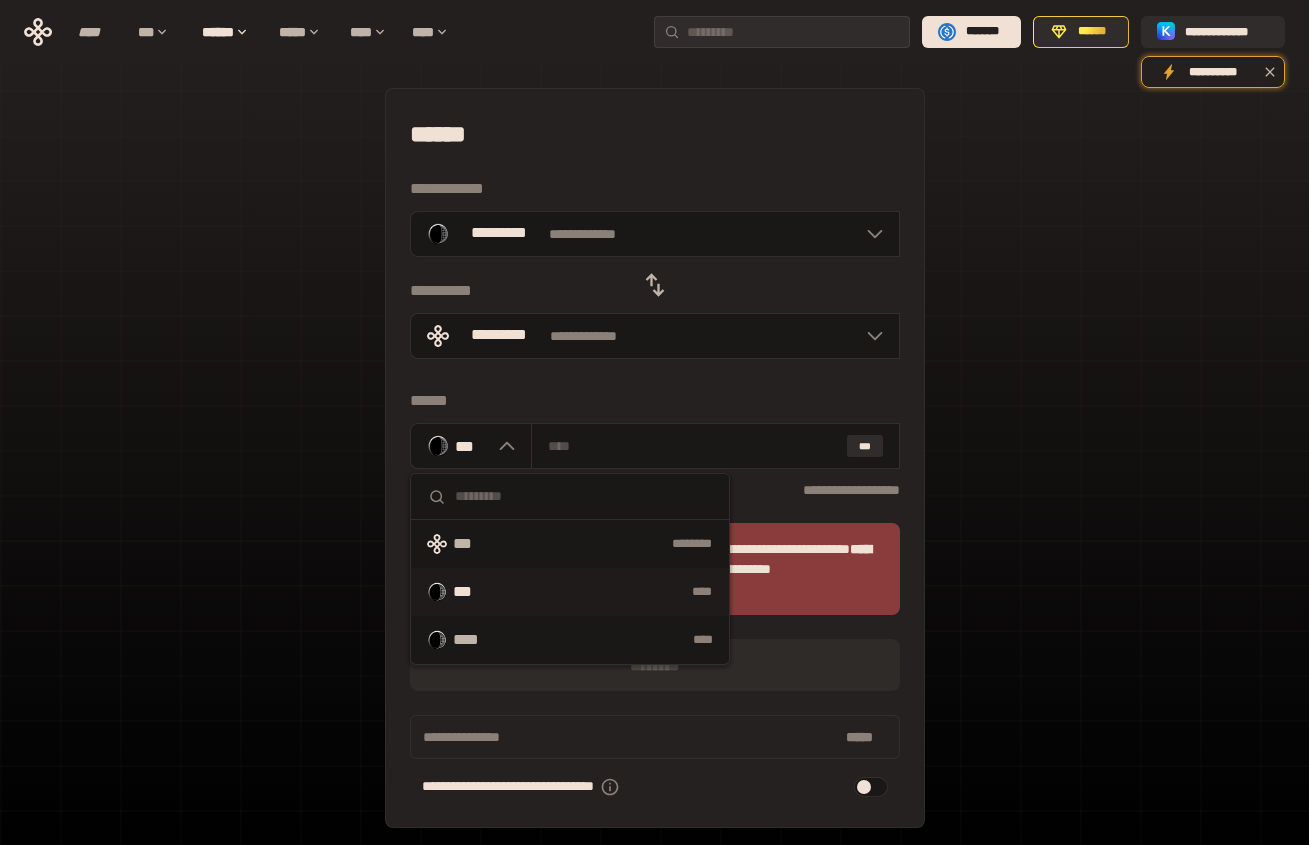 click 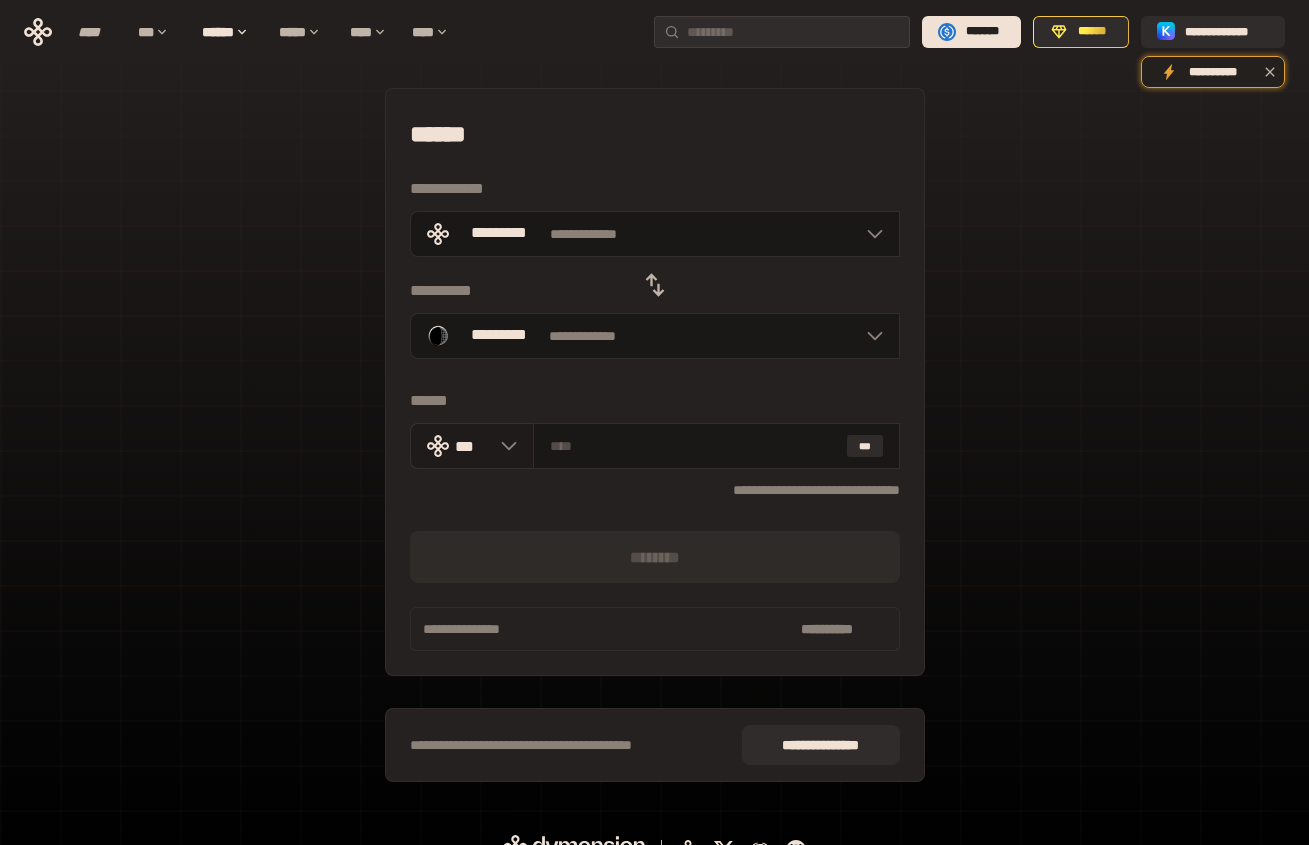 click on "***" at bounding box center (472, 446) 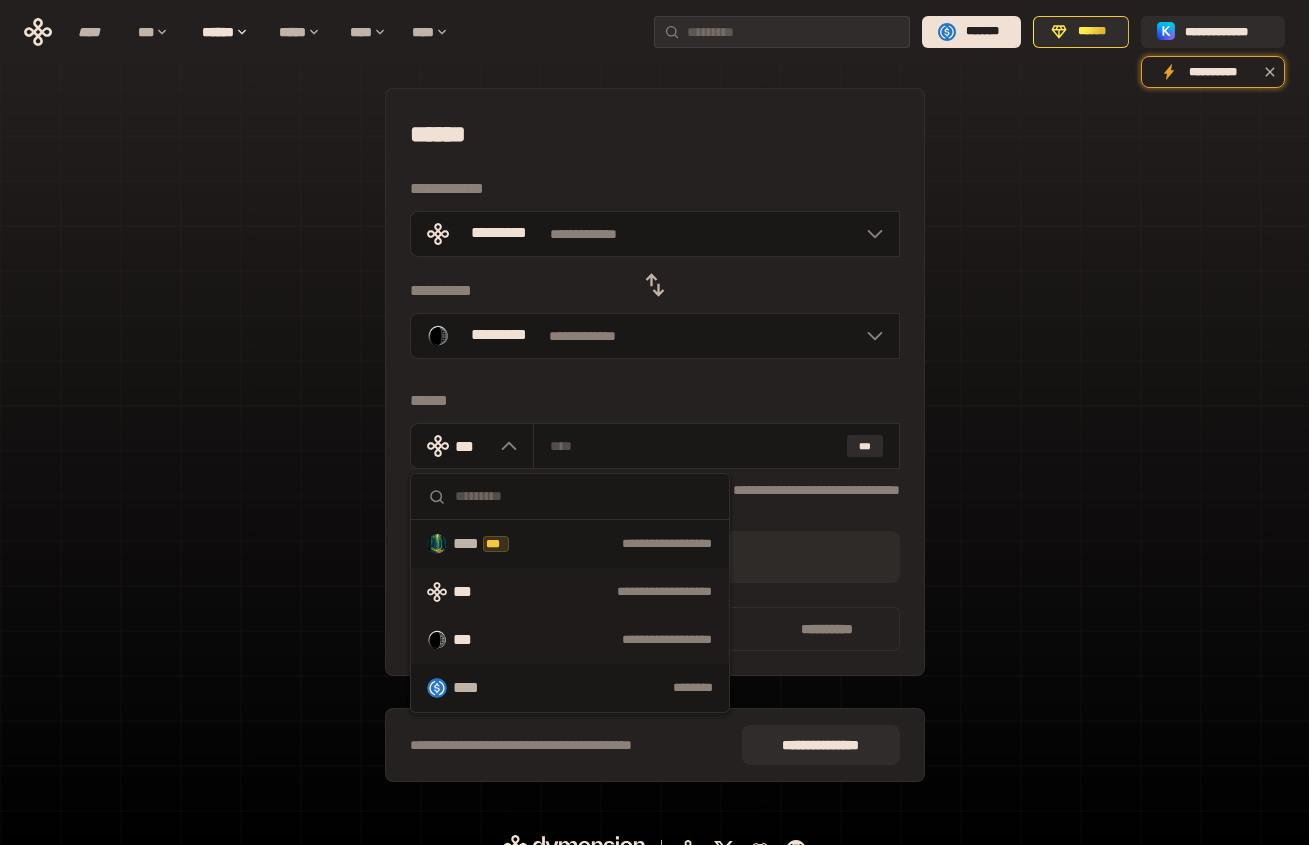 click on "**********" at bounding box center (612, 640) 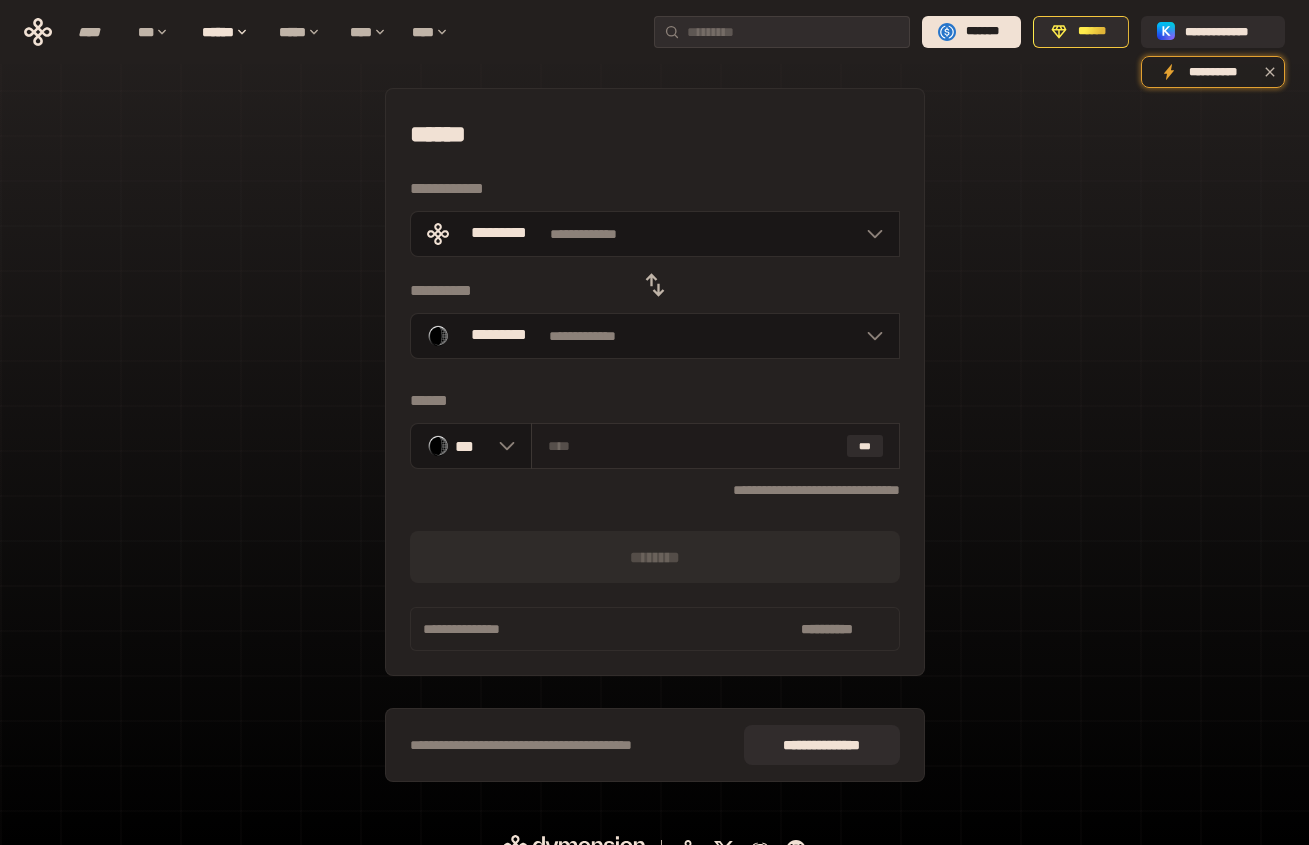 click at bounding box center (693, 446) 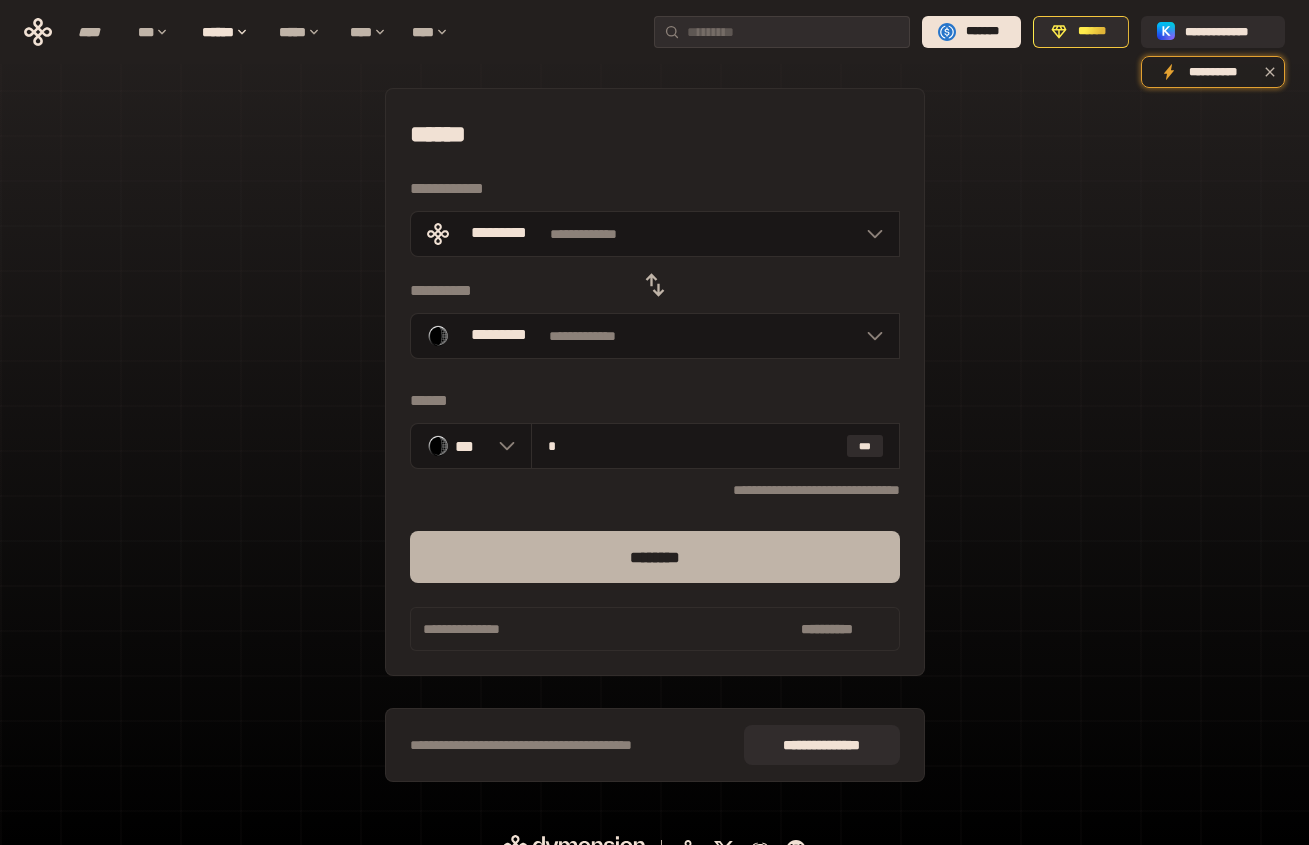 type on "*" 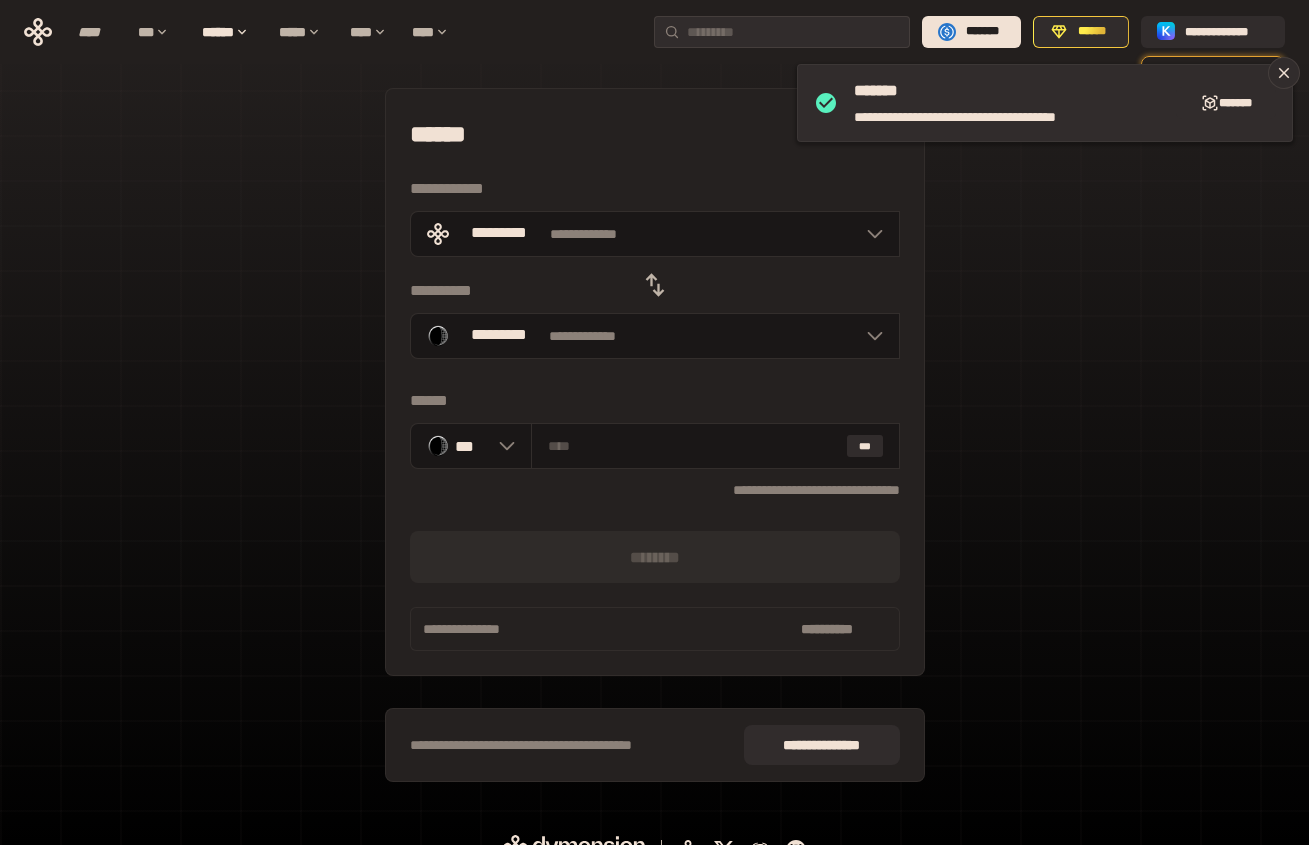 click 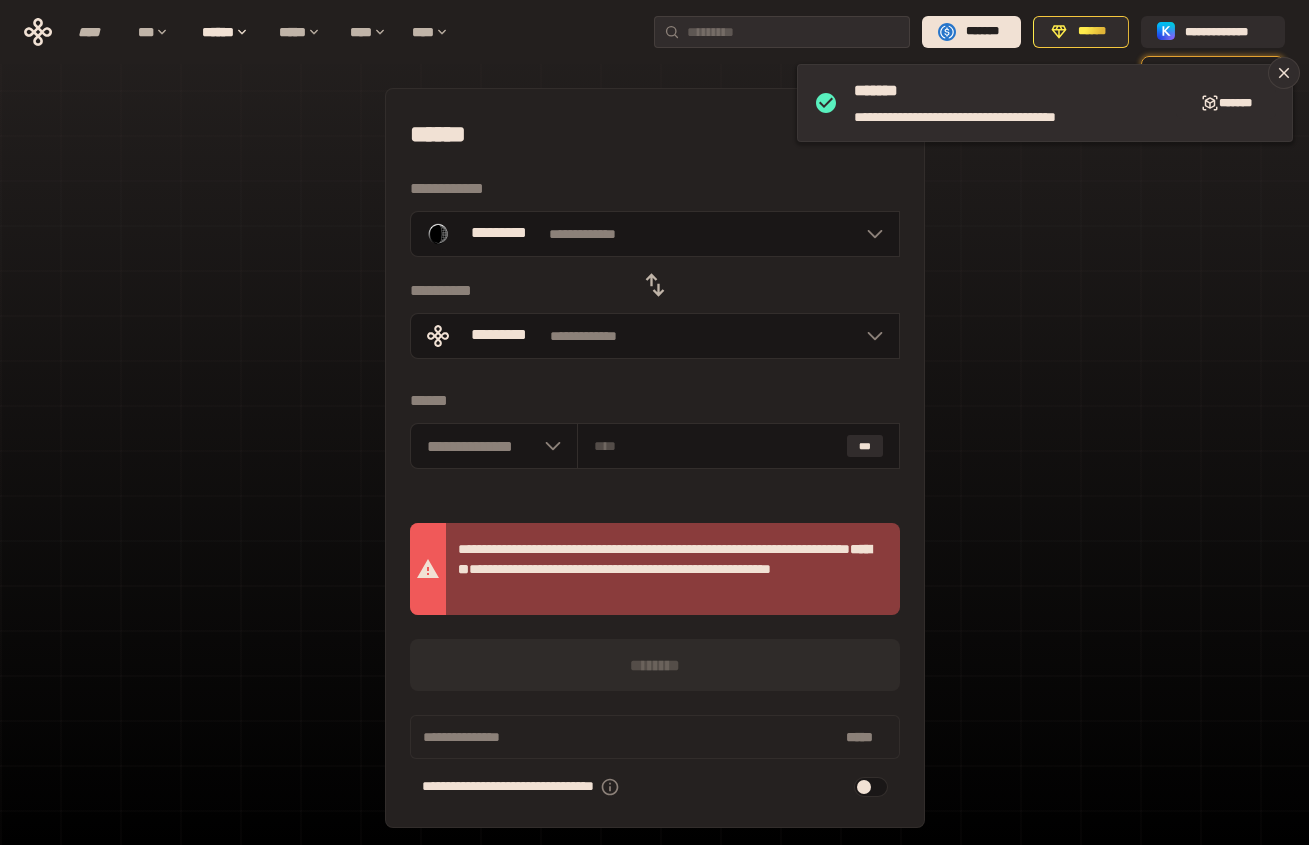 click at bounding box center (871, 787) 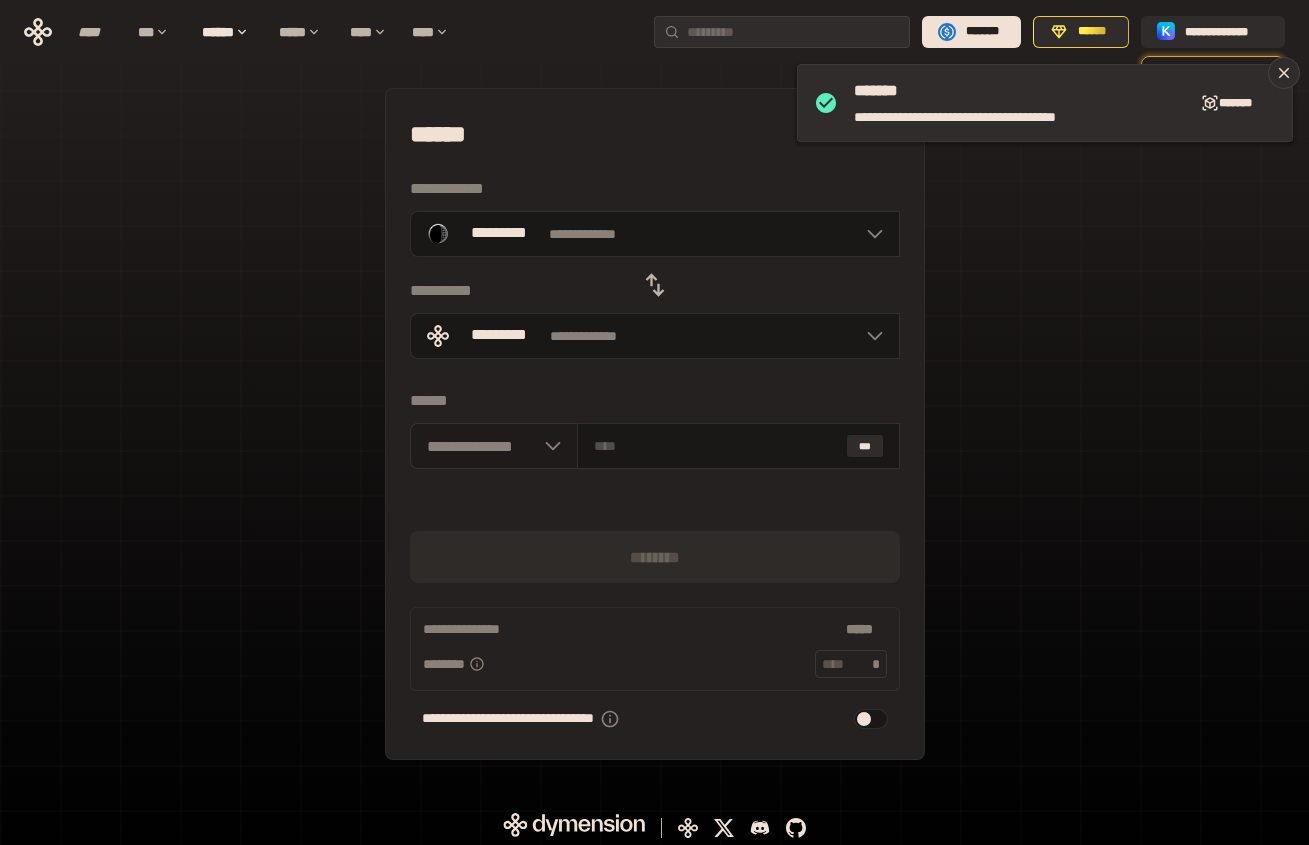 click 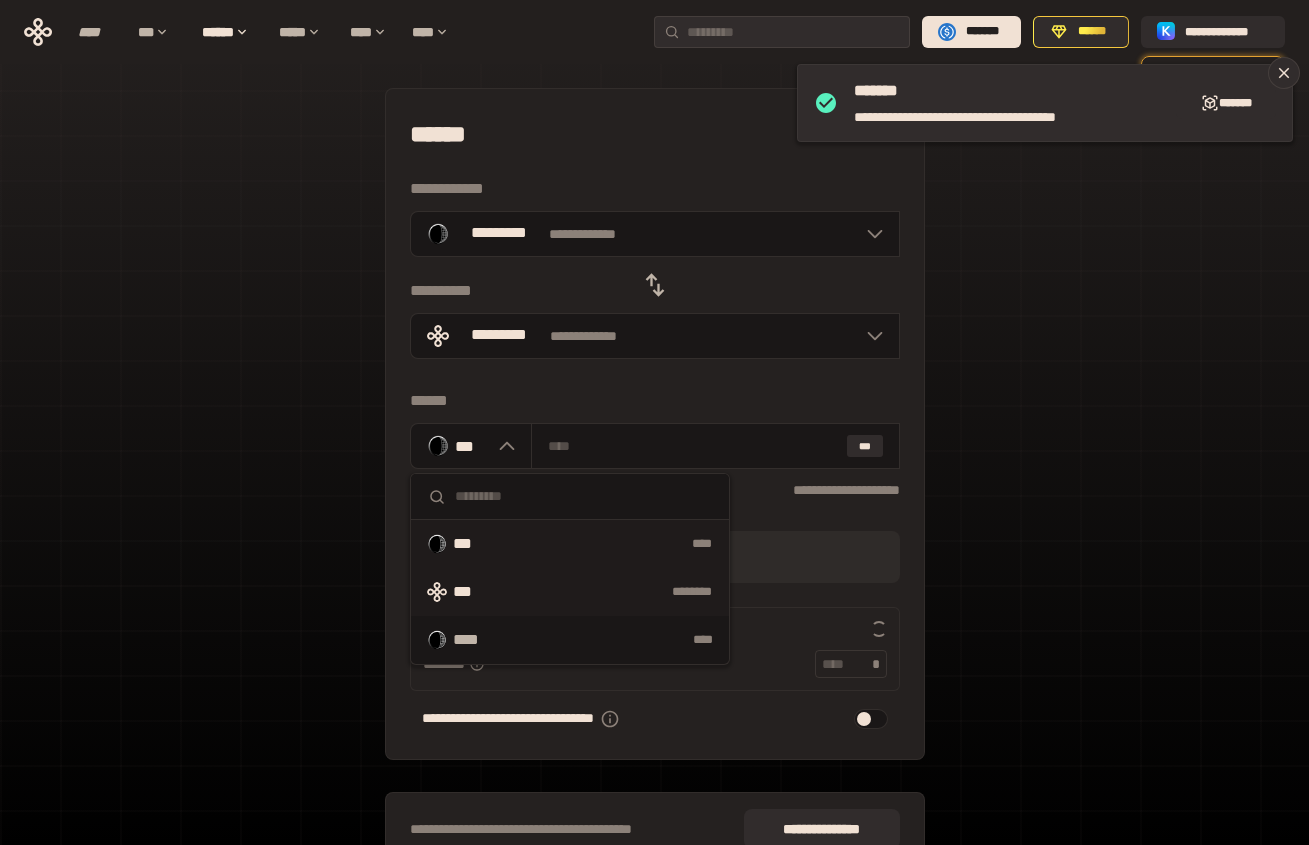 click on "********" at bounding box center [612, 592] 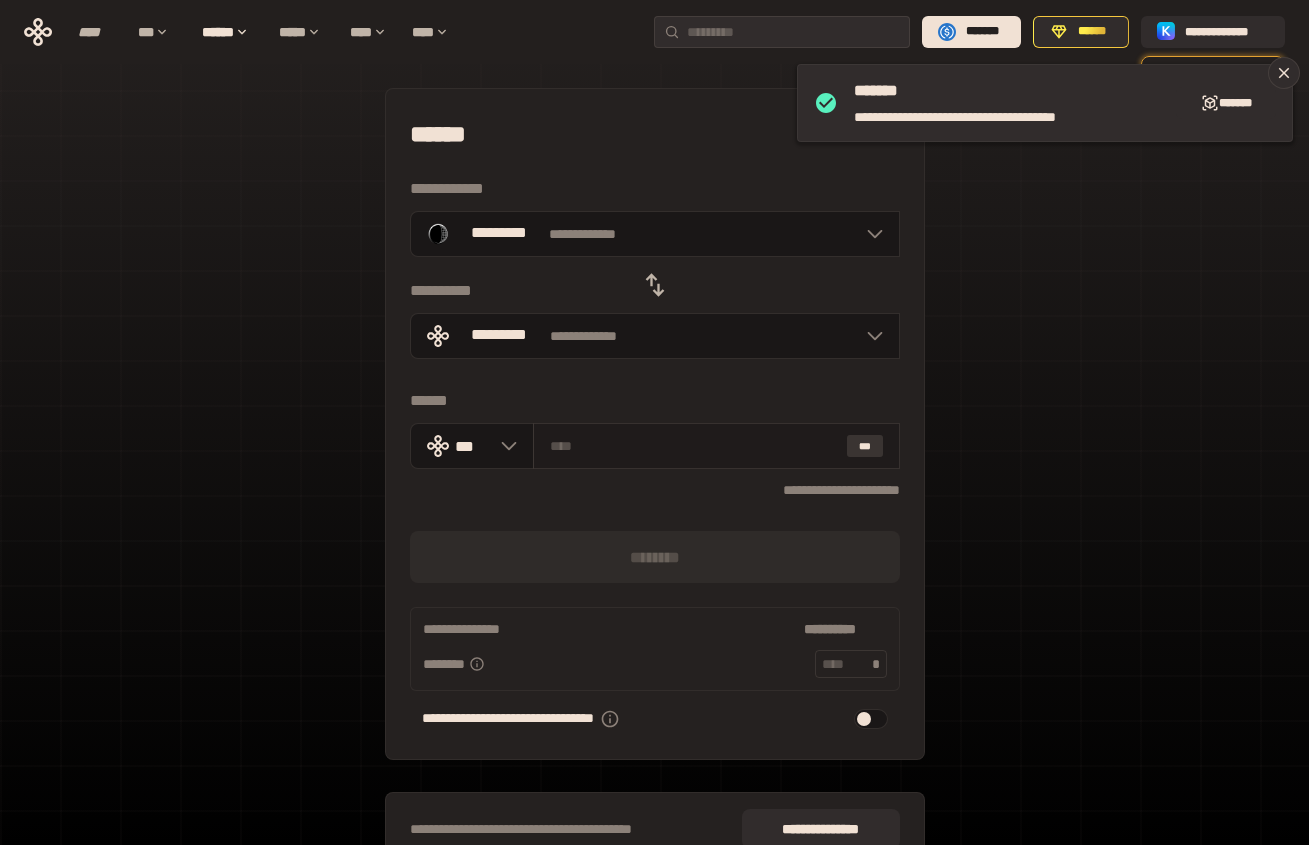 click on "***" at bounding box center [865, 446] 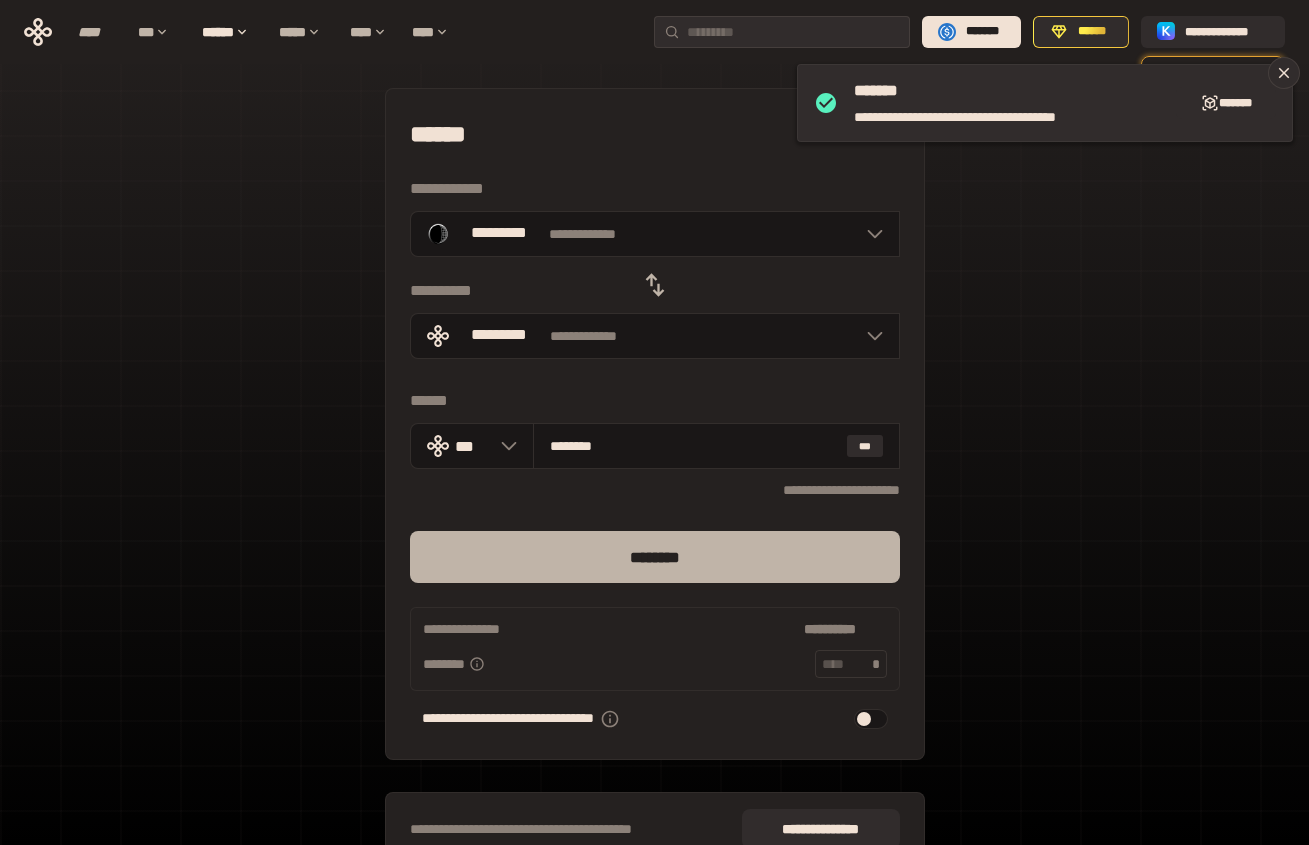 click on "********" at bounding box center [655, 557] 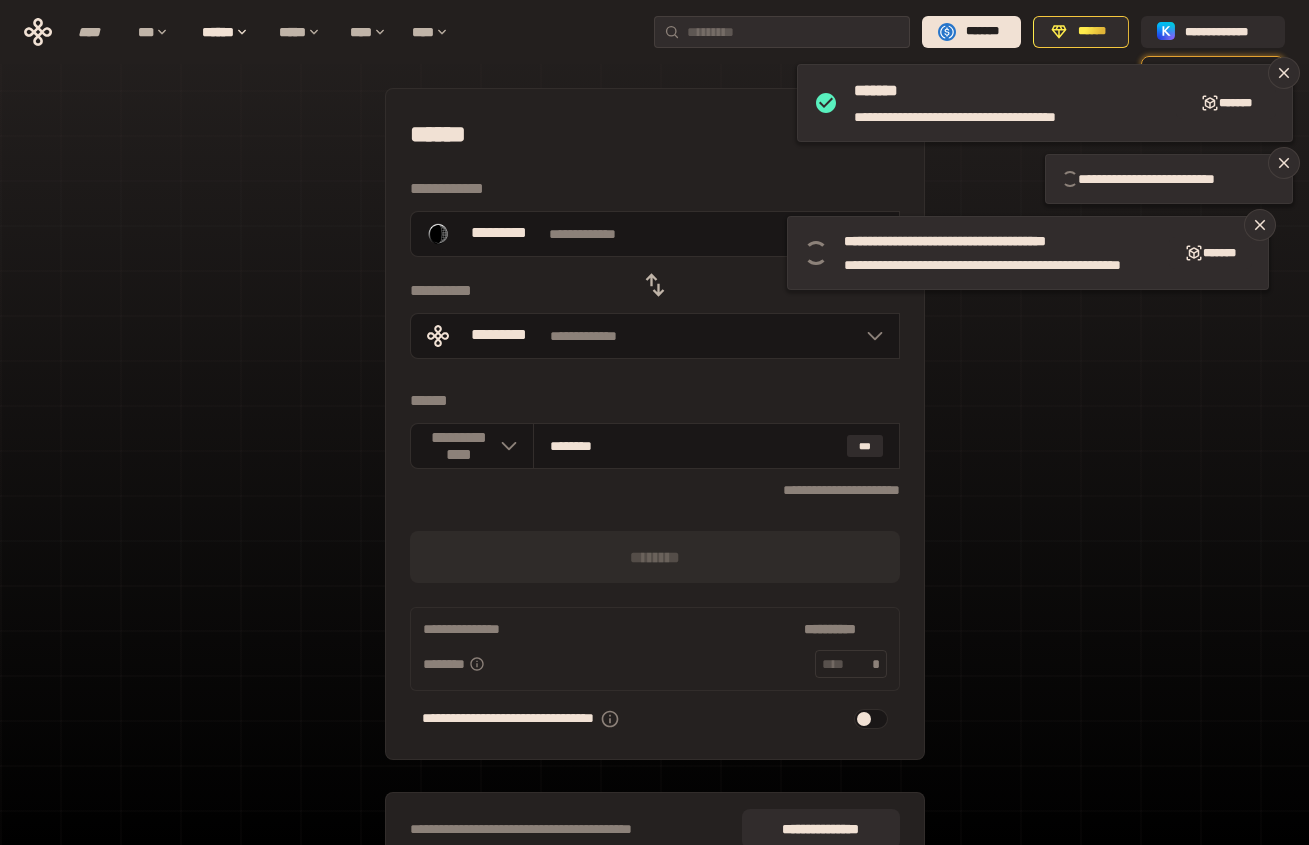 type 